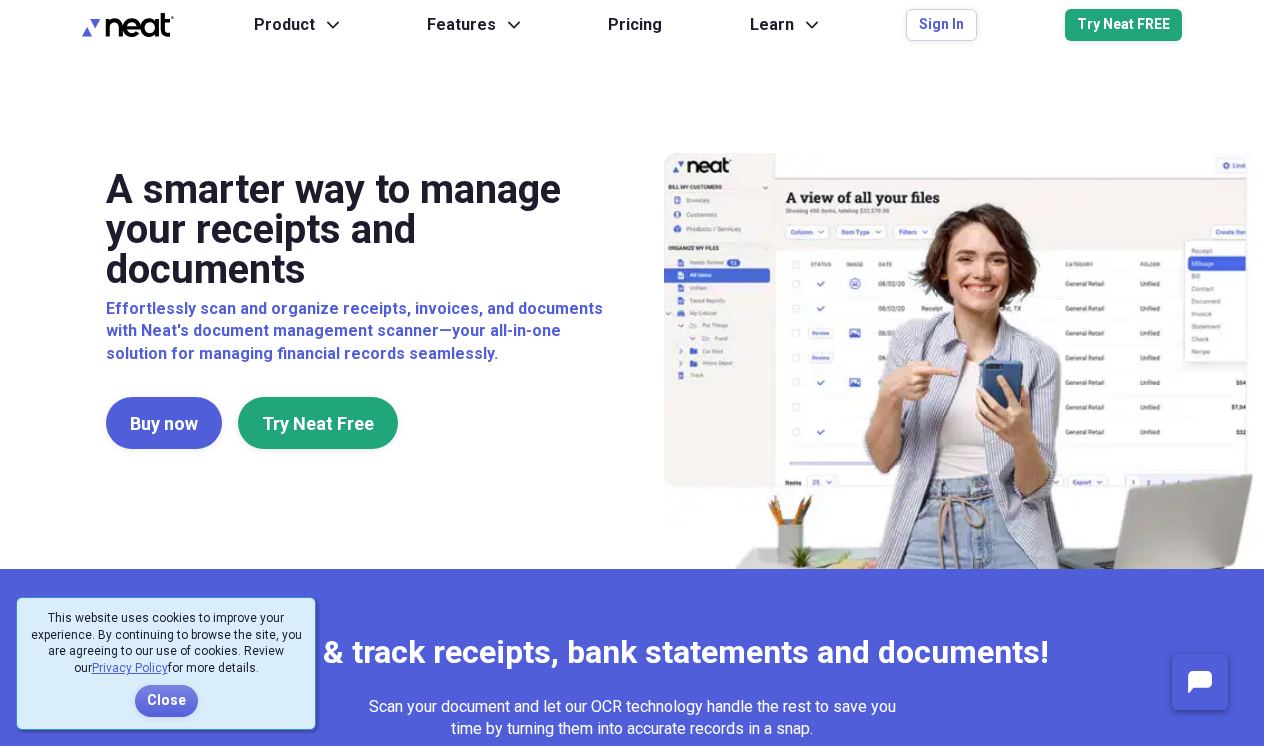 scroll, scrollTop: 0, scrollLeft: 0, axis: both 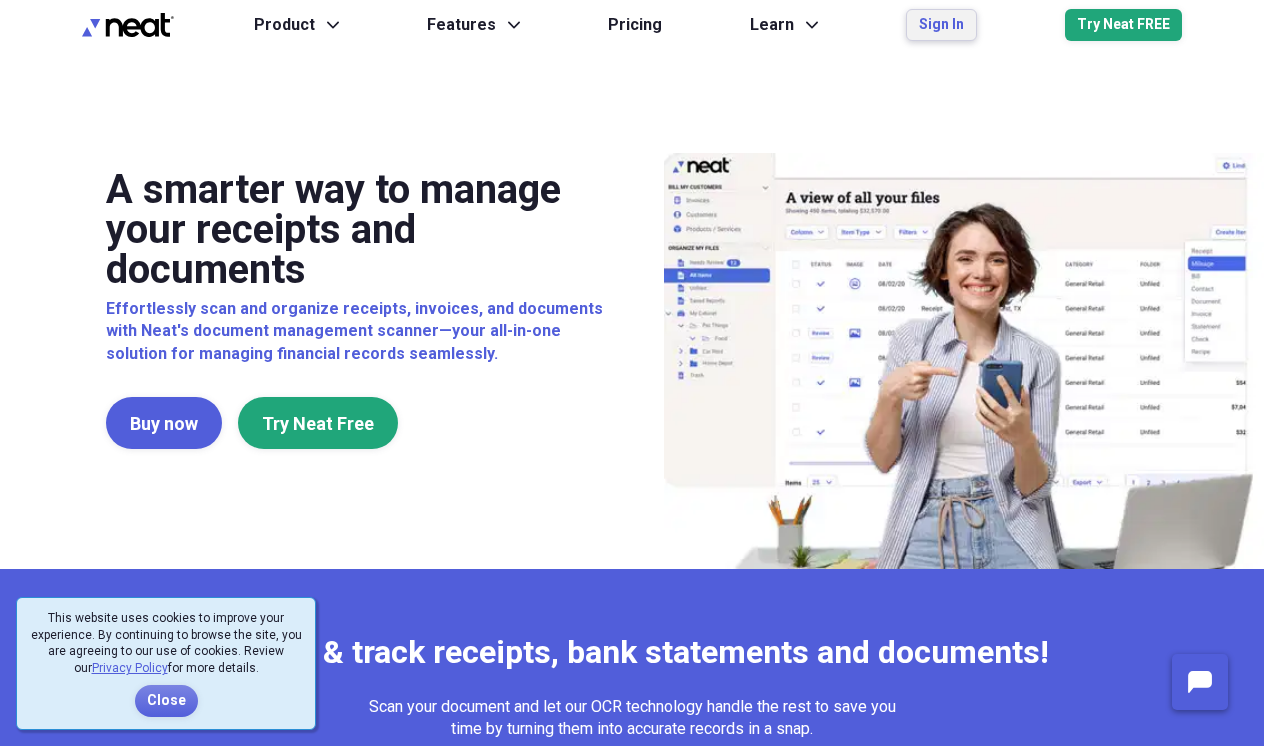 click on "Sign In" at bounding box center (941, 25) 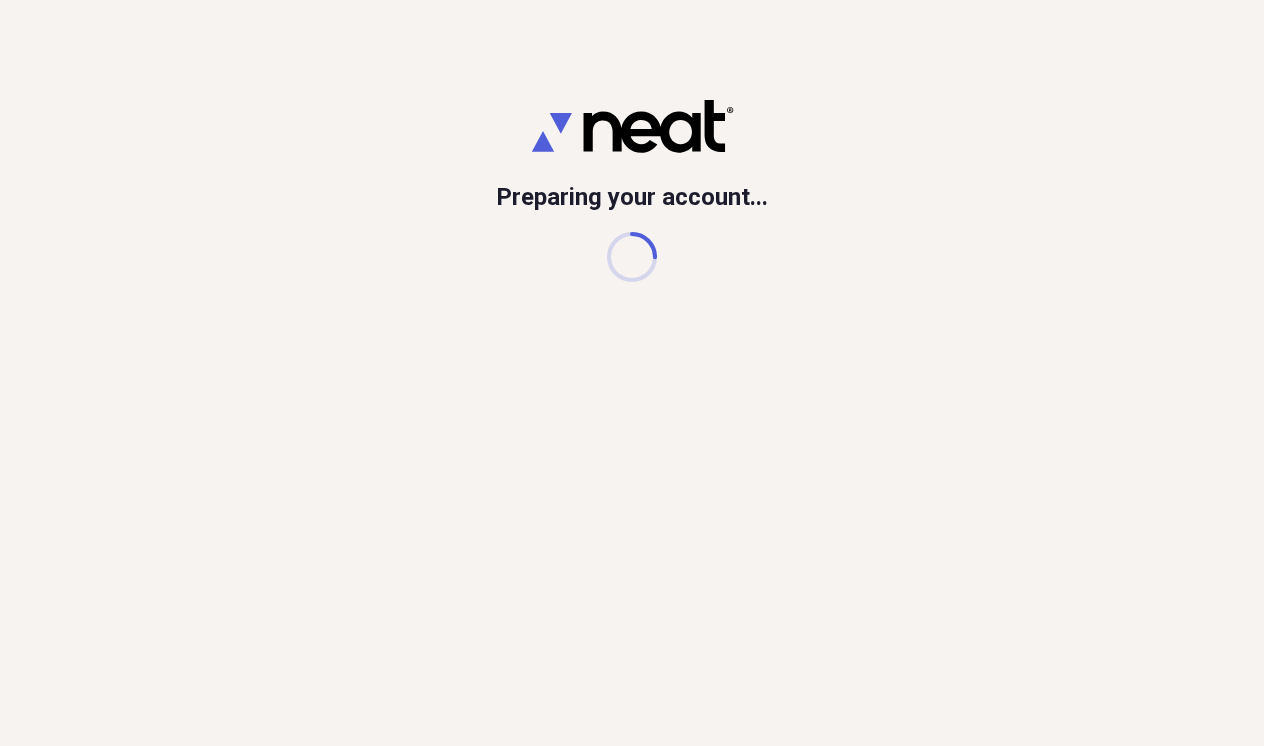 scroll, scrollTop: 0, scrollLeft: 0, axis: both 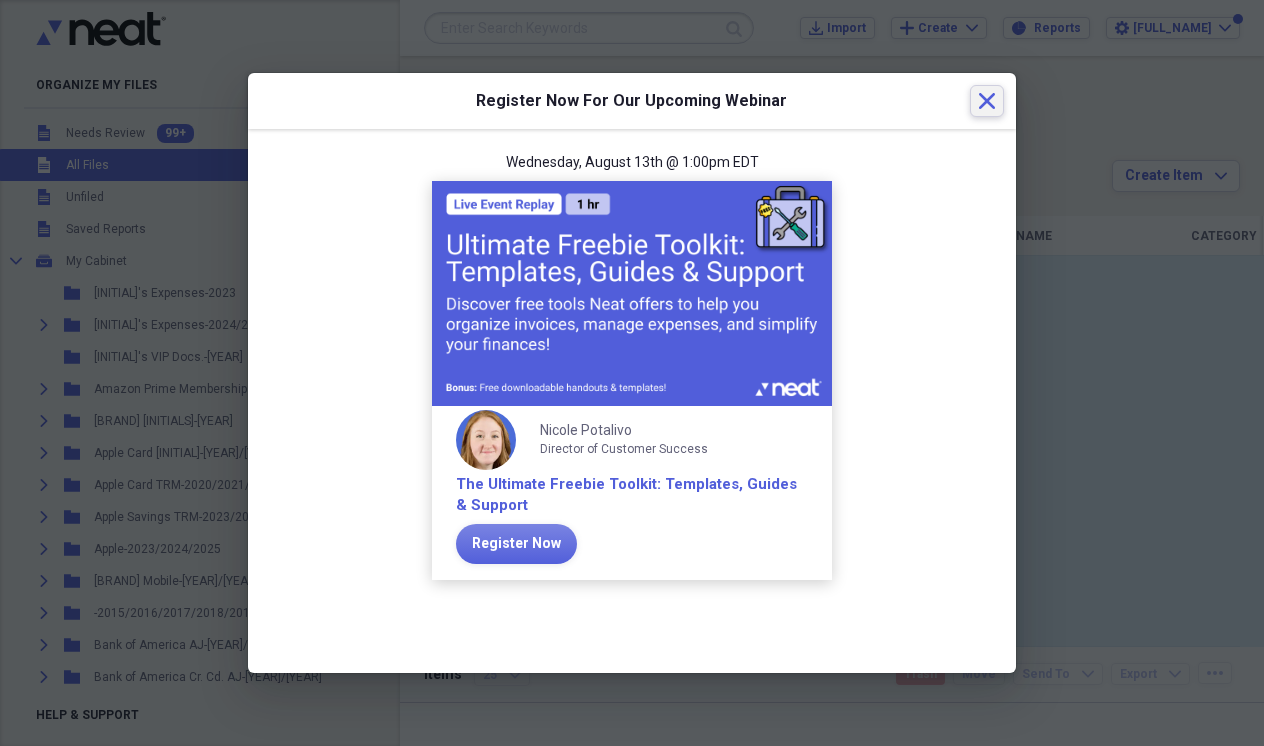click 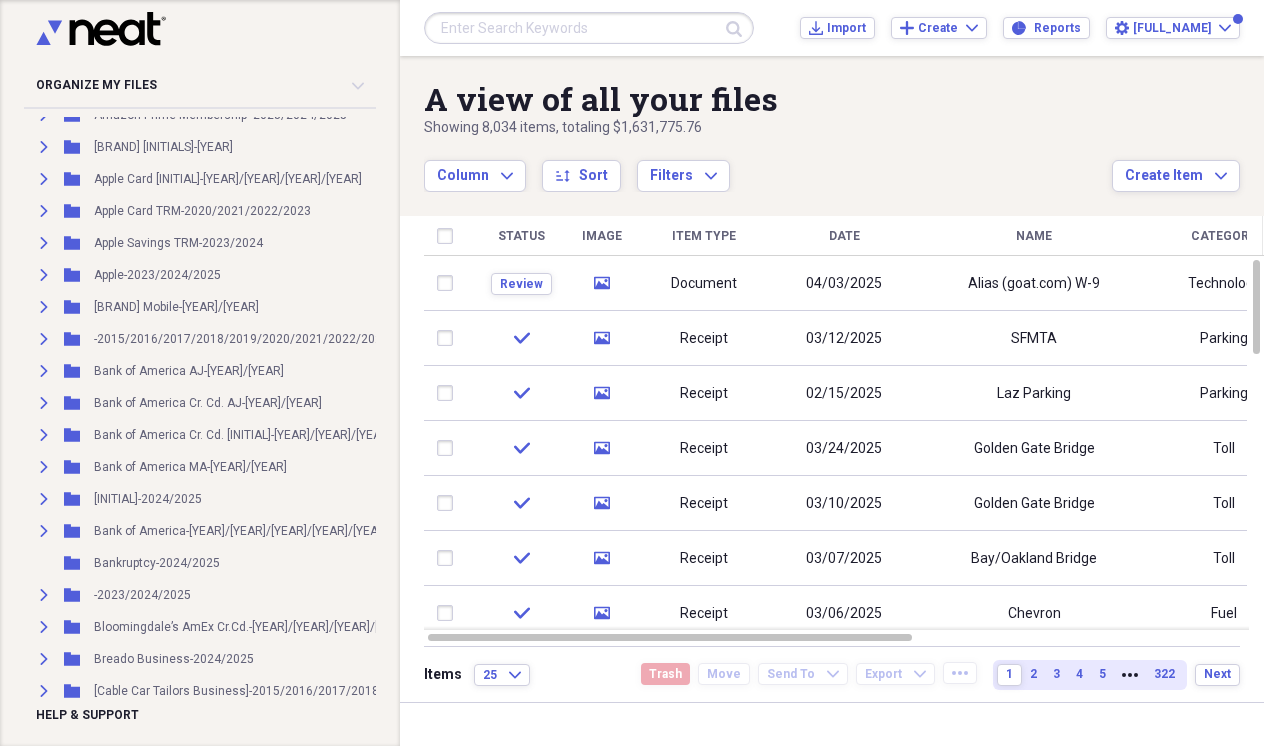 scroll, scrollTop: 279, scrollLeft: 0, axis: vertical 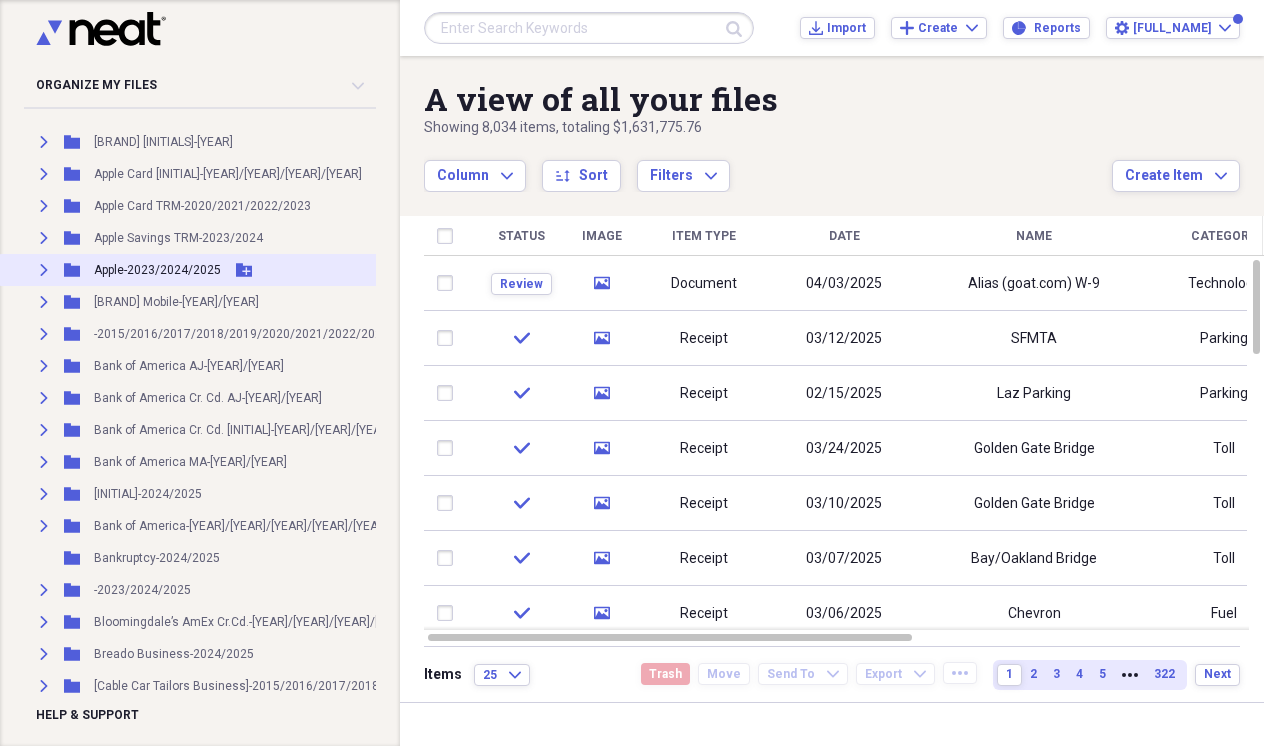 click 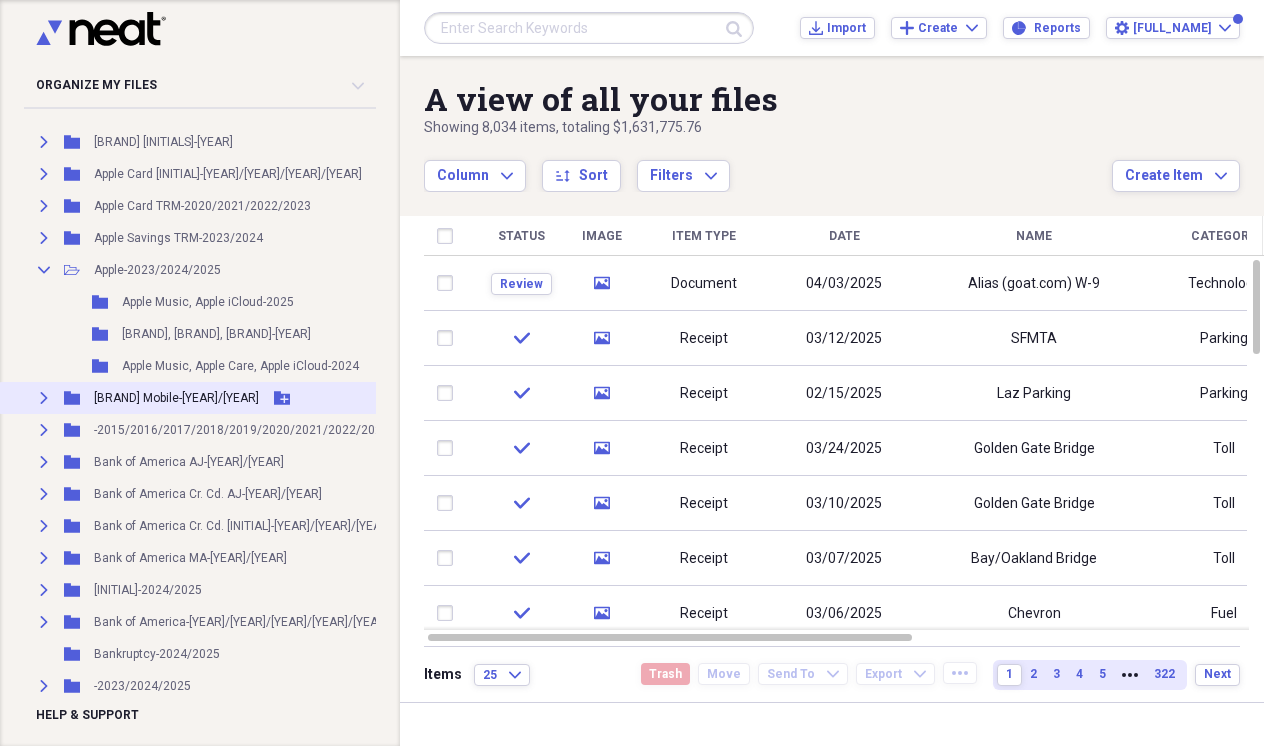 click on "Expand" 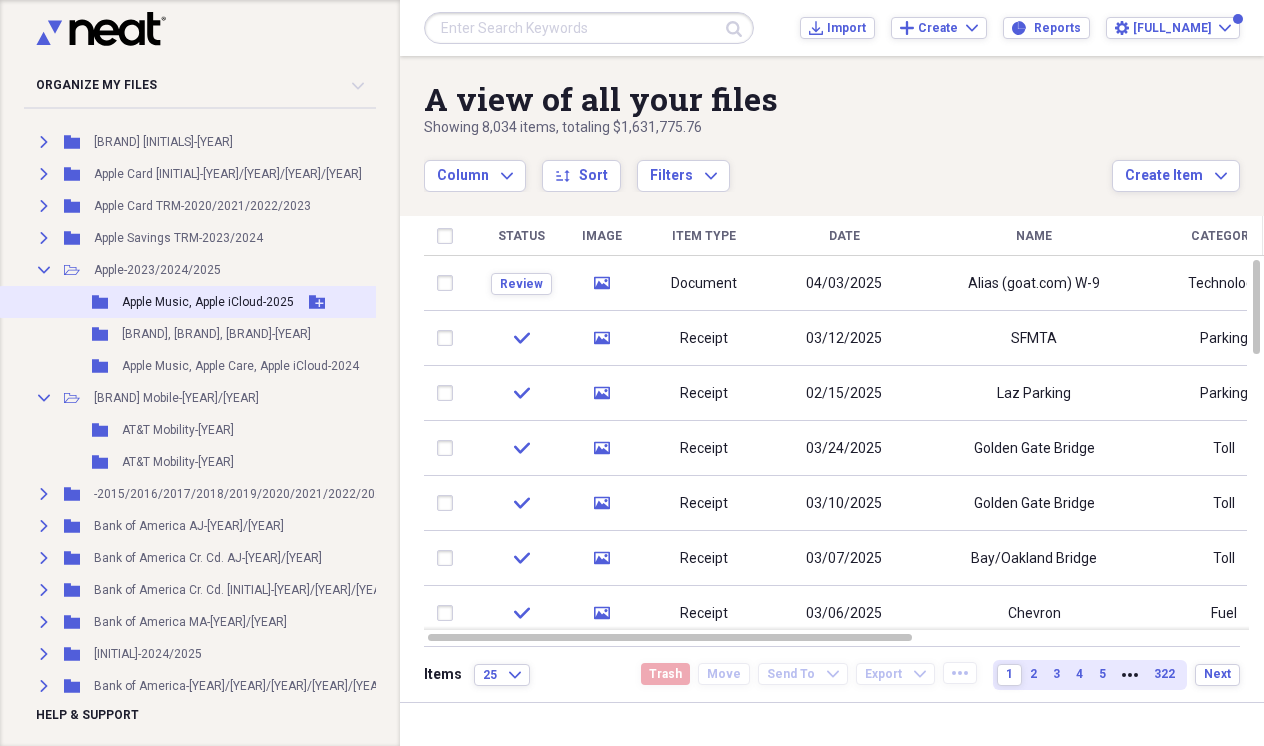 click on "Apple Music, Apple iCloud-2025" at bounding box center (208, 302) 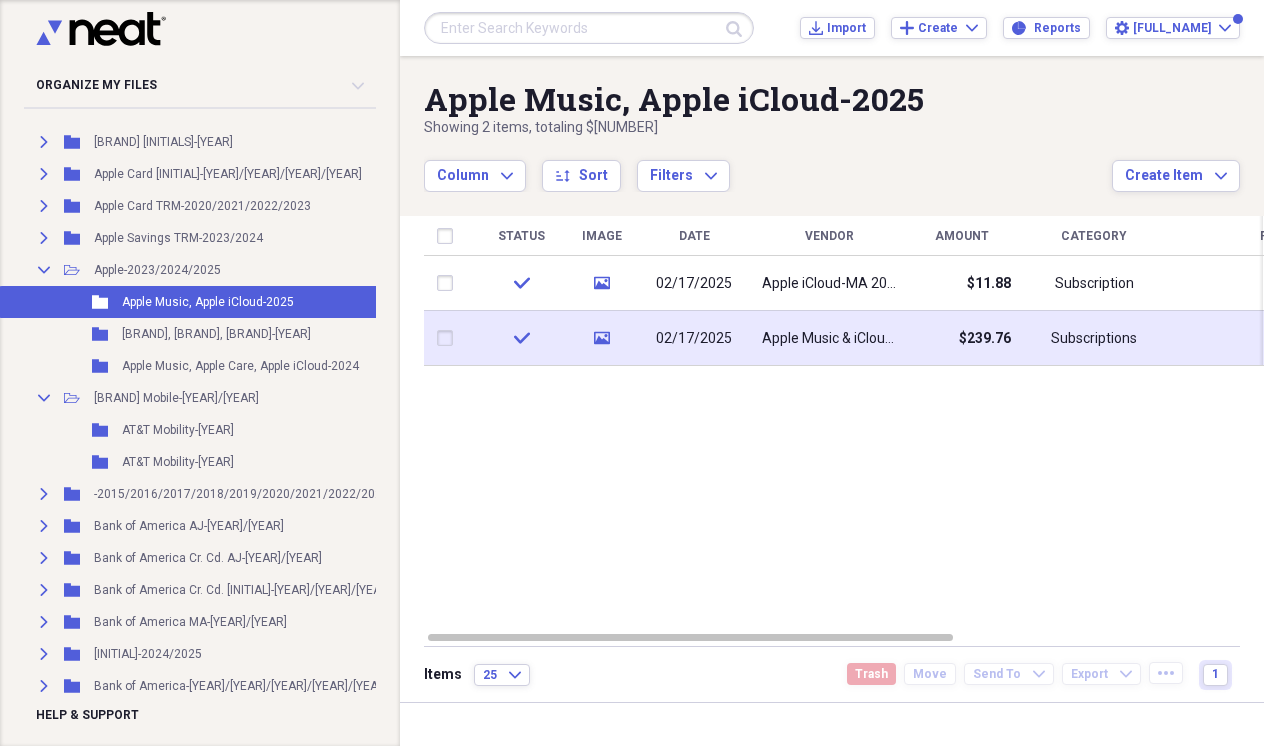 click on "Apple Music & iCloud-[INITIAL] & [INITIAL] [YEAR]" at bounding box center (829, 339) 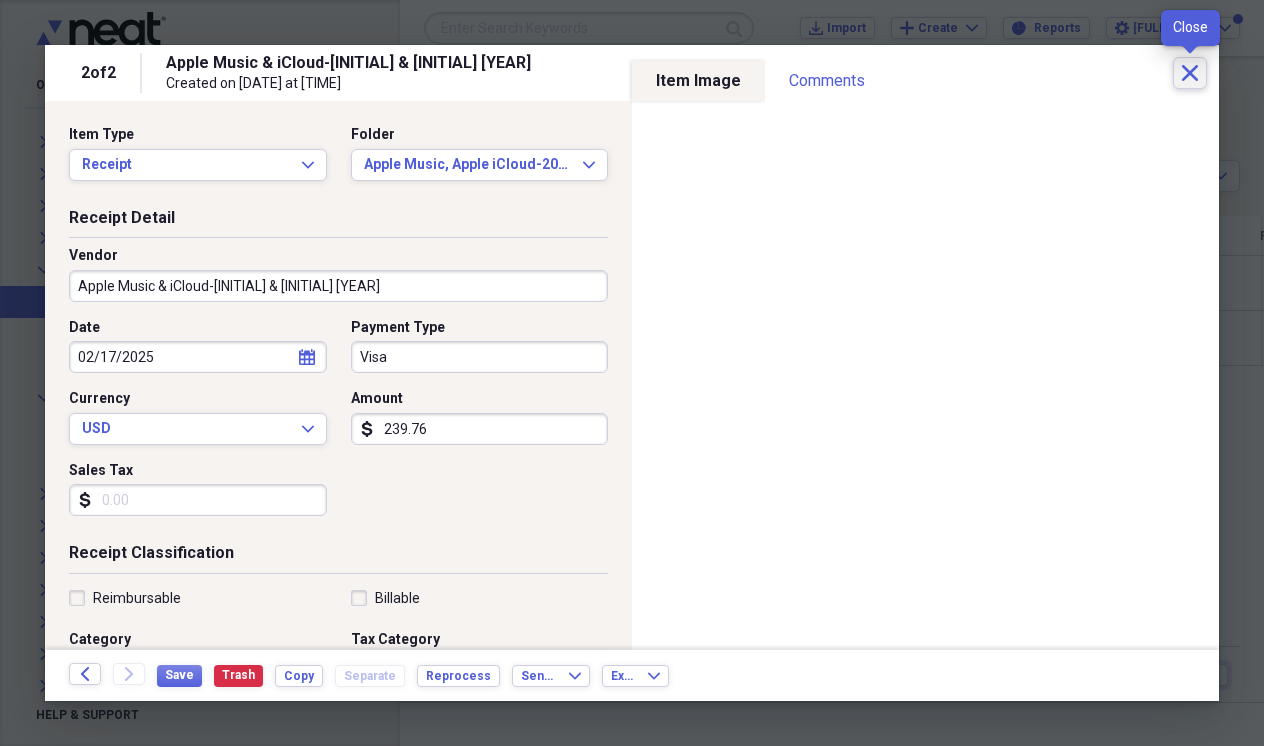 click on "Close" at bounding box center (1190, 73) 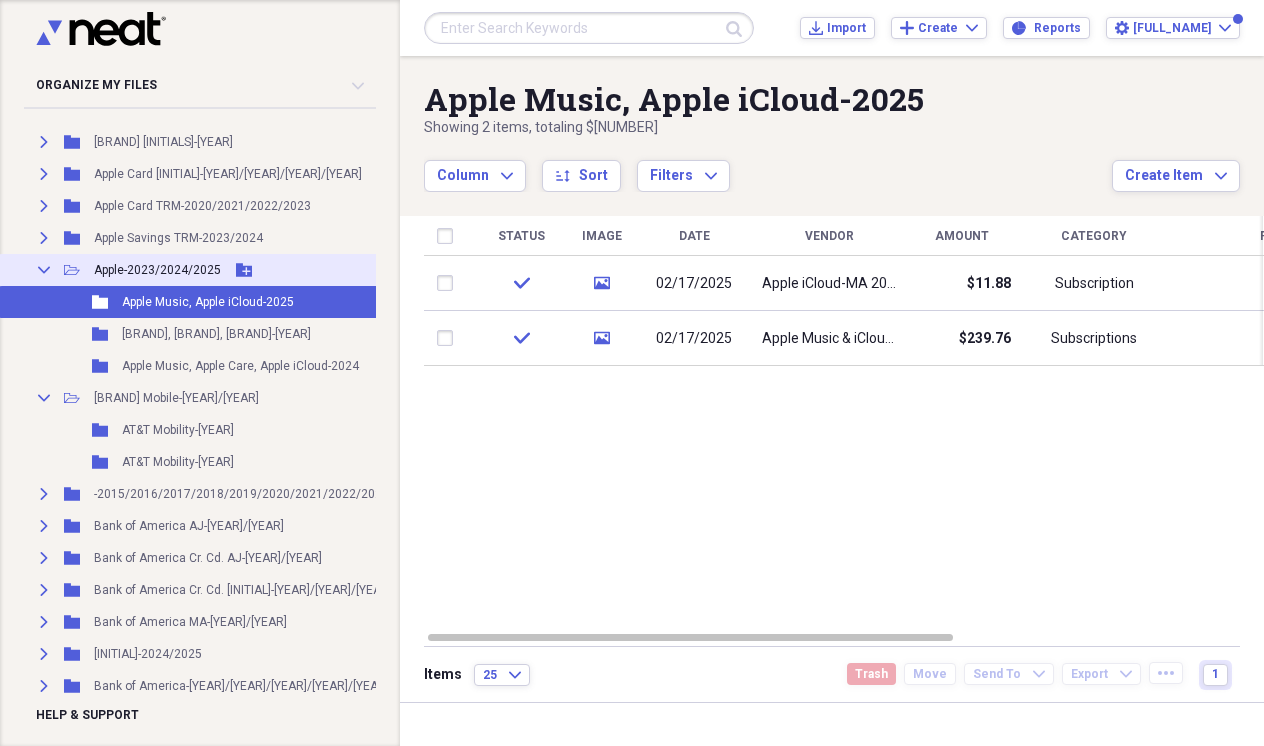 click on "Collapse" 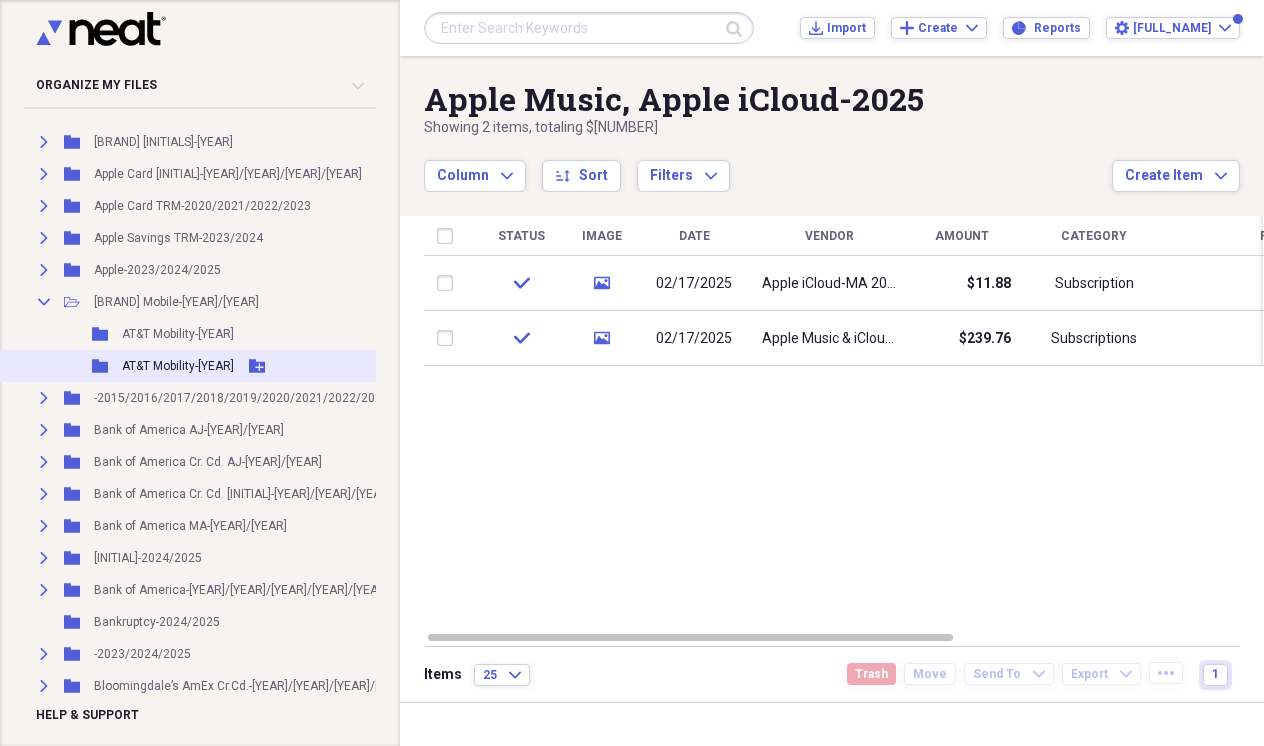 click on "AT&T Mobility-[YEAR]" at bounding box center (178, 366) 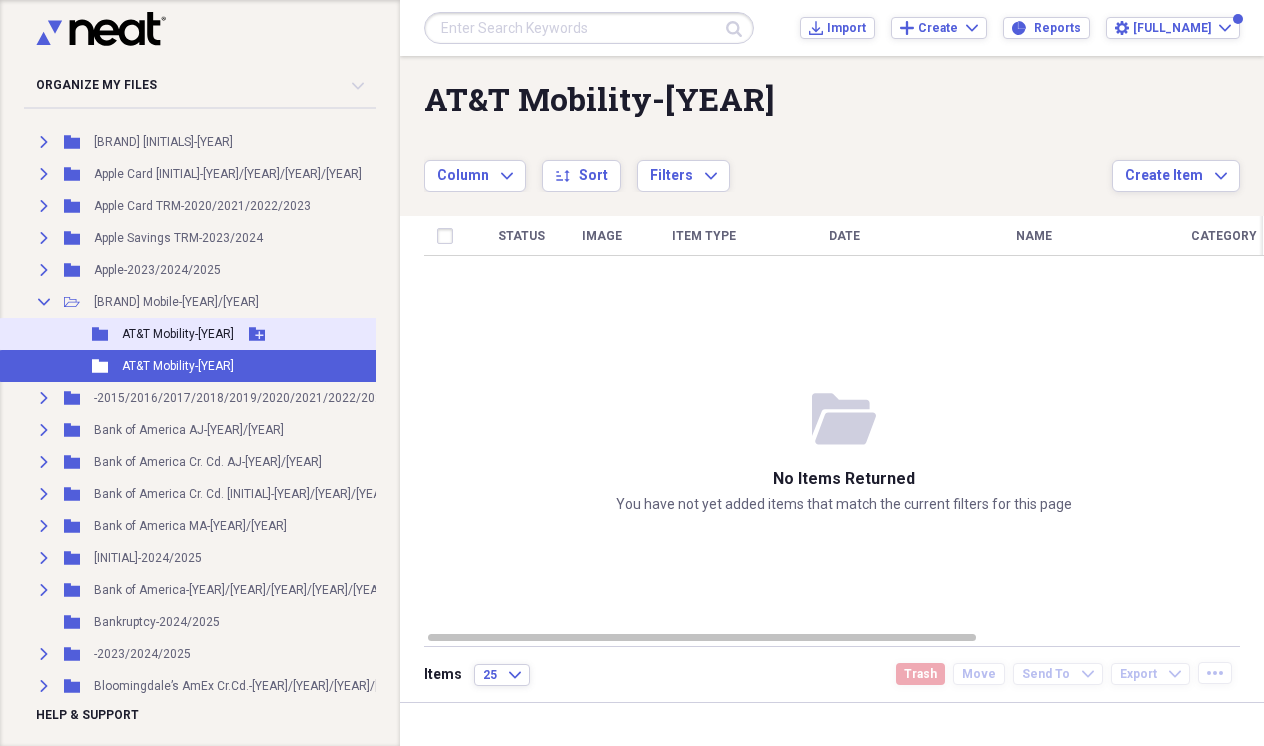 click on "AT&T Mobility-[YEAR]" at bounding box center [178, 334] 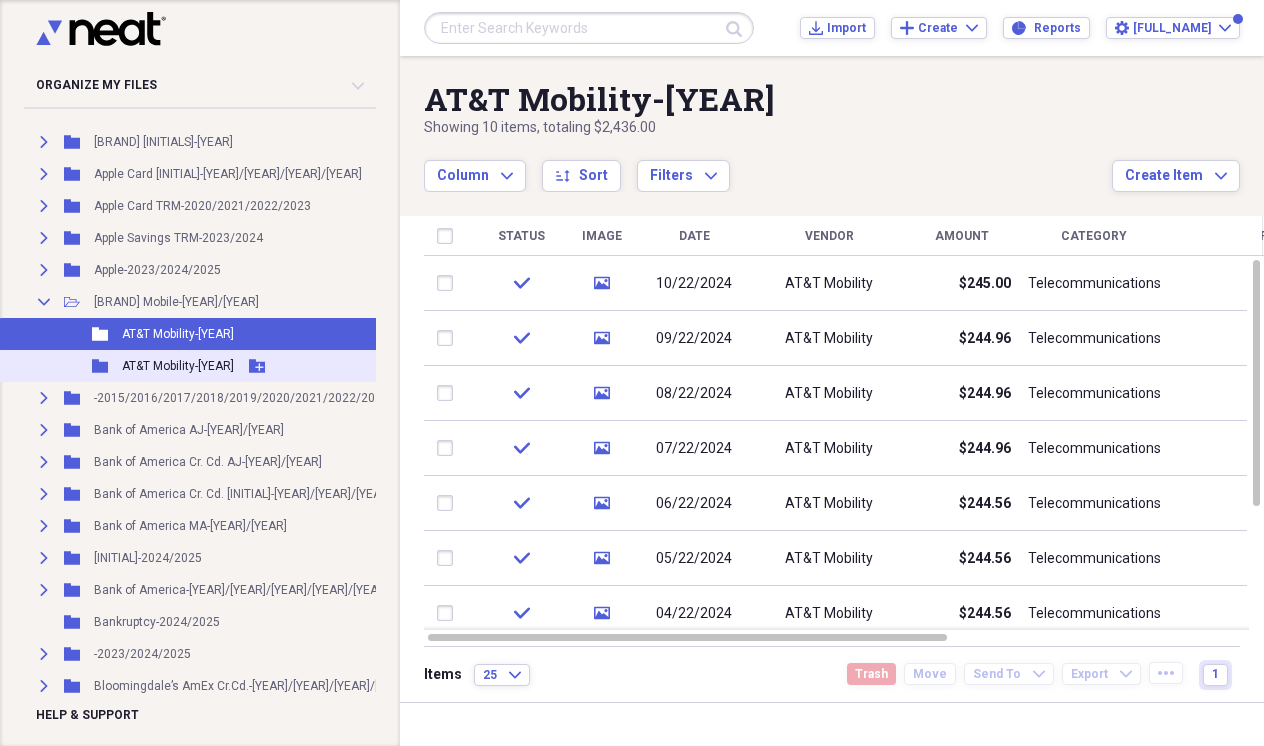 click on "AT&T Mobility-[YEAR]" at bounding box center (178, 366) 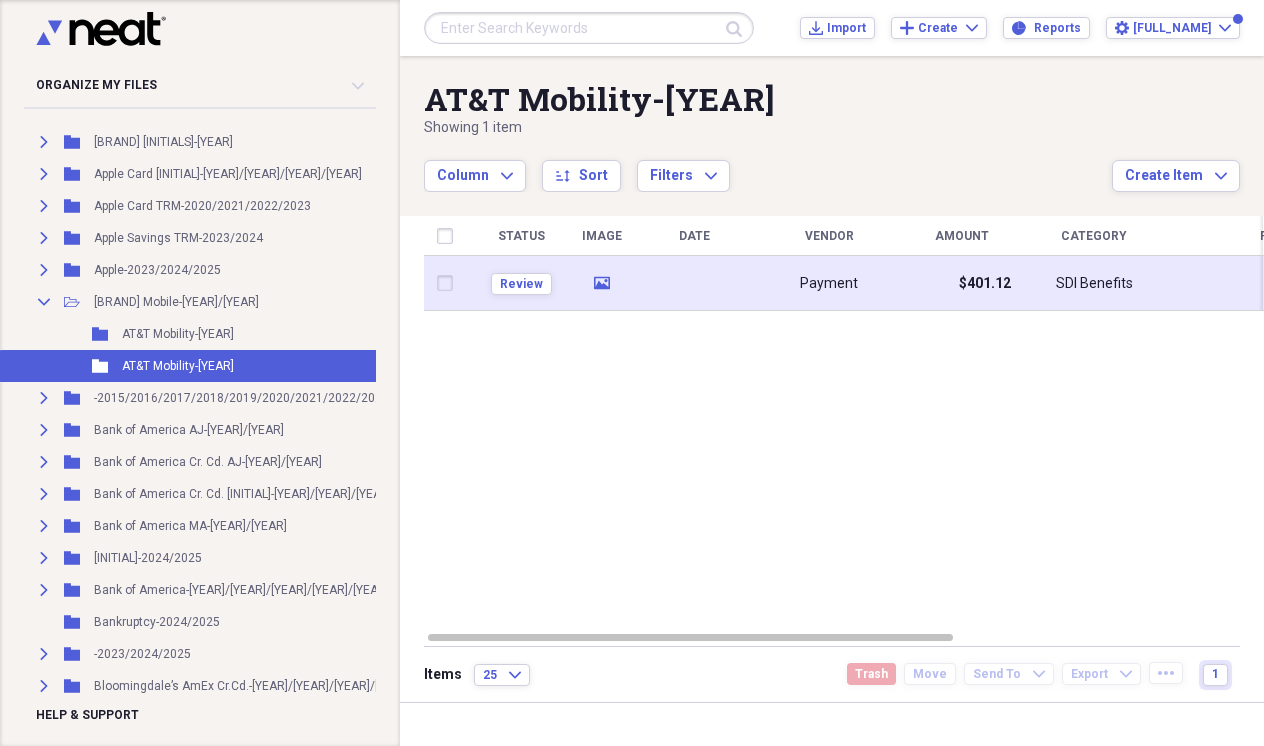 click at bounding box center [694, 283] 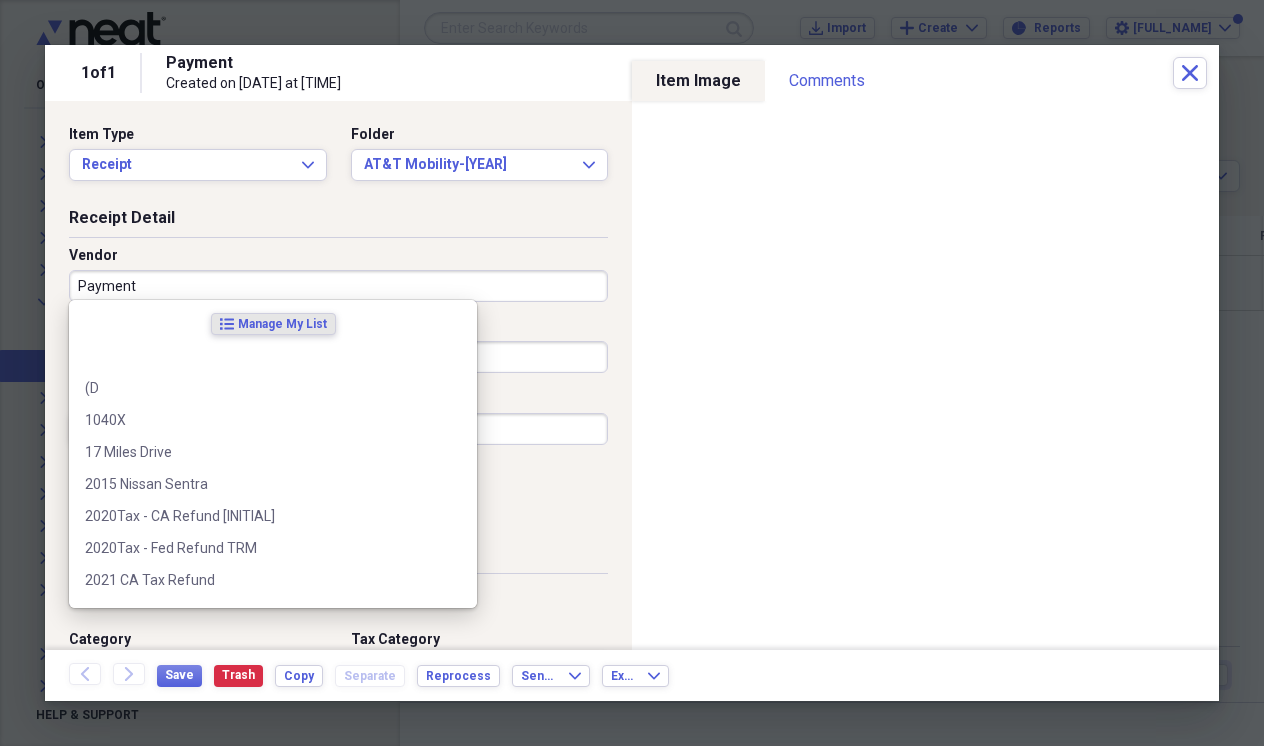 click on "Payment" at bounding box center (338, 286) 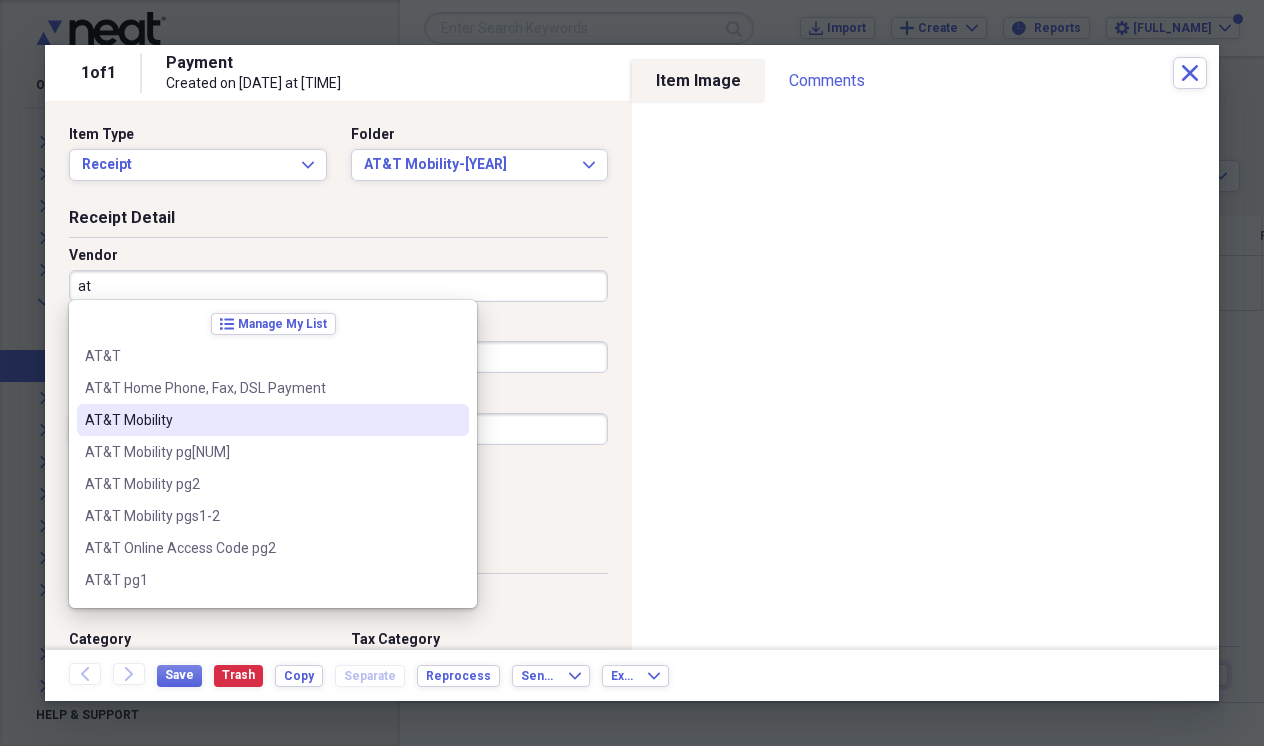 click on "AT&T Mobility" at bounding box center (261, 420) 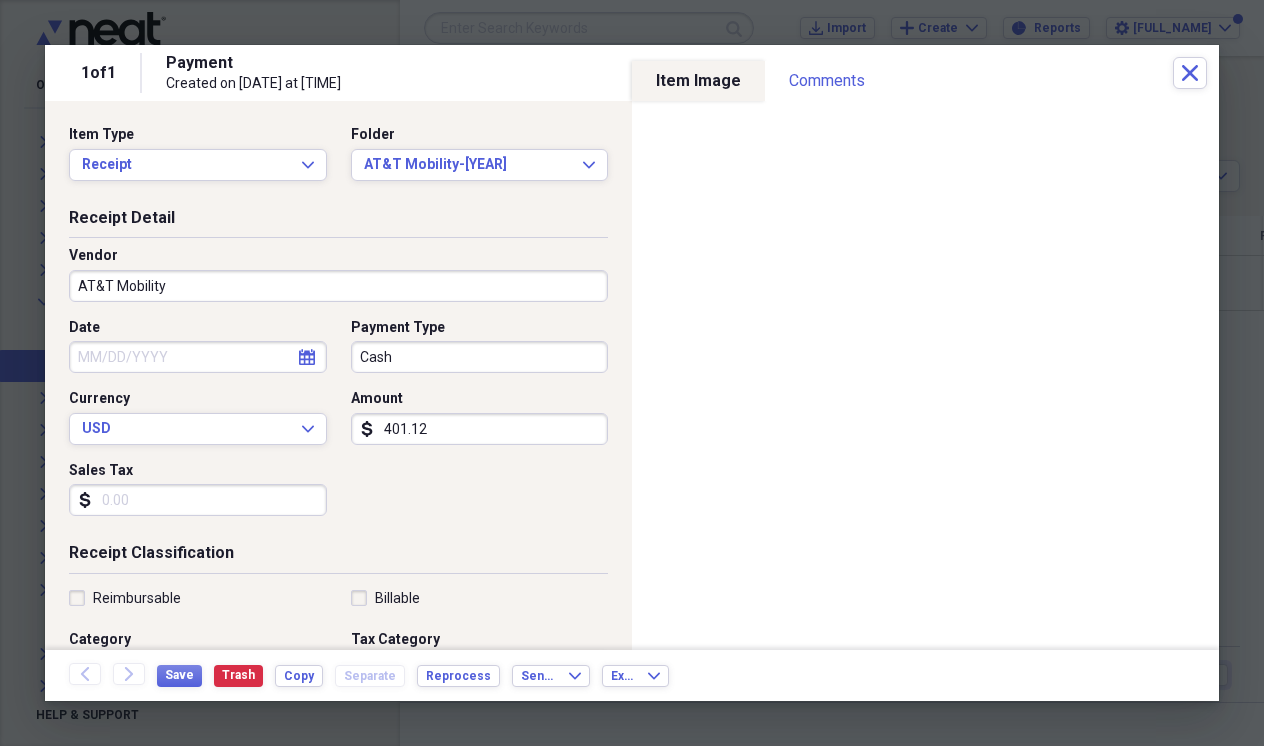 type on "Telecommunications" 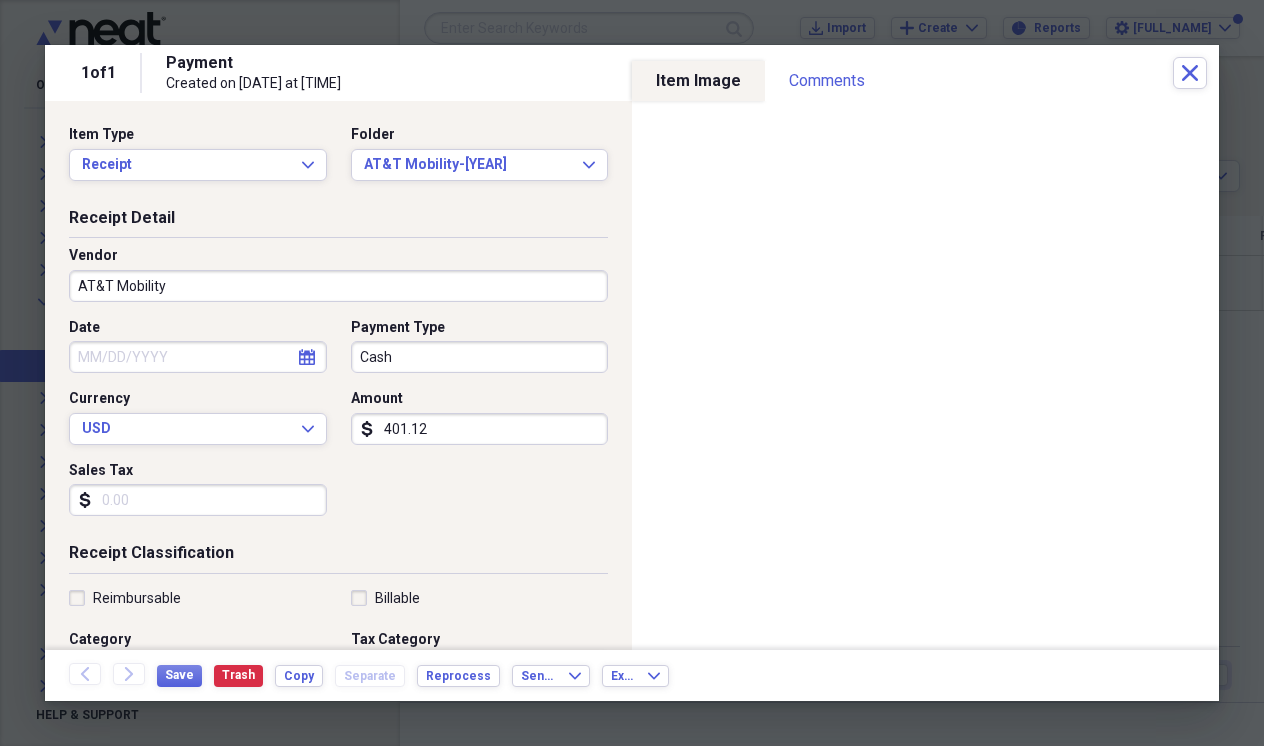 click 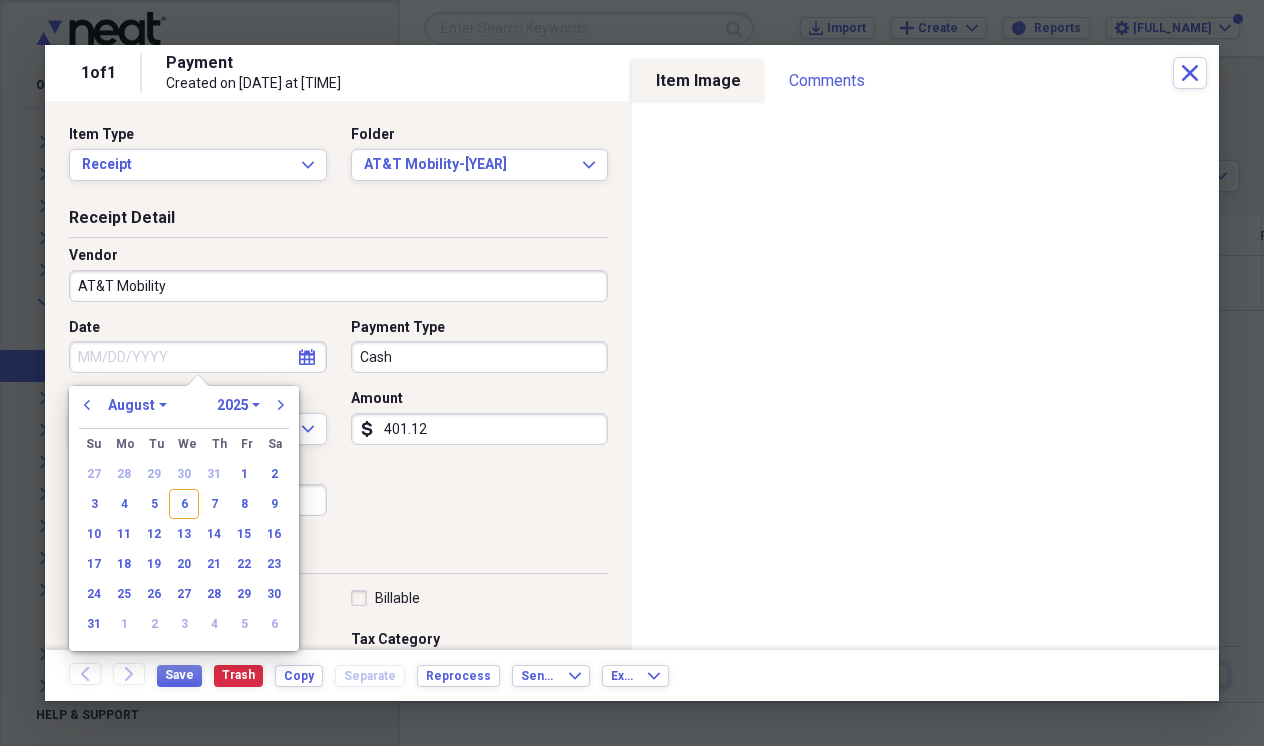 select on "0" 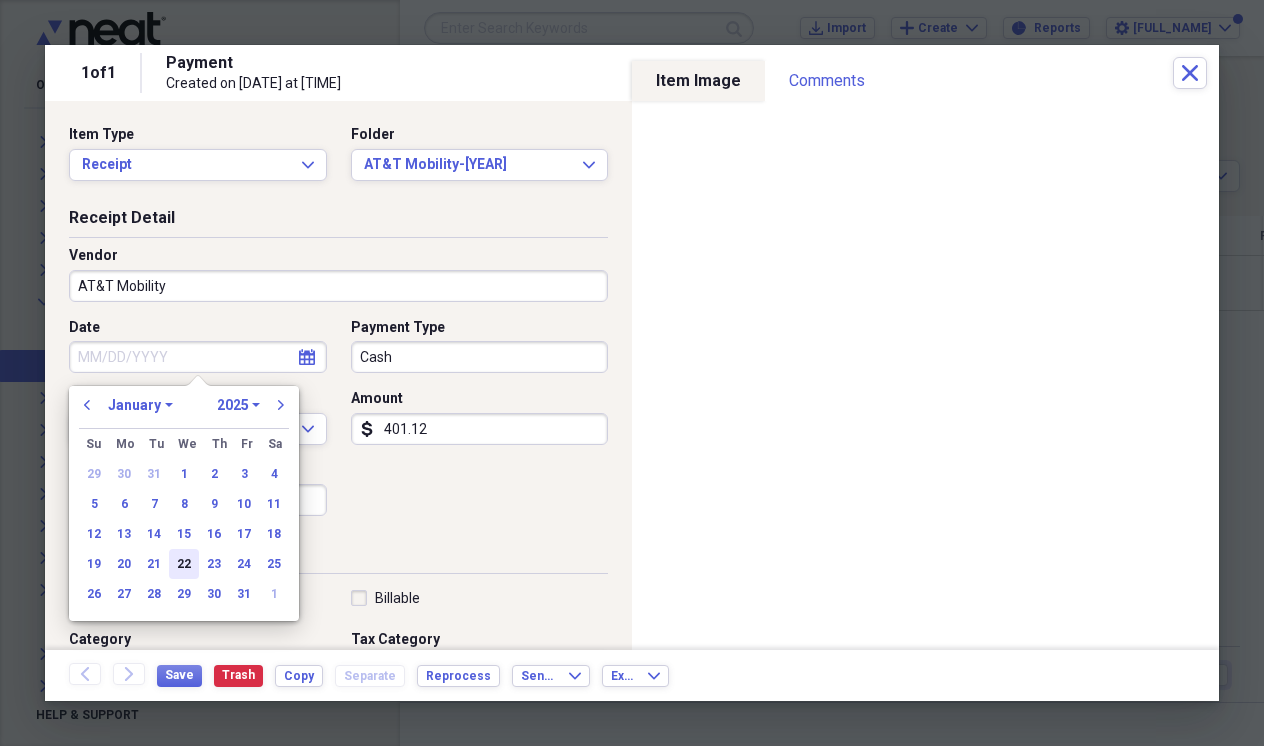 click on "22" at bounding box center [184, 564] 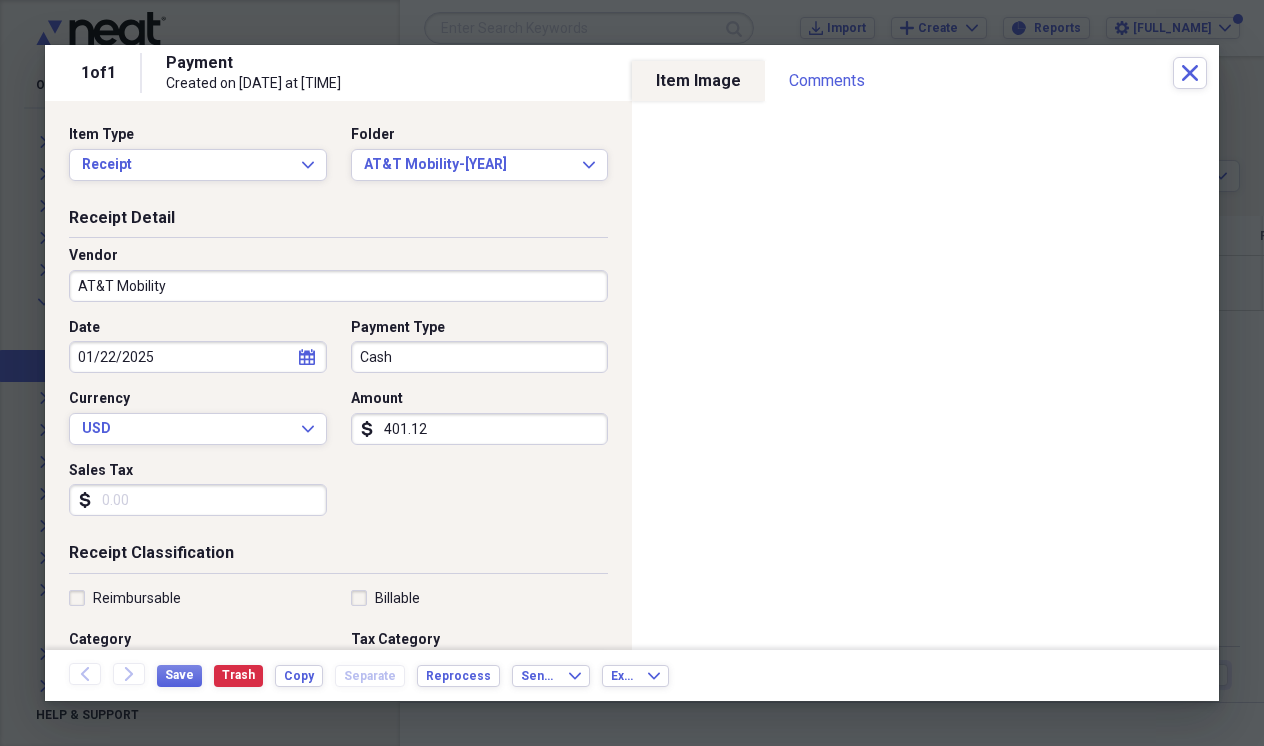 click on "Cash" at bounding box center (480, 357) 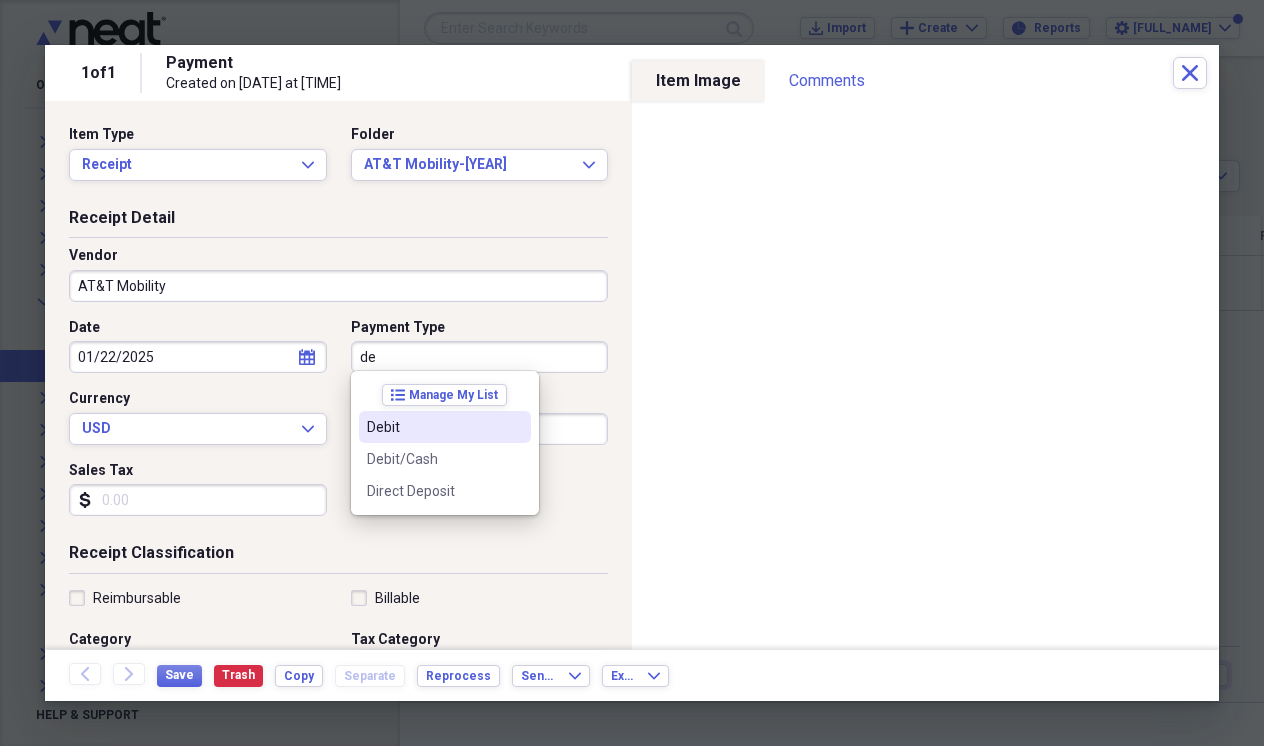 click on "Debit" at bounding box center (433, 427) 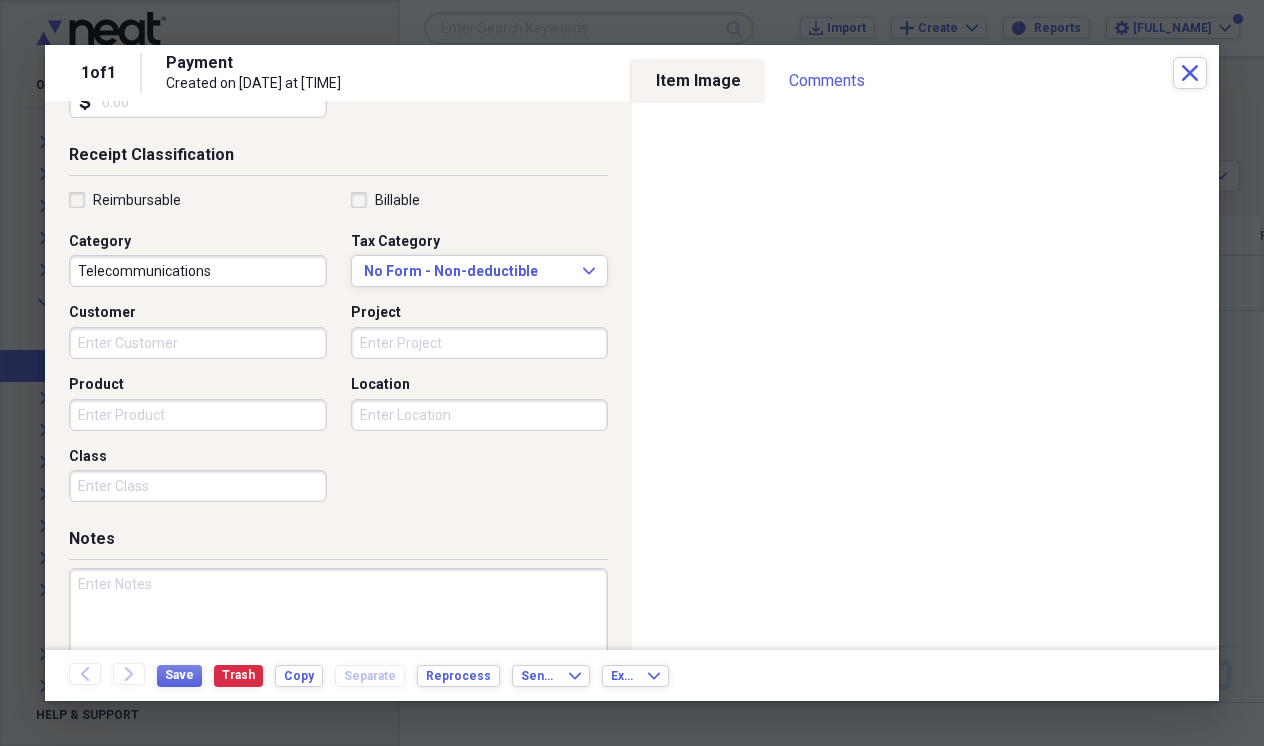 scroll, scrollTop: 399, scrollLeft: 0, axis: vertical 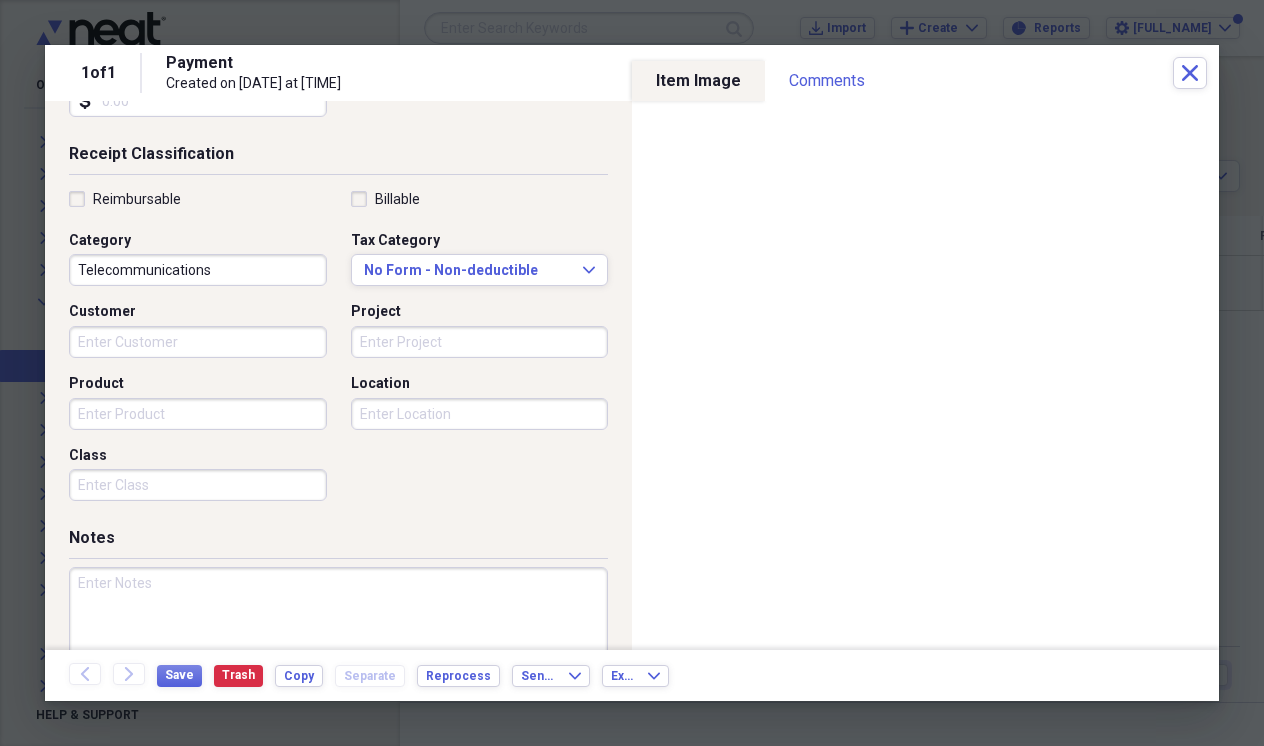 click at bounding box center (338, 632) 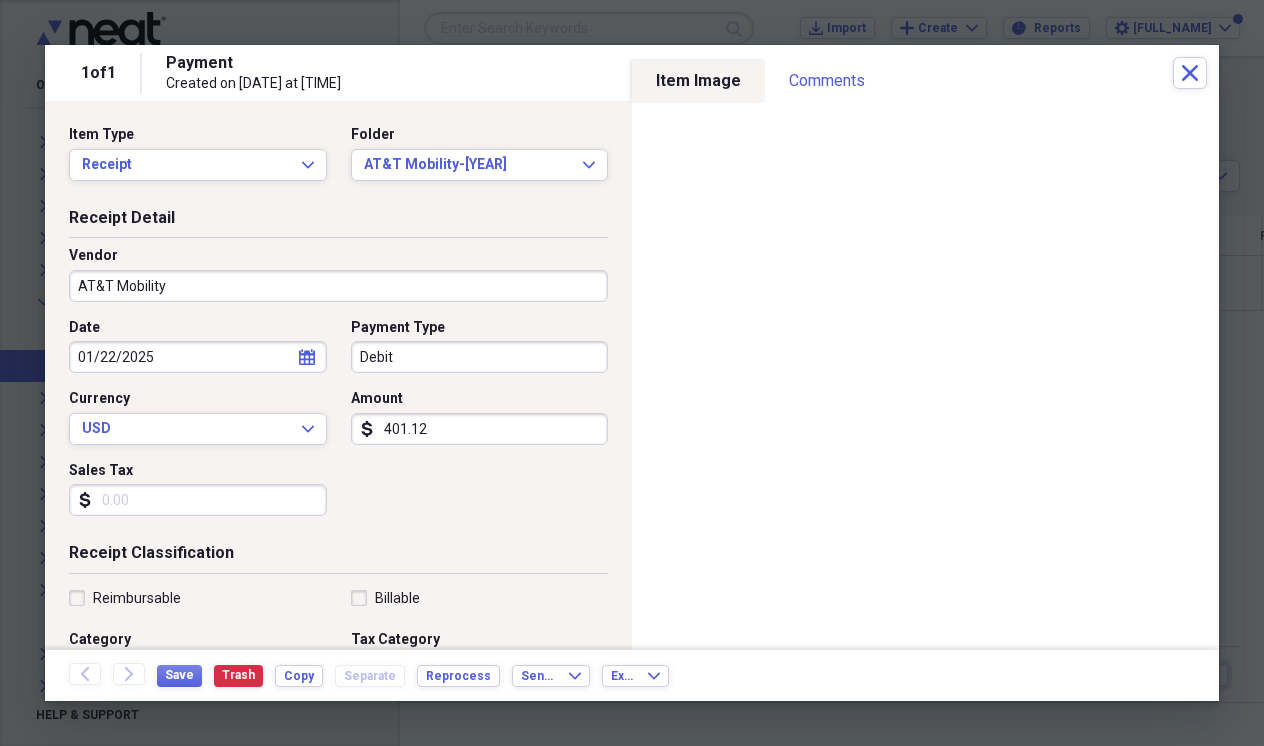 scroll, scrollTop: 0, scrollLeft: 0, axis: both 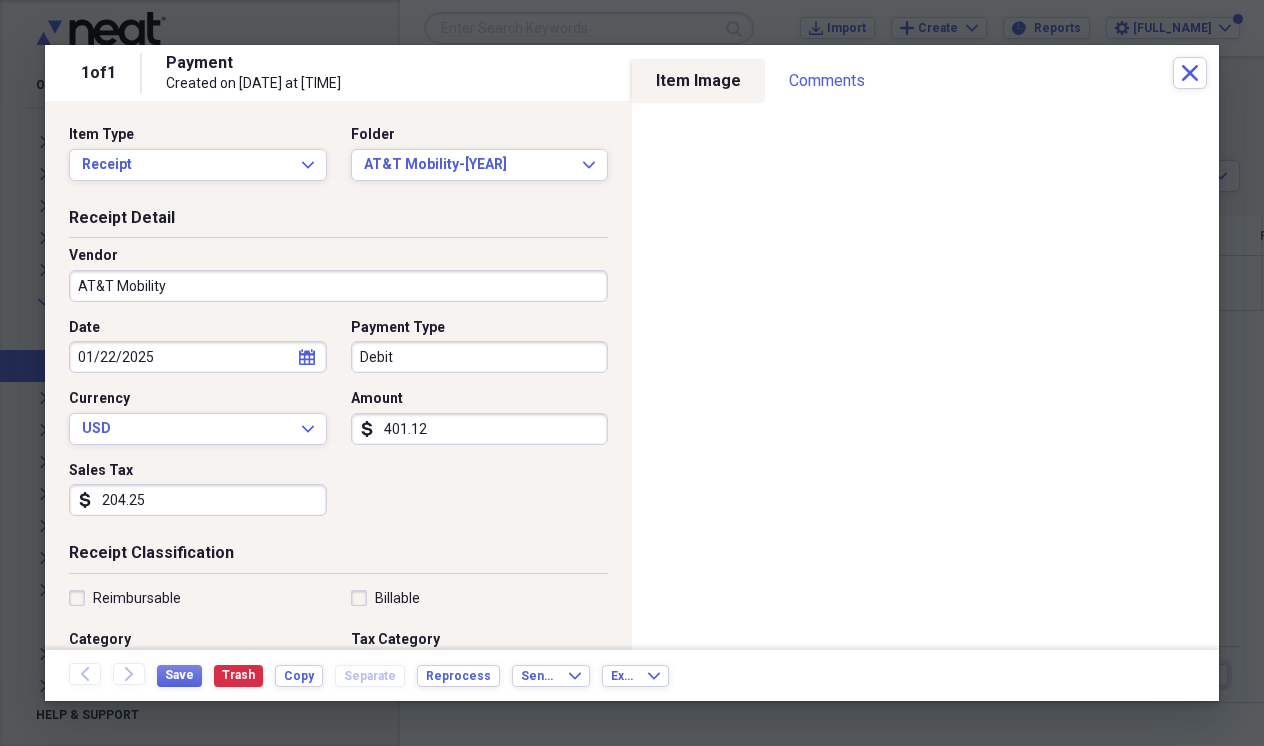 type on "2042.56" 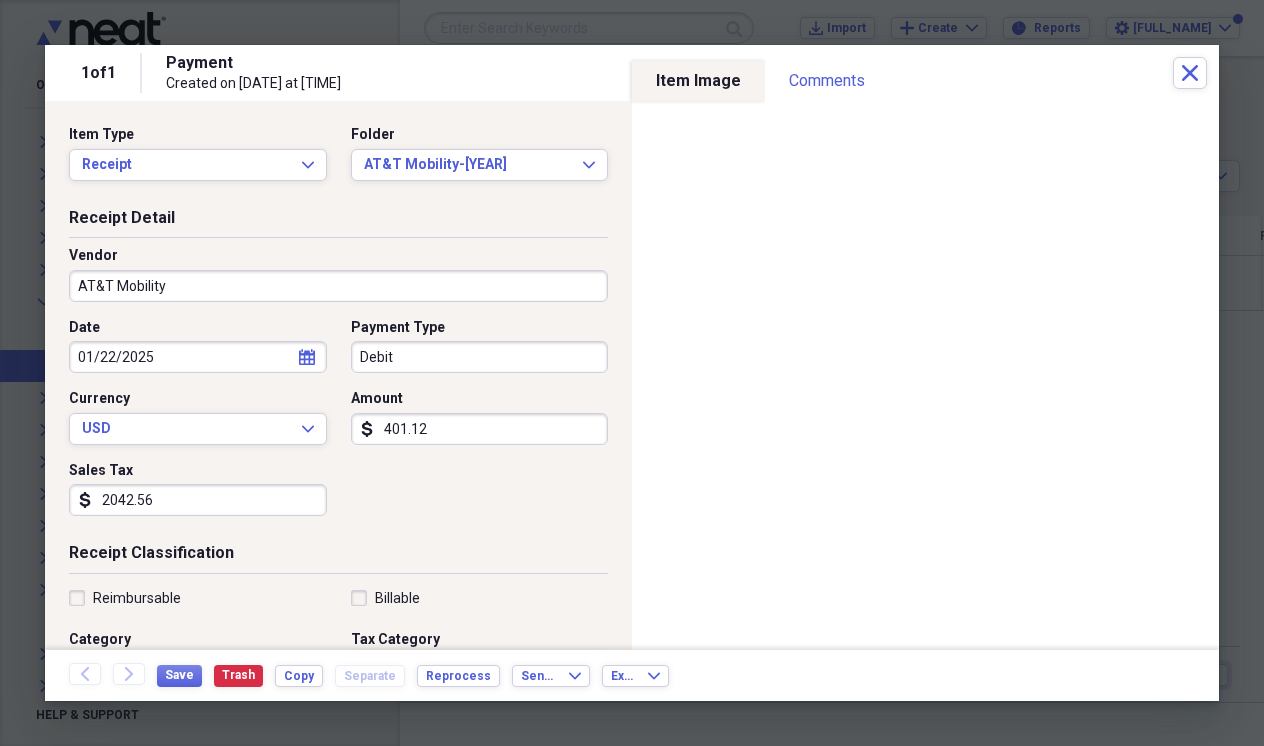 click on "401.12" at bounding box center [480, 429] 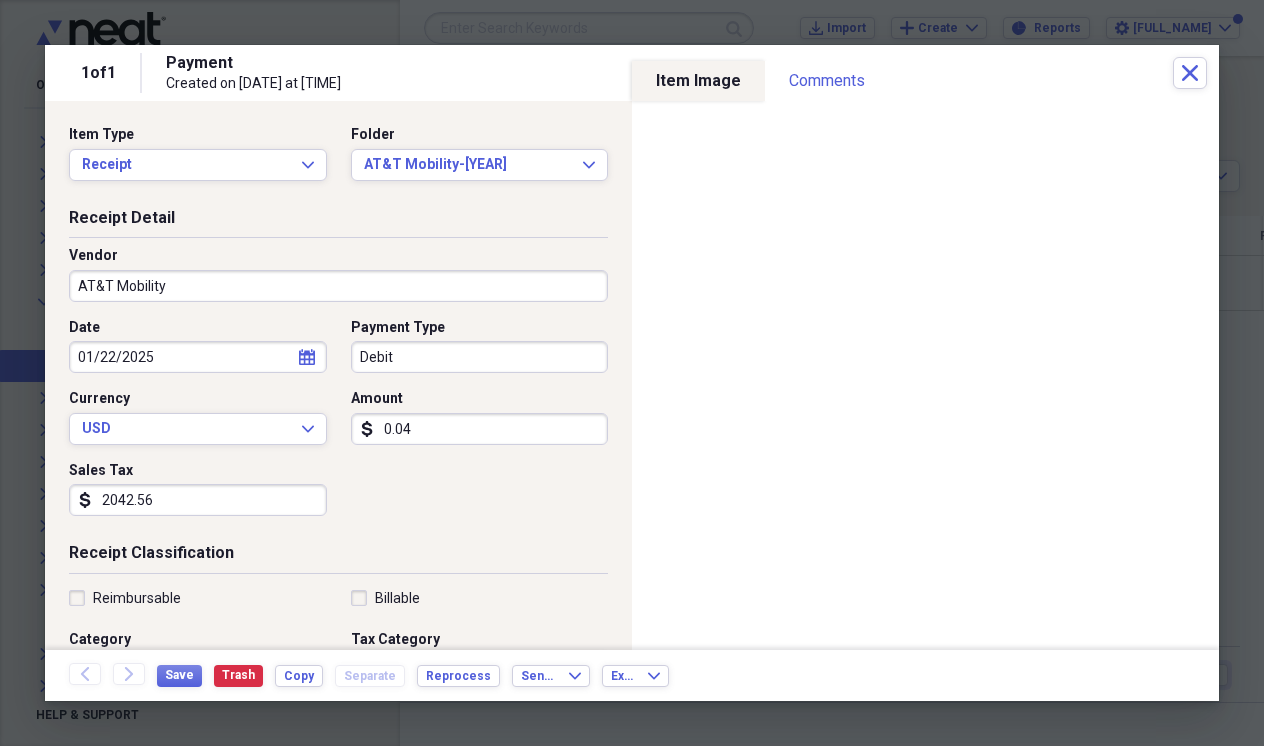 type on "0.04" 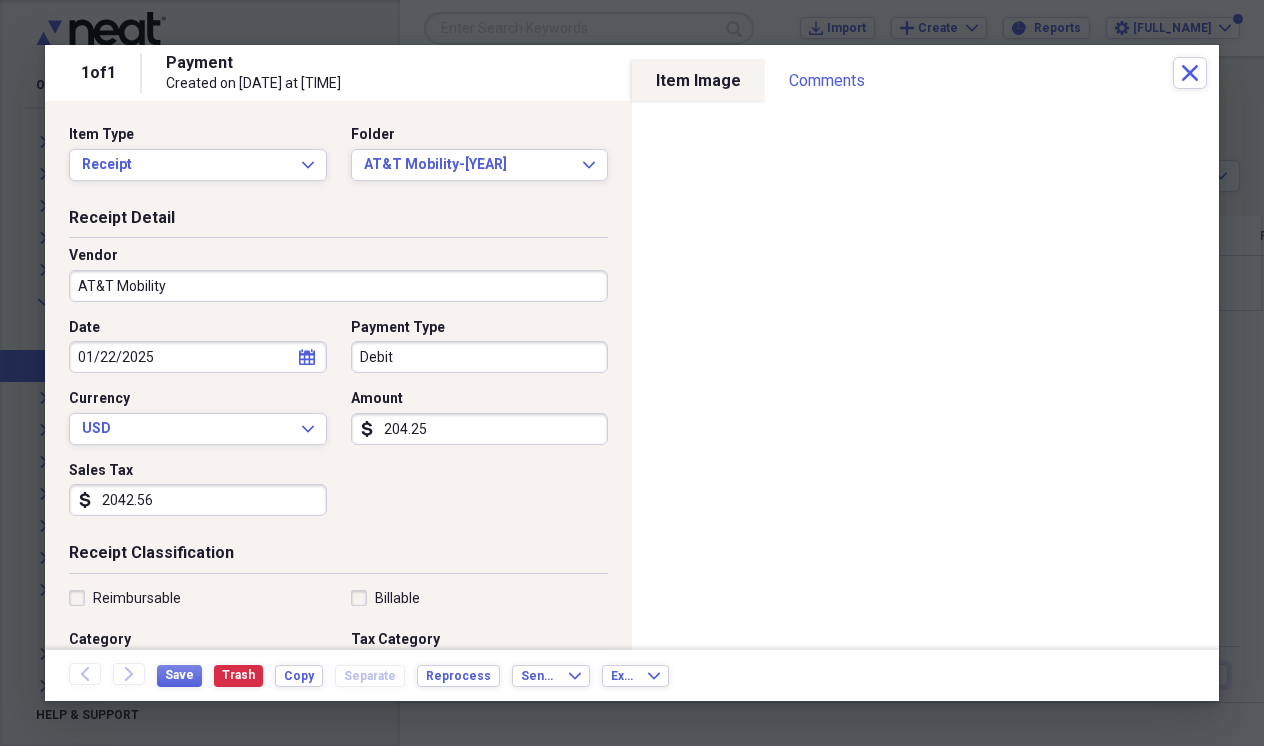 type on "2042.56" 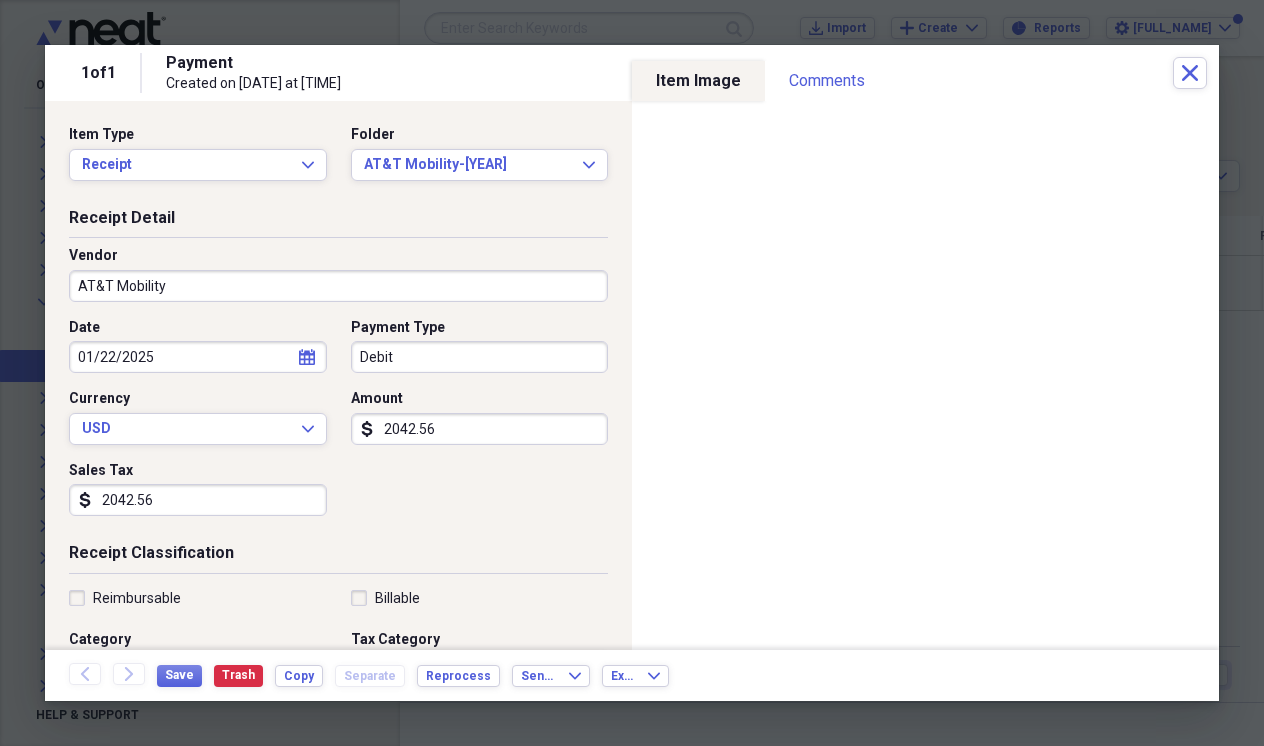 click on "2042.56" at bounding box center [198, 500] 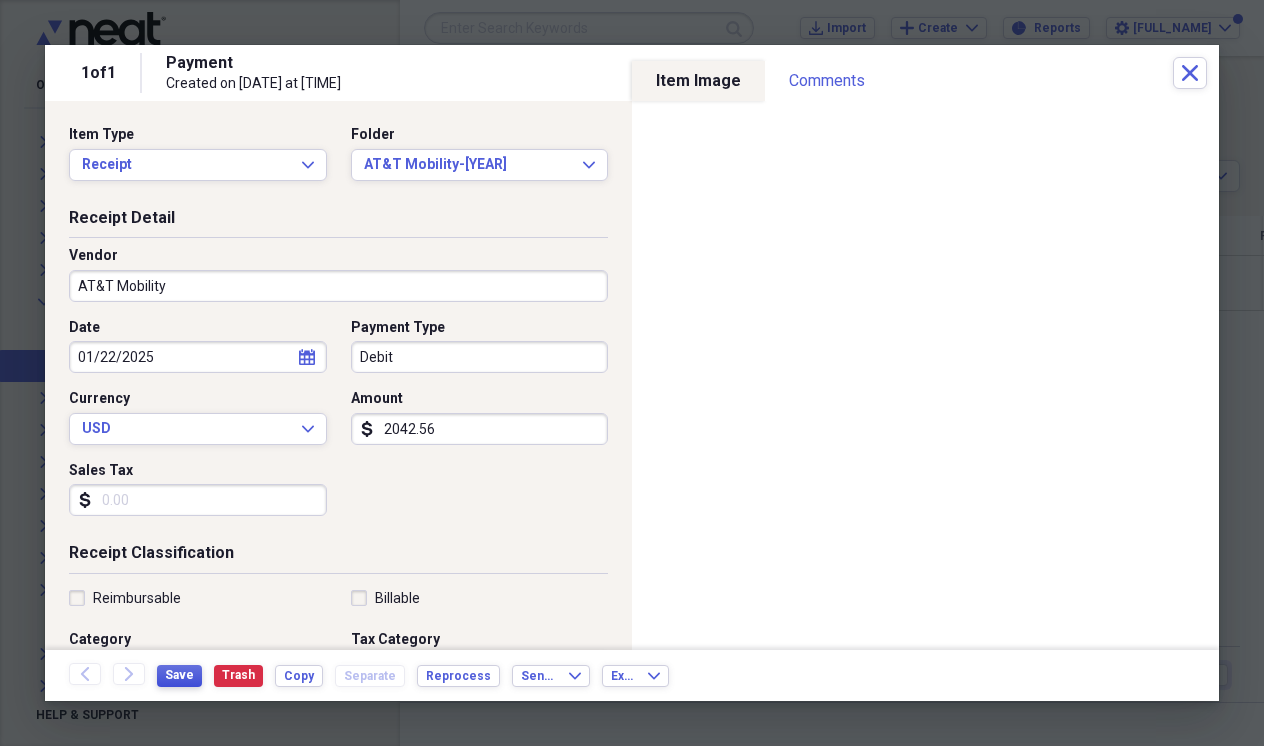 click on "Save" at bounding box center (179, 675) 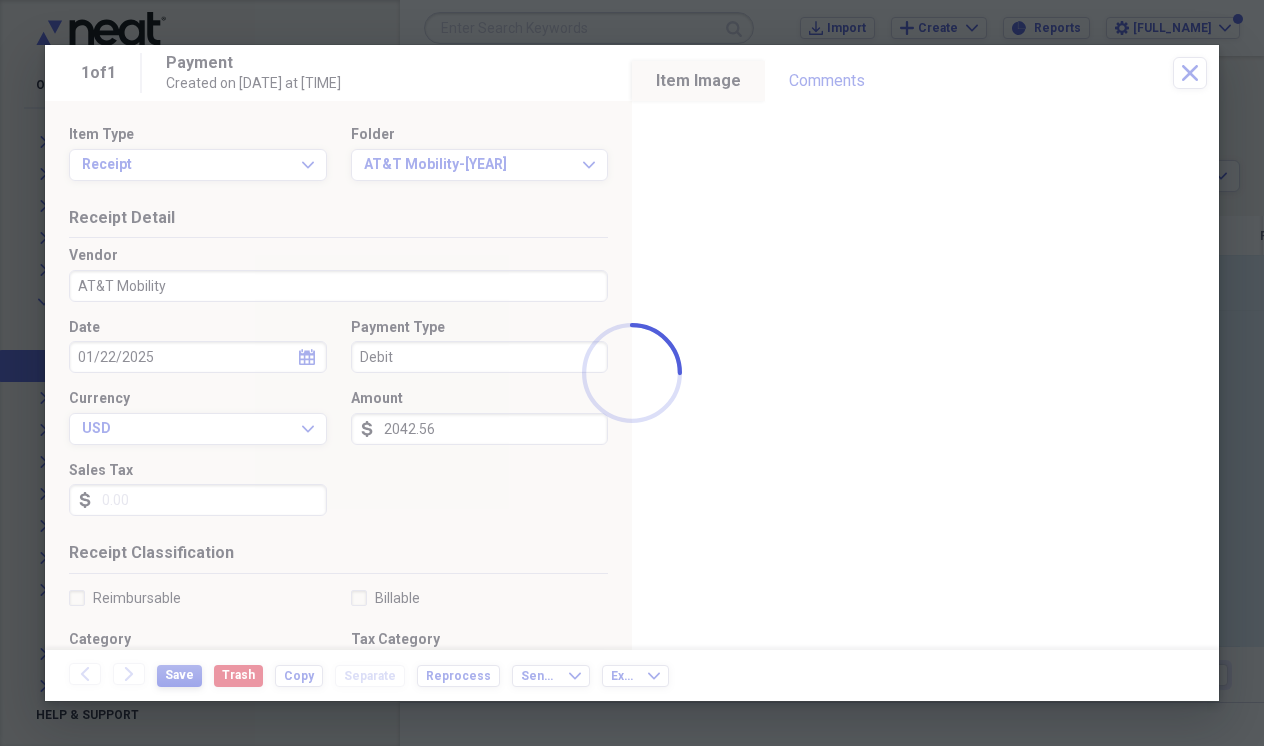 type on "[MONTH]-[MONTH]" 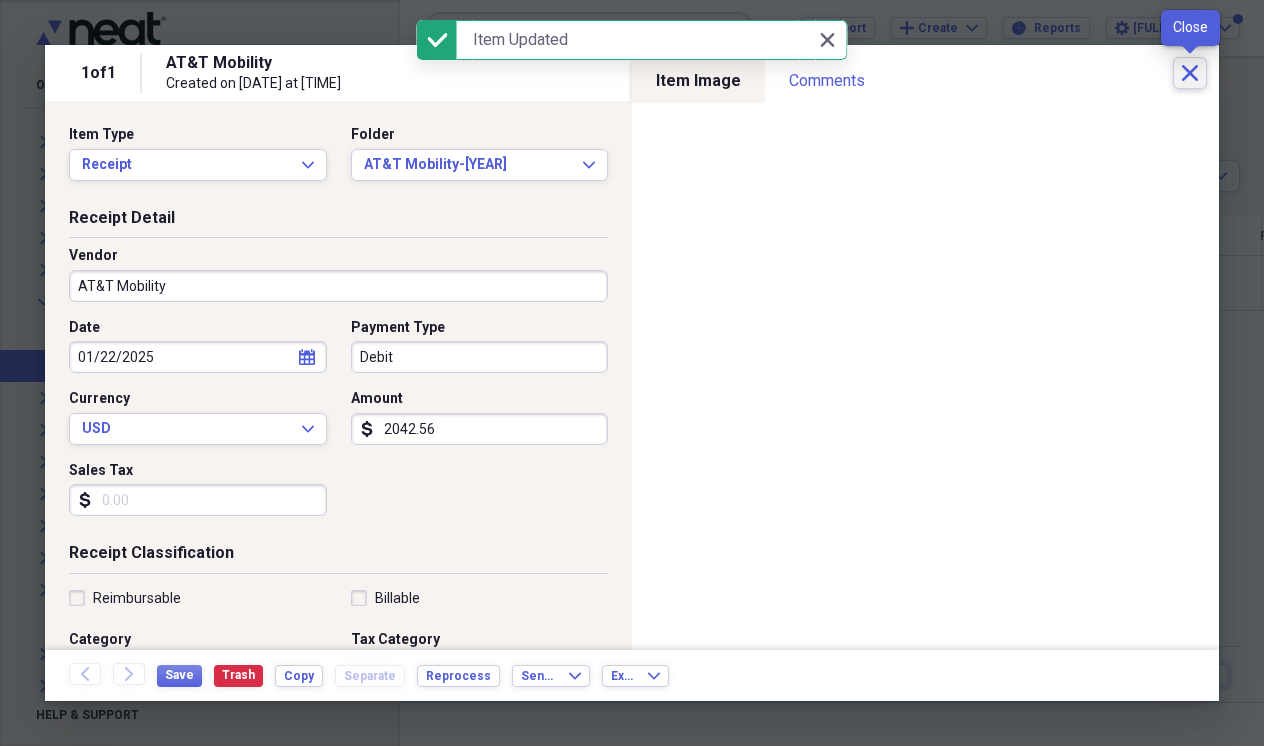 click 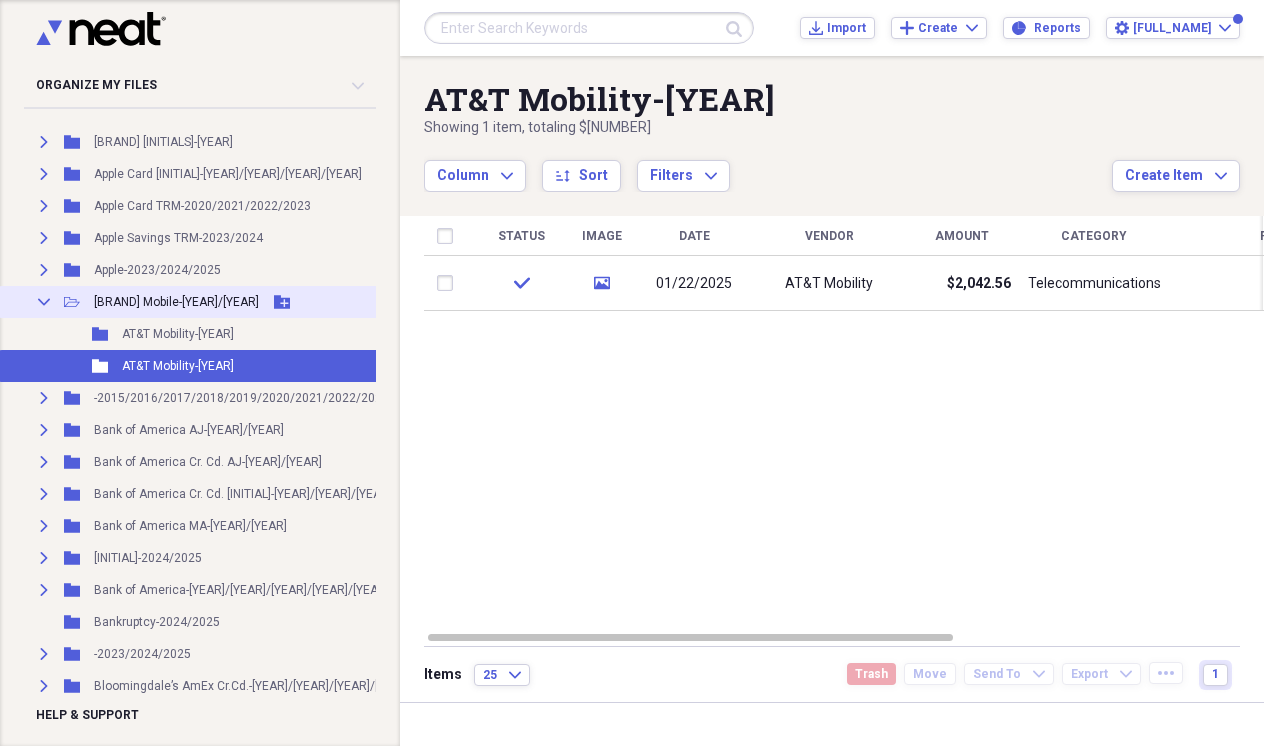 click 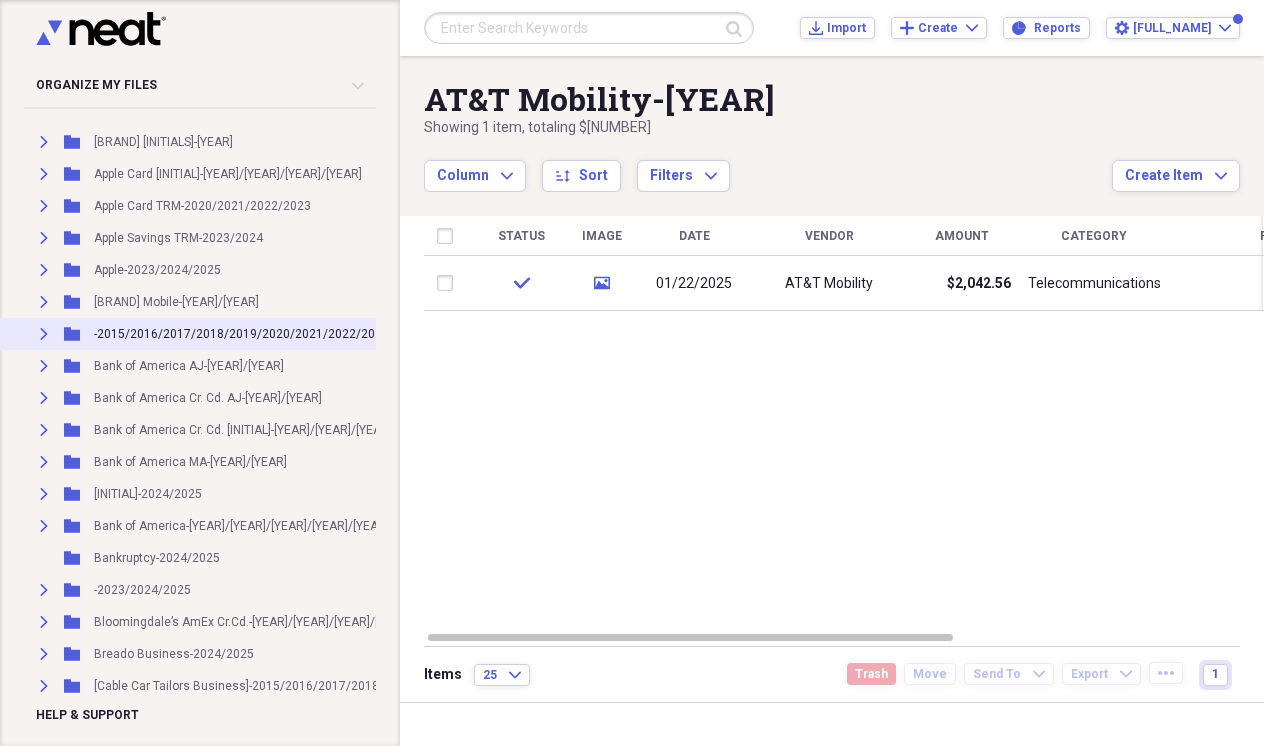 click on "Expand" at bounding box center [44, 334] 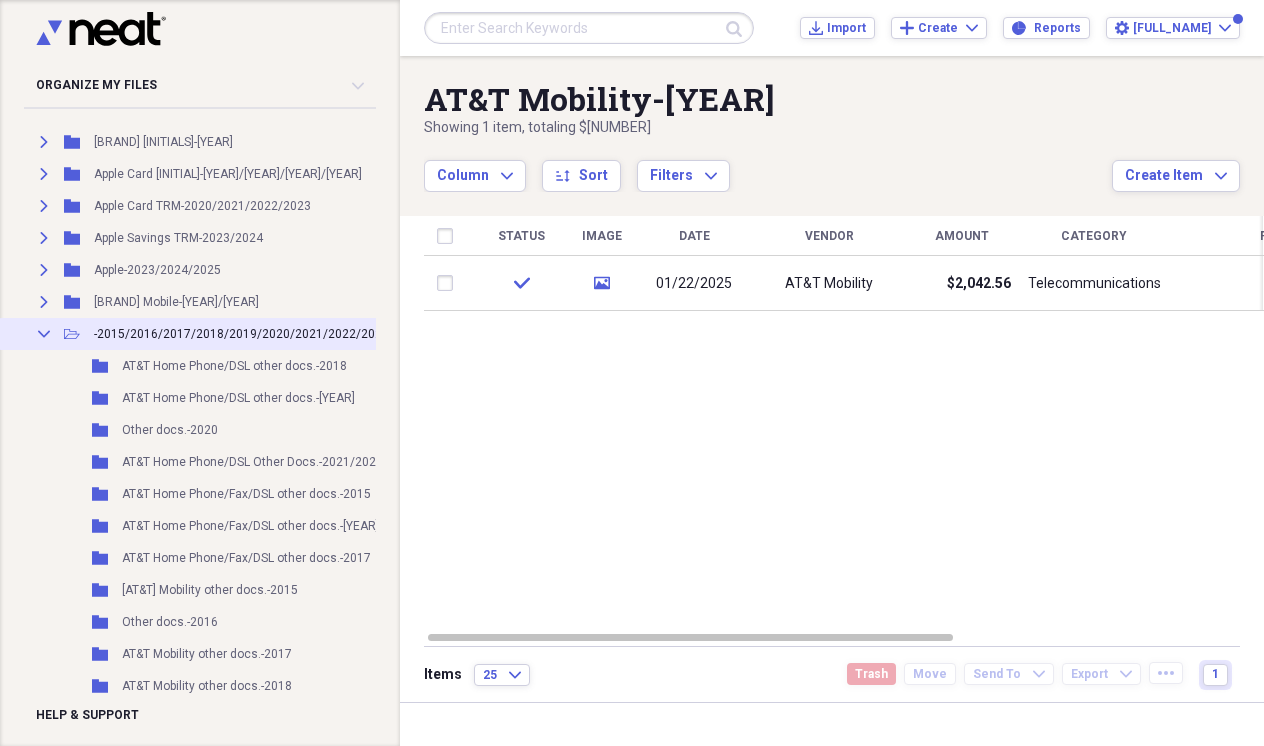 click on "Collapse" at bounding box center [44, 334] 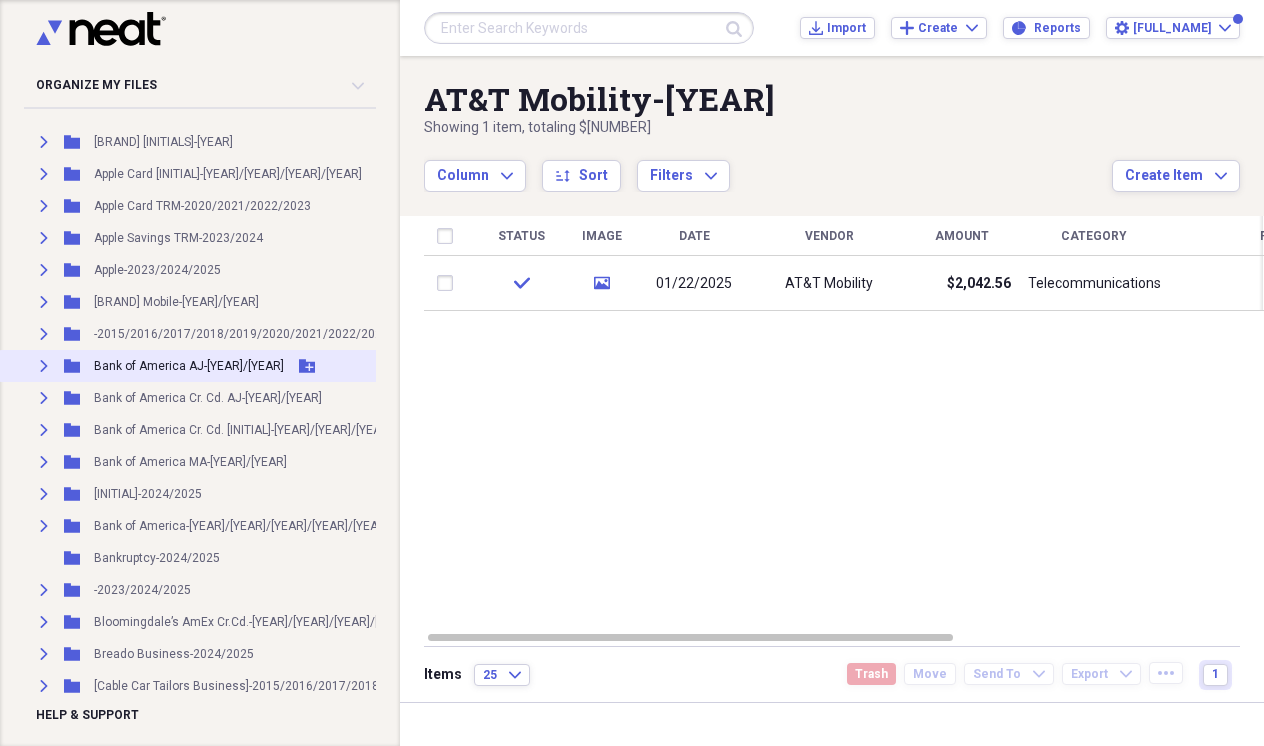 click on "Expand" 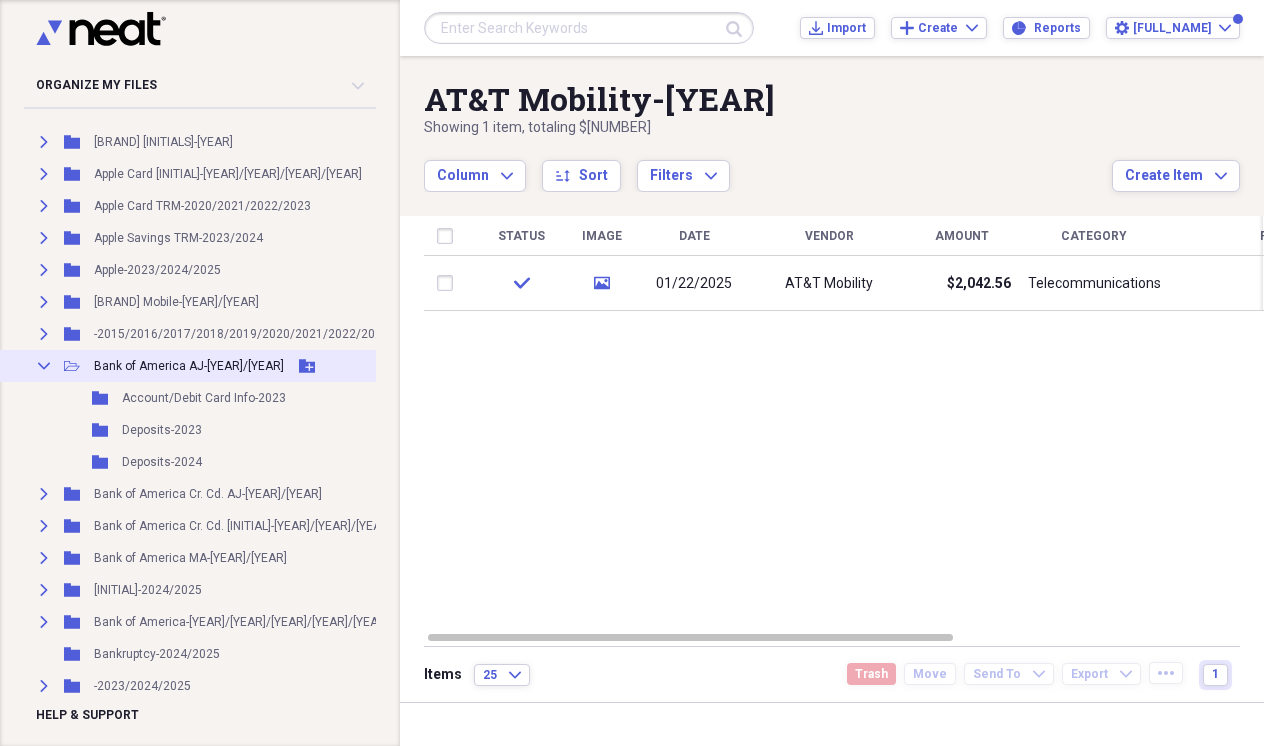 click on "Collapse" 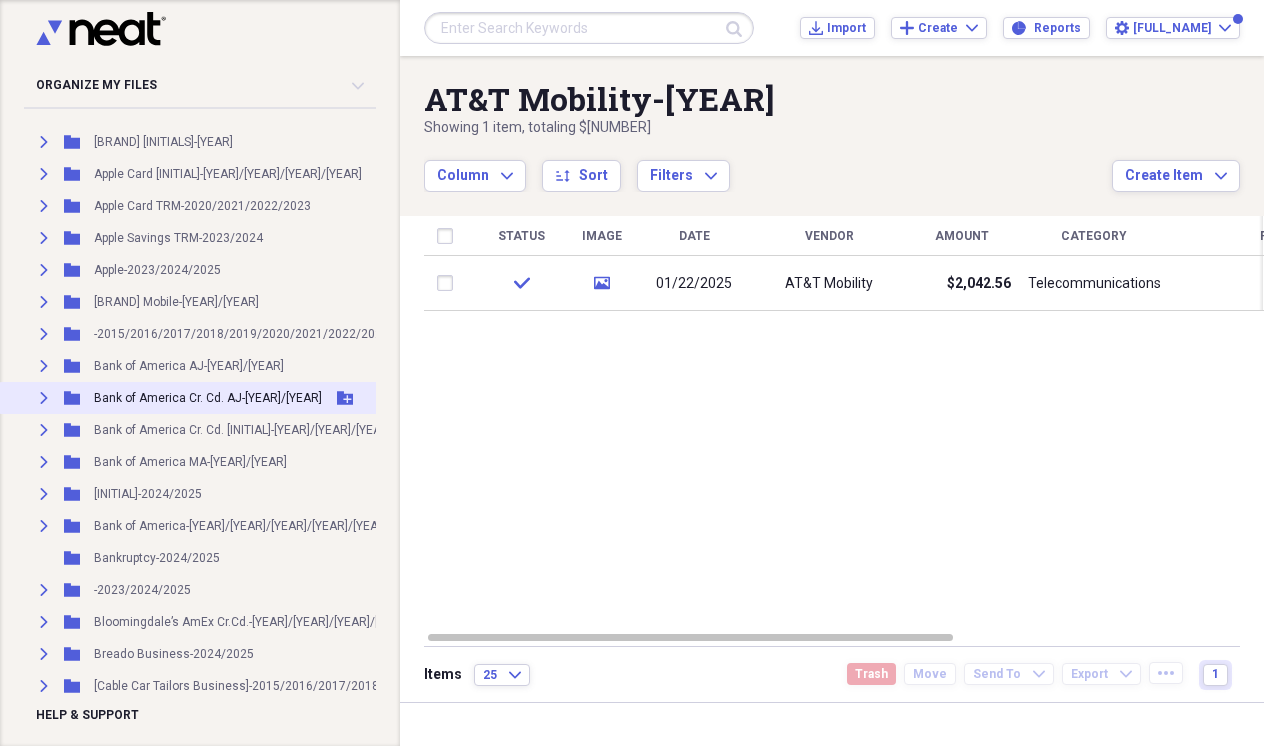 click on "Expand" 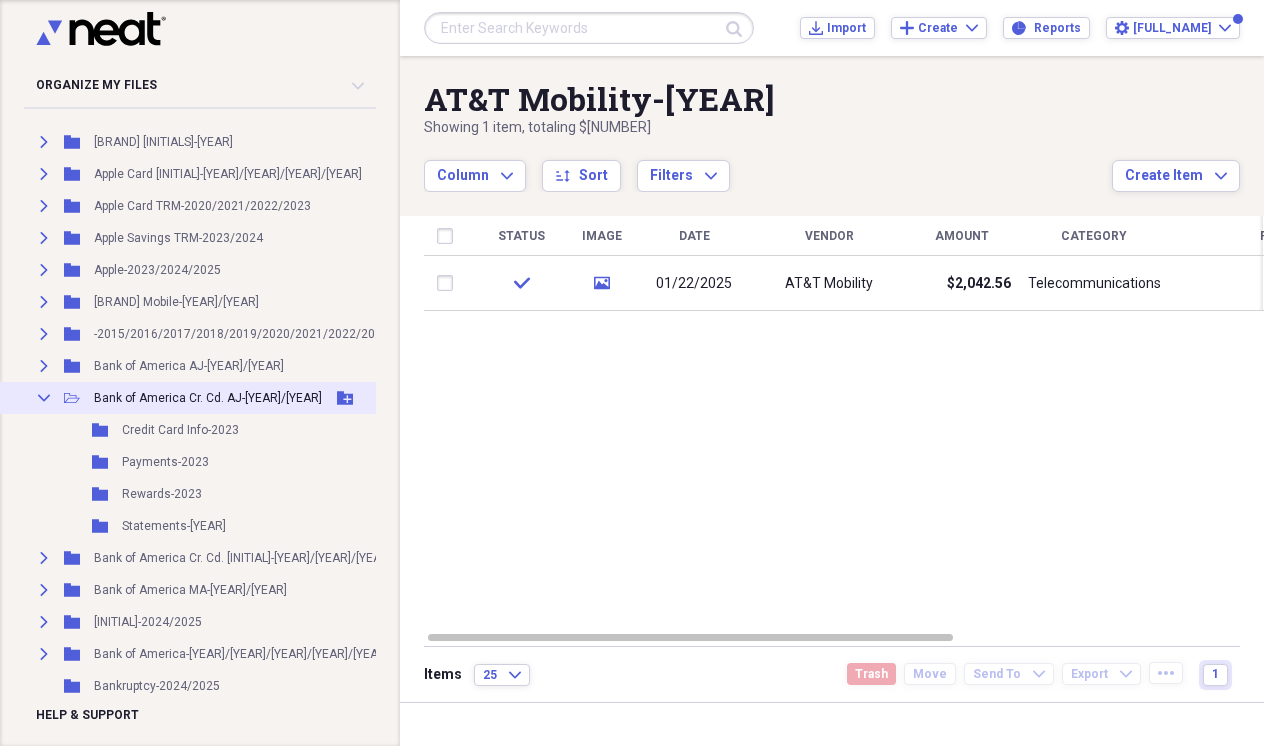 click on "Collapse" 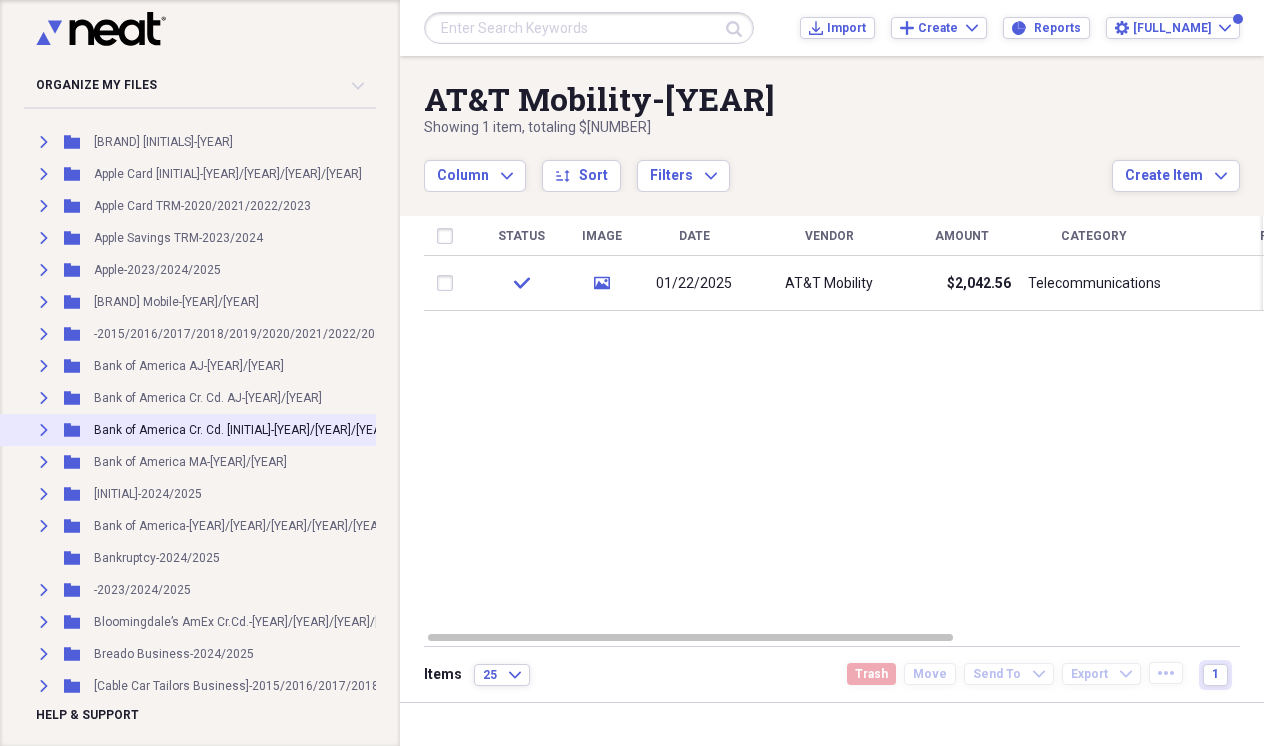 click on "Expand" 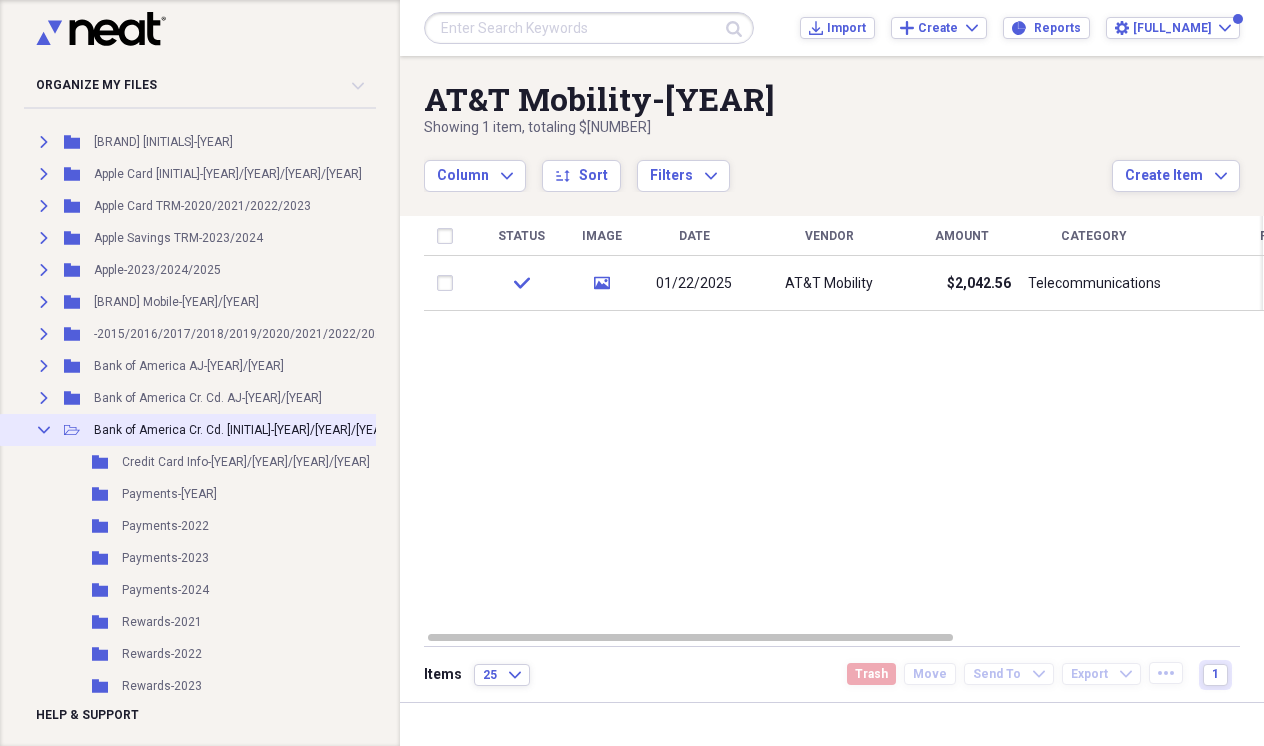 click on "Collapse" 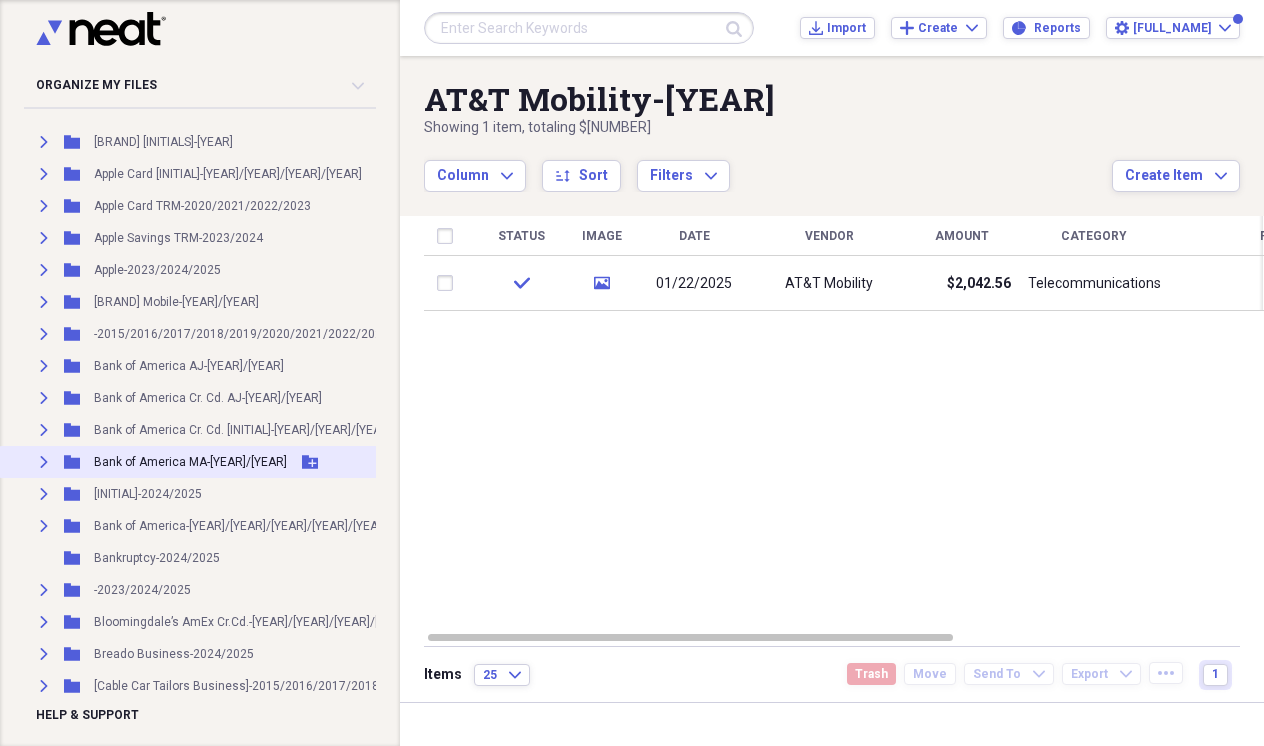 click on "Expand" 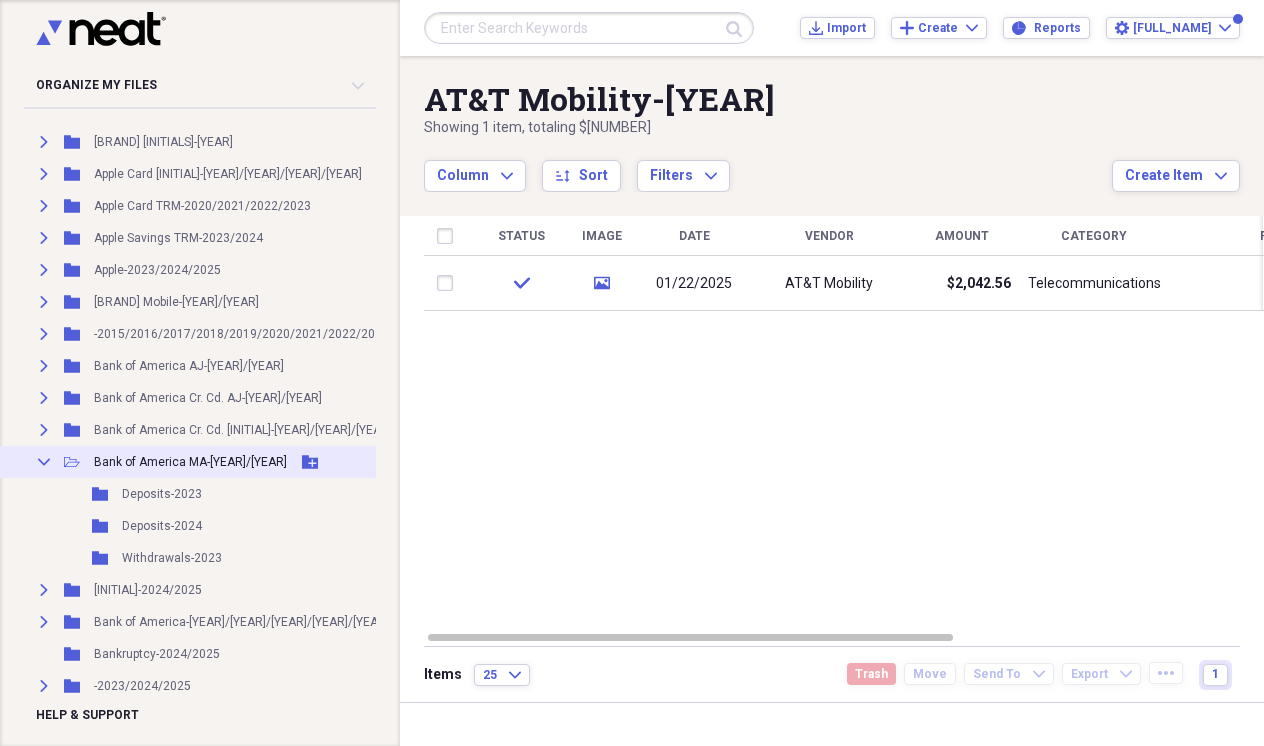 click on "Collapse" 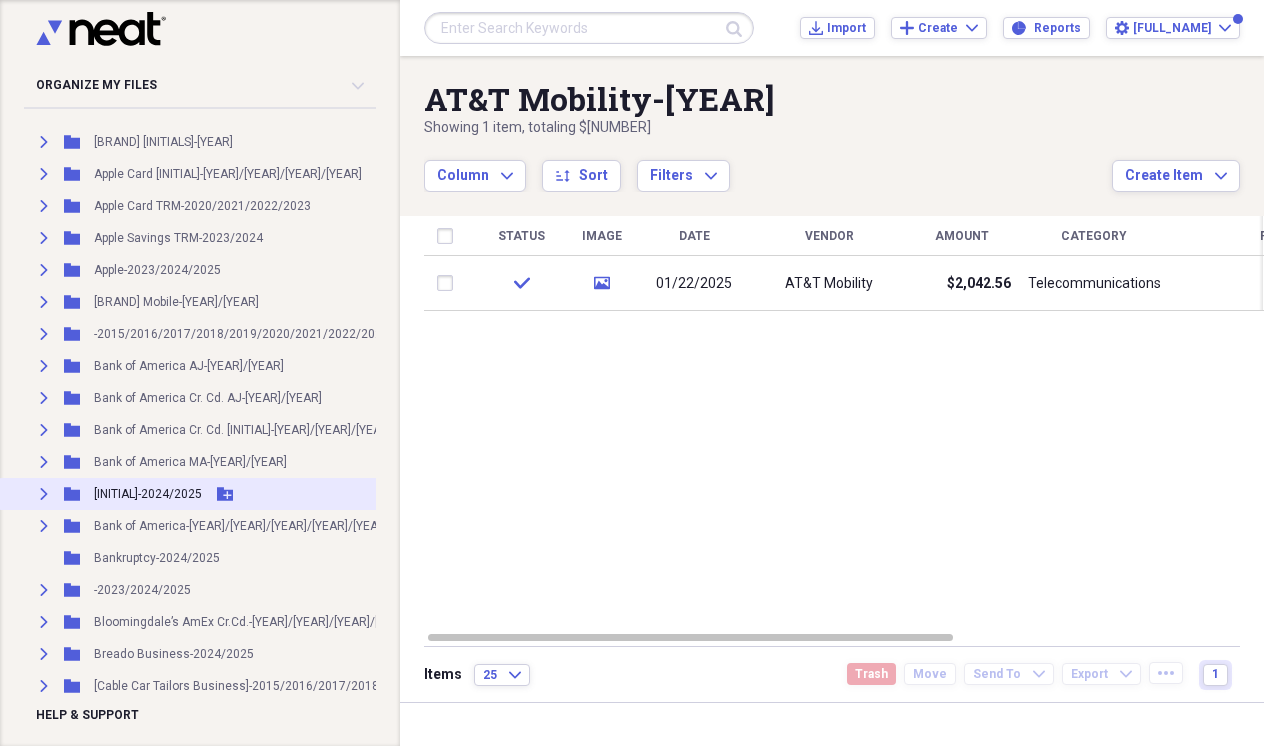 click on "Expand" 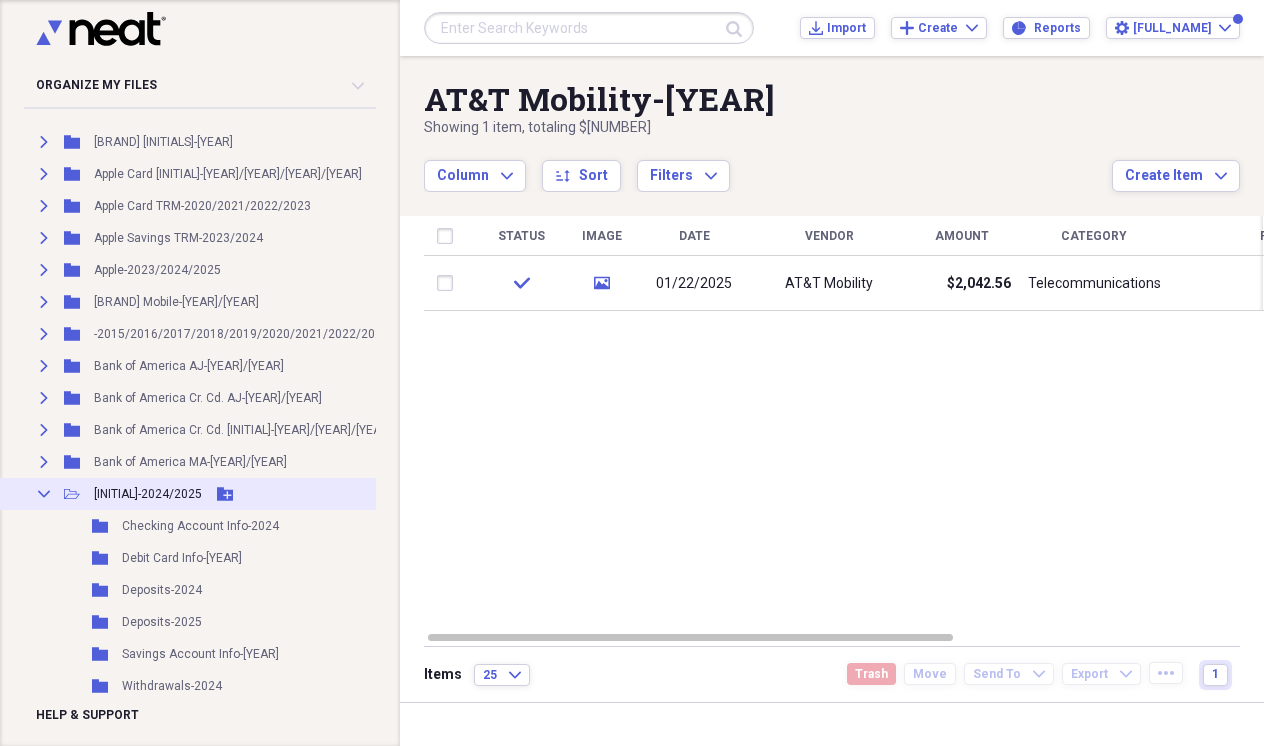 click on "Collapse" 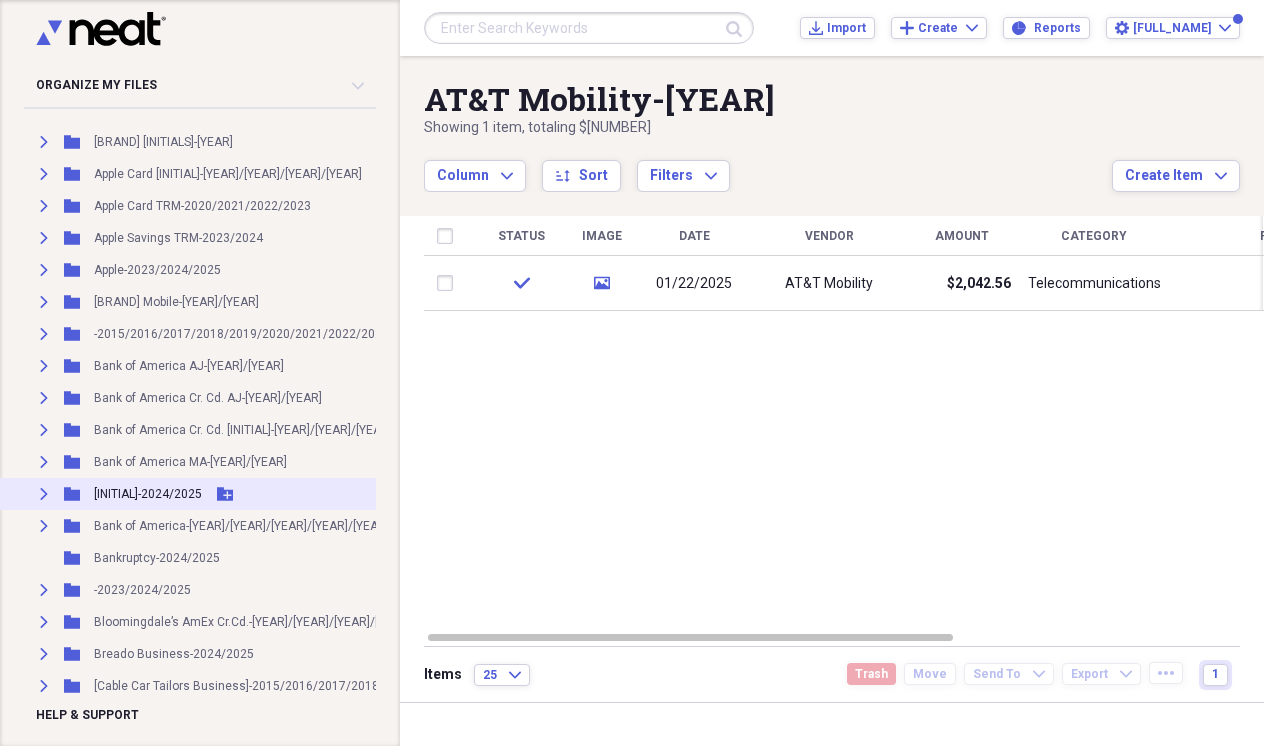 click on "Expand" 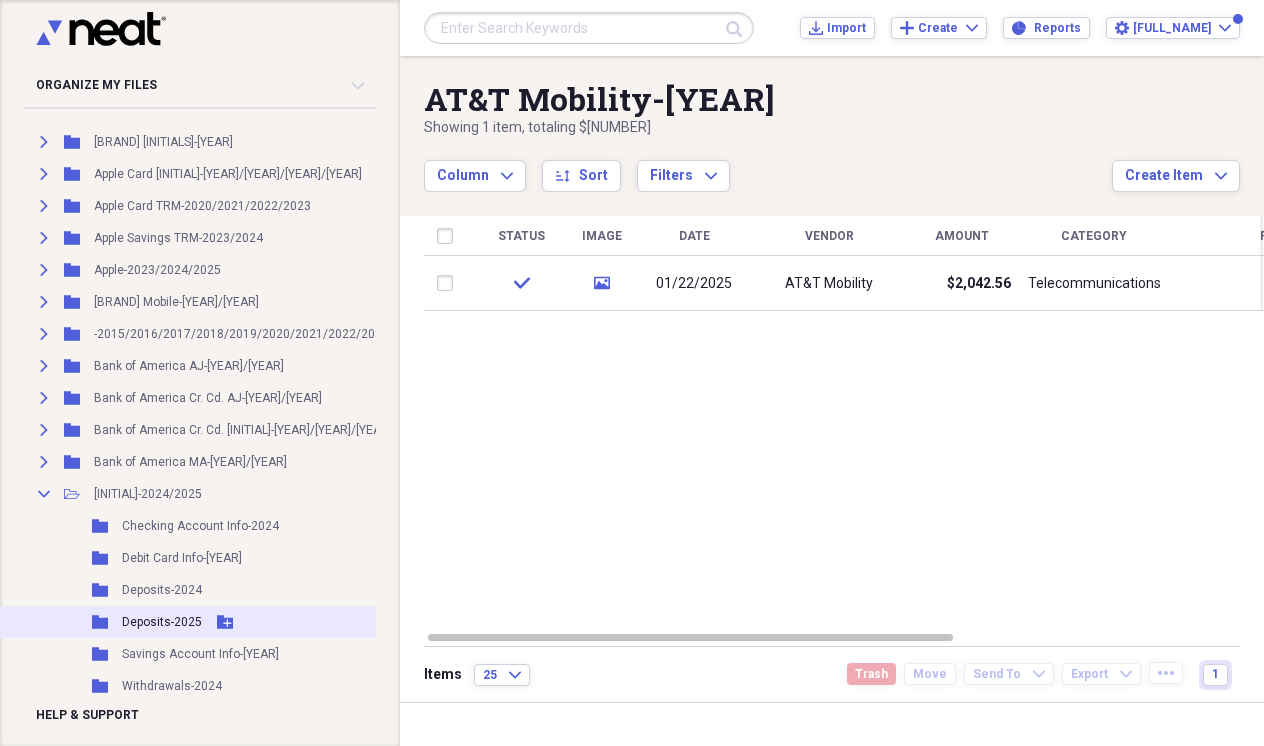 click on "Deposits-2025" at bounding box center (162, 622) 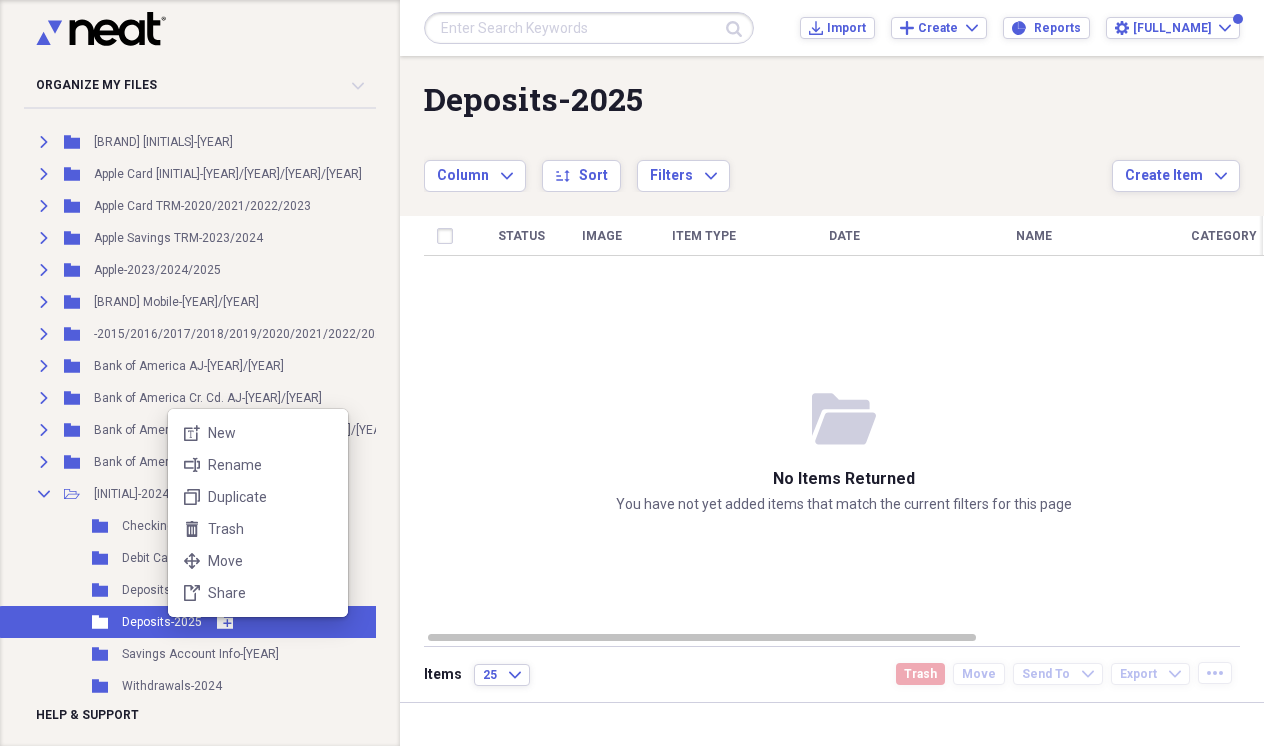 click on "AJ’s Expenses-2023 Add Folder Expand Folder AJ's Expenses-2024/2025 Add Folder Folder AJ’s VIP Docs.-2025 Add Folder Expand Folder Amazon Prime Membership -2023/2024/2025 Add Folder Expand Folder American Express AJ-2024 Add Folder Expand Folder Apple Card MA-2021/2022/2023/2024 Add Folder Expand Folder Apple Card TRM-2020/2021/2022/2023 Add Folder Expand Folder Apple Savings TRM-2023/2024 Add Folder Expand Folder Apple-2023/2024/2025 Add Folder Expand Folder AT&T Mobile-2024/2025 Add Folder Expand Folder AT&T-2015/2016/2017/2018/2019/2020/2021/2022/2023 Add Folder Expand Folder Bank of America AJ-2023/2024 Add Folder Expand Folder Bank of America Cr. Cd. AJ-2023/2024 Add Folder Expand Folder Bank of America Cr. Cd. MA-2021/2022/2023/2024/2025 Add Folder Expand Folder Bank of America MA-2023/2024 Add Folder Collapse Open Folder Add Folder Folder" at bounding box center (632, 373) 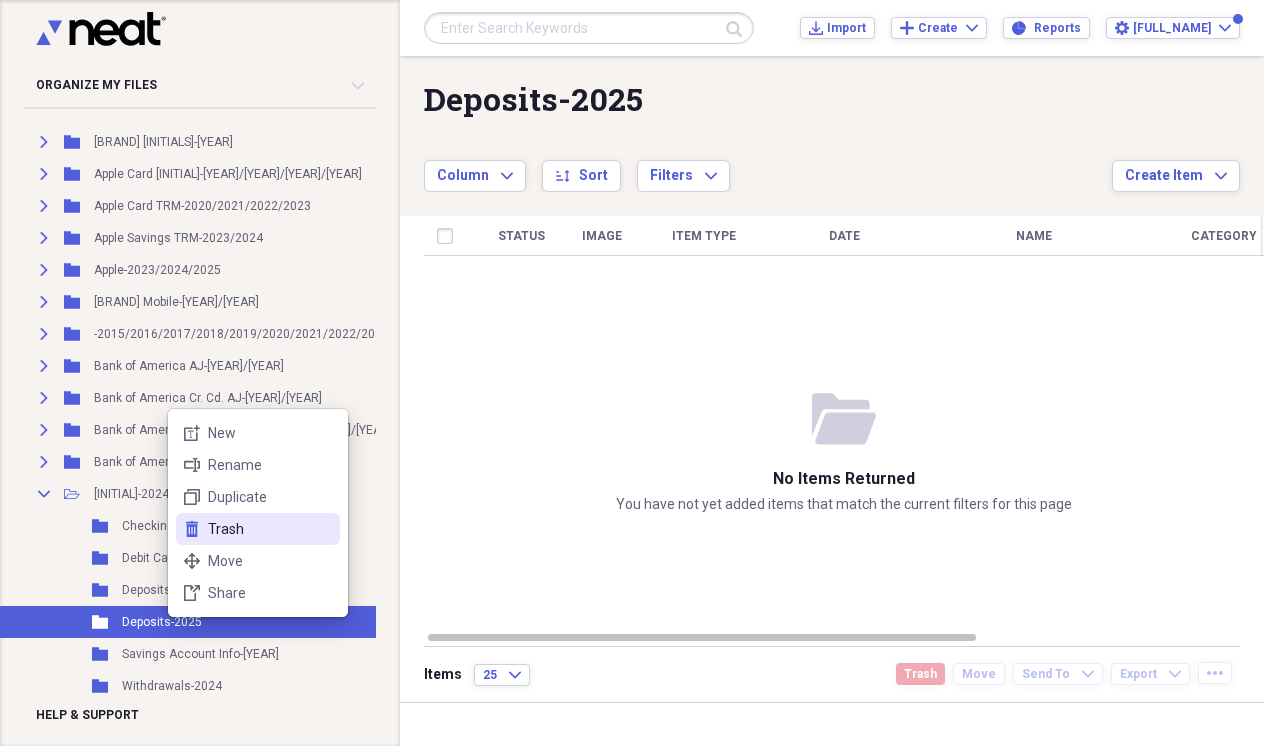 click on "Trash" at bounding box center (270, 529) 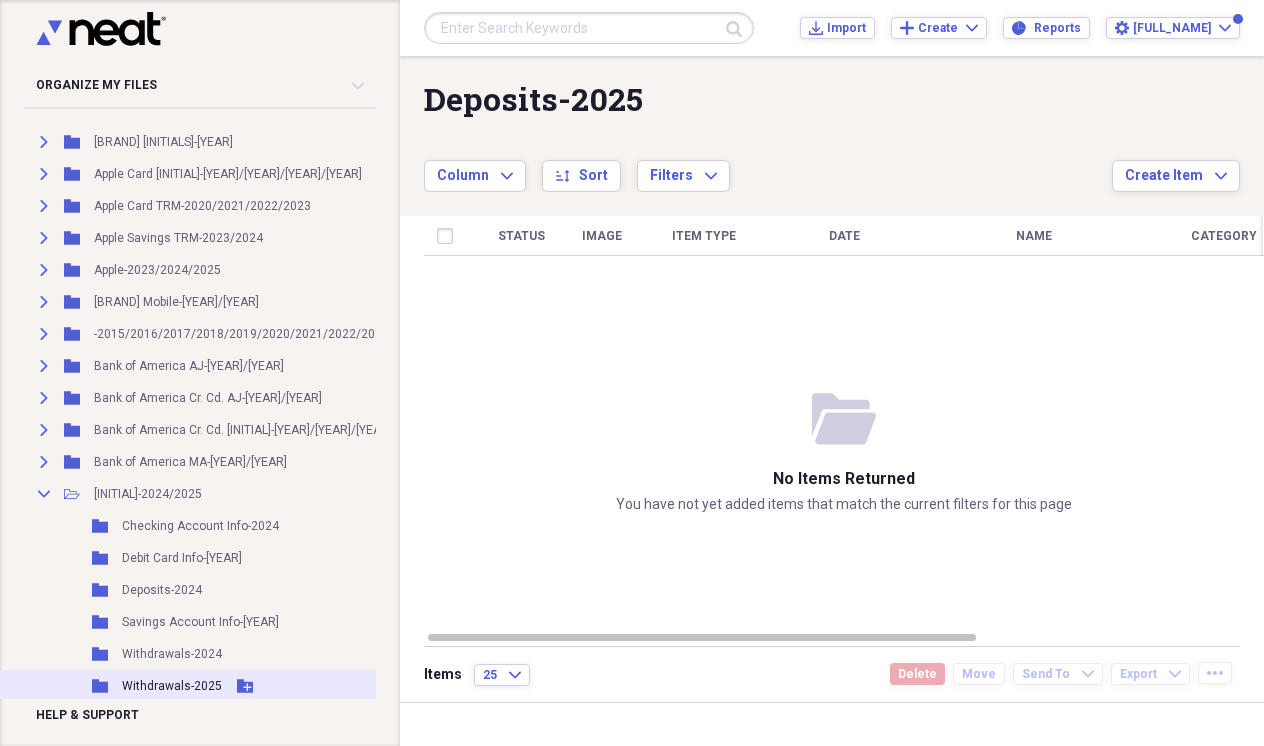 click on "Withdrawals-2025" at bounding box center (172, 686) 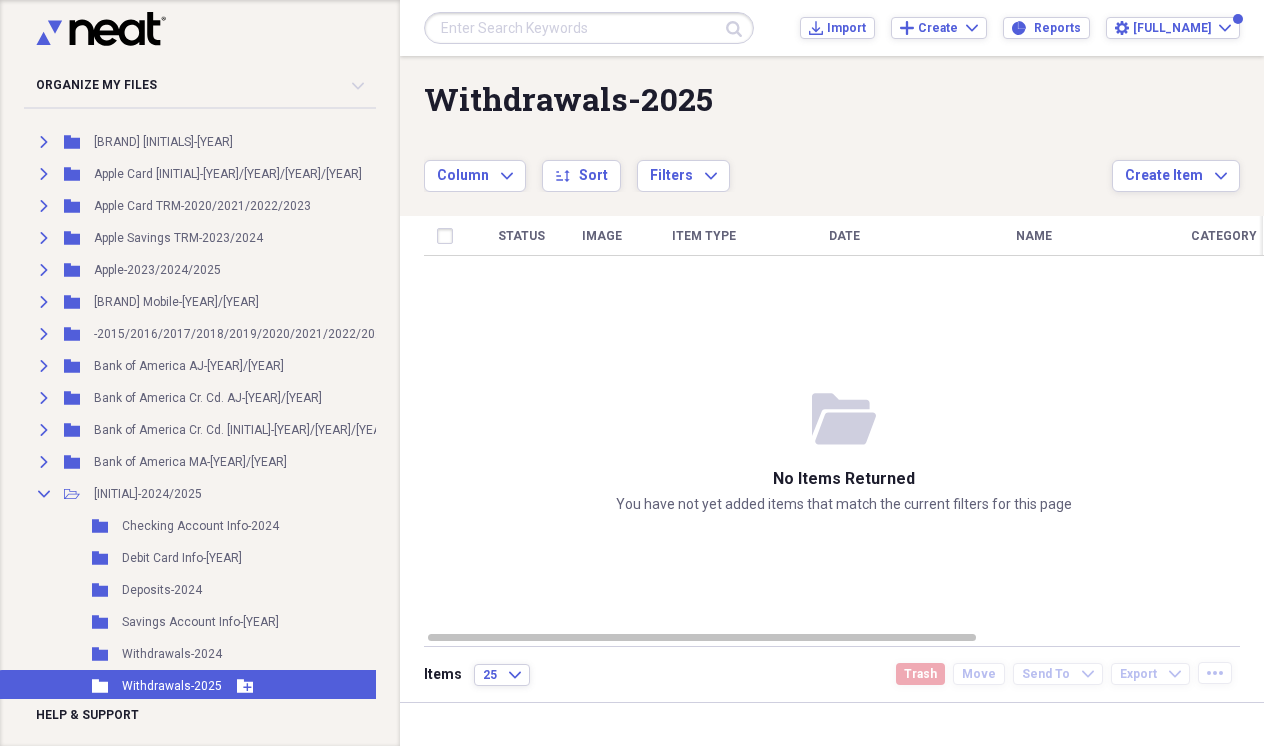 click on "AJ’s Expenses-2023 Add Folder Expand Folder AJ's Expenses-2024/2025 Add Folder Folder AJ’s VIP Docs.-2025 Add Folder Expand Folder Amazon Prime Membership -2023/2024/2025 Add Folder Expand Folder American Express AJ-2024 Add Folder Expand Folder Apple Card MA-2021/2022/2023/2024 Add Folder Expand Folder Apple Card TRM-2020/2021/2022/2023 Add Folder Expand Folder Apple Savings TRM-2023/2024 Add Folder Expand Folder Apple-2023/2024/2025 Add Folder Expand Folder AT&T Mobile-2024/2025 Add Folder Expand Folder AT&T-2015/2016/2017/2018/2019/2020/2021/2022/2023 Add Folder Expand Folder Bank of America AJ-2023/2024 Add Folder Expand Folder Bank of America Cr. Cd. AJ-2023/2024 Add Folder Expand Folder Bank of America Cr. Cd. MA-2021/2022/2023/2024/2025 Add Folder Expand Folder Bank of America MA-2023/2024 Add Folder Collapse Open Folder Add Folder Folder" at bounding box center (632, 373) 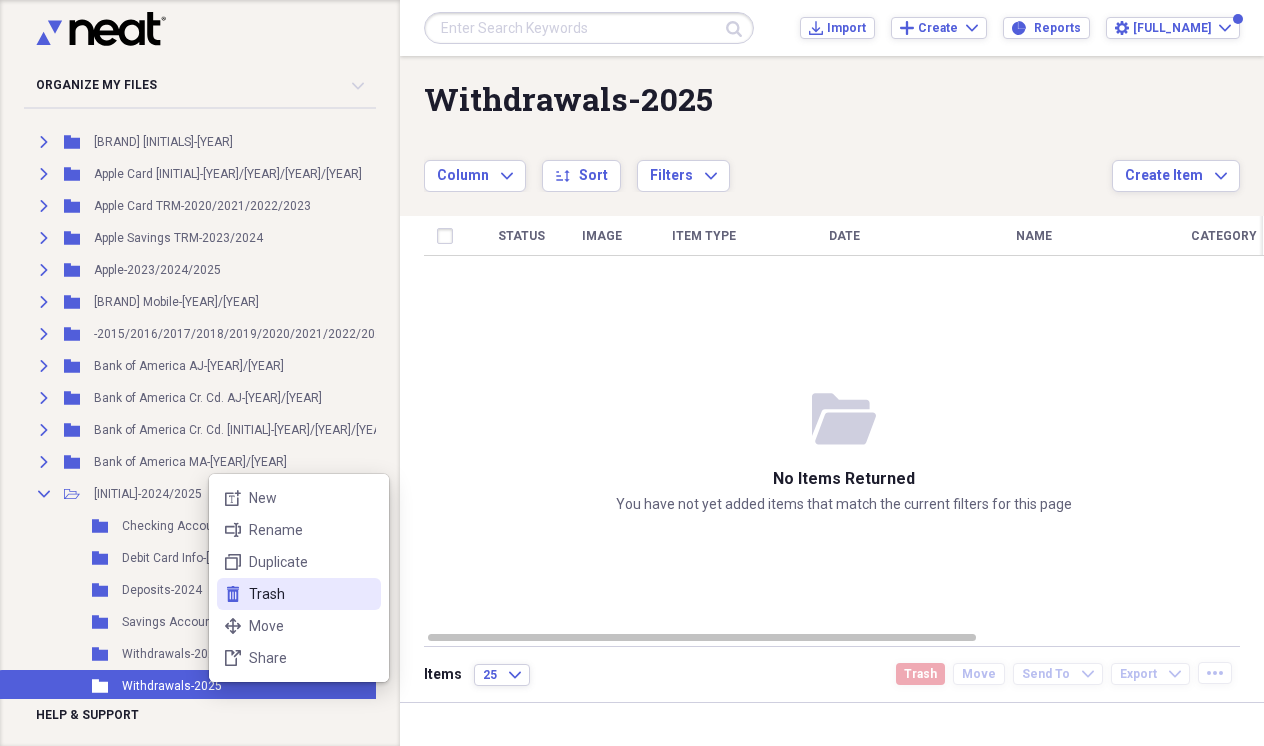click on "Trash" at bounding box center [311, 594] 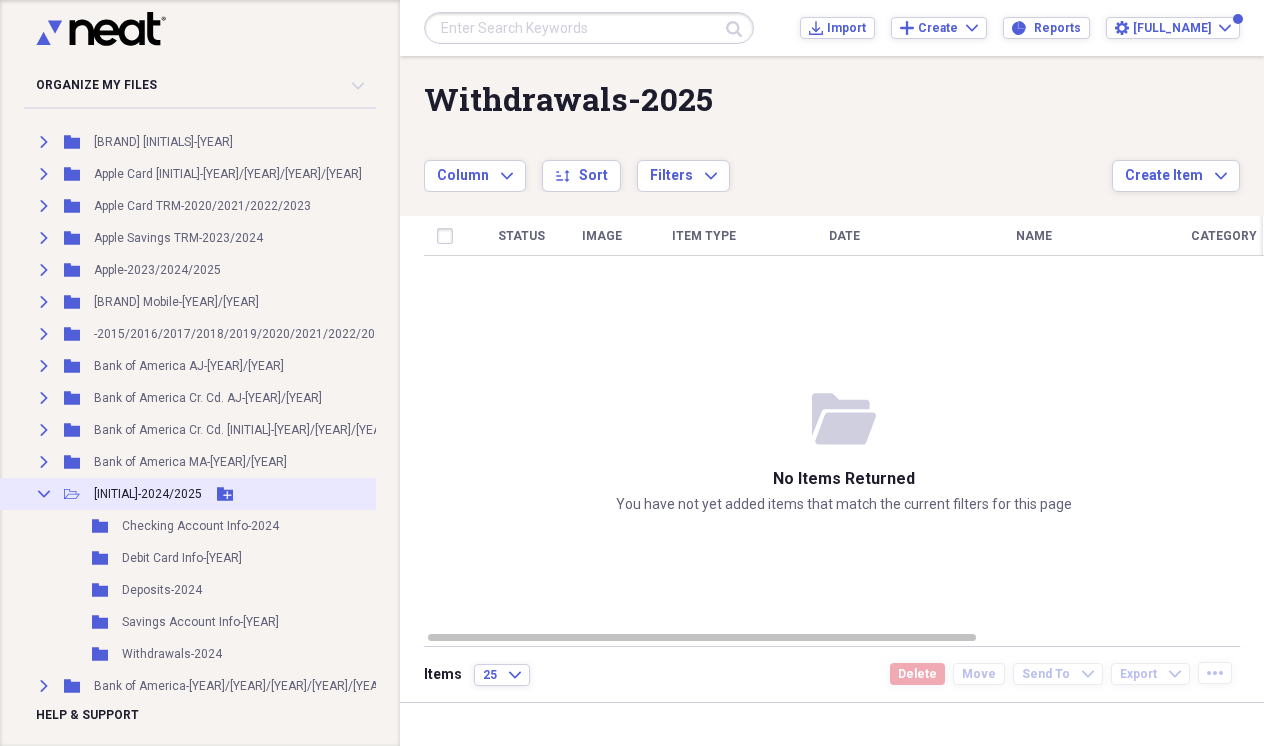 click on "Collapse Open Folder Bank of America TRM-2024/2025 Add Folder" at bounding box center (322, 494) 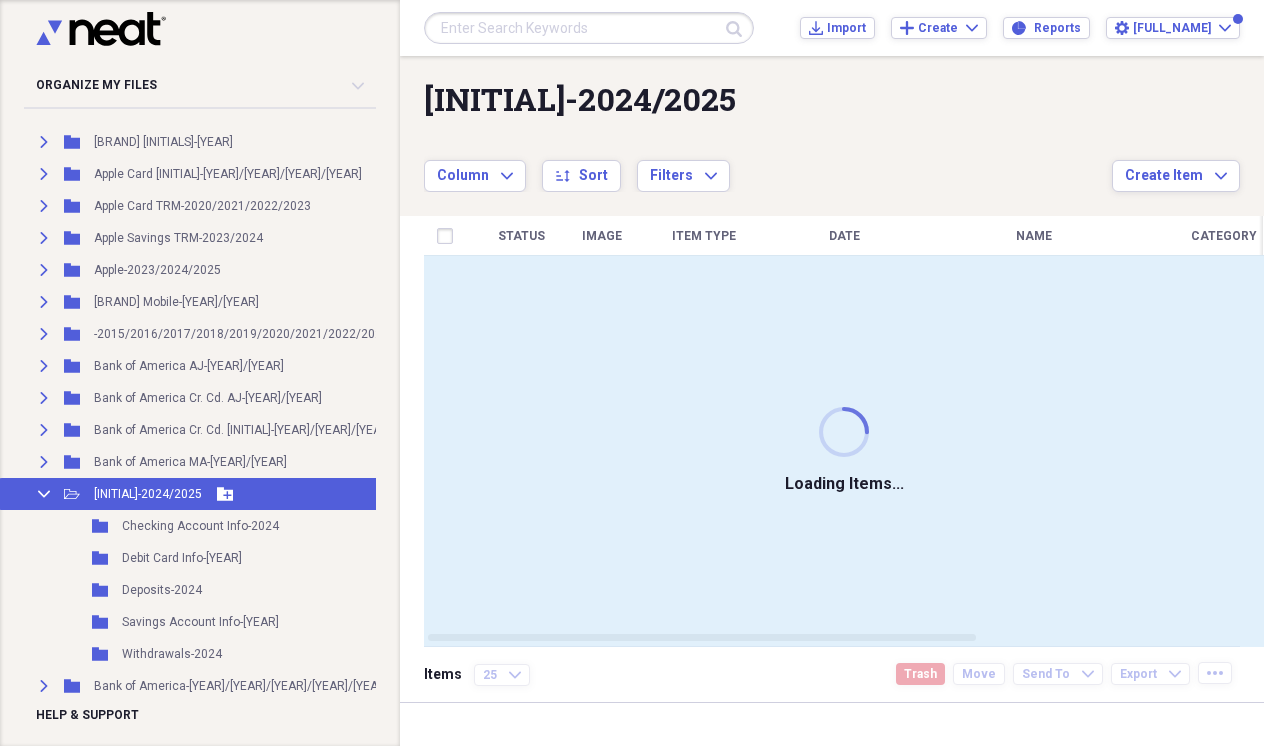 click on "Collapse Open Folder Bank of America TRM-2024/2025 Add Folder" at bounding box center [322, 494] 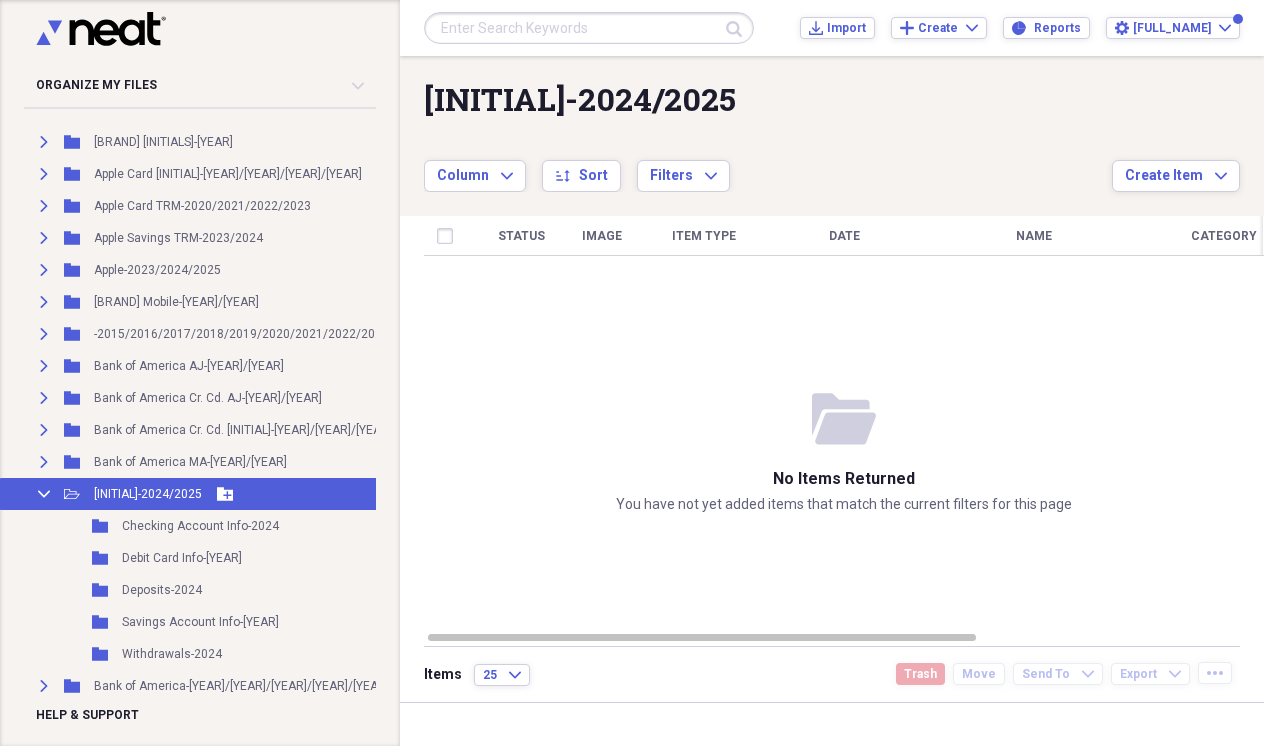 click on "[INITIAL]-2024/2025" at bounding box center [148, 494] 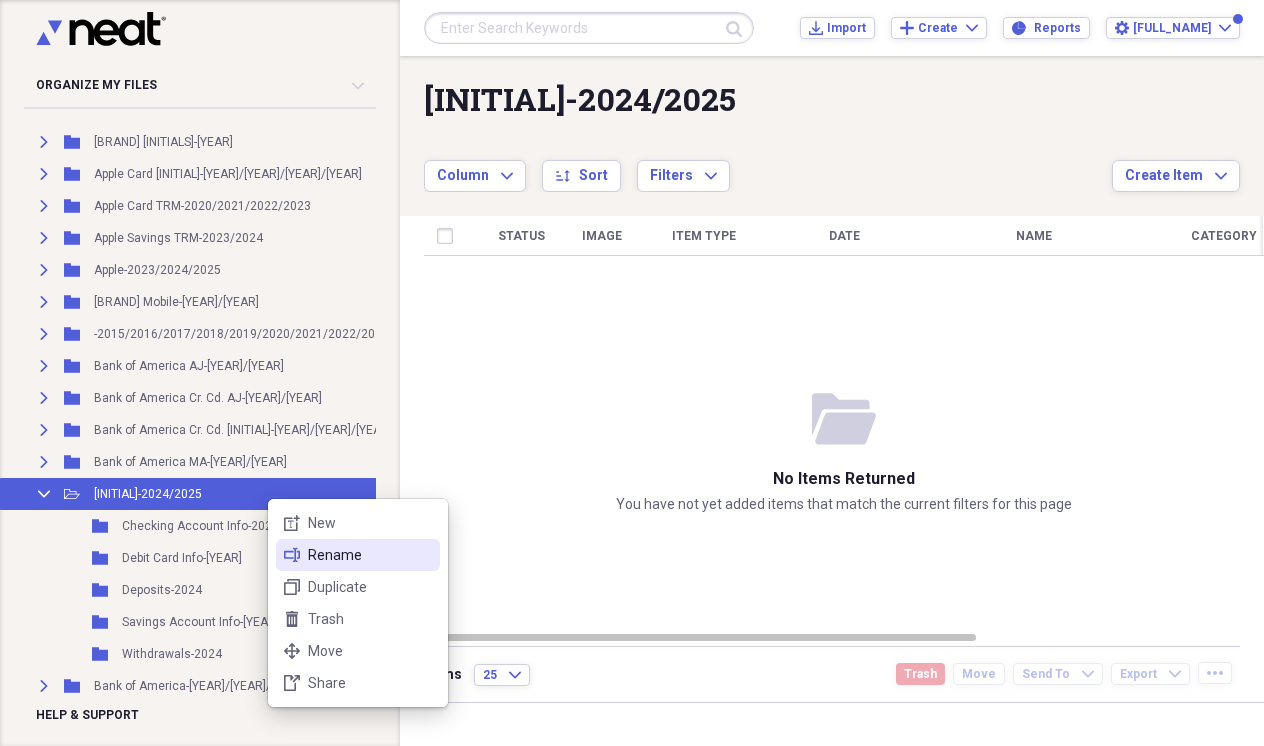 click on "rename Rename" at bounding box center (358, 555) 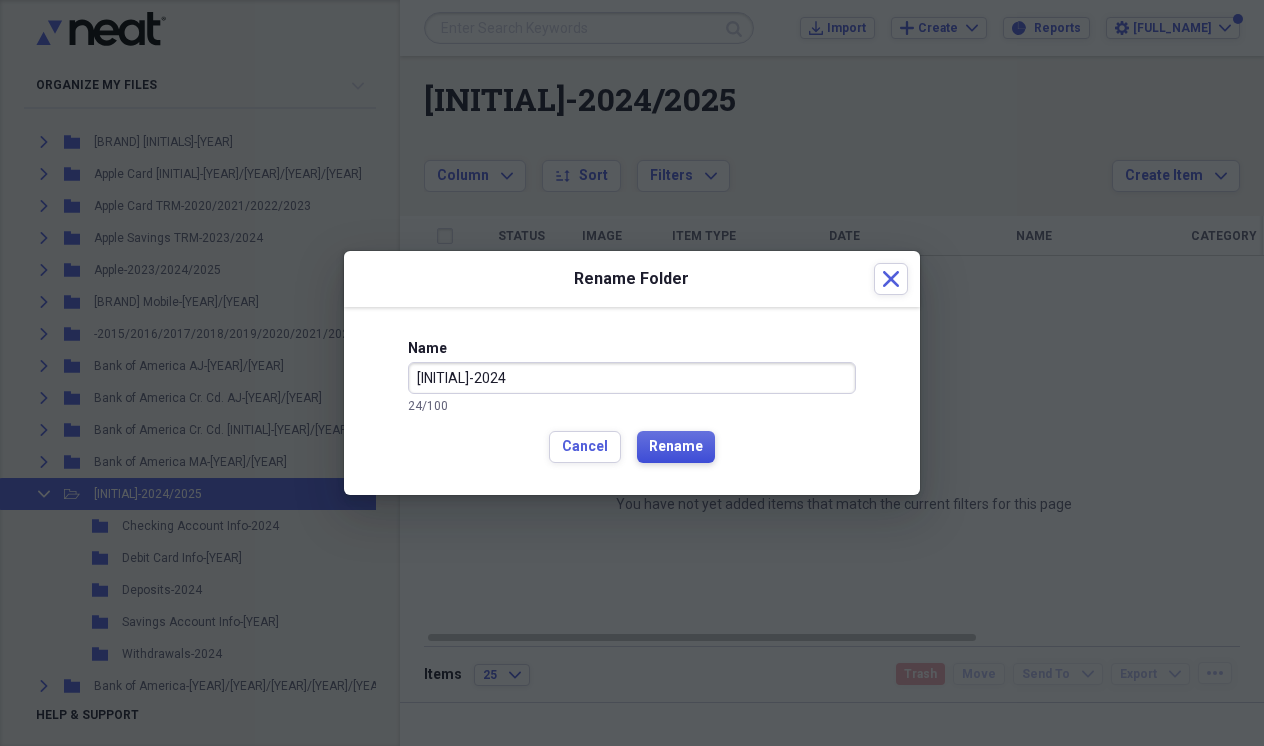 type on "[INITIAL]-2024" 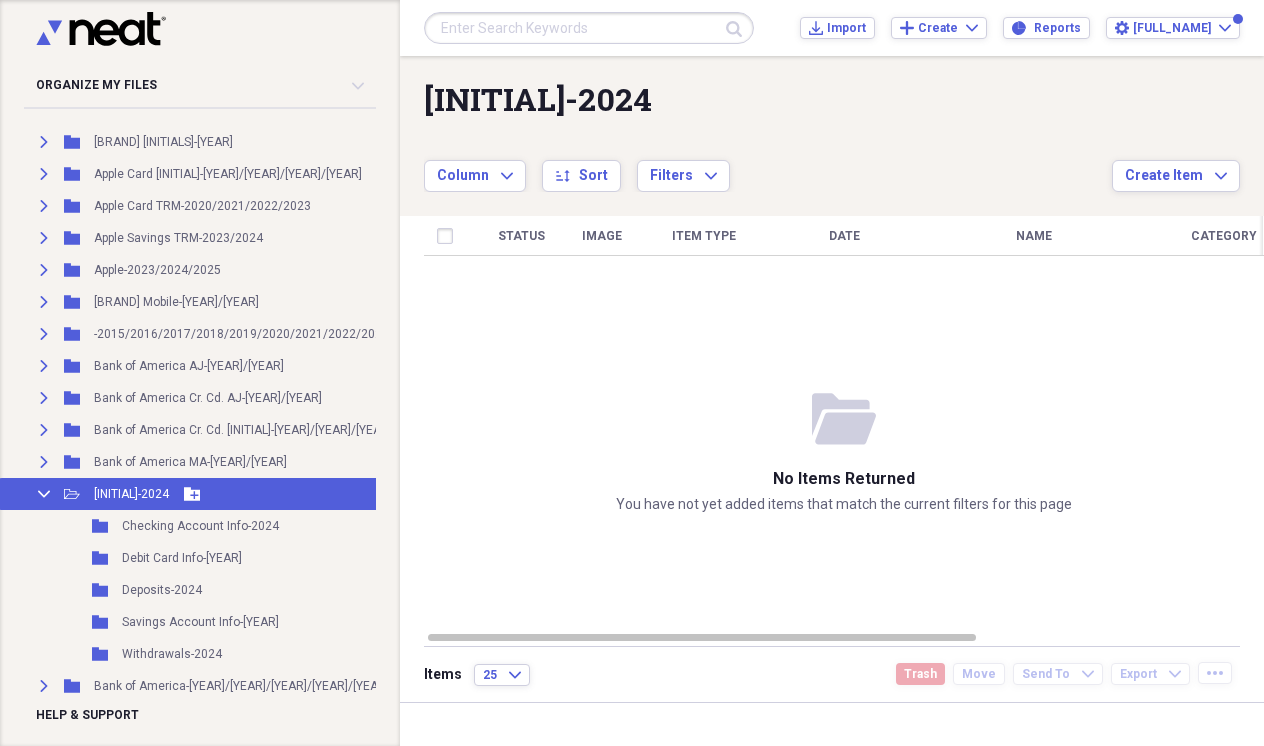 click on "Collapse" at bounding box center [44, 494] 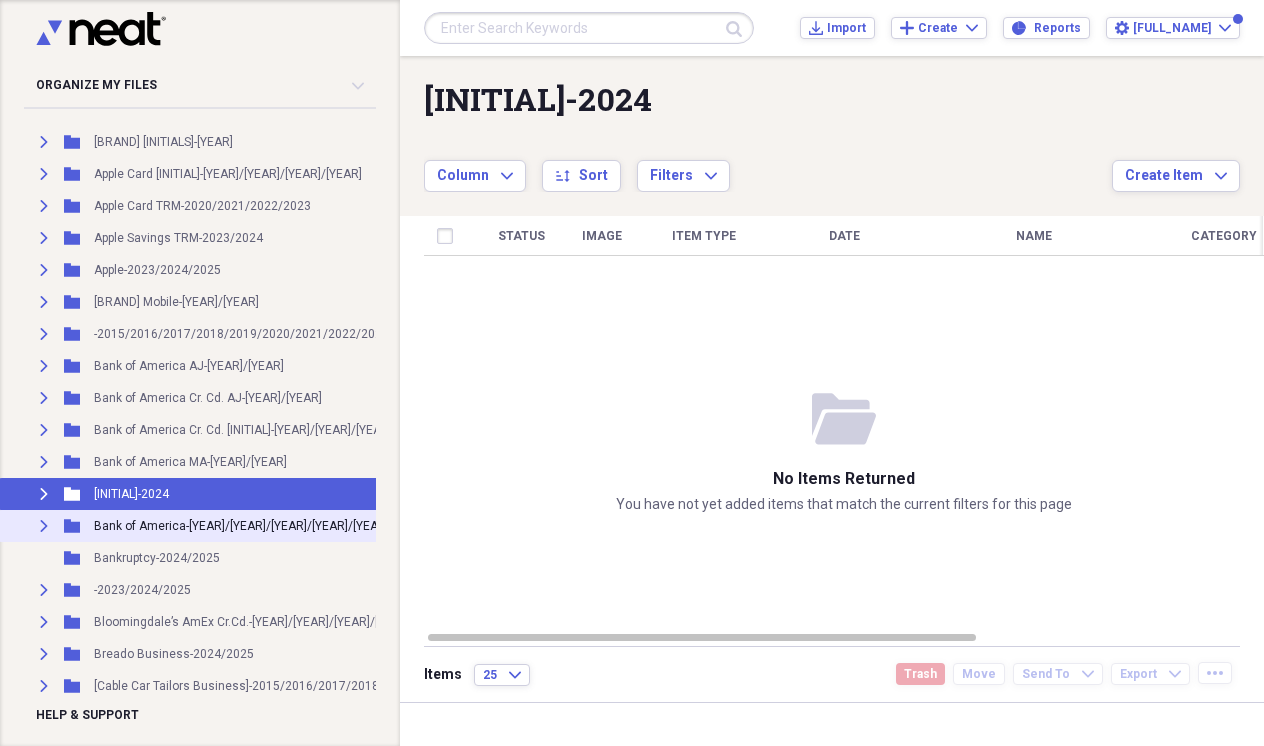 click on "Expand" at bounding box center [44, 526] 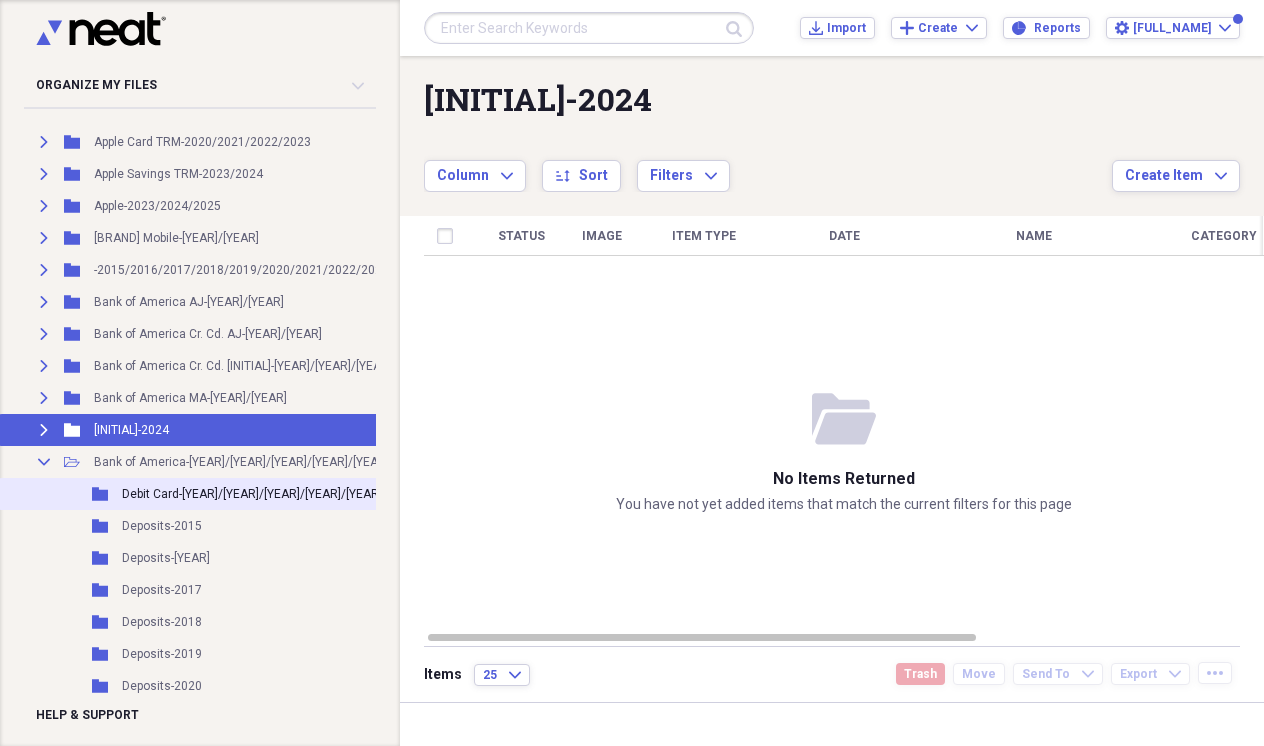 scroll, scrollTop: 348, scrollLeft: 0, axis: vertical 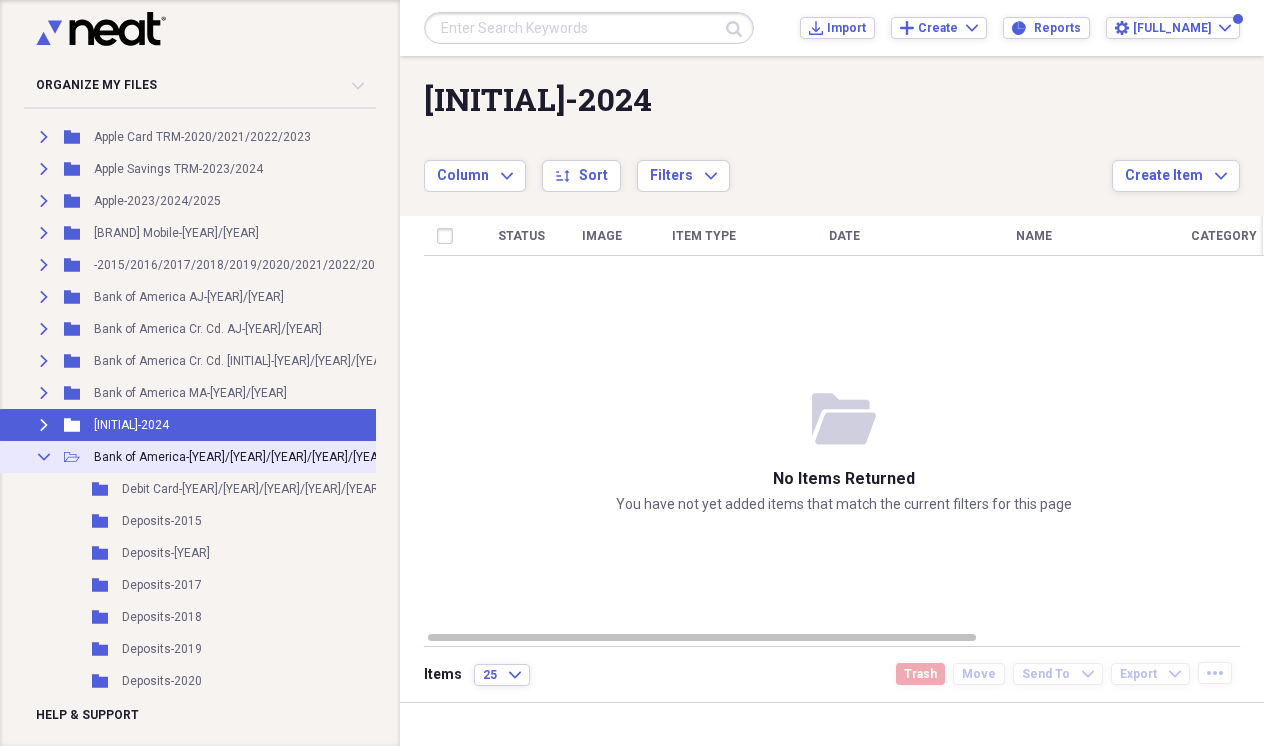 click on "Collapse" 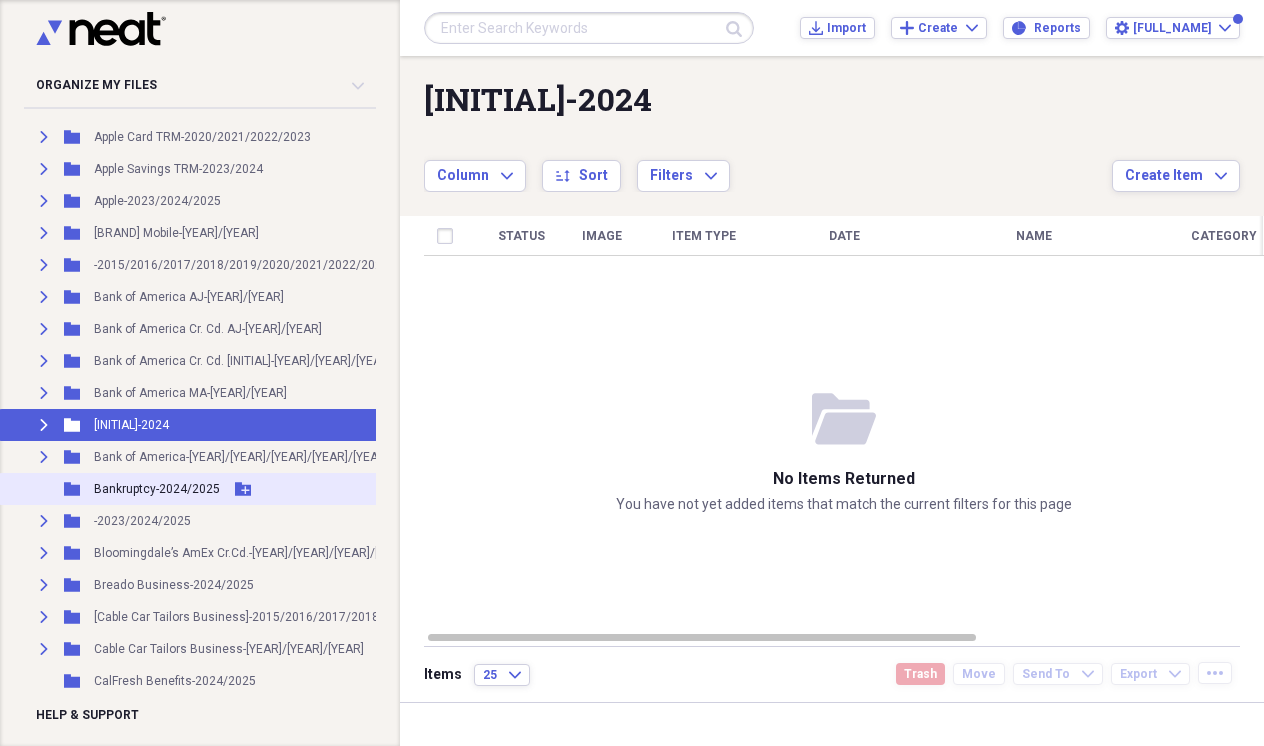 click on "Bankruptcy-2024/2025" at bounding box center [157, 489] 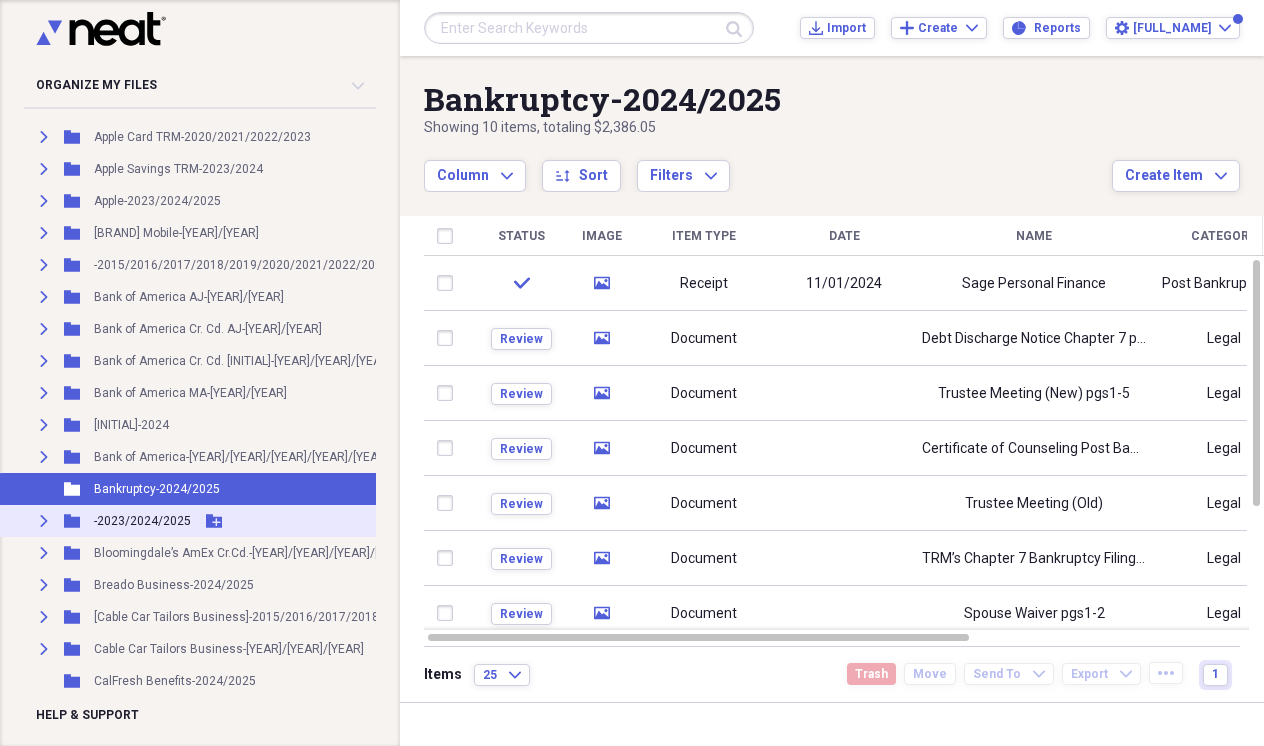 click on "-2023/2024/2025" at bounding box center [142, 521] 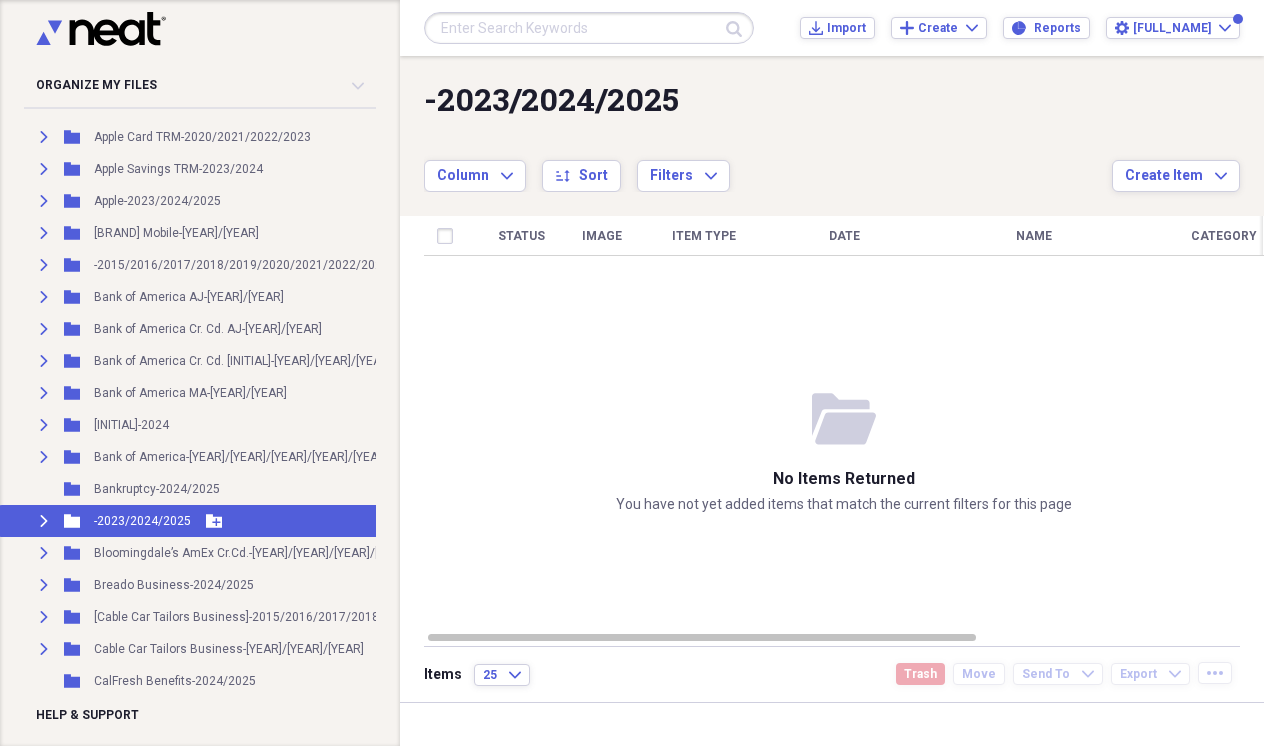 click on "Expand" 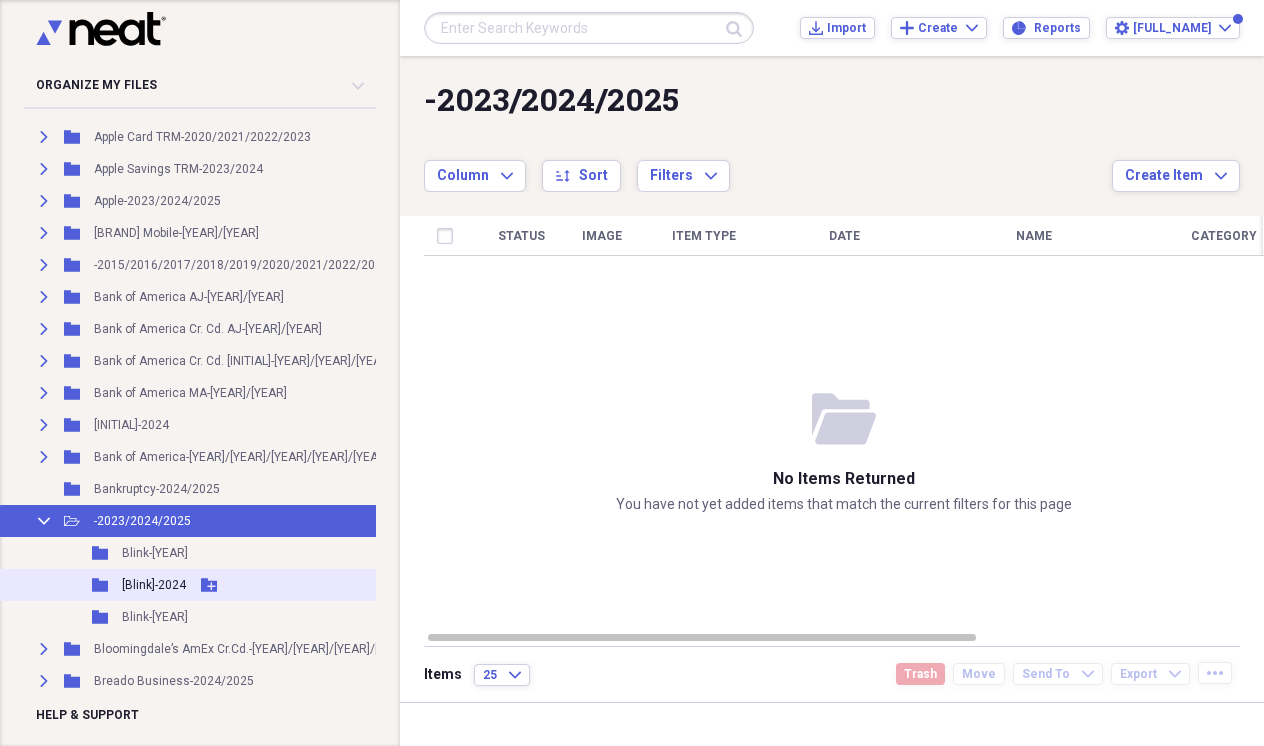 click on "[Blink]-2024" at bounding box center [154, 585] 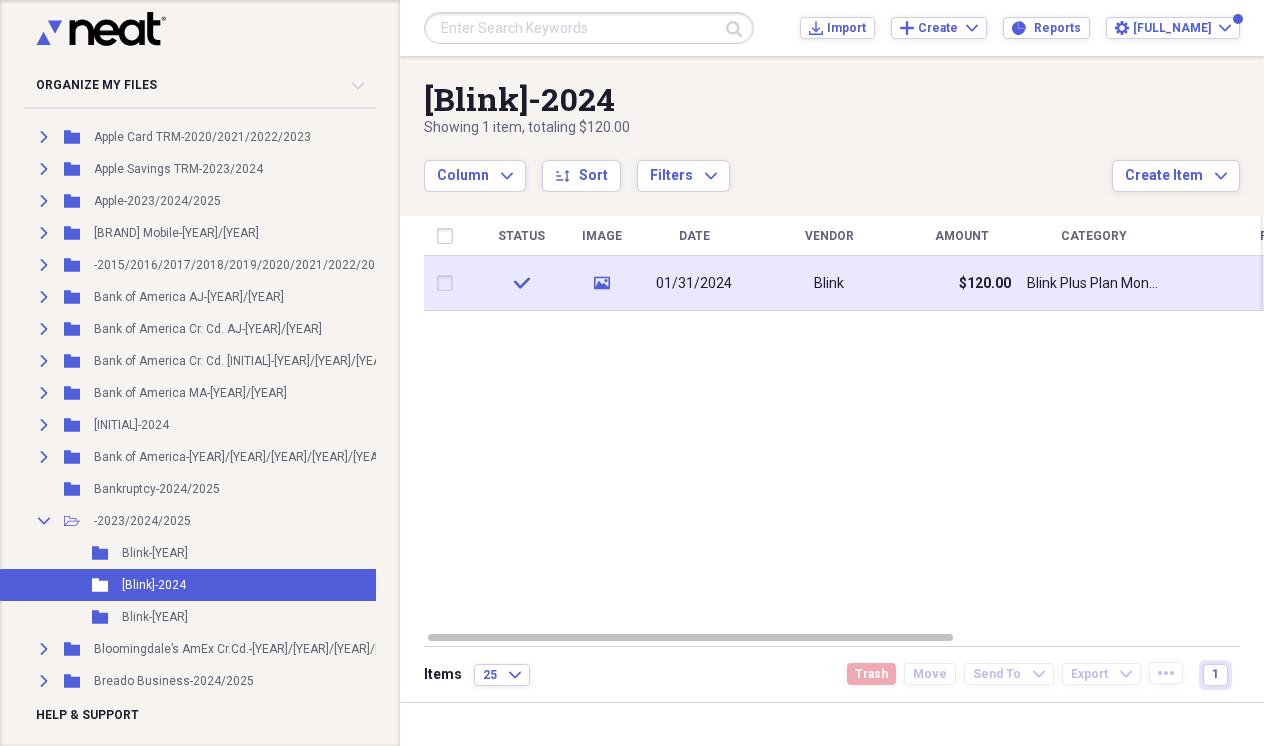 click on "Blink" at bounding box center (829, 283) 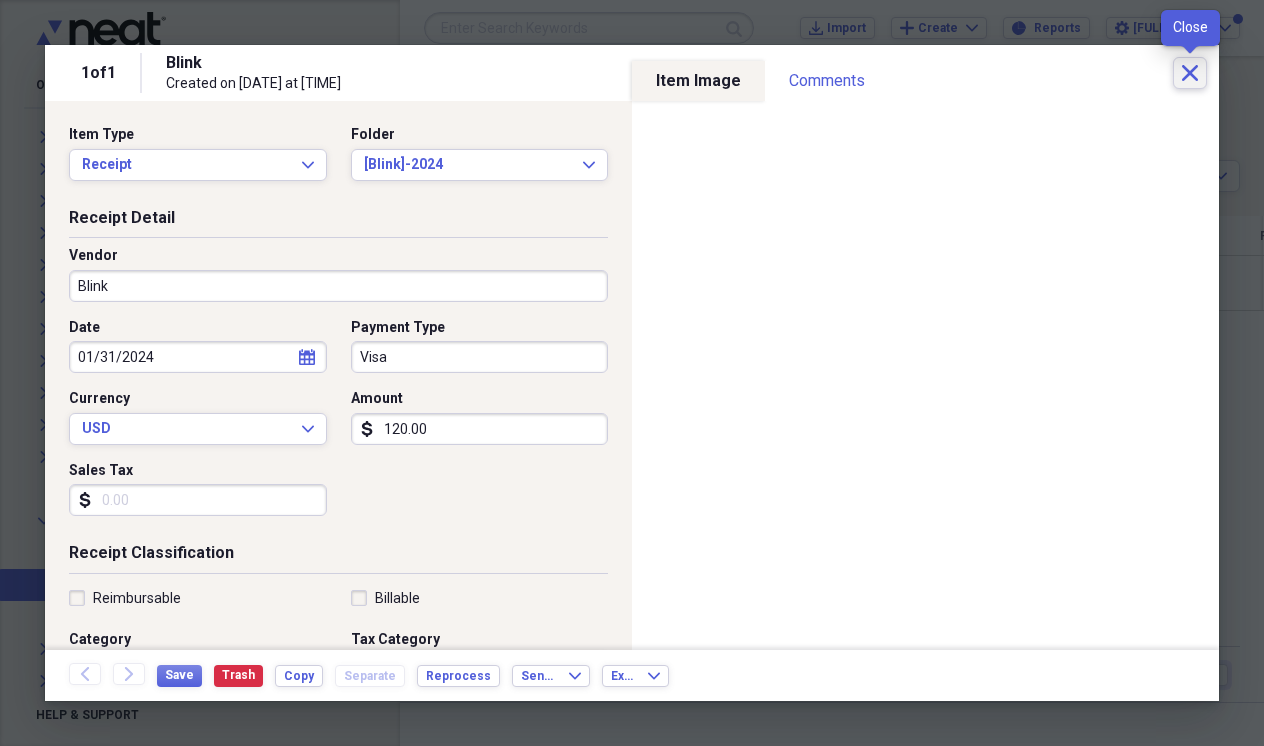click on "Close" 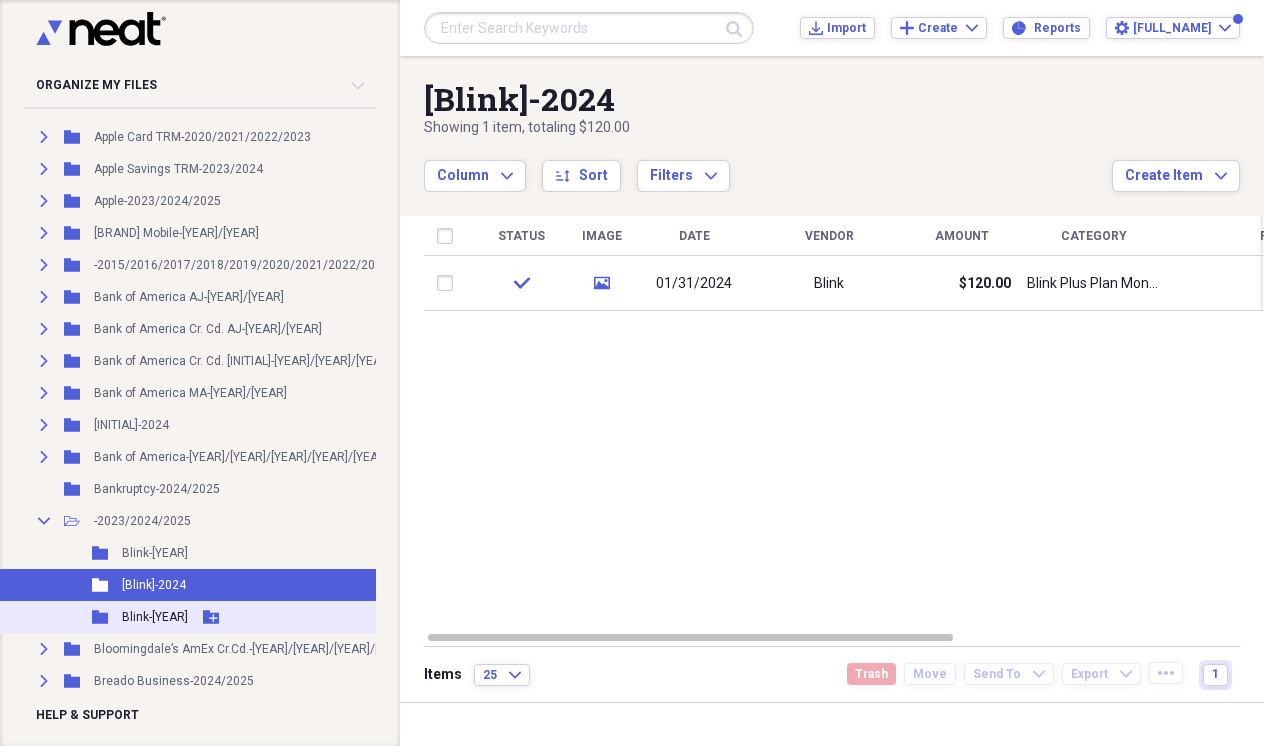 click on "Blink-[YEAR]" at bounding box center [155, 617] 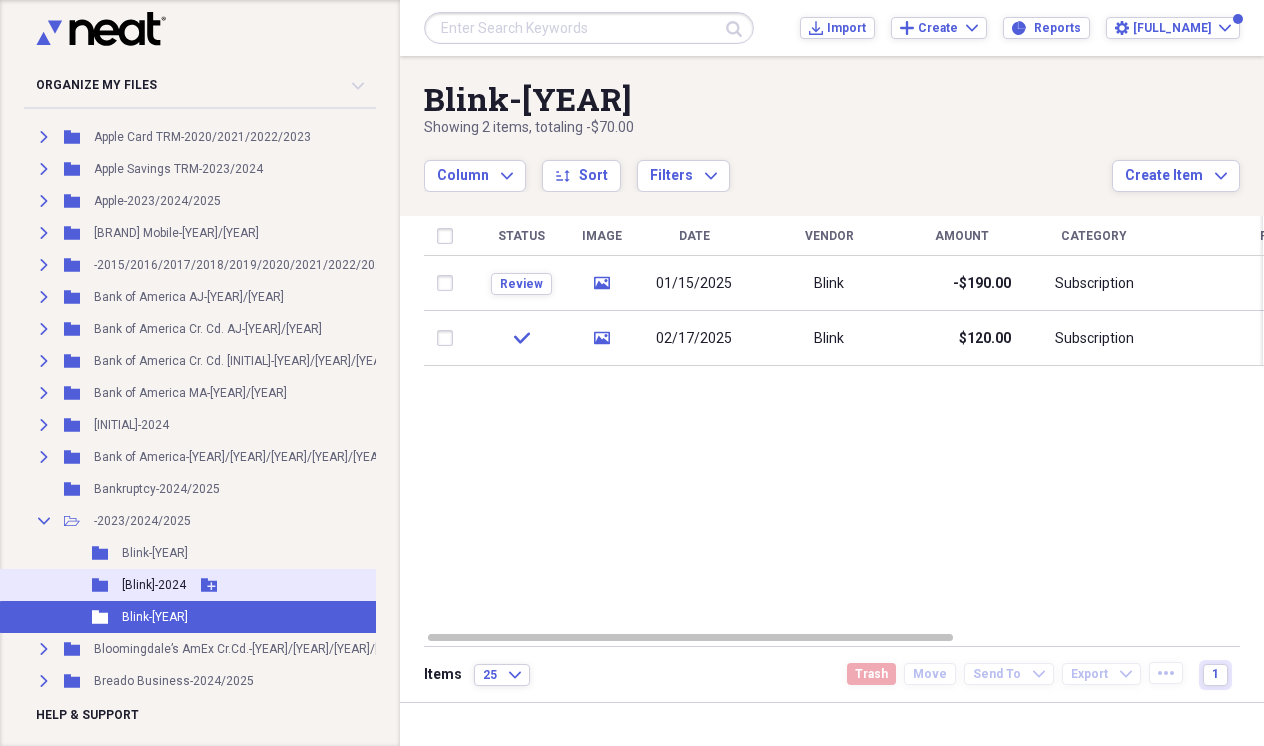 click on "[Blink]-2024" at bounding box center [154, 585] 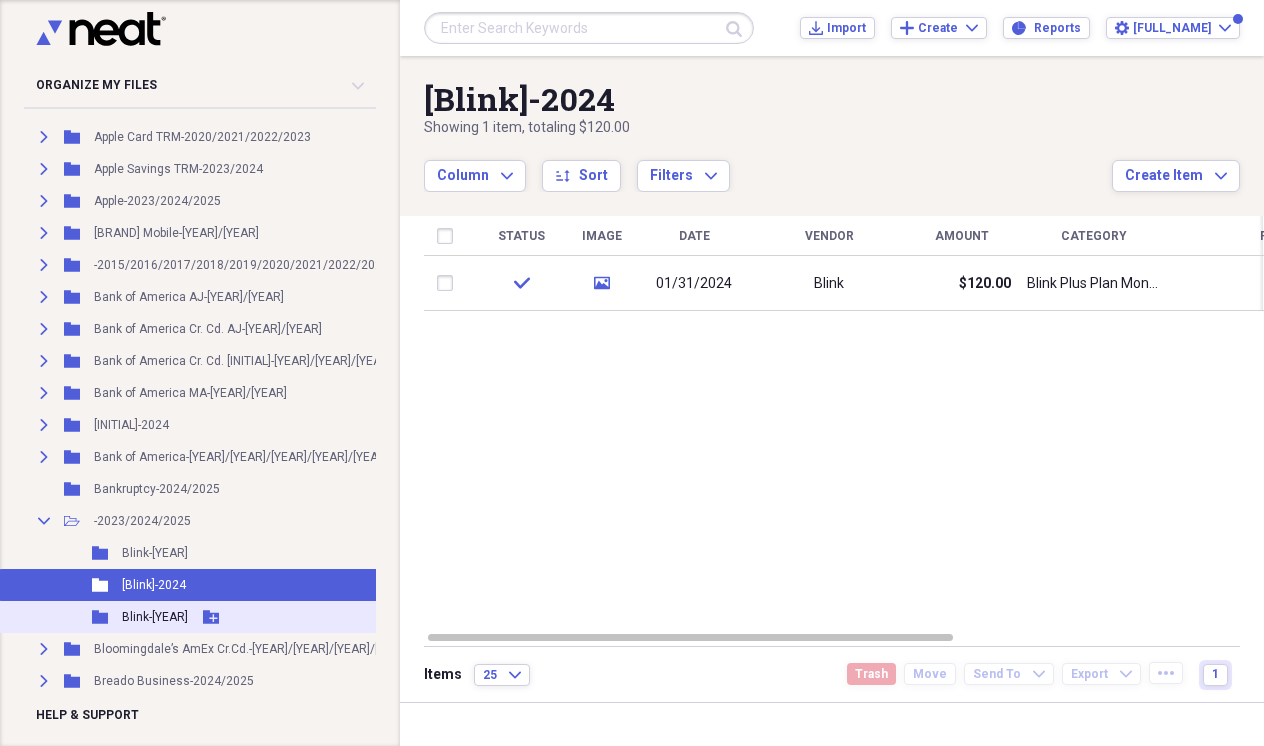 click on "Blink-[YEAR]" at bounding box center [155, 617] 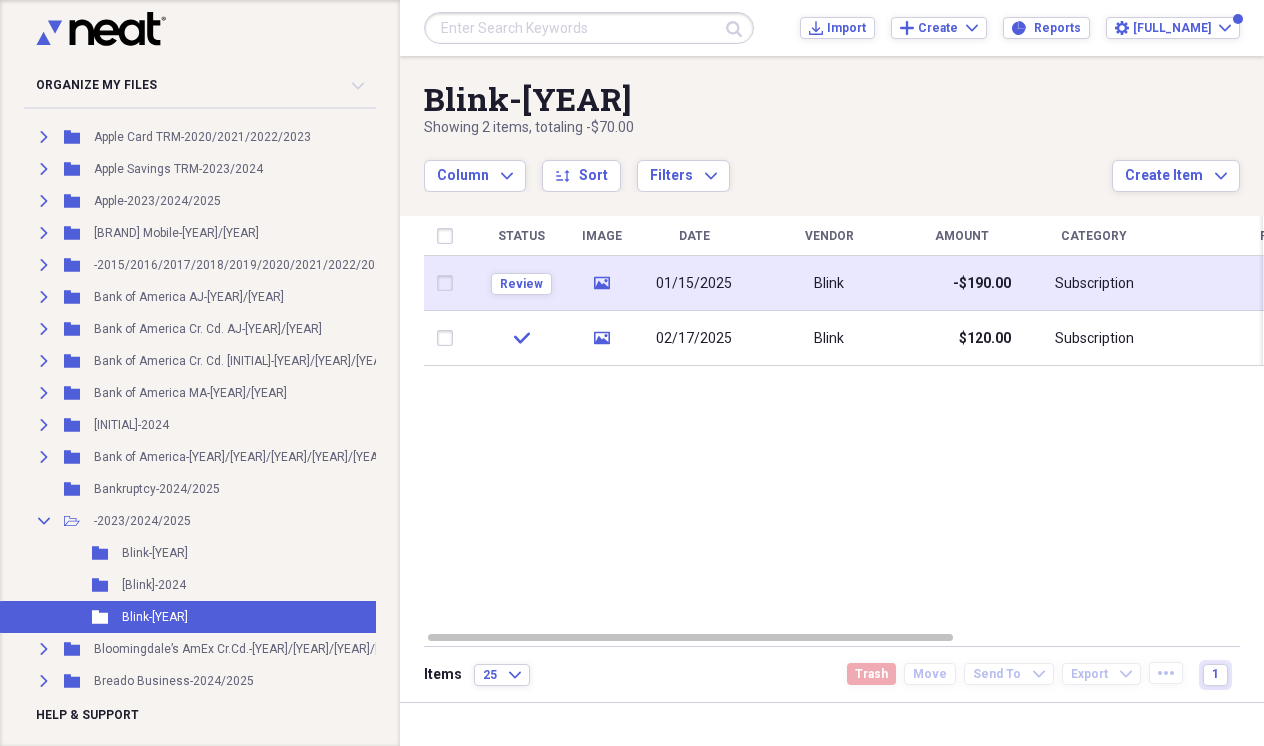 click on "01/15/2025" at bounding box center (694, 283) 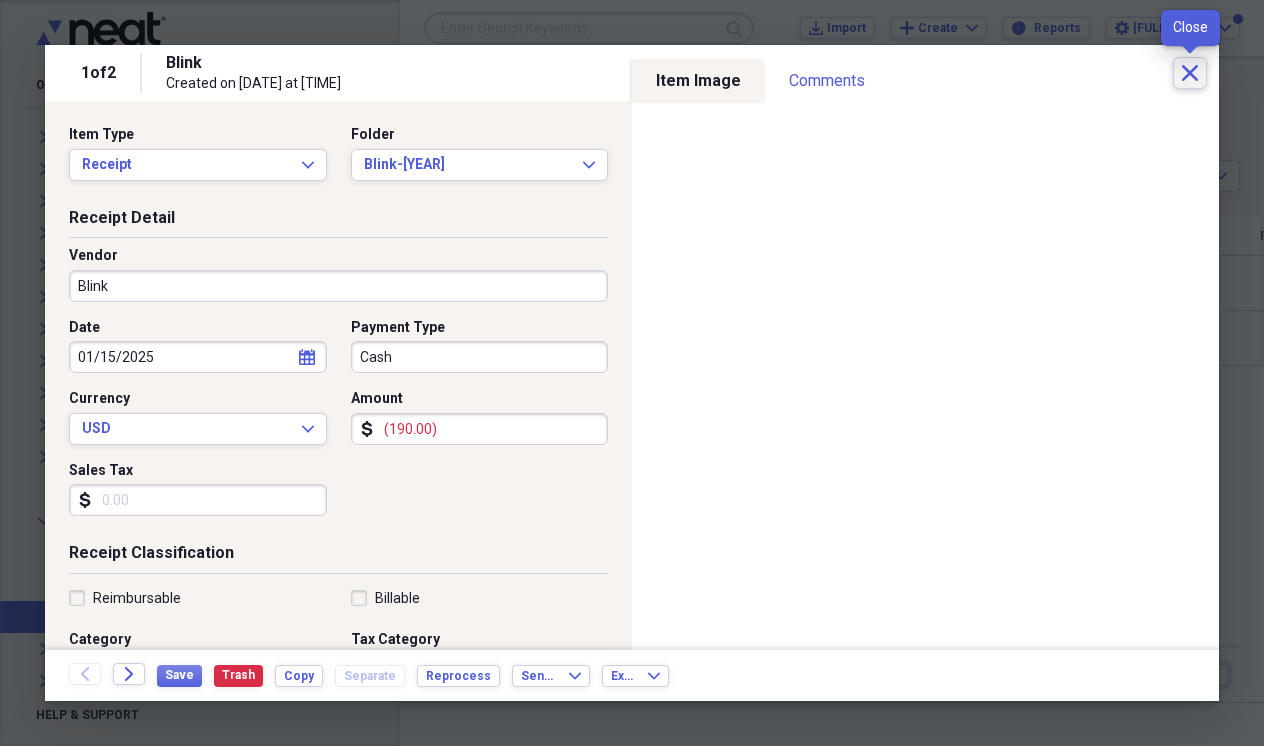 click 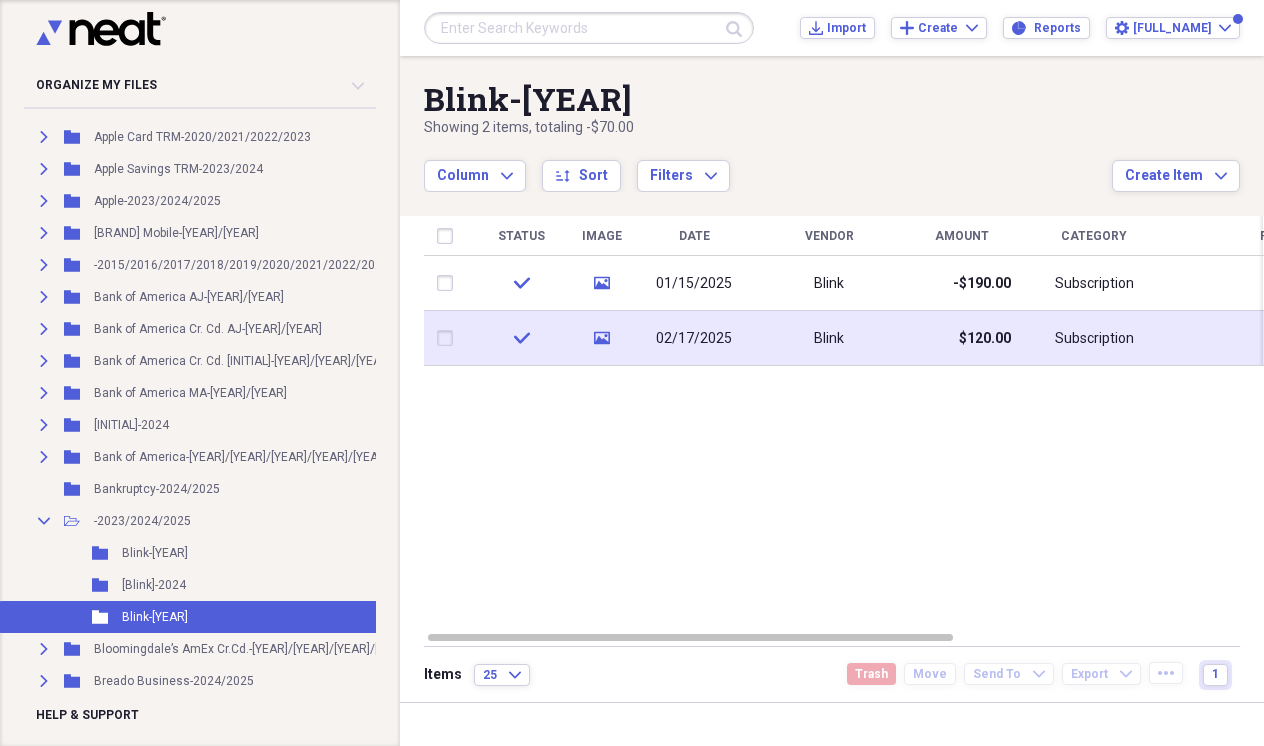 click on "02/17/2025" at bounding box center [694, 338] 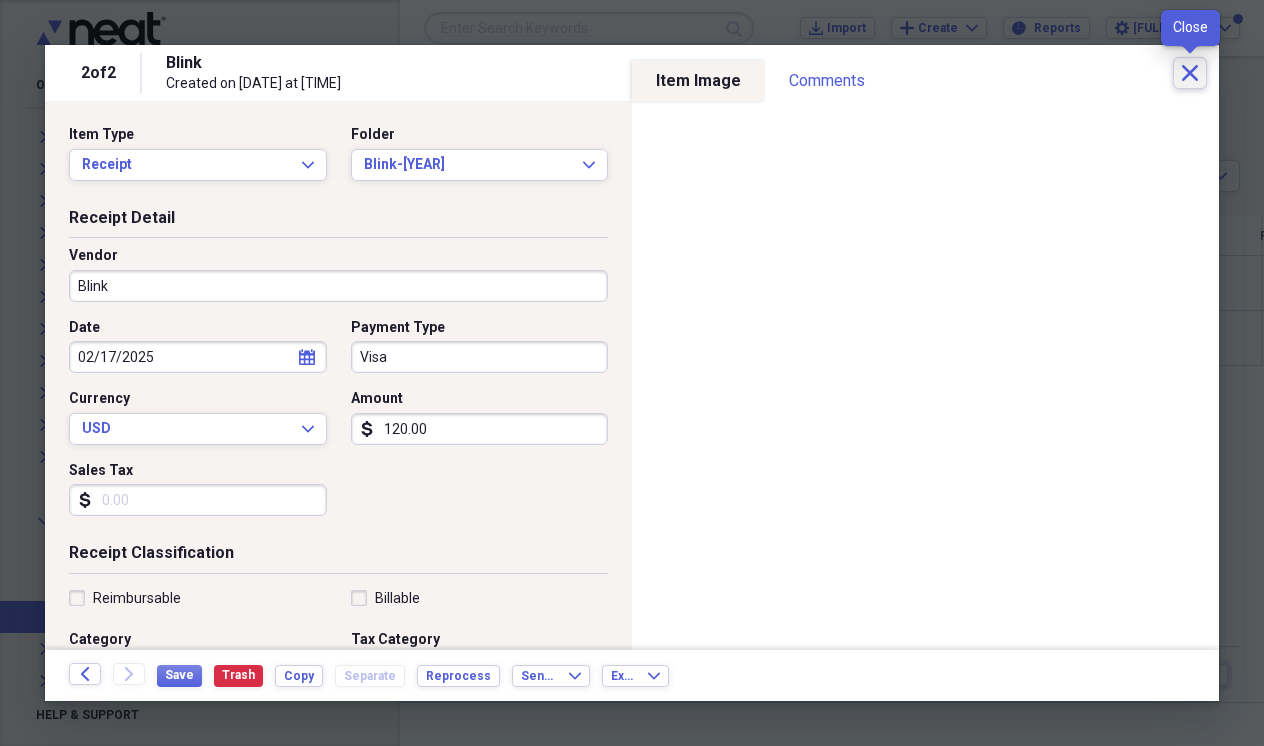 click on "Close" 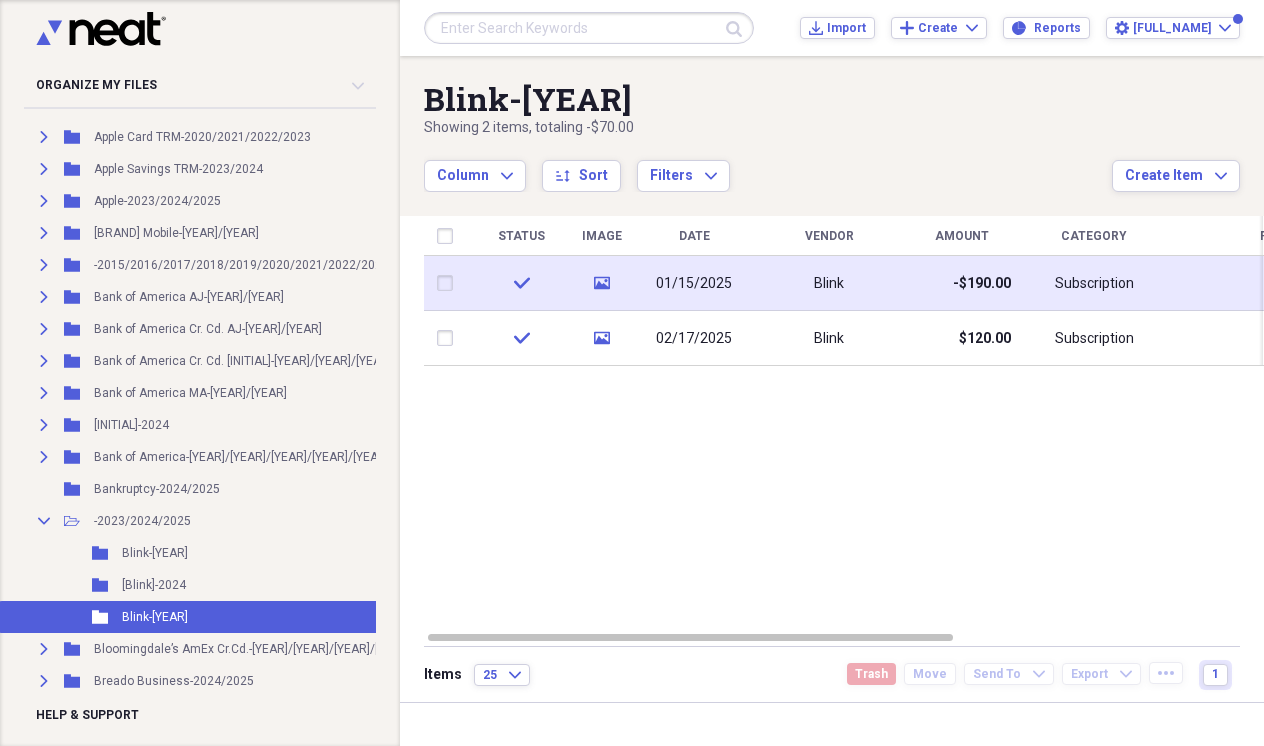 click on "AJ’s Expenses-2023 Add Folder Expand Folder AJ's Expenses-2024/2025 Add Folder Folder AJ’s VIP Docs.-2025 Add Folder Expand Folder Amazon Prime Membership -2023/2024/2025 Add Folder Expand Folder American Express AJ-2024 Add Folder Expand Folder Apple Card MA-2021/2022/2023/2024 Add Folder Expand Folder Apple Card TRM-2020/2021/2022/2023 Add Folder Expand Folder Apple Savings TRM-2023/2024 Add Folder Expand Folder Apple-2023/2024/2025 Add Folder Expand Folder AT&T Mobile-2024/2025 Add Folder Expand Folder AT&T-2015/2016/2017/2018/2019/2020/2021/2022/2023 Add Folder Expand Folder Bank of America AJ-2023/2024 Add Folder Expand Folder Bank of America Cr. Cd. AJ-2023/2024 Add Folder Expand Folder Bank of America Cr. Cd. MA-2021/2022/2023/2024/2025 Add Folder Expand Folder Bank of America MA-2023/2024 Add Folder Expand Folder Bank of America TRM-2024 1" at bounding box center [632, 373] 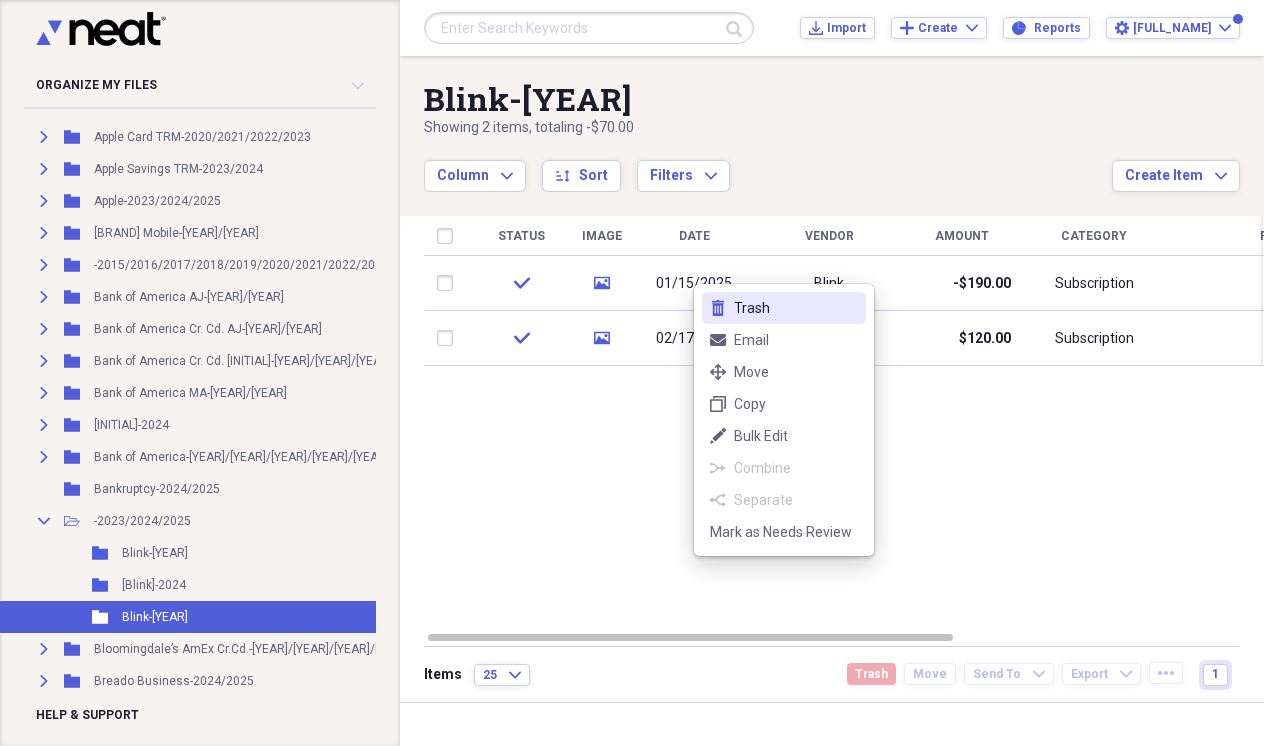 click on "trash Trash" at bounding box center [784, 308] 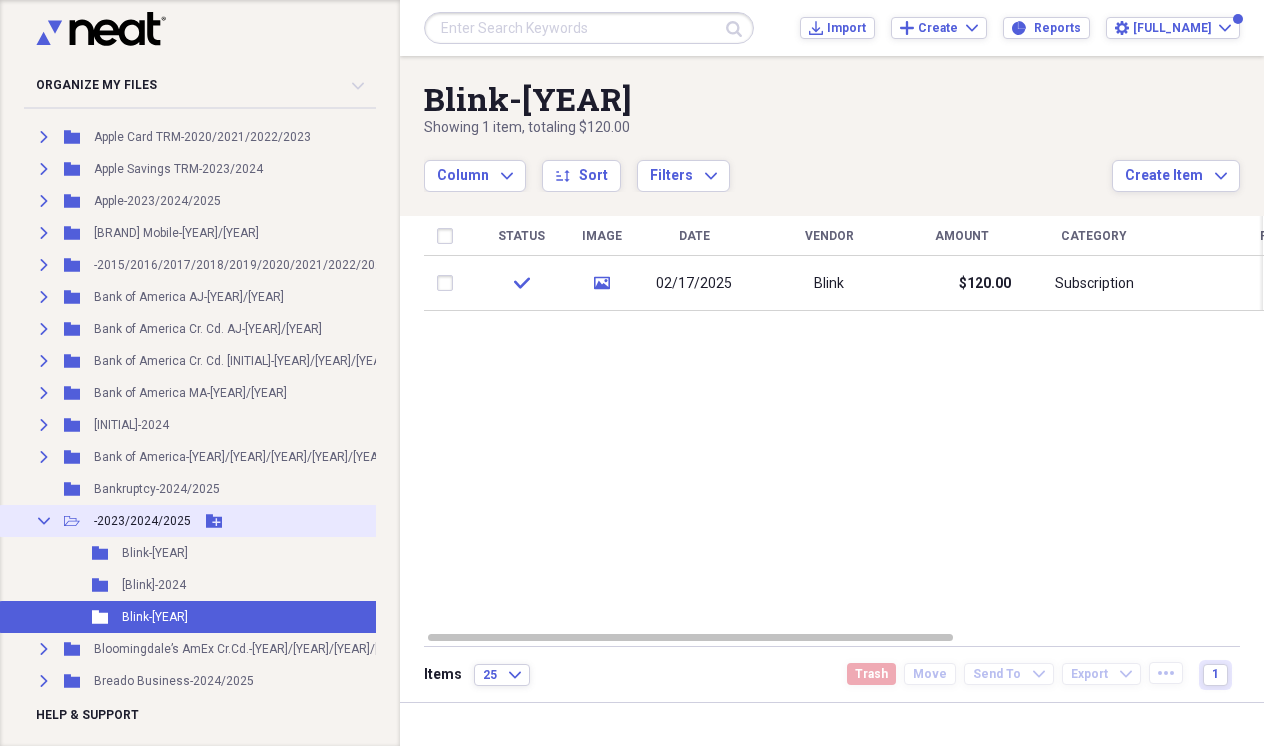 click on "Collapse" 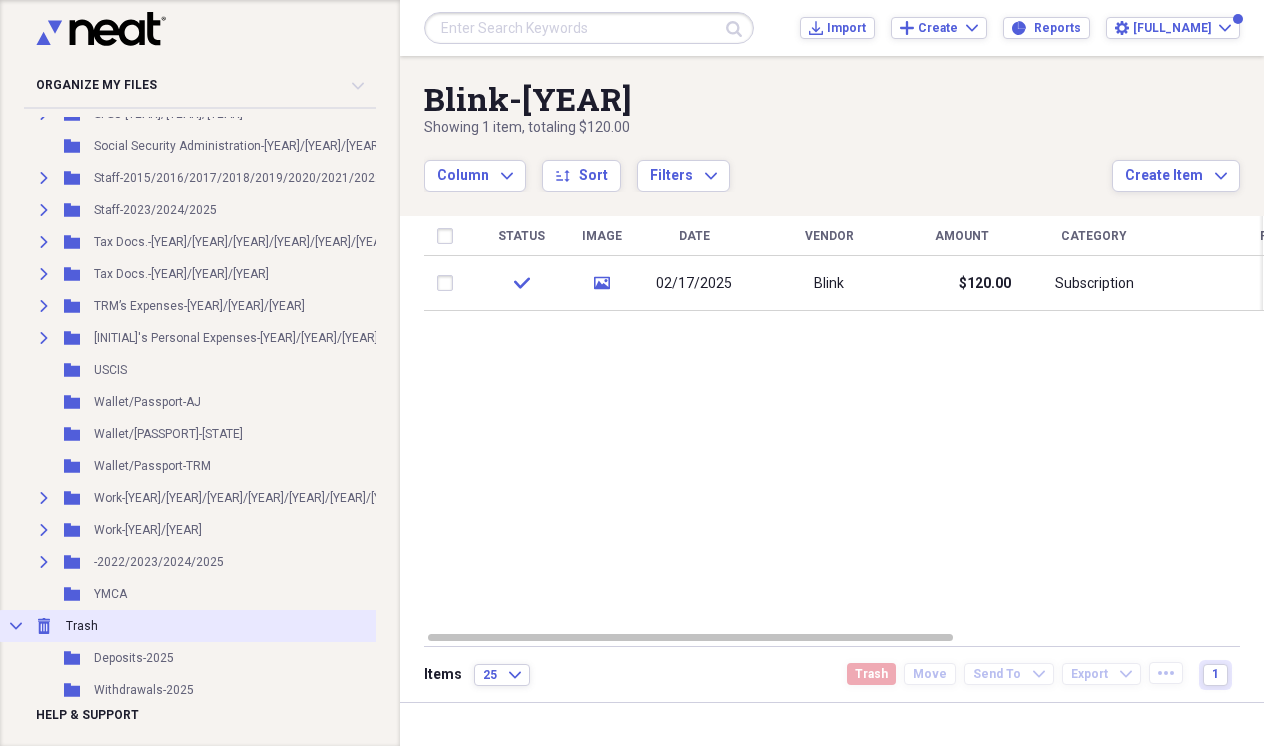 scroll, scrollTop: 2194, scrollLeft: 0, axis: vertical 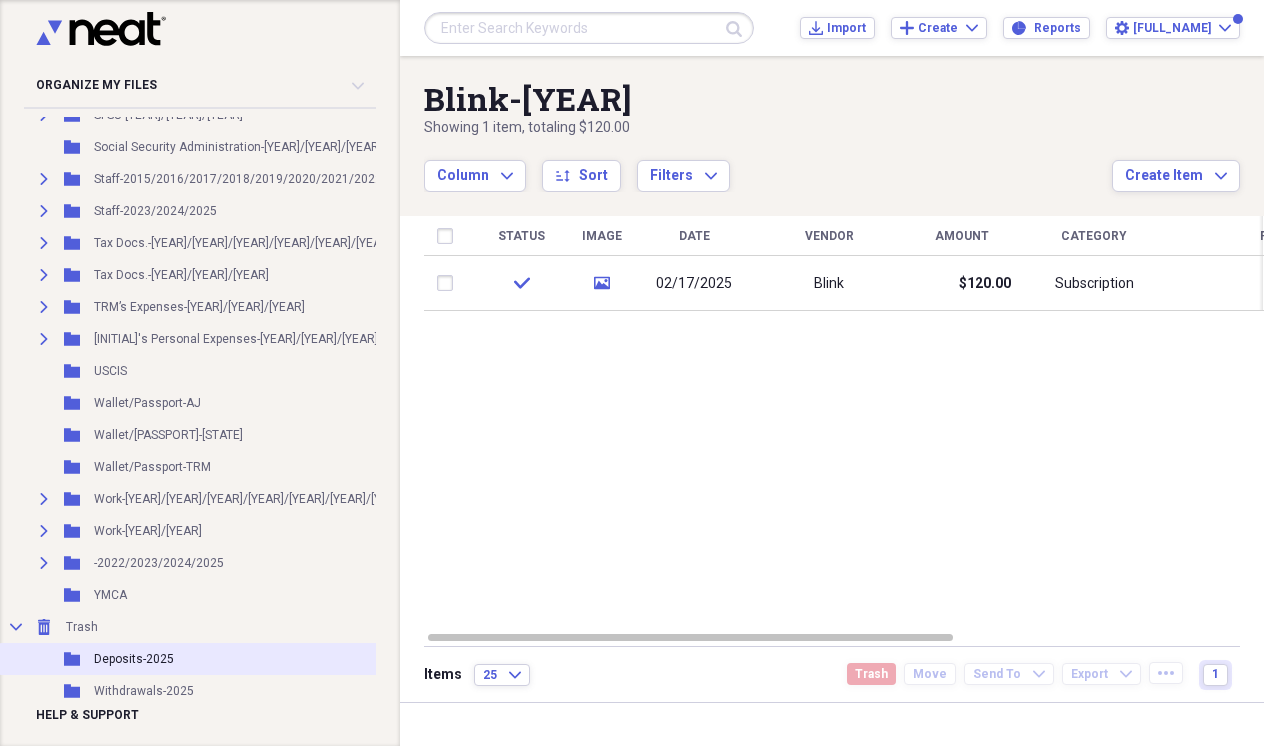 click on "Deposits-2025" at bounding box center (134, 659) 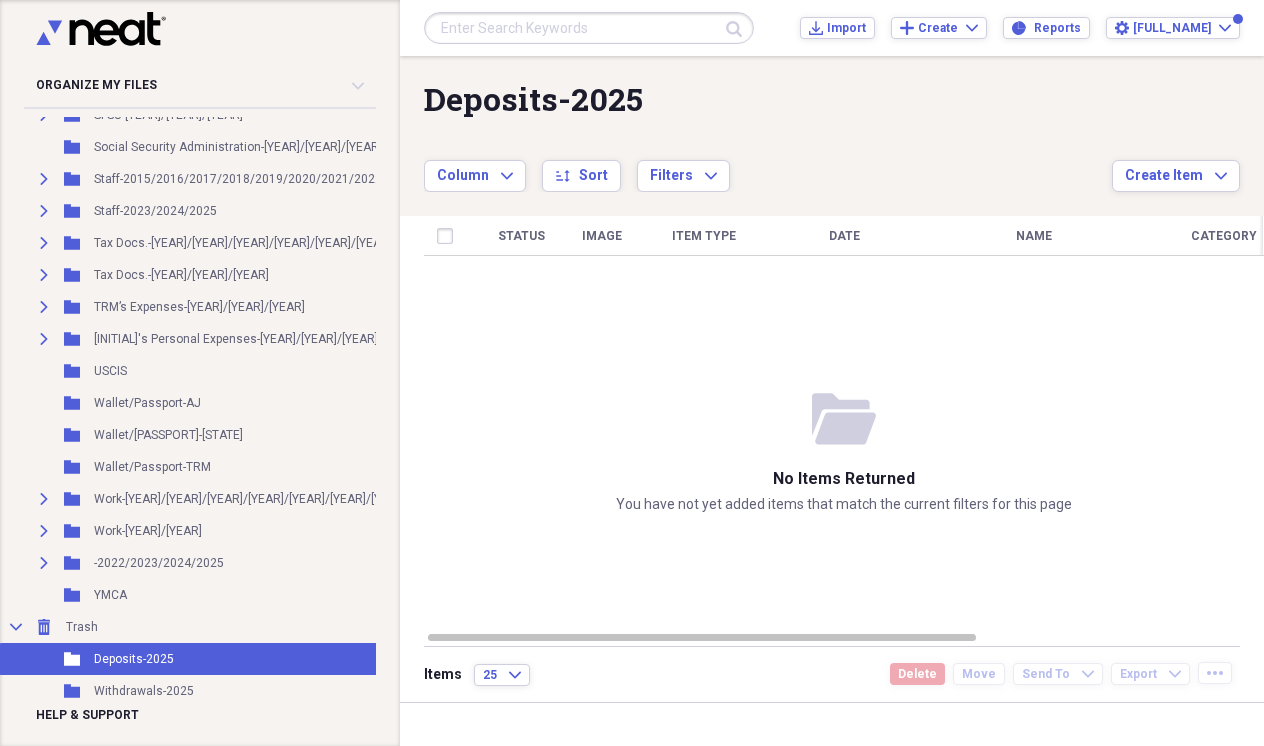 click on "AJ’s Expenses-2023 Add Folder Expand Folder AJ's Expenses-2024/2025 Add Folder Folder AJ’s VIP Docs.-2025 Add Folder Expand Folder Amazon Prime Membership -2023/2024/2025 Add Folder Expand Folder American Express AJ-2024 Add Folder Expand Folder Apple Card MA-2021/2022/2023/2024 Add Folder Expand Folder Apple Card TRM-2020/2021/2022/2023 Add Folder Expand Folder Apple Savings TRM-2023/2024 Add Folder Expand Folder Apple-2023/2024/2025 Add Folder Expand Folder AT&T Mobile-2024/2025 Add Folder Expand Folder AT&T-2015/2016/2017/2018/2019/2020/2021/2022/2023 Add Folder Expand Folder Bank of America AJ-2023/2024 Add Folder Expand Folder Bank of America Cr. Cd. AJ-2023/2024 Add Folder Expand Folder Bank of America Cr. Cd. MA-2021/2022/2023/2024/2025 Add Folder Expand Folder Bank of America MA-2023/2024 Add Folder Expand Folder Bank of America TRM-2024" at bounding box center (632, 373) 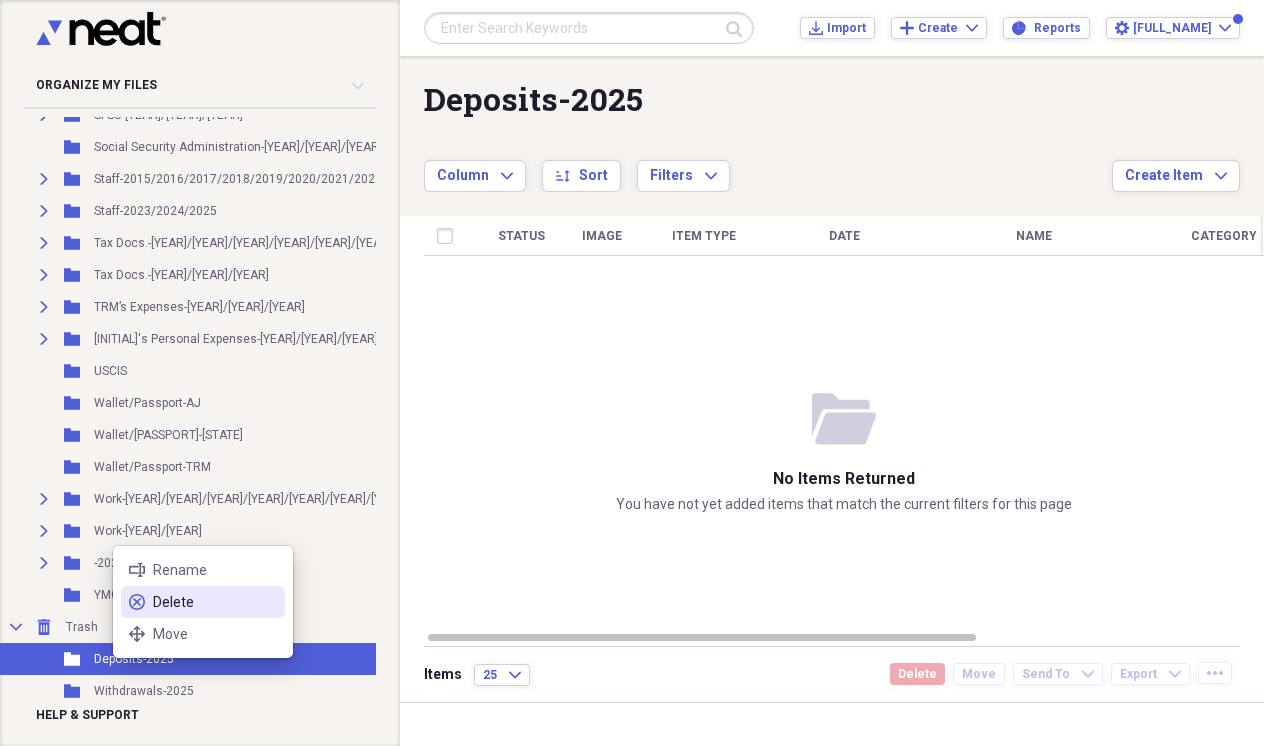 click on "Delete" at bounding box center (215, 602) 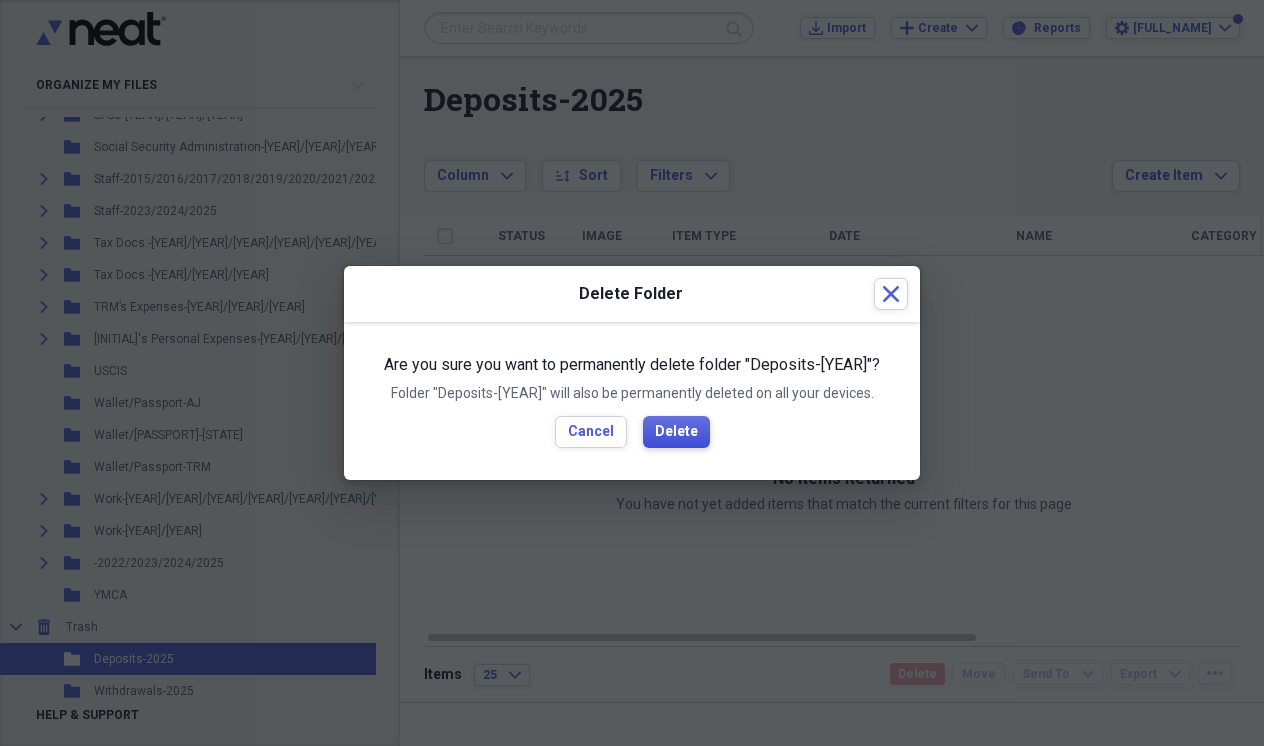 click on "Delete" at bounding box center [676, 432] 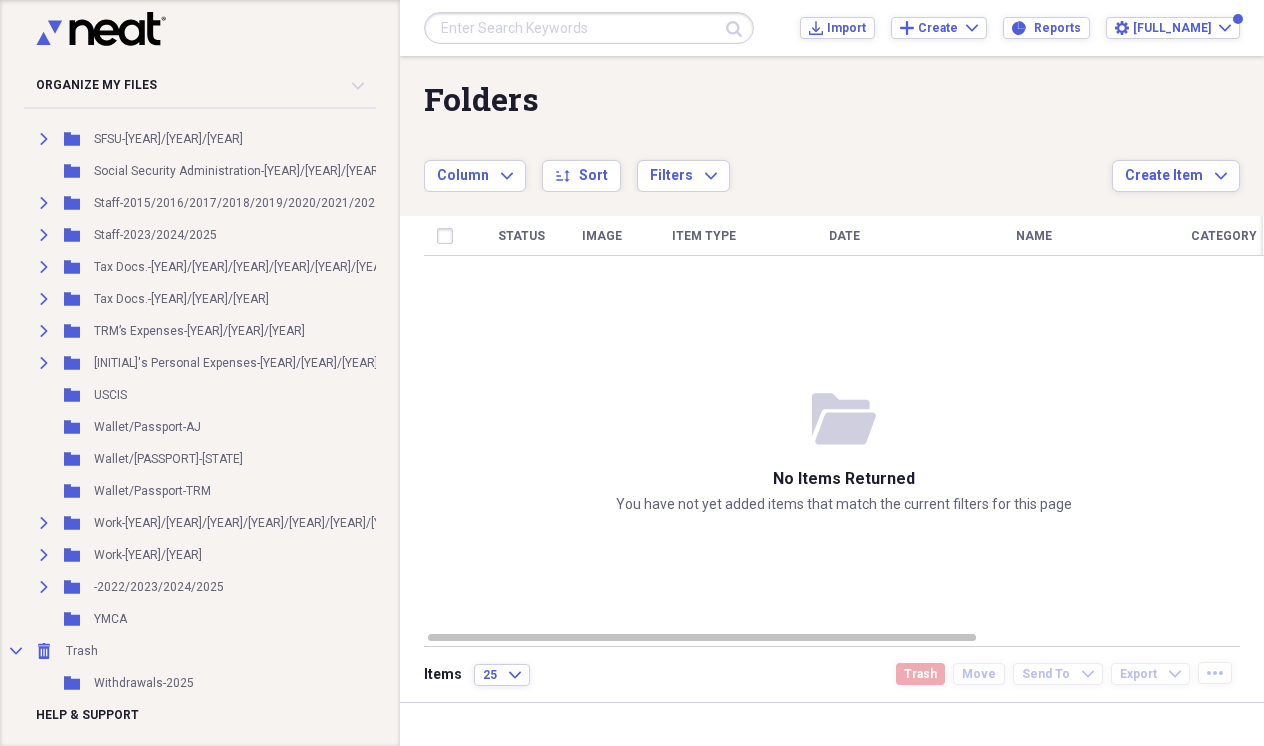 scroll, scrollTop: 2162, scrollLeft: 0, axis: vertical 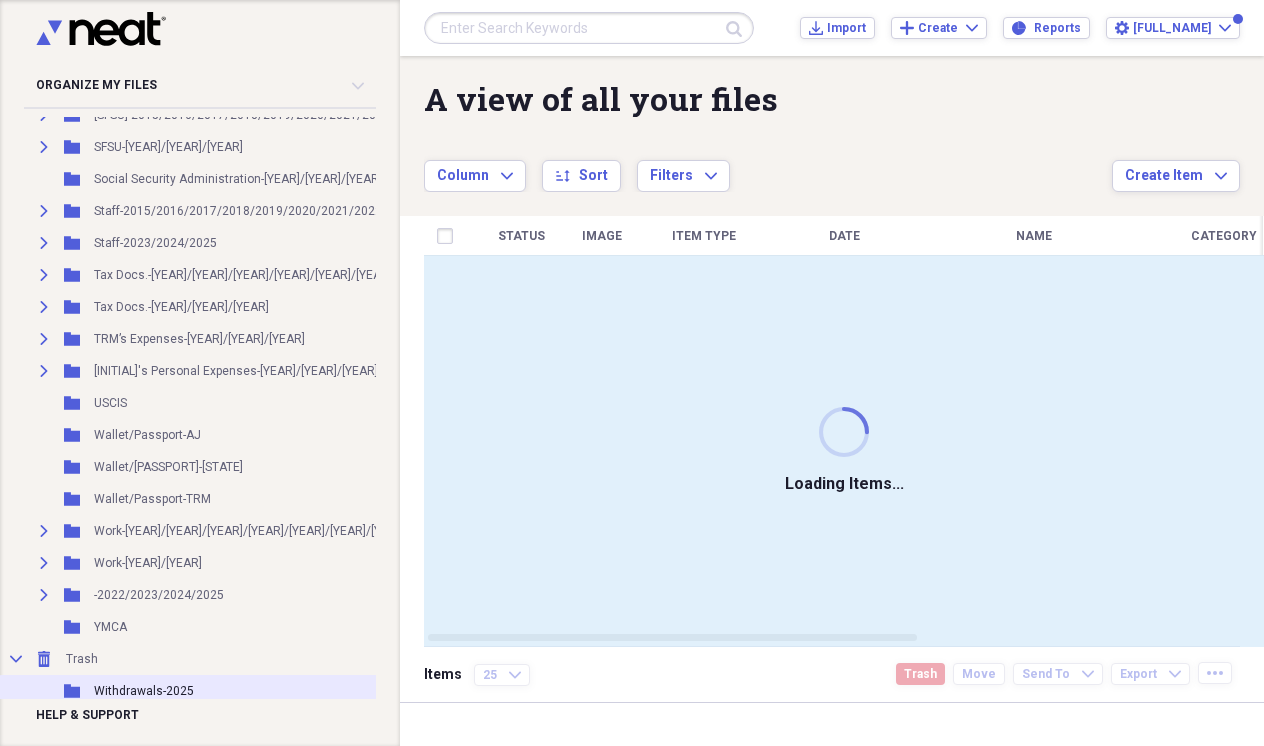 click on "AJ’s Expenses-2023 Add Folder Expand Folder AJ's Expenses-2024/2025 Add Folder Folder AJ’s VIP Docs.-2025 Add Folder Expand Folder Amazon Prime Membership -2023/2024/2025 Add Folder Expand Folder American Express AJ-2024 Add Folder Expand Folder Apple Card MA-2021/2022/2023/2024 Add Folder Expand Folder Apple Card TRM-2020/2021/2022/2023 Add Folder Expand Folder Apple Savings TRM-2023/2024 Add Folder Expand Folder Apple-2023/2024/2025 Add Folder Expand Folder AT&T Mobile-2024/2025 Add Folder Expand Folder AT&T-2015/2016/2017/2018/2019/2020/2021/2022/2023 Add Folder Expand Folder Bank of America AJ-2023/2024 Add Folder Expand Folder Bank of America Cr. Cd. AJ-2023/2024 Add Folder Expand Folder Bank of America Cr. Cd. MA-2021/2022/2023/2024/2025 Add Folder Expand Folder Bank of America MA-2023/2024 Add Folder Expand Folder Bank of America TRM-2024" at bounding box center [632, 373] 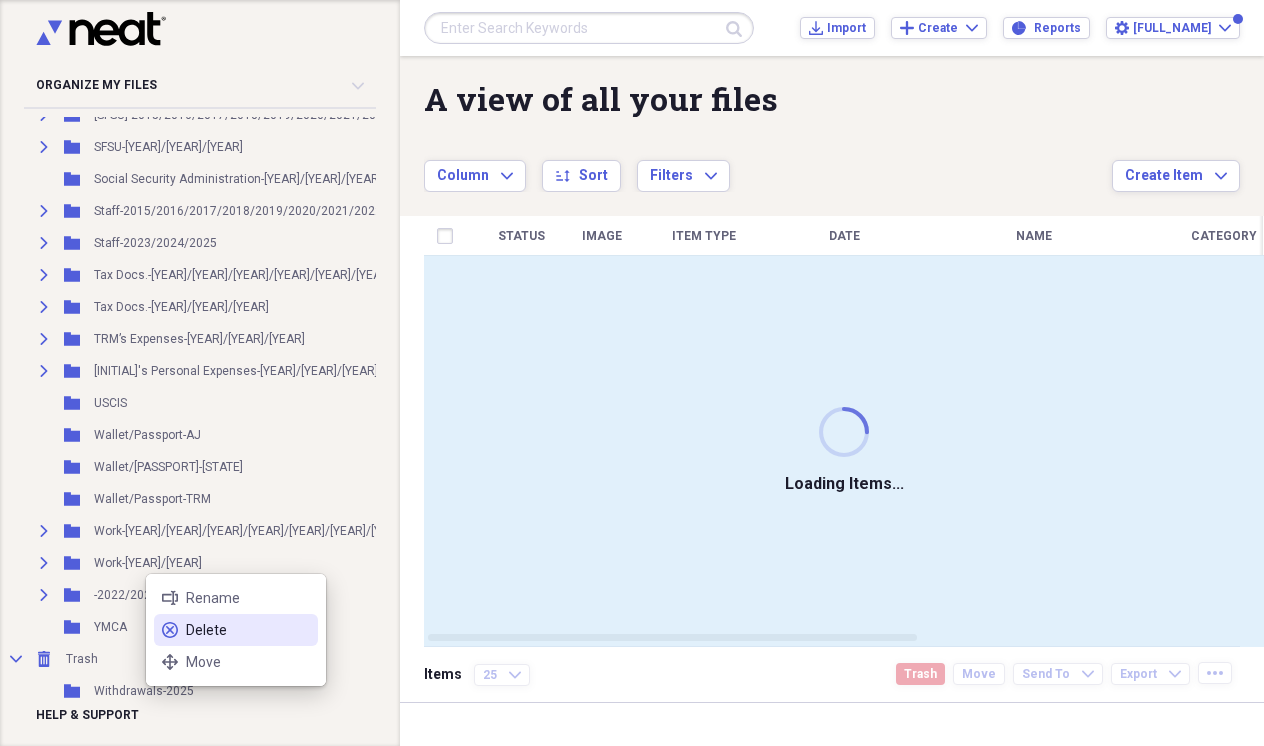 click on "delete Delete" at bounding box center (236, 630) 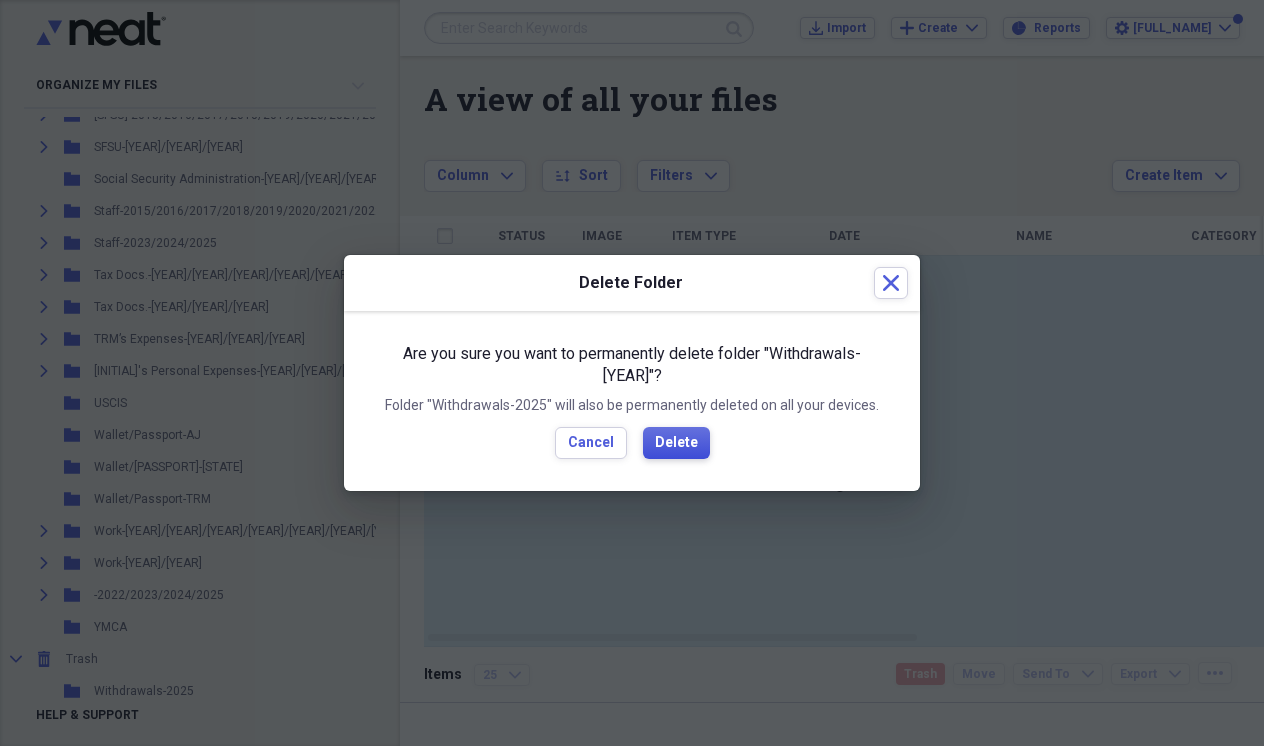 click on "Delete" at bounding box center [676, 443] 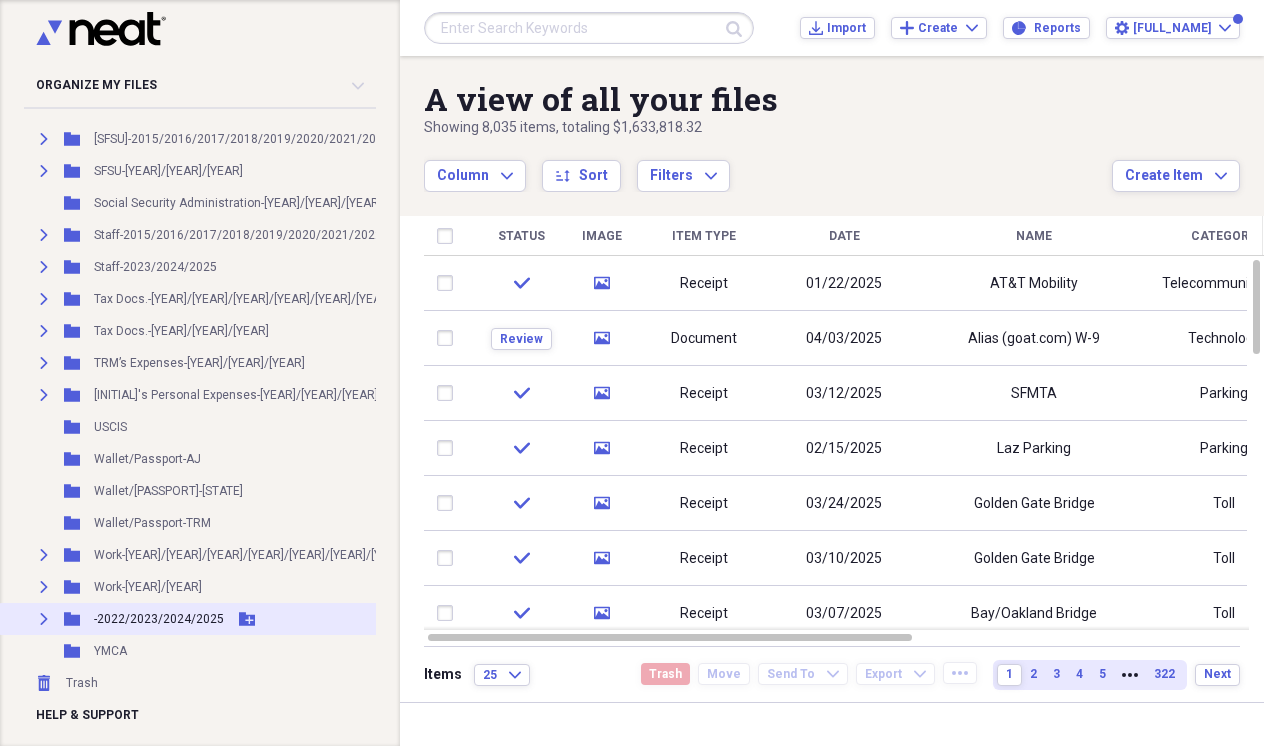 scroll, scrollTop: 2130, scrollLeft: 0, axis: vertical 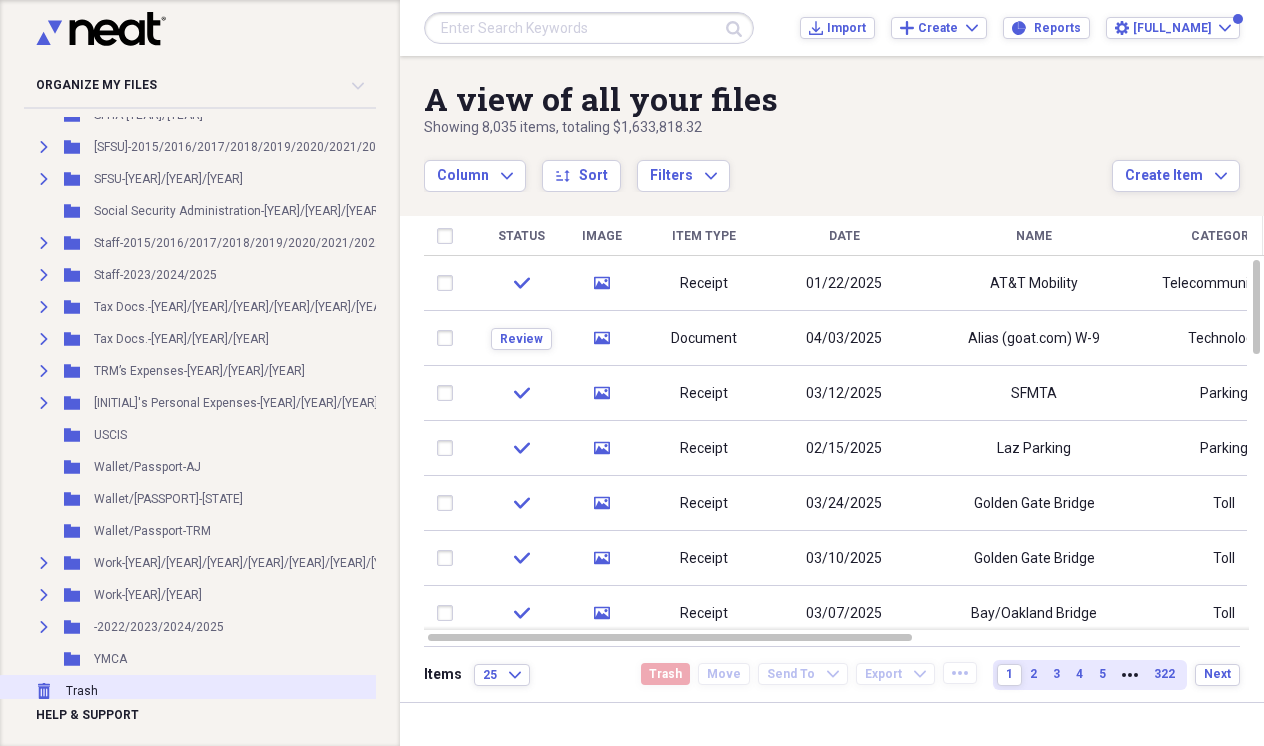 click on "Trash" at bounding box center [82, 691] 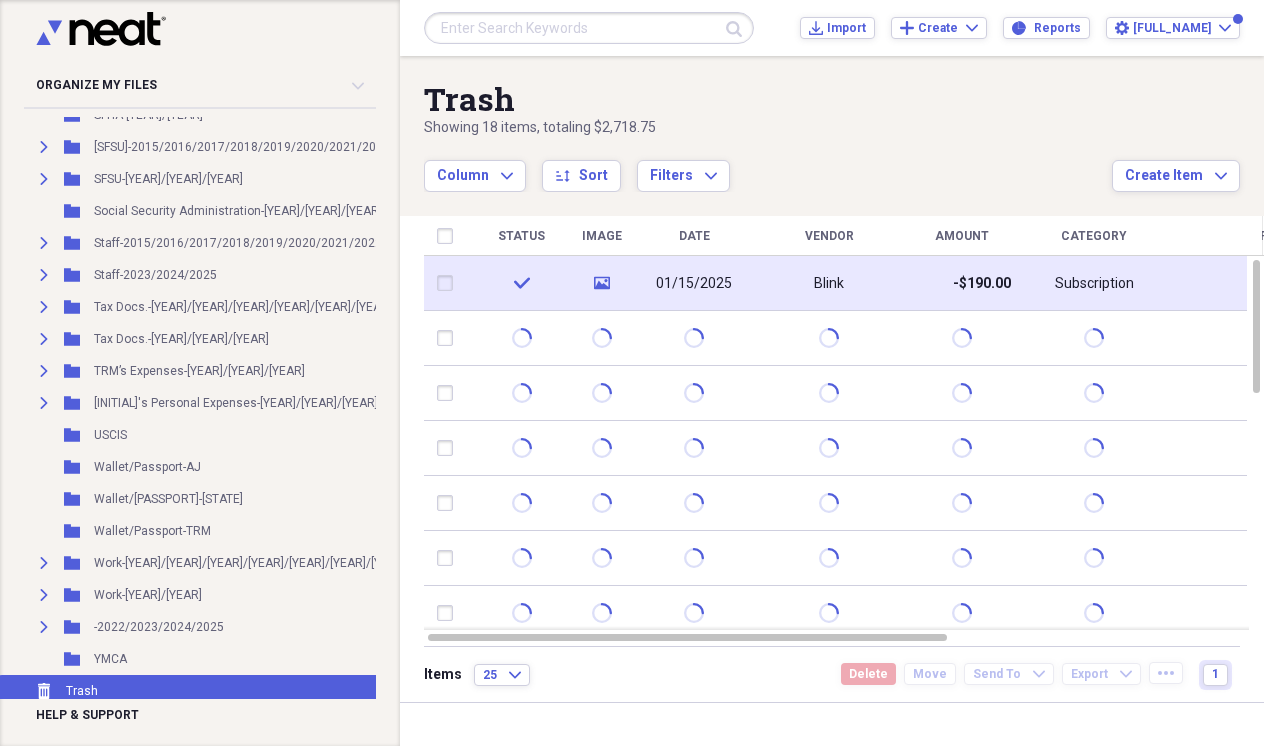 click at bounding box center [449, 283] 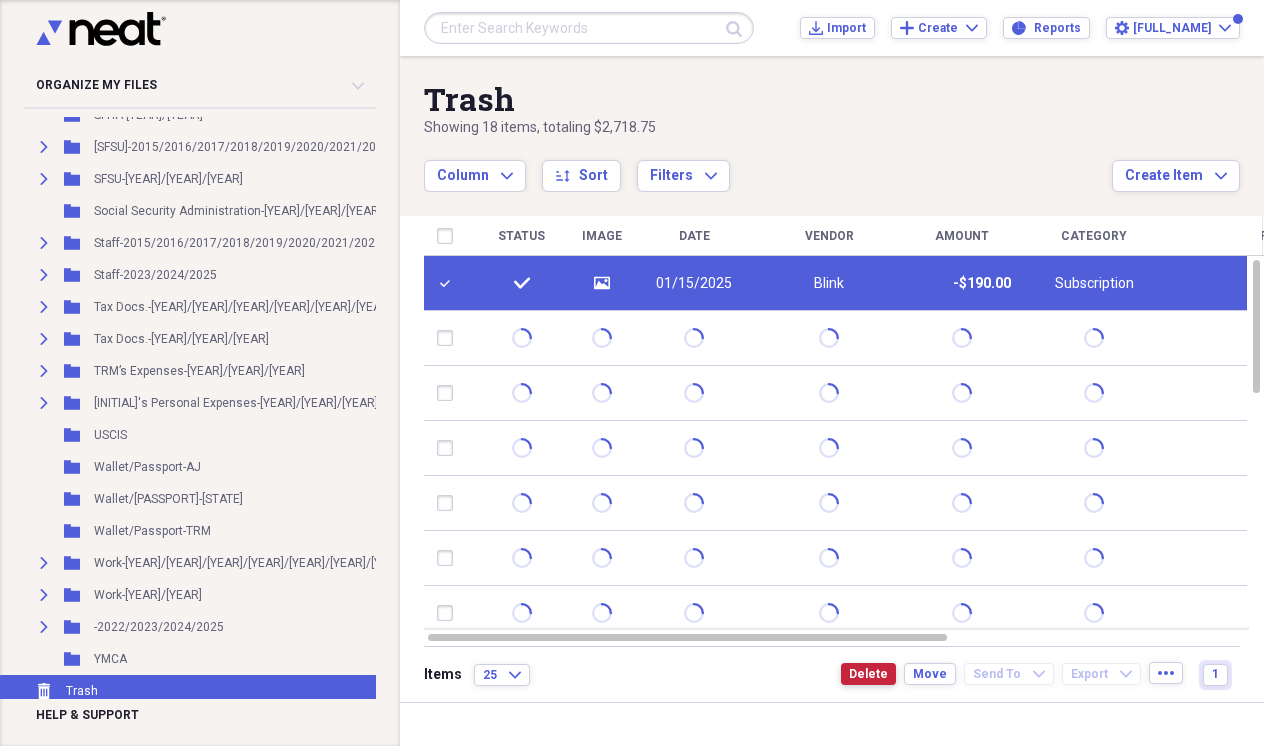 click on "Delete" at bounding box center (868, 674) 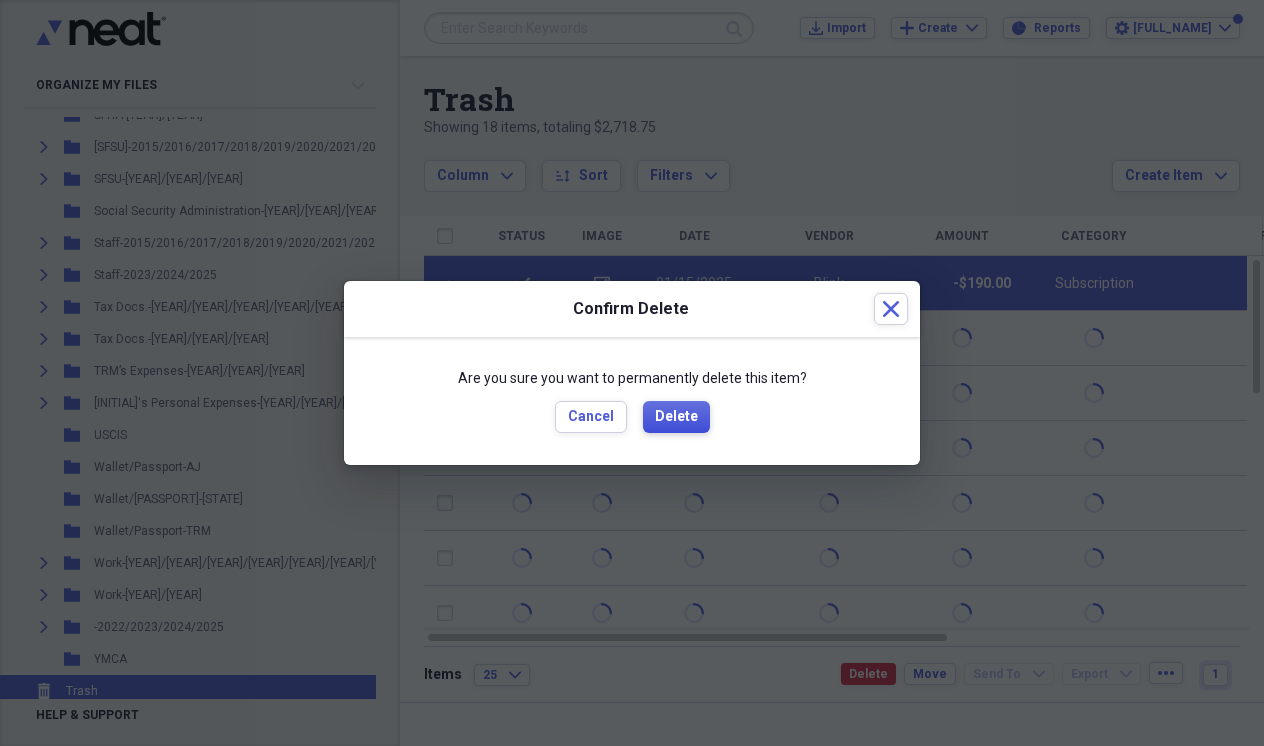 click on "Delete" at bounding box center [676, 417] 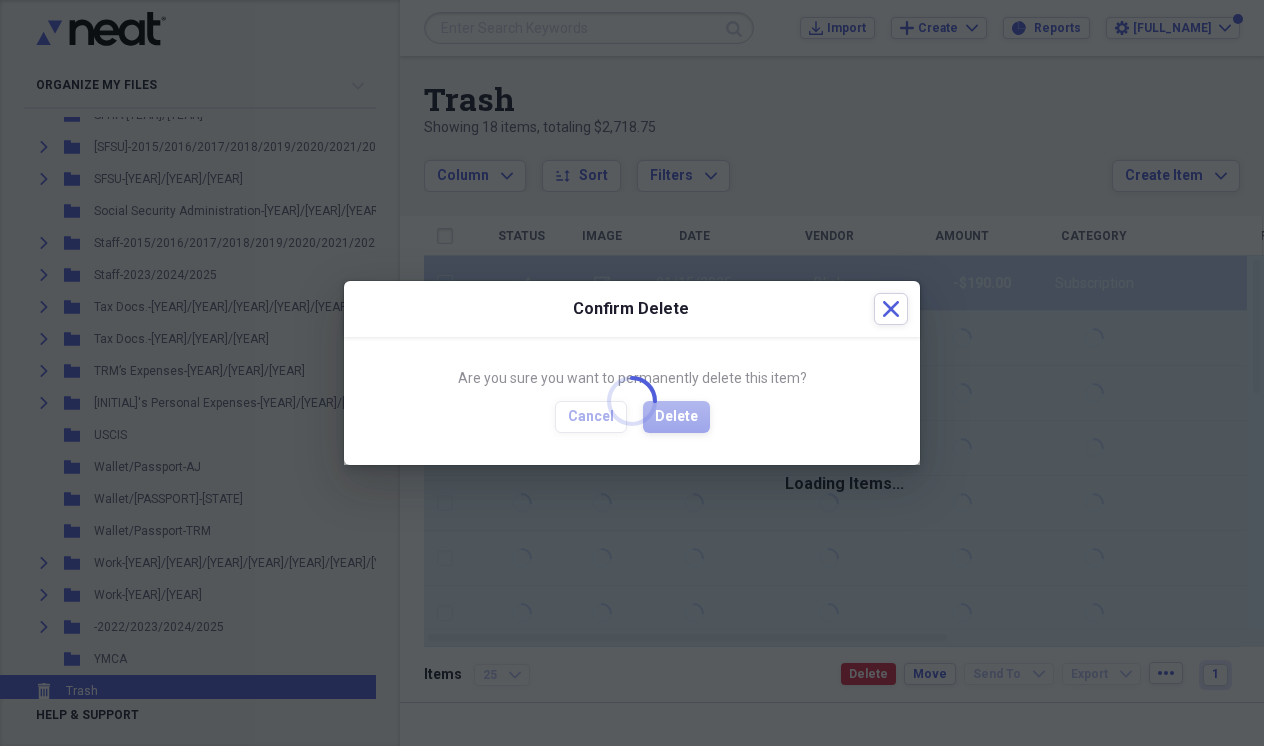 checkbox on "false" 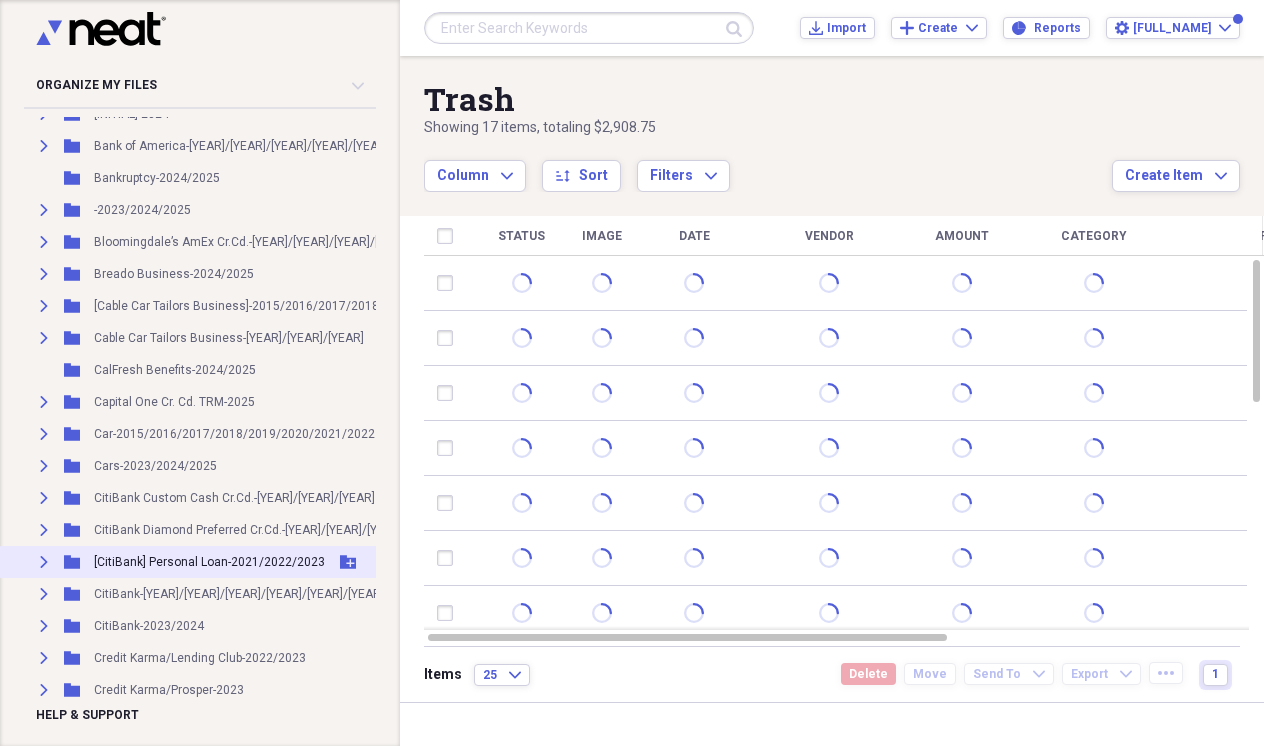 scroll, scrollTop: 630, scrollLeft: 0, axis: vertical 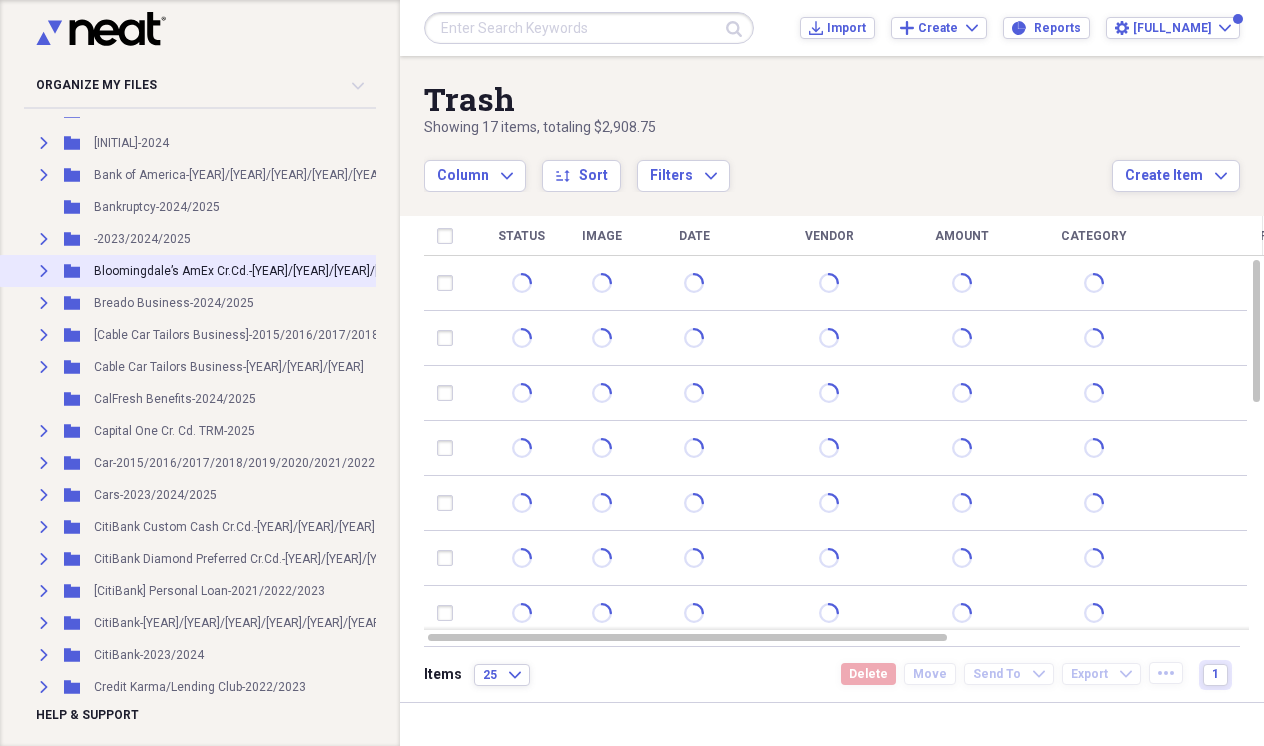 click 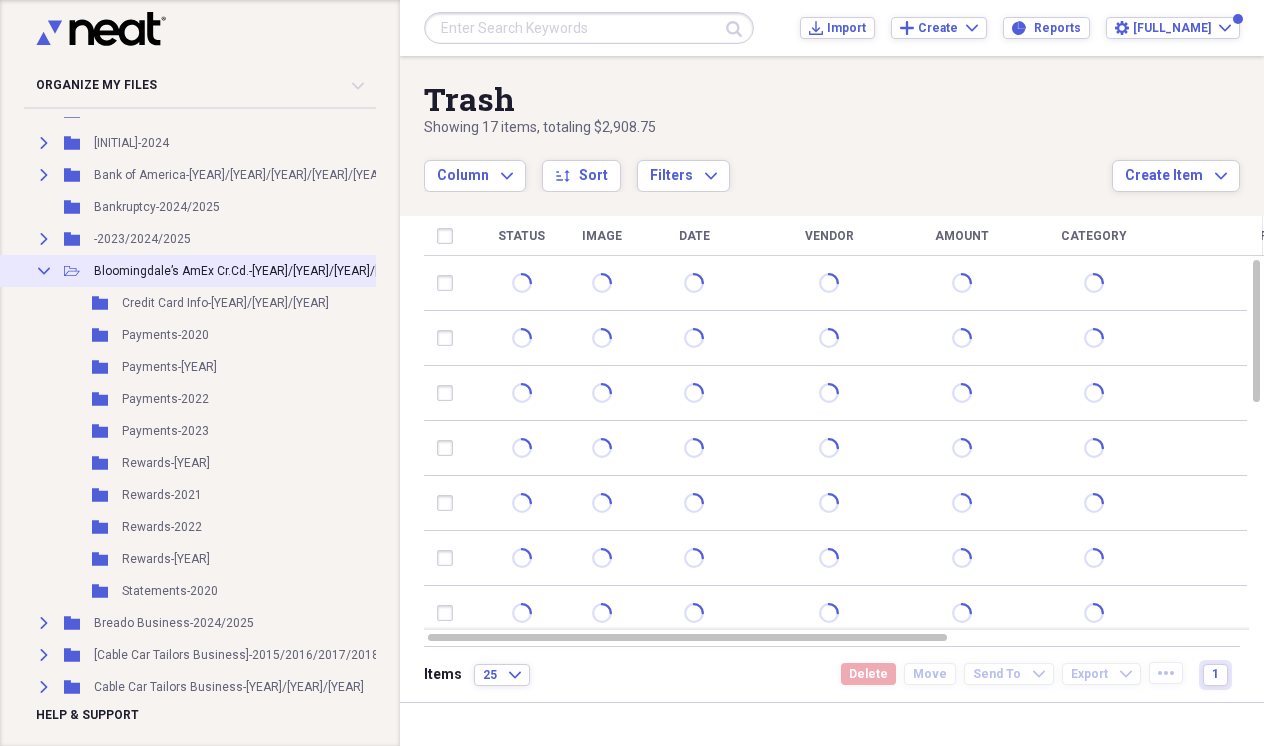click on "Collapse" 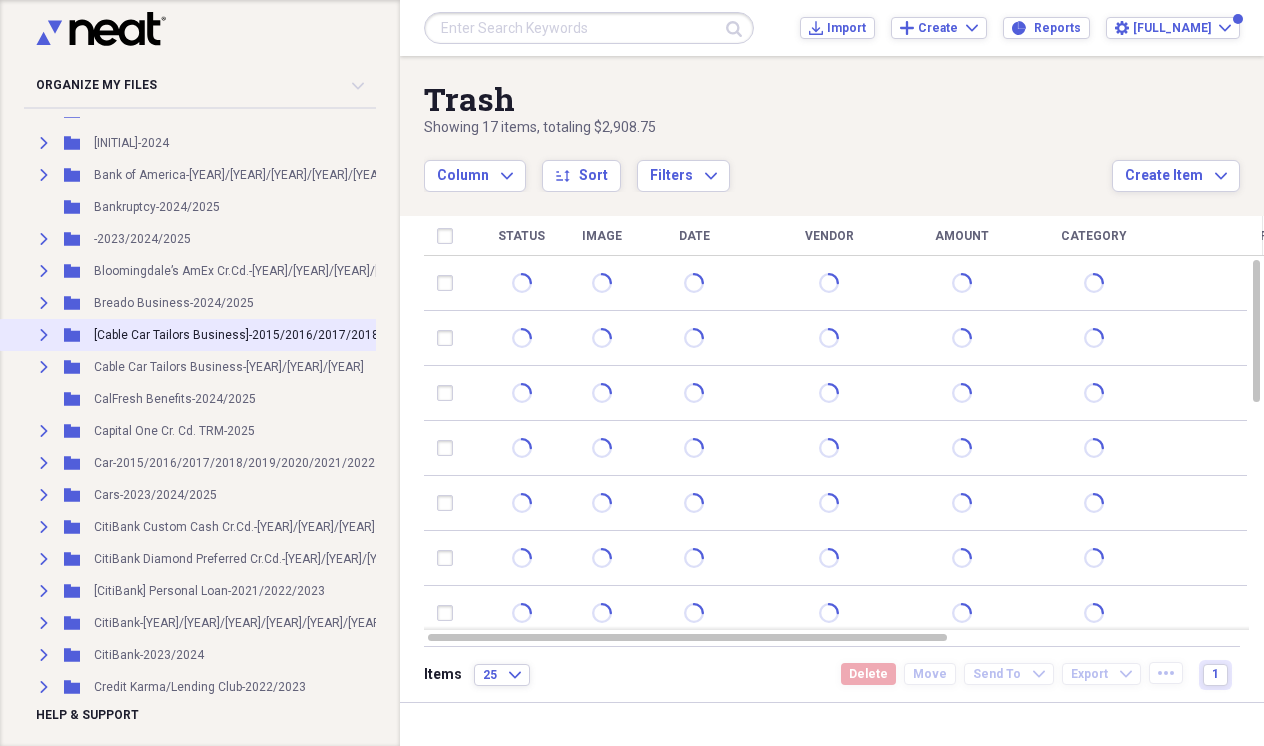click 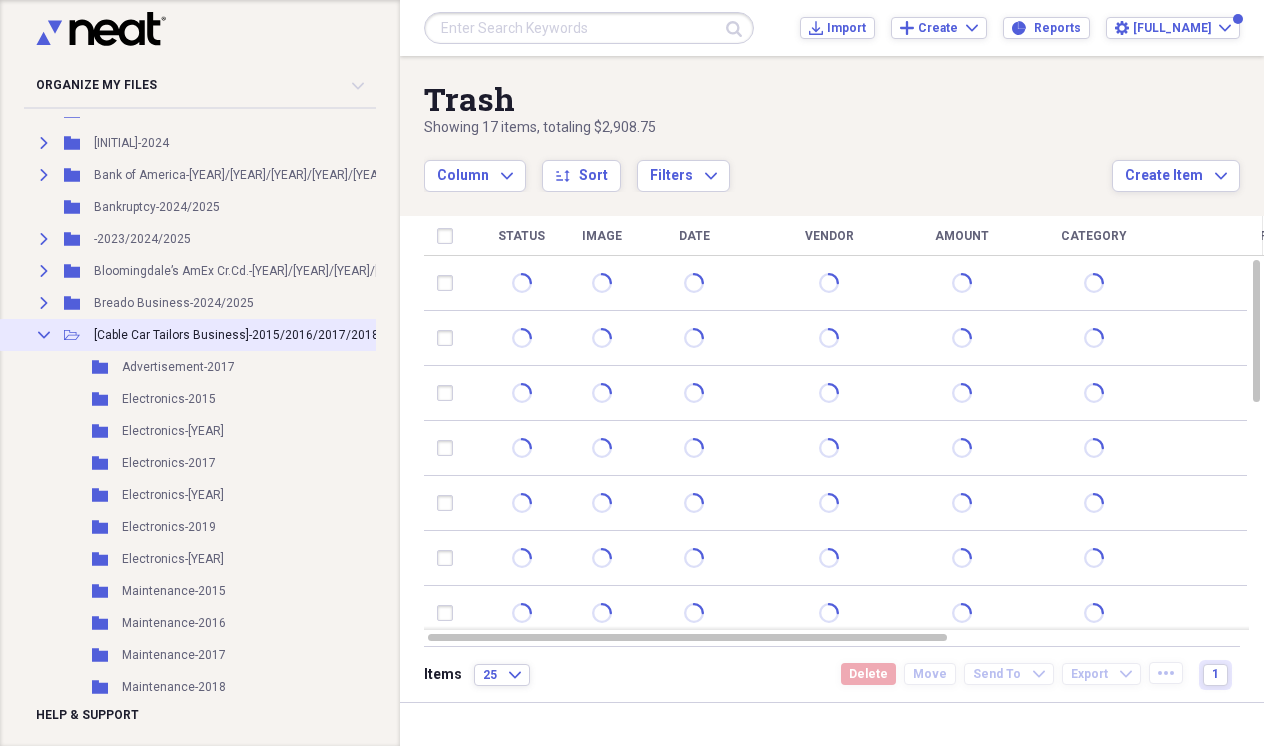 click 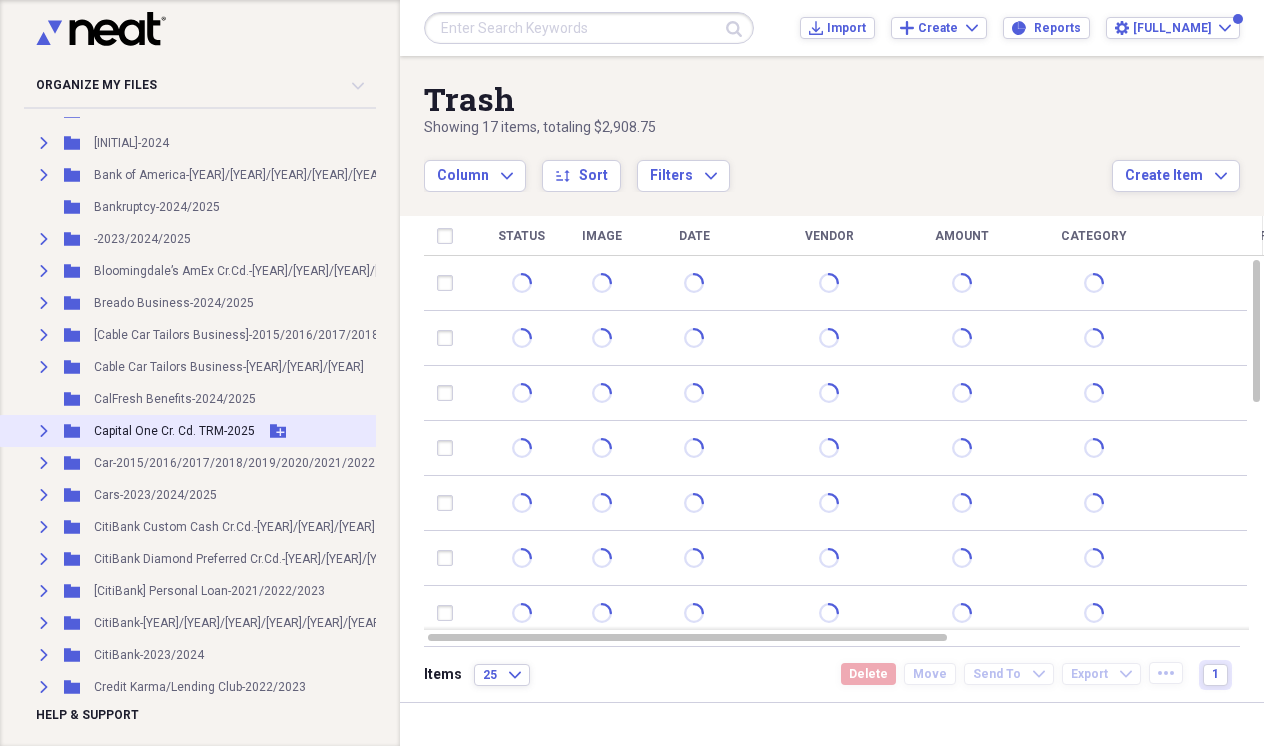 click on "Expand" 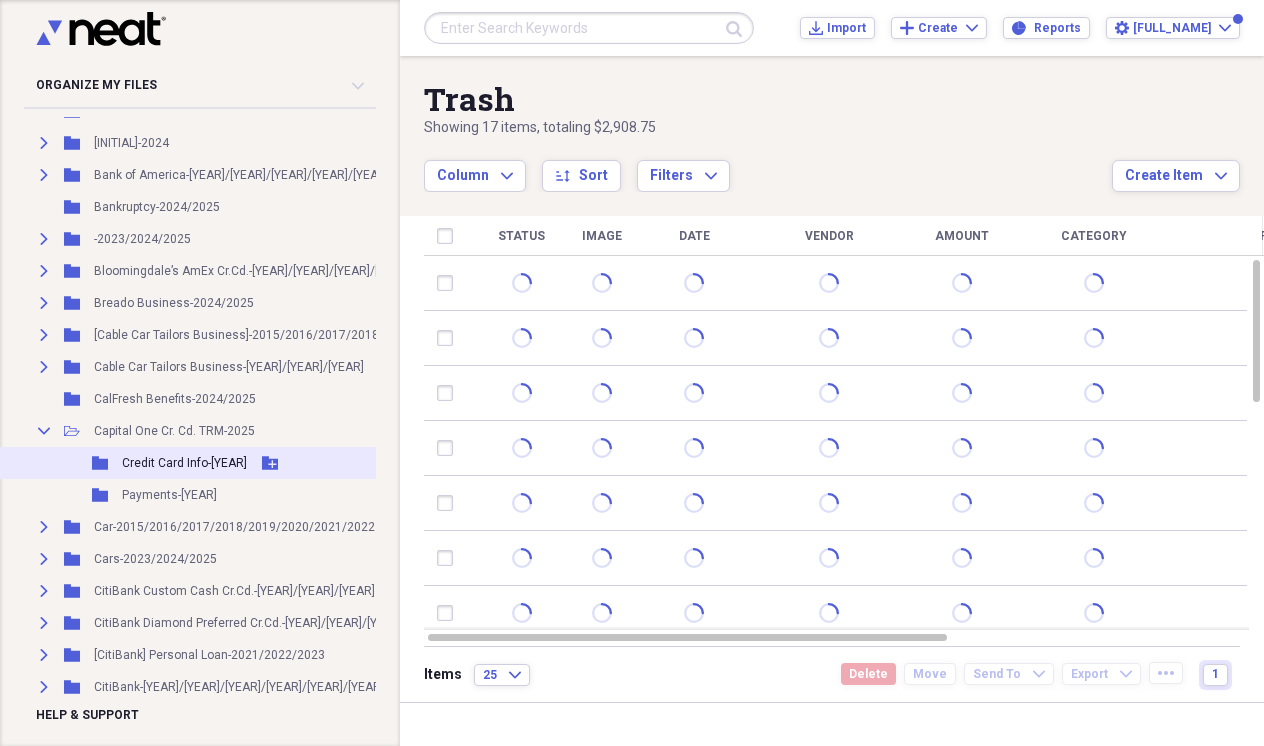 click on "Folder [CARD_TYPE] Info-[YEAR] Add Folder" at bounding box center (322, 463) 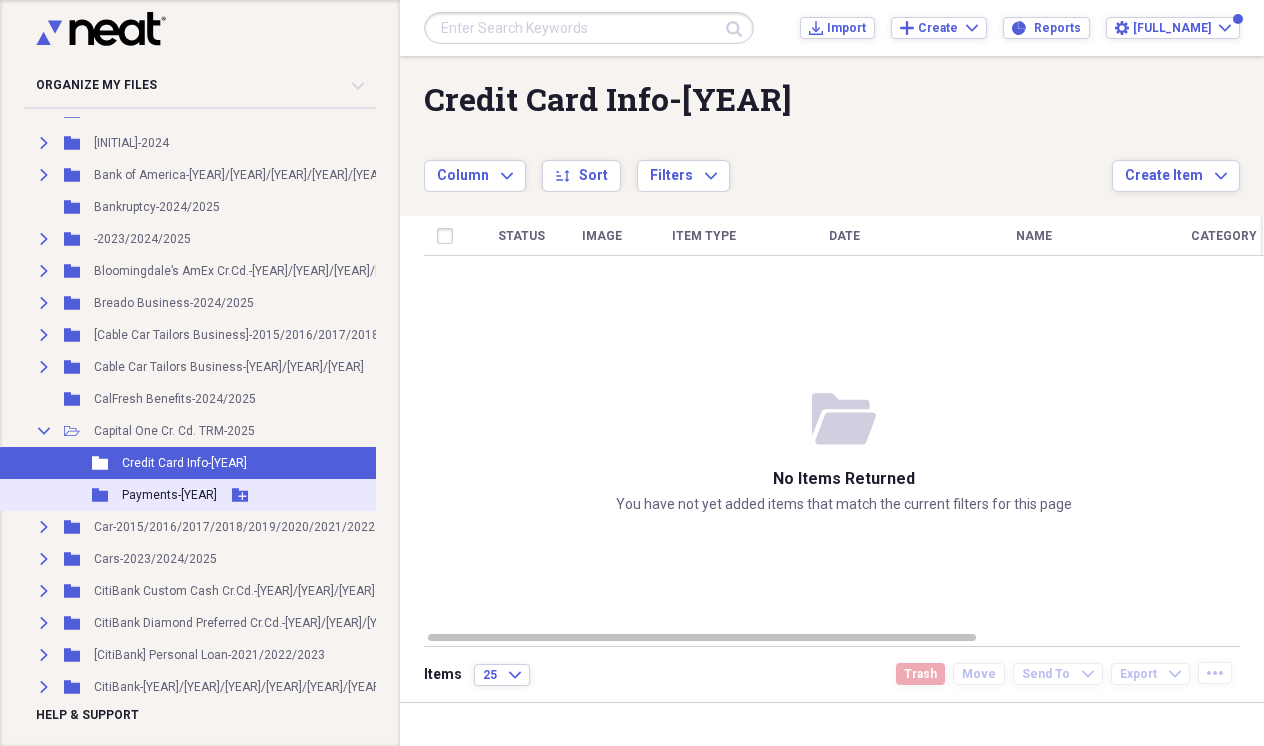 click on "Payments-[YEAR]" at bounding box center (169, 495) 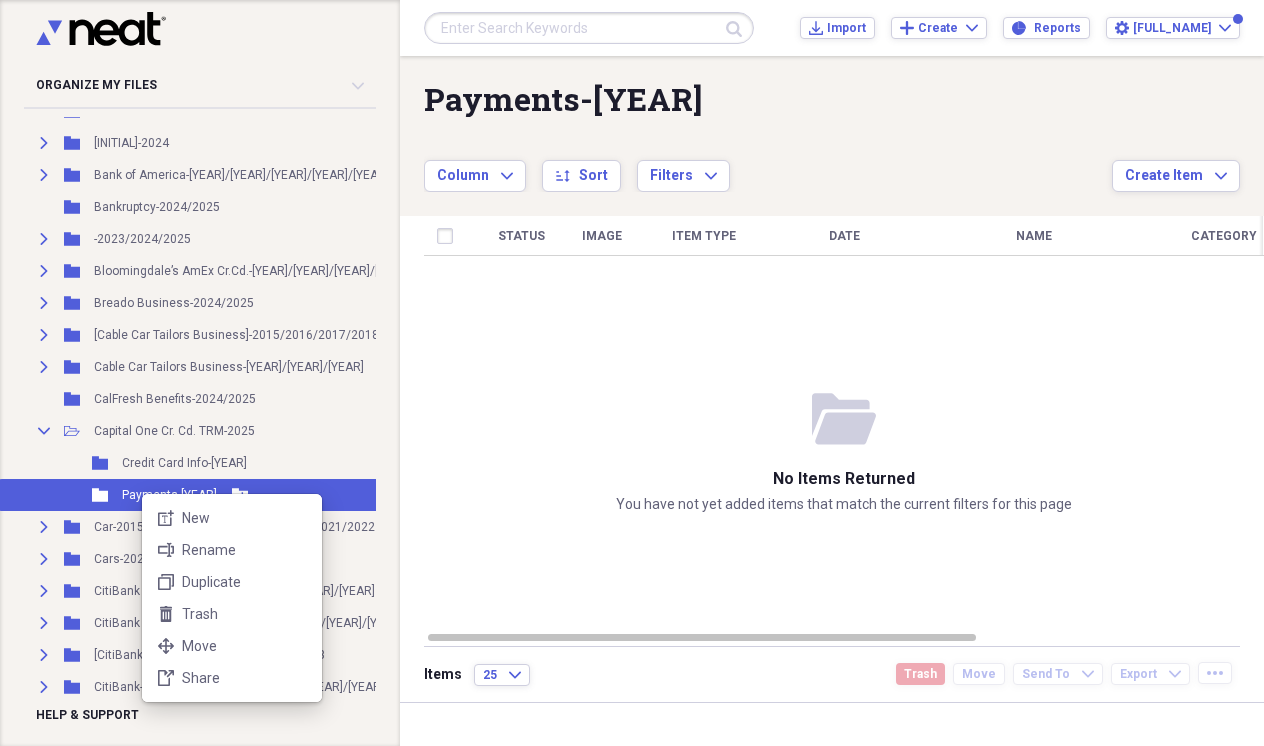 click on "AJ’s Expenses-2023 Add Folder Expand Folder AJ's Expenses-2024/2025 Add Folder Folder AJ’s VIP Docs.-2025 Add Folder Expand Folder Amazon Prime Membership -2023/2024/2025 Add Folder Expand Folder American Express AJ-2024 Add Folder Expand Folder Apple Card MA-2021/2022/2023/2024 Add Folder Expand Folder Apple Card TRM-2020/2021/2022/2023 Add Folder Expand Folder Apple Savings TRM-2023/2024 Add Folder Expand Folder Apple-2023/2024/2025 Add Folder Expand Folder AT&T Mobile-2024/2025 Add Folder Expand Folder AT&T-2015/2016/2017/2018/2019/2020/2021/2022/2023 Add Folder Expand Folder Bank of America AJ-2023/2024 Add Folder Expand Folder Bank of America Cr. Cd. AJ-2023/2024 Add Folder Expand Folder Bank of America Cr. Cd. MA-2021/2022/2023/2024/2025 Add Folder Expand Folder Bank of America MA-2023/2024 Add Folder Expand Folder Bank of America TRM-2024" at bounding box center [632, 373] 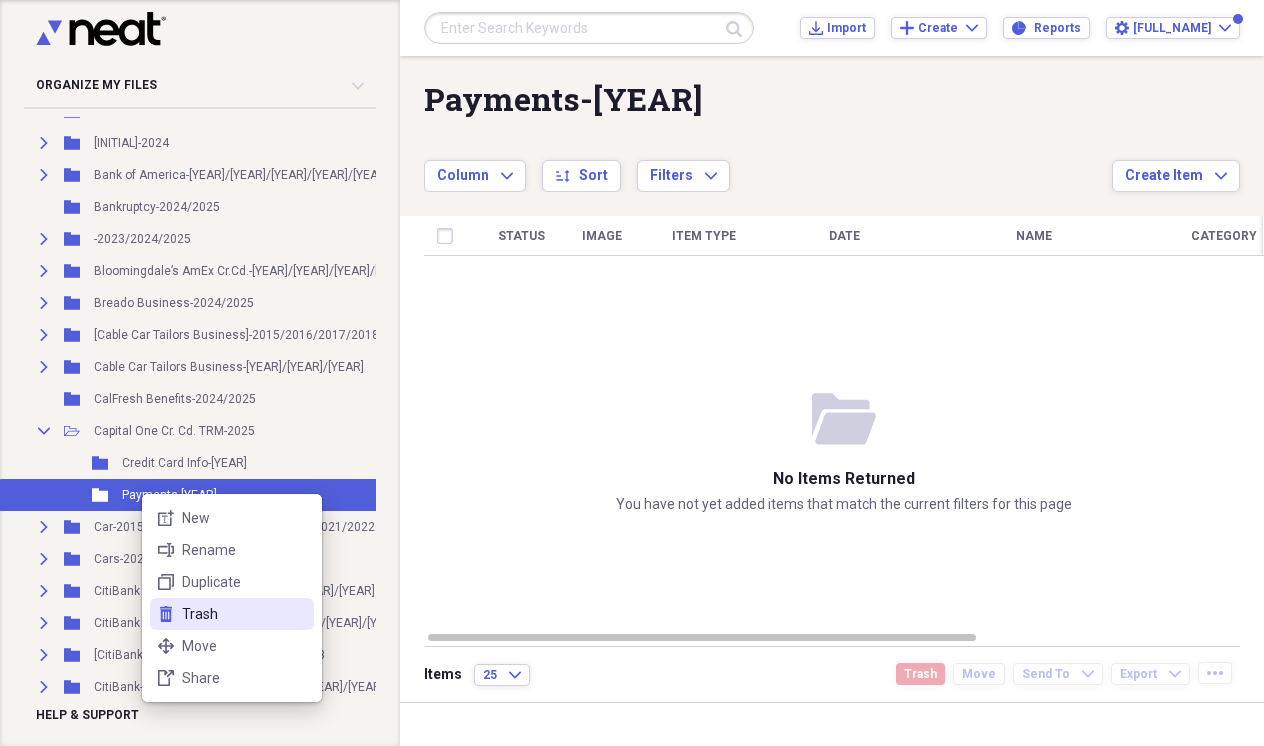click on "Trash" at bounding box center [244, 614] 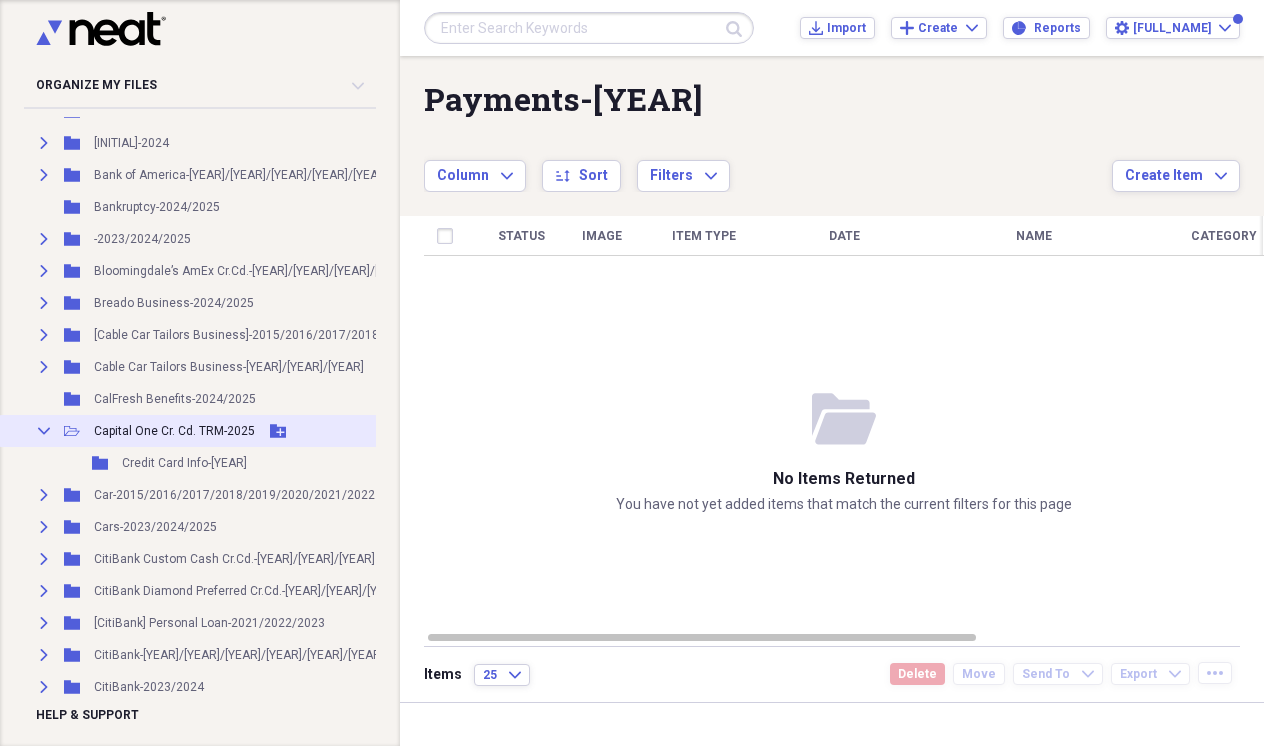 click on "Collapse" 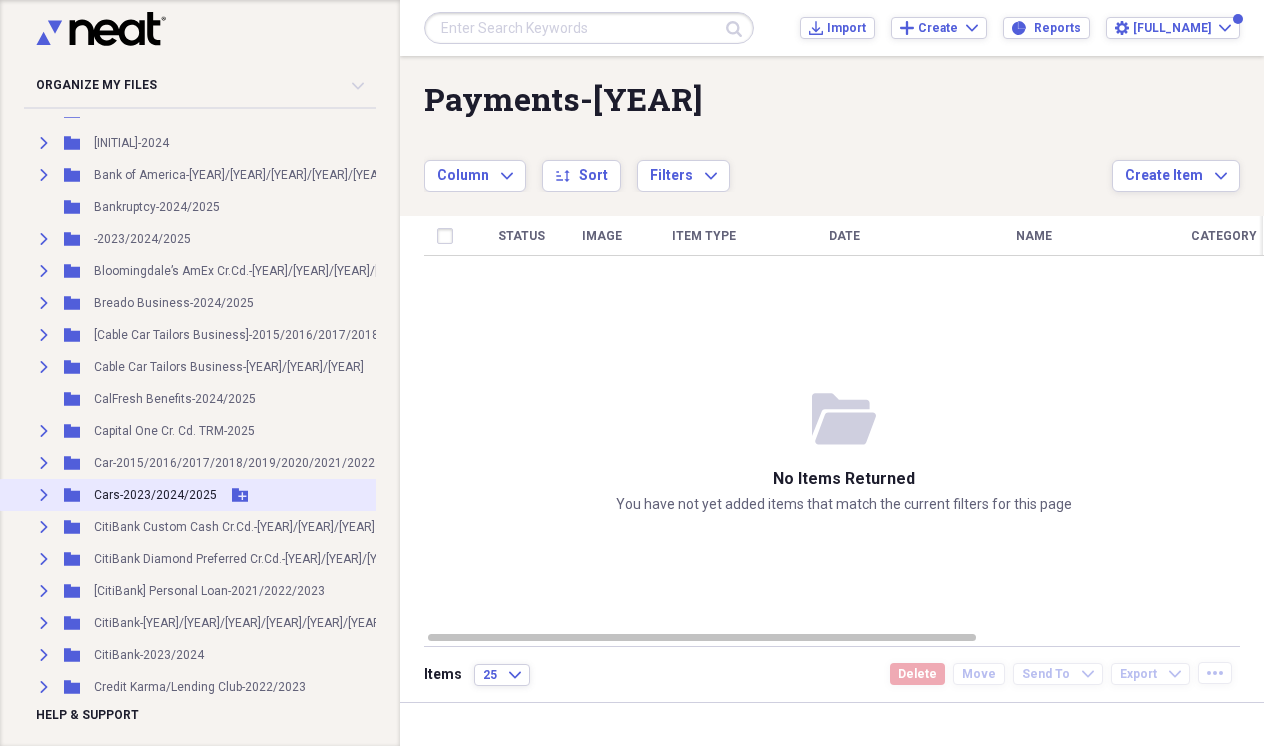 click 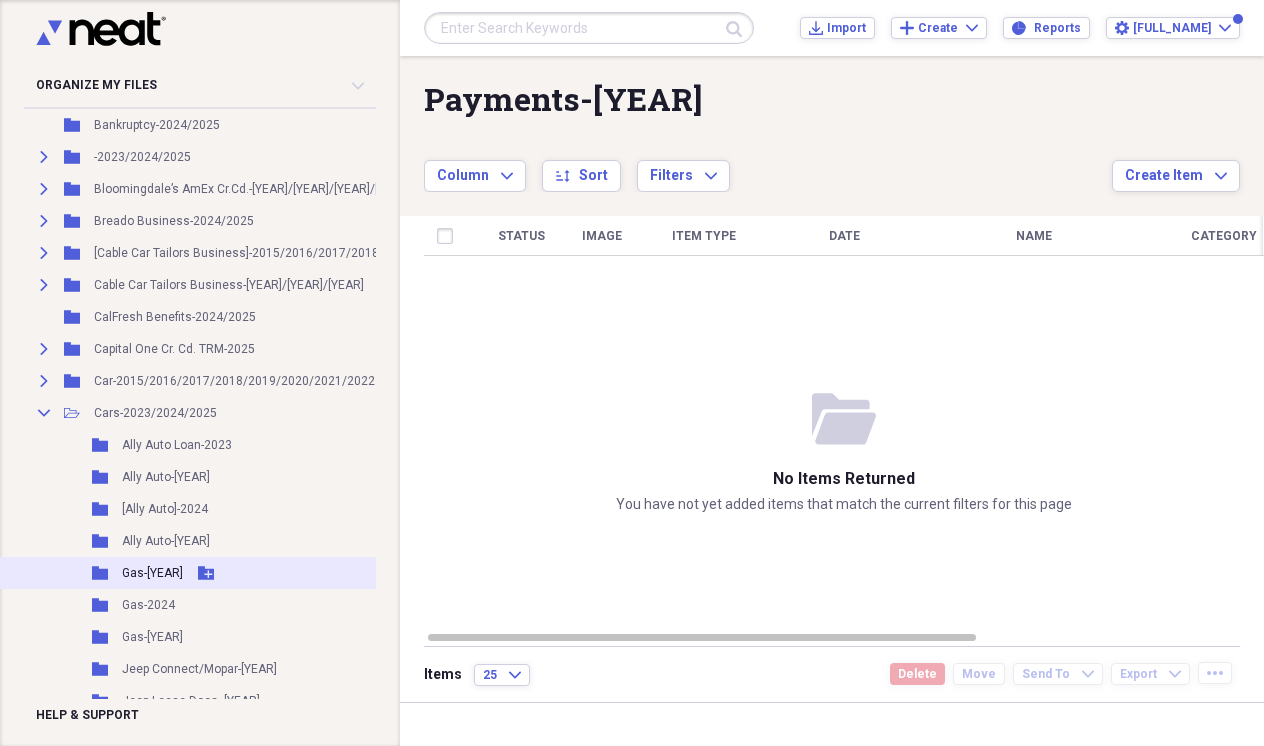 scroll, scrollTop: 723, scrollLeft: 0, axis: vertical 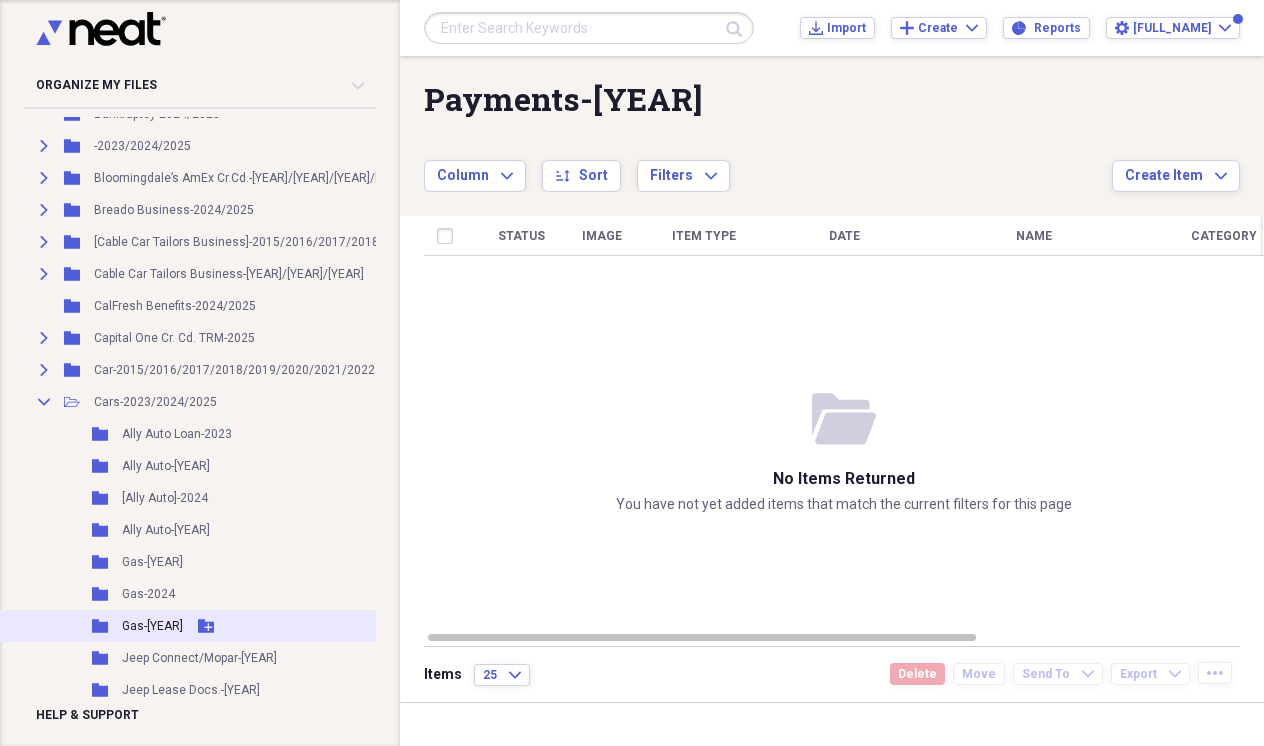 click on "Gas-[YEAR]" at bounding box center (152, 626) 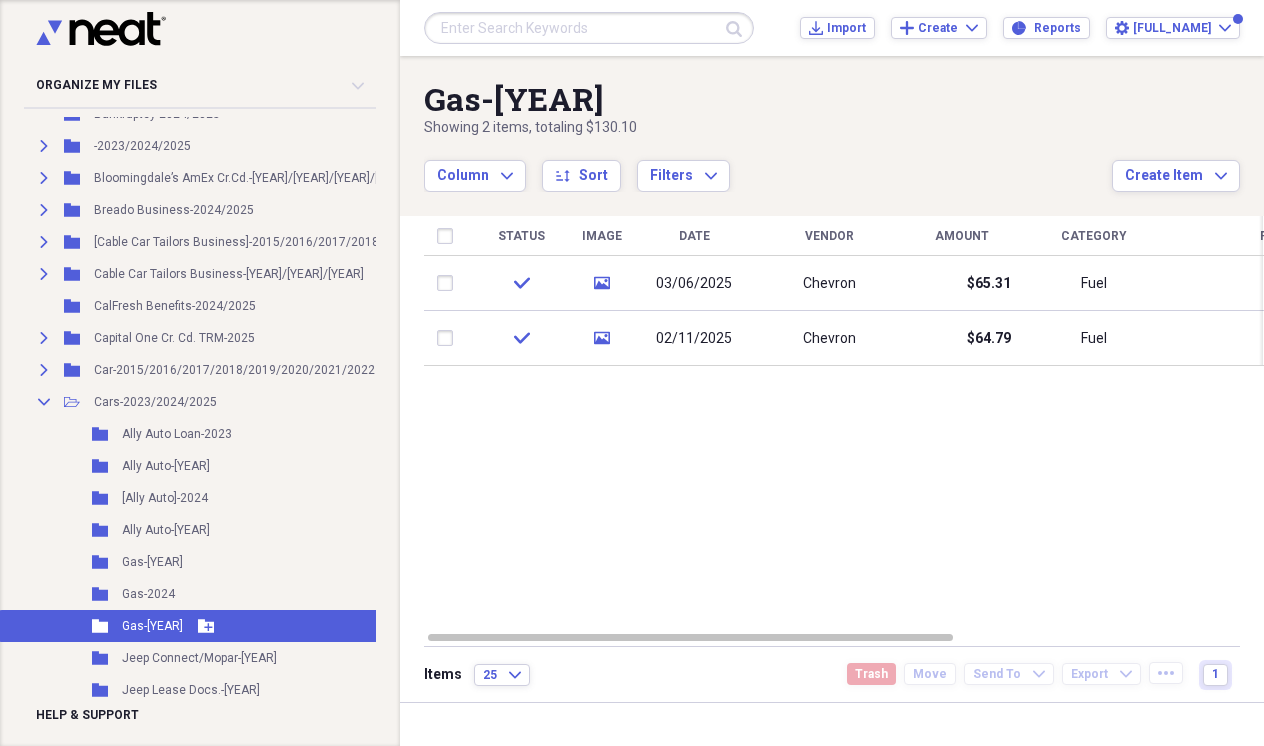 click on "AJ’s Expenses-2023 Add Folder Expand Folder AJ's Expenses-2024/2025 Add Folder Folder AJ’s VIP Docs.-2025 Add Folder Expand Folder Amazon Prime Membership -2023/2024/2025 Add Folder Expand Folder American Express AJ-2024 Add Folder Expand Folder Apple Card MA-2021/2022/2023/2024 Add Folder Expand Folder Apple Card TRM-2020/2021/2022/2023 Add Folder Expand Folder Apple Savings TRM-2023/2024 Add Folder Expand Folder Apple-2023/2024/2025 Add Folder Expand Folder AT&T Mobile-2024/2025 Add Folder Expand Folder AT&T-2015/2016/2017/2018/2019/2020/2021/2022/2023 Add Folder Expand Folder Bank of America AJ-2023/2024 Add Folder Expand Folder Bank of America Cr. Cd. AJ-2023/2024 Add Folder Expand Folder Bank of America Cr. Cd. MA-2021/2022/2023/2024/2025 Add Folder Expand Folder Bank of America MA-2023/2024 Add Folder Expand Folder Bank of America TRM-2024 1" at bounding box center [632, 373] 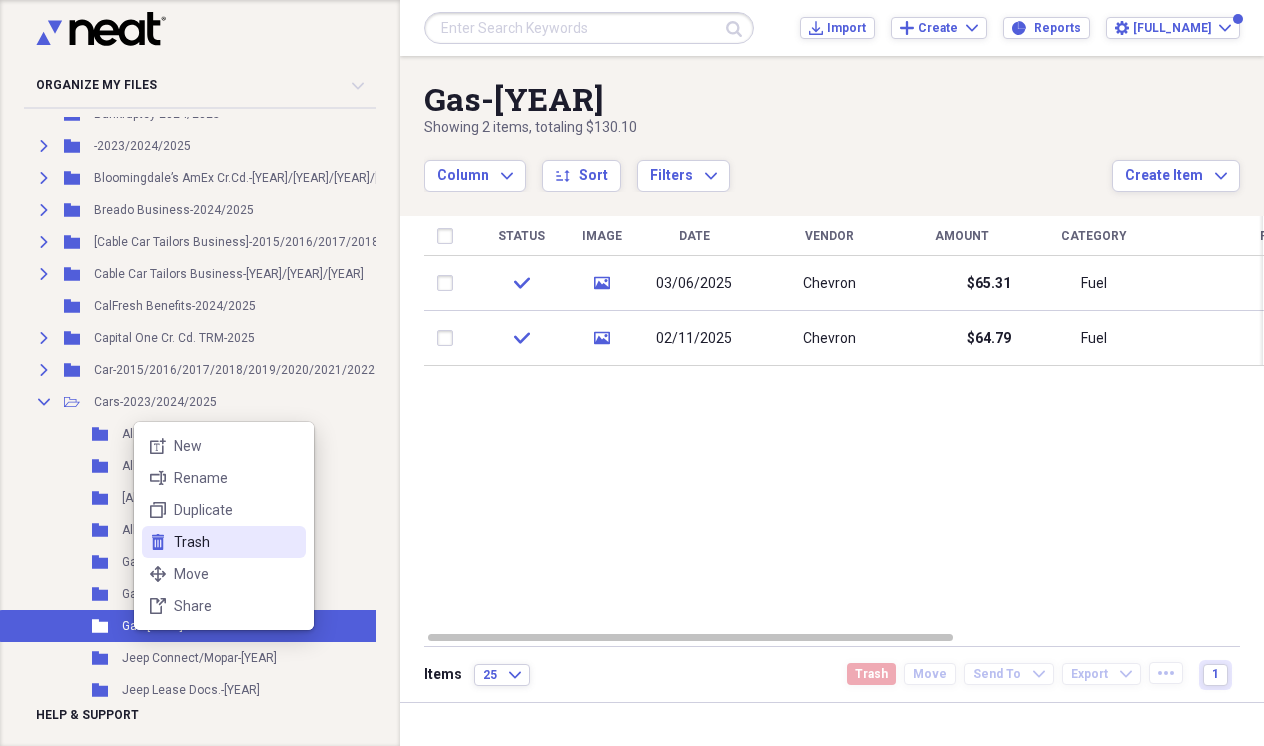 click on "Trash" at bounding box center (236, 542) 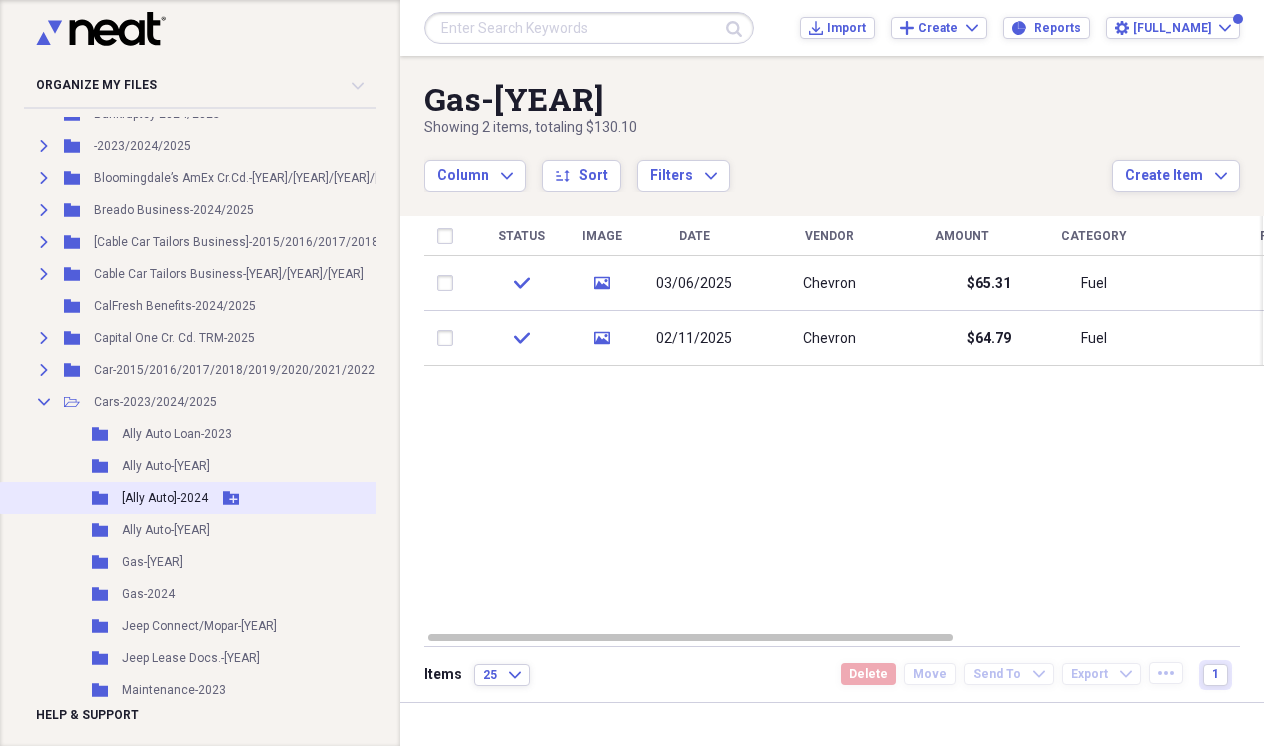 click on "[Ally Auto]-2024" at bounding box center [165, 498] 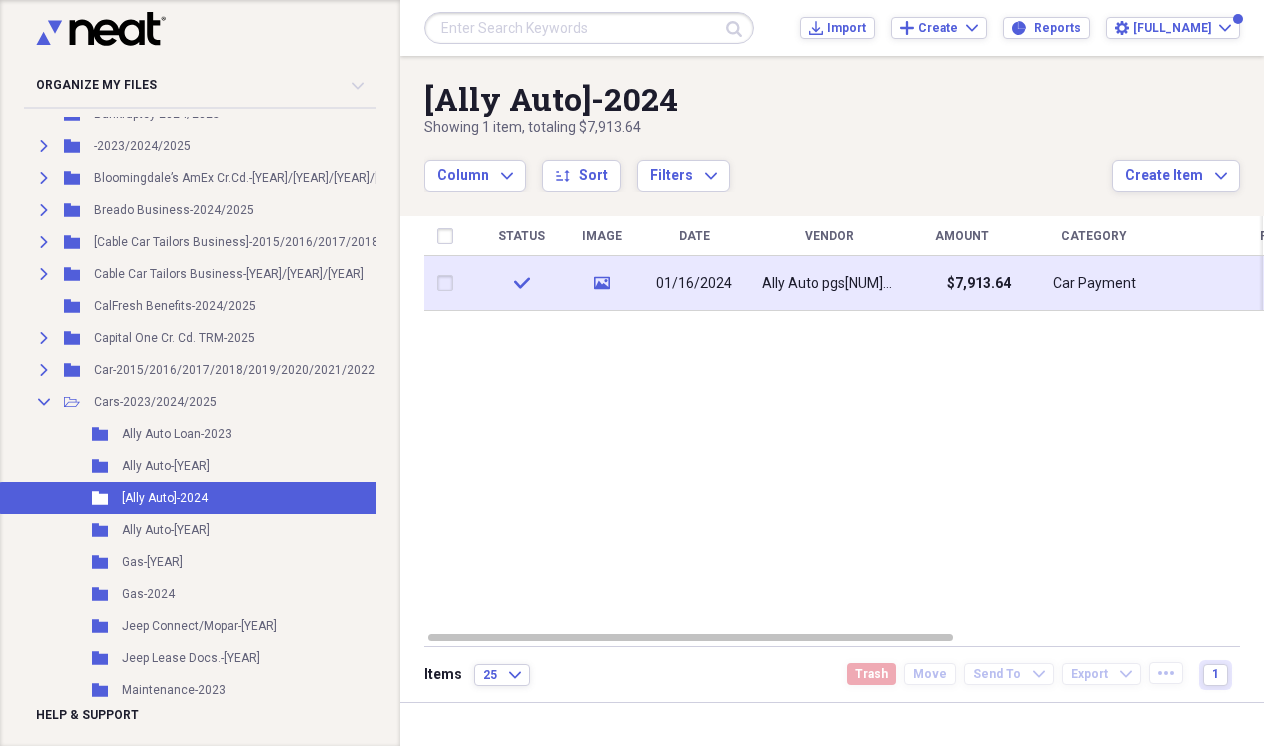 click on "Ally Auto pgs[NUM]-[NUM]" at bounding box center [829, 284] 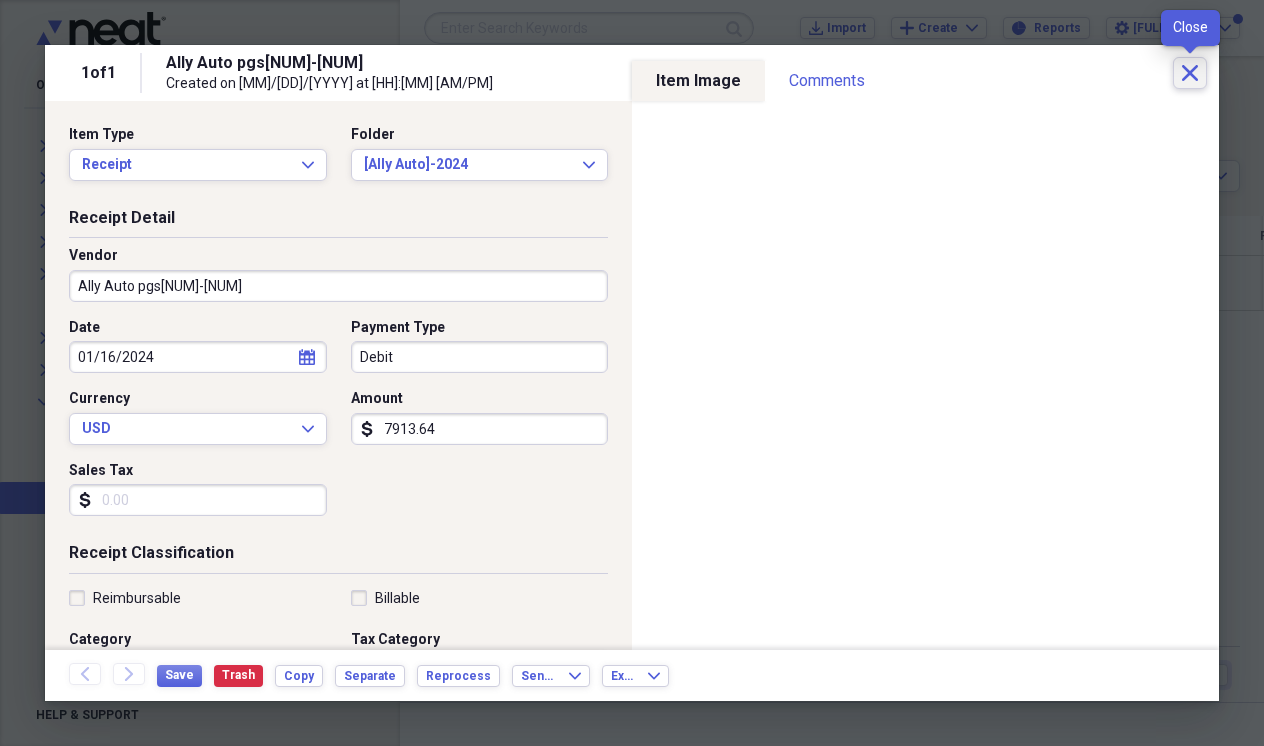 click on "Close" 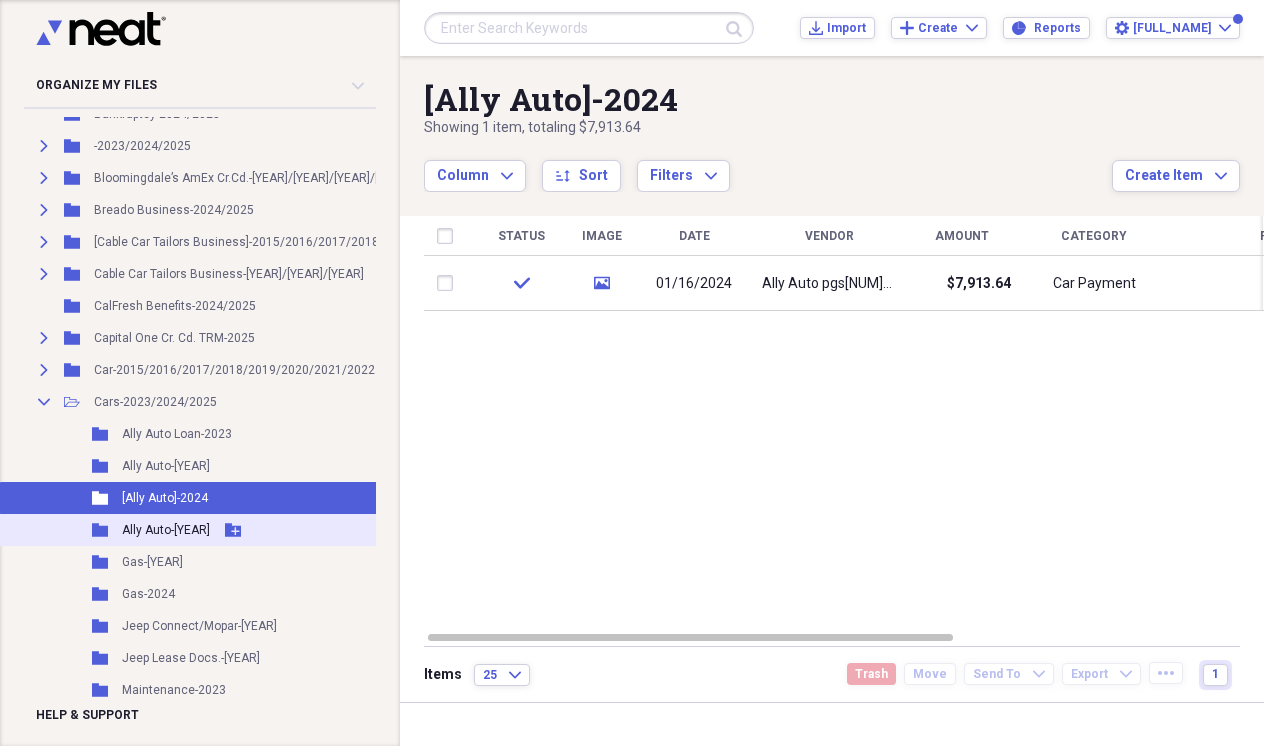 click on "Ally Auto-[YEAR]" at bounding box center [166, 530] 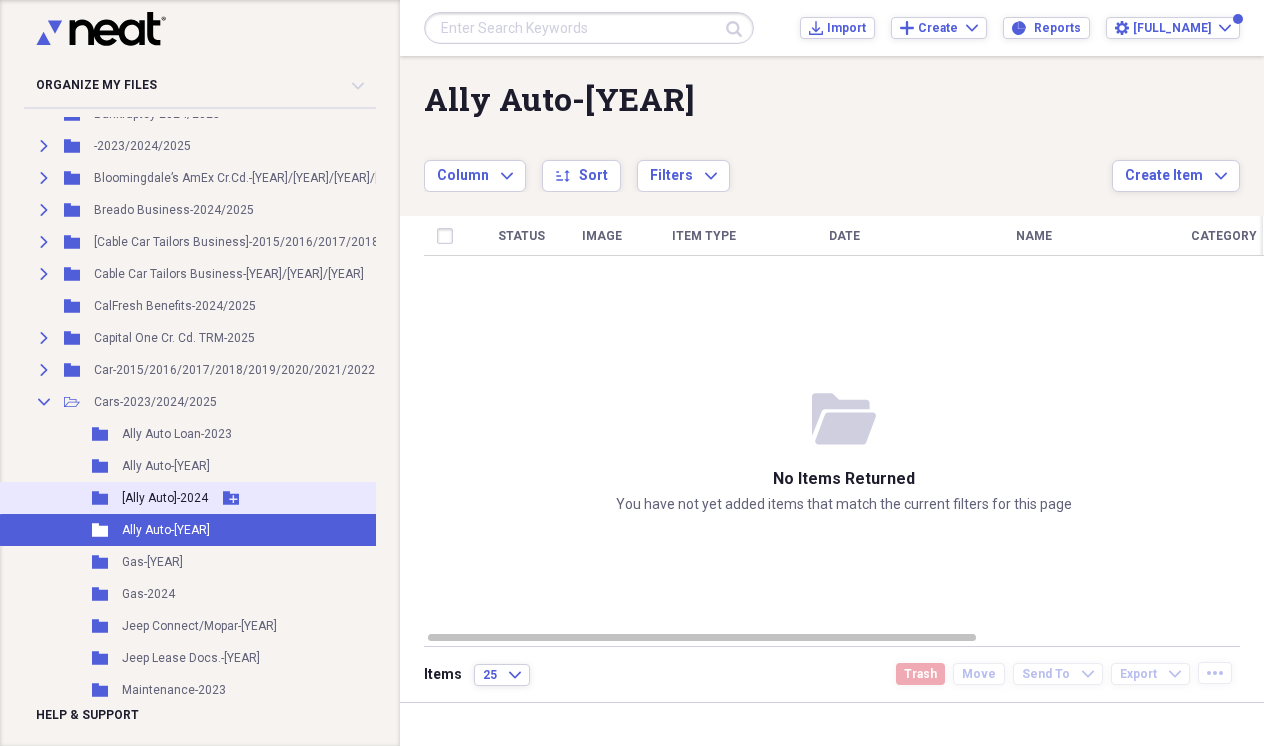 click on "[Ally Auto]-2024" at bounding box center [165, 498] 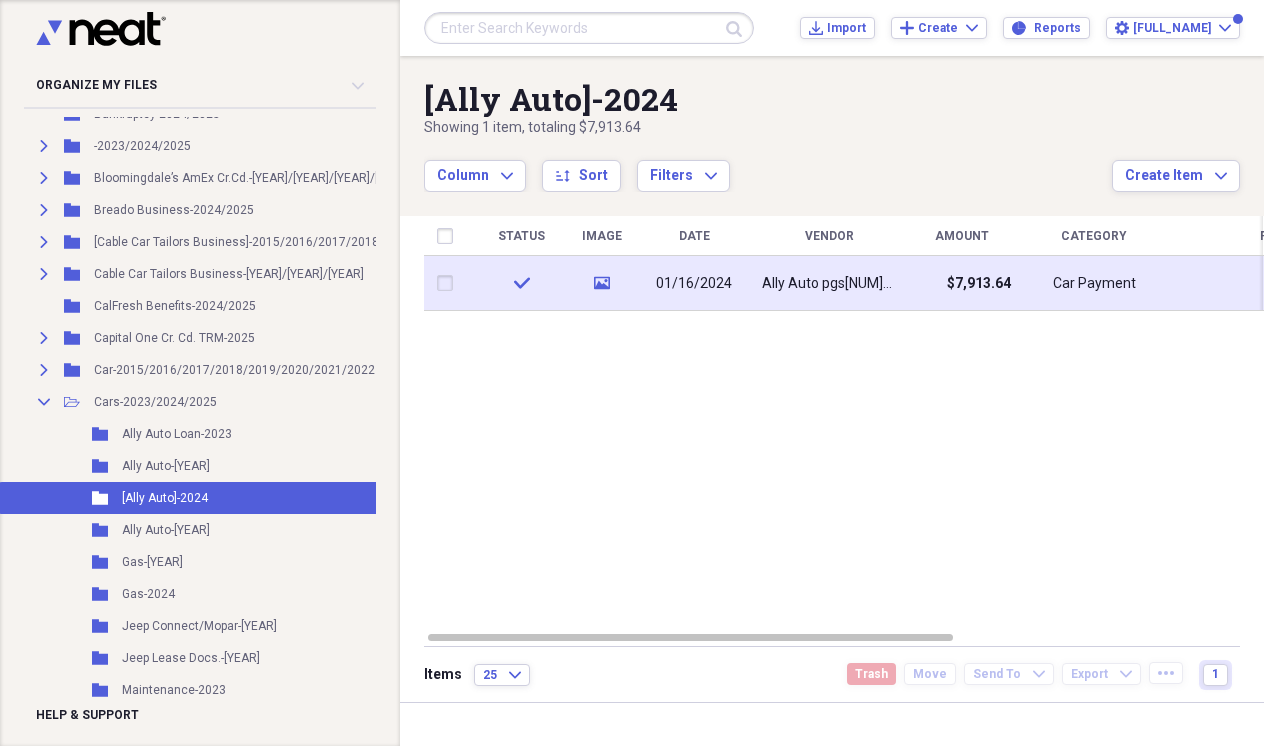 click on "Ally Auto pgs[NUM]-[NUM]" at bounding box center (829, 284) 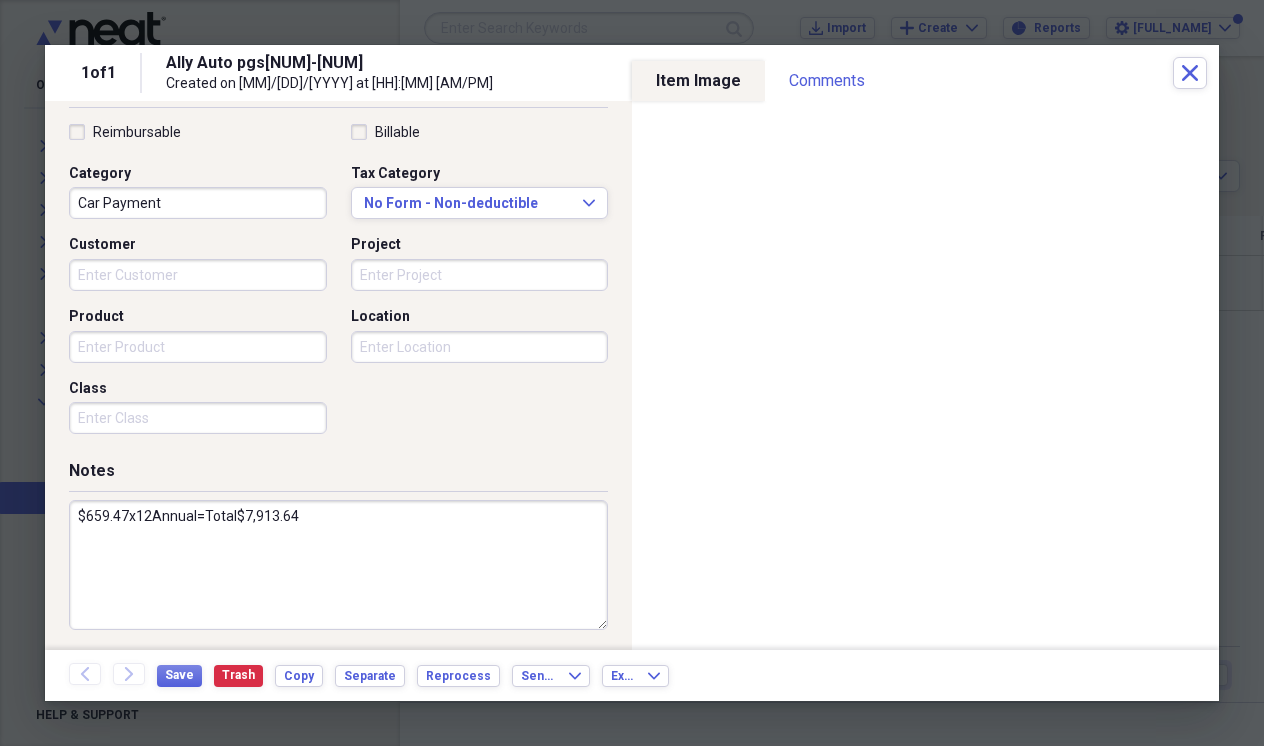 scroll, scrollTop: 465, scrollLeft: 0, axis: vertical 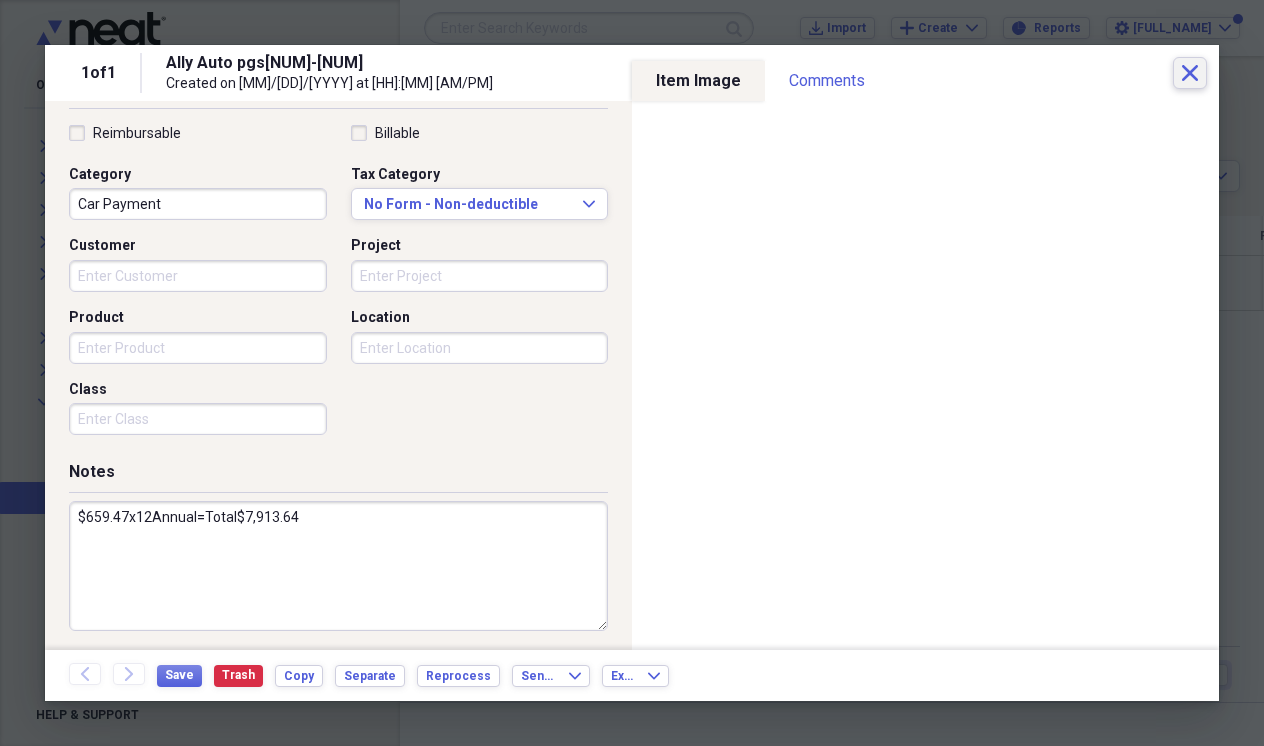 click on "Close" at bounding box center [1190, 73] 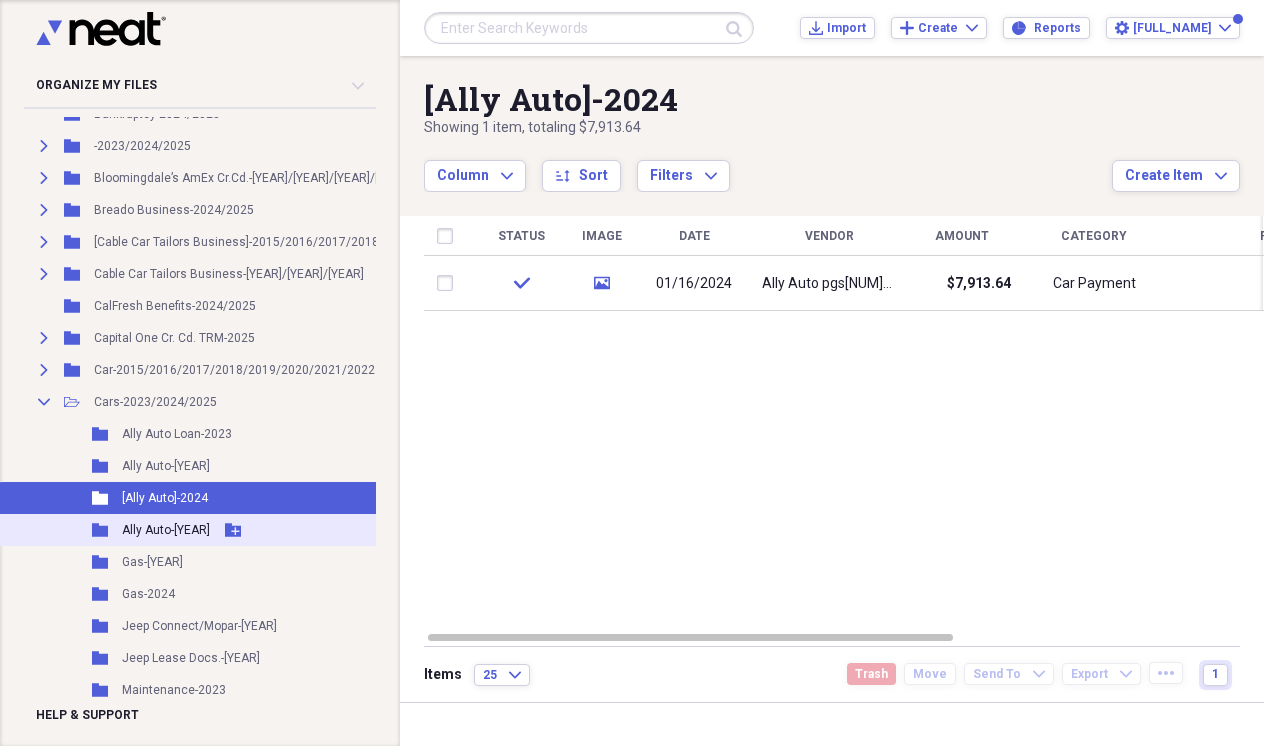click on "Ally Auto-[YEAR]" at bounding box center (166, 530) 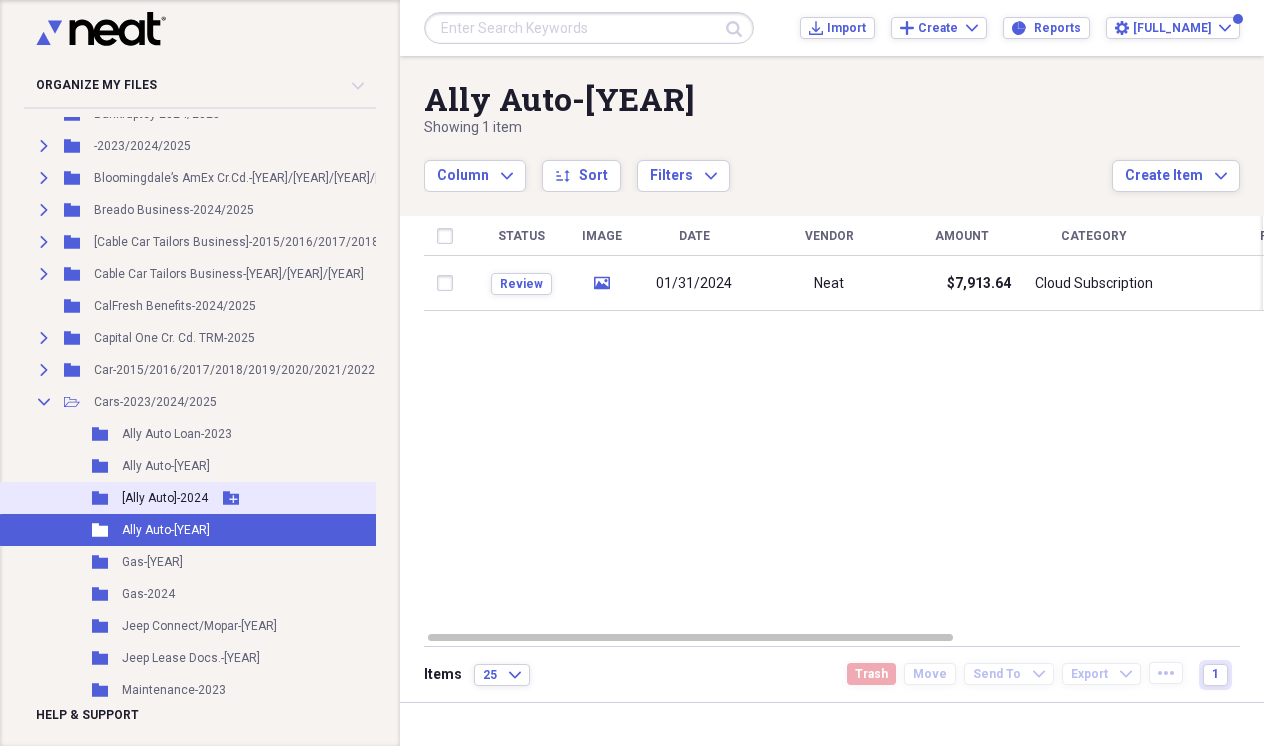 click on "[Ally Auto]-2024" at bounding box center [165, 498] 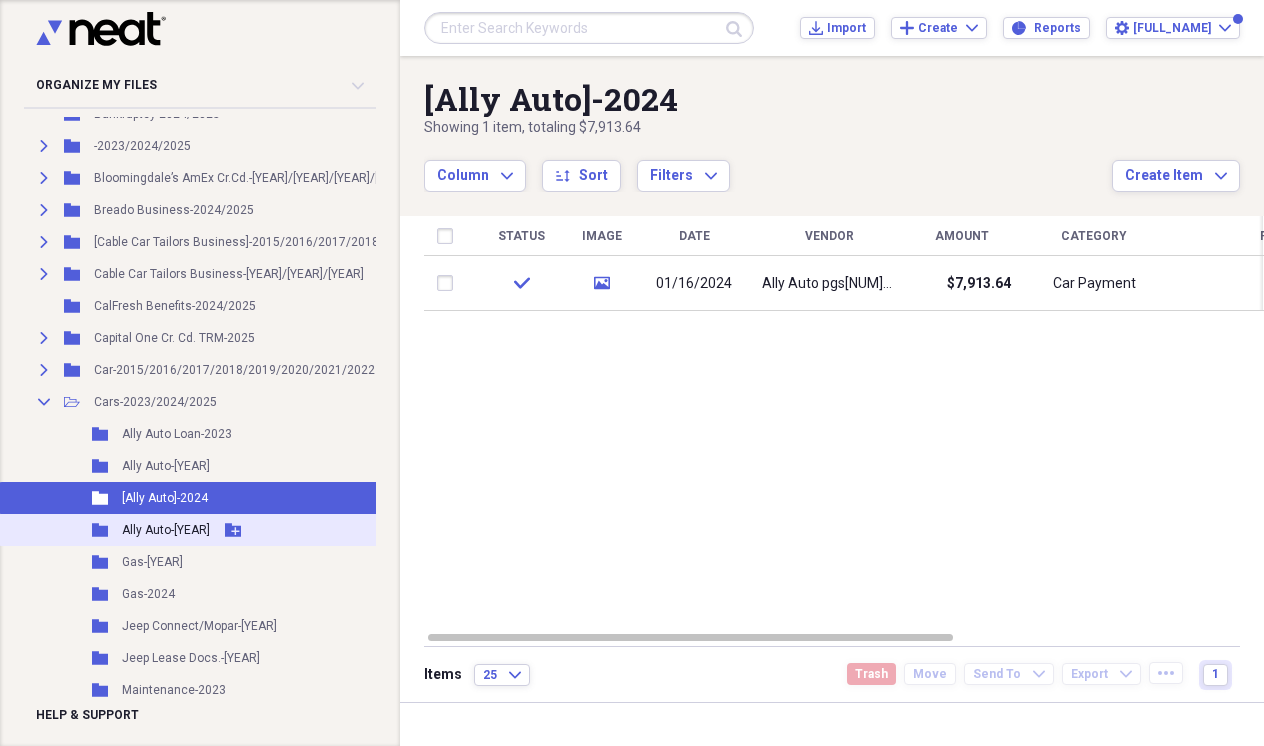 click on "Ally Auto-[YEAR]" at bounding box center [166, 530] 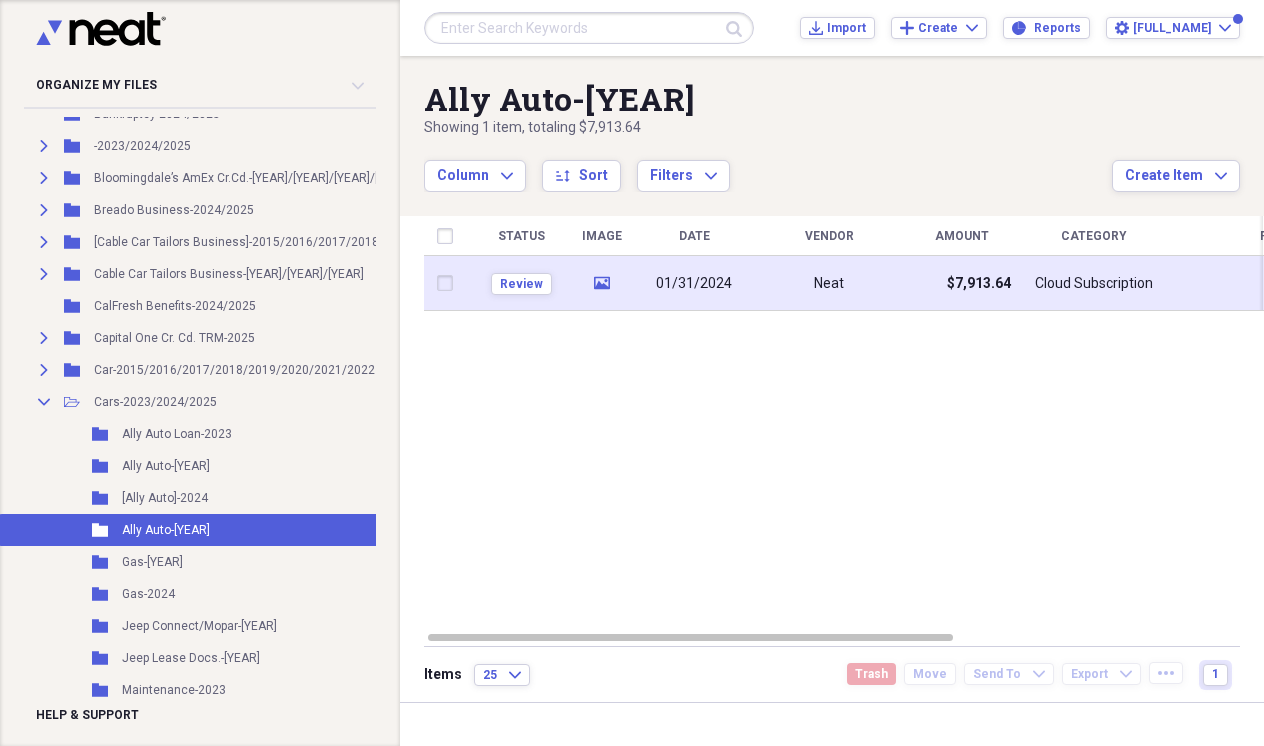 click on "01/31/2024" at bounding box center [694, 284] 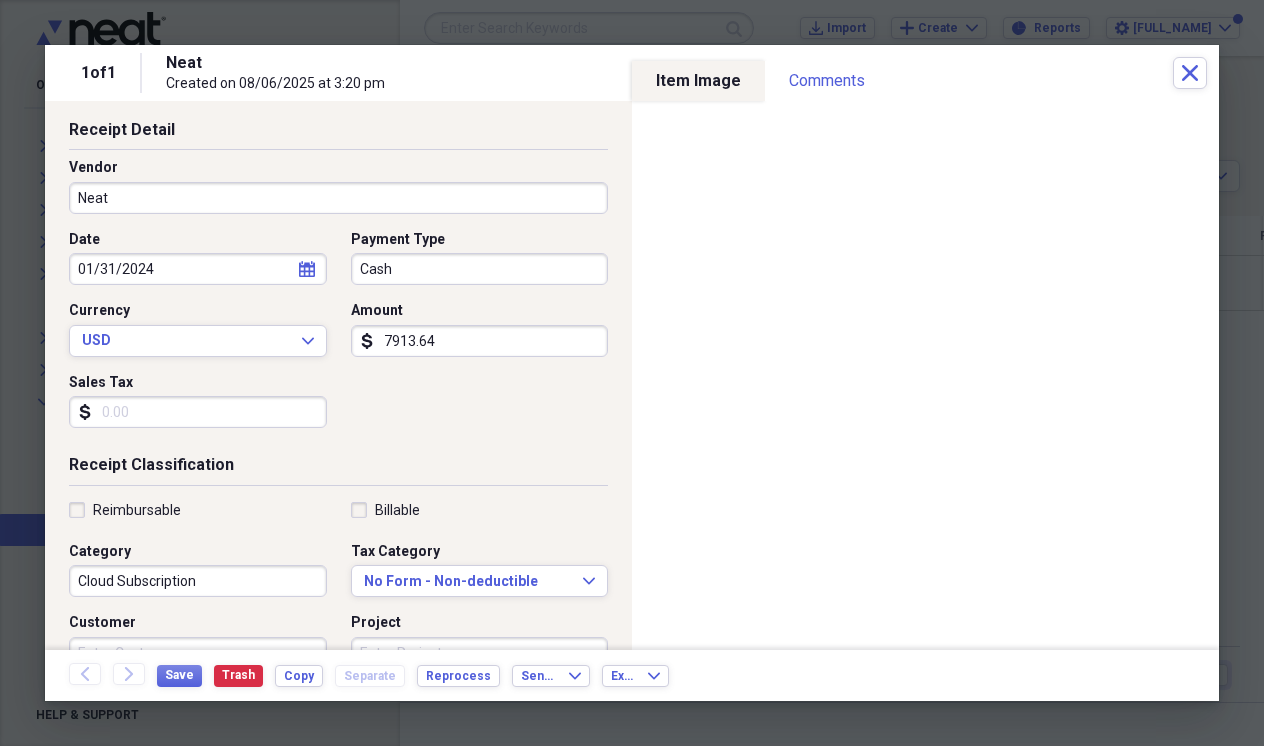 scroll, scrollTop: 134, scrollLeft: 0, axis: vertical 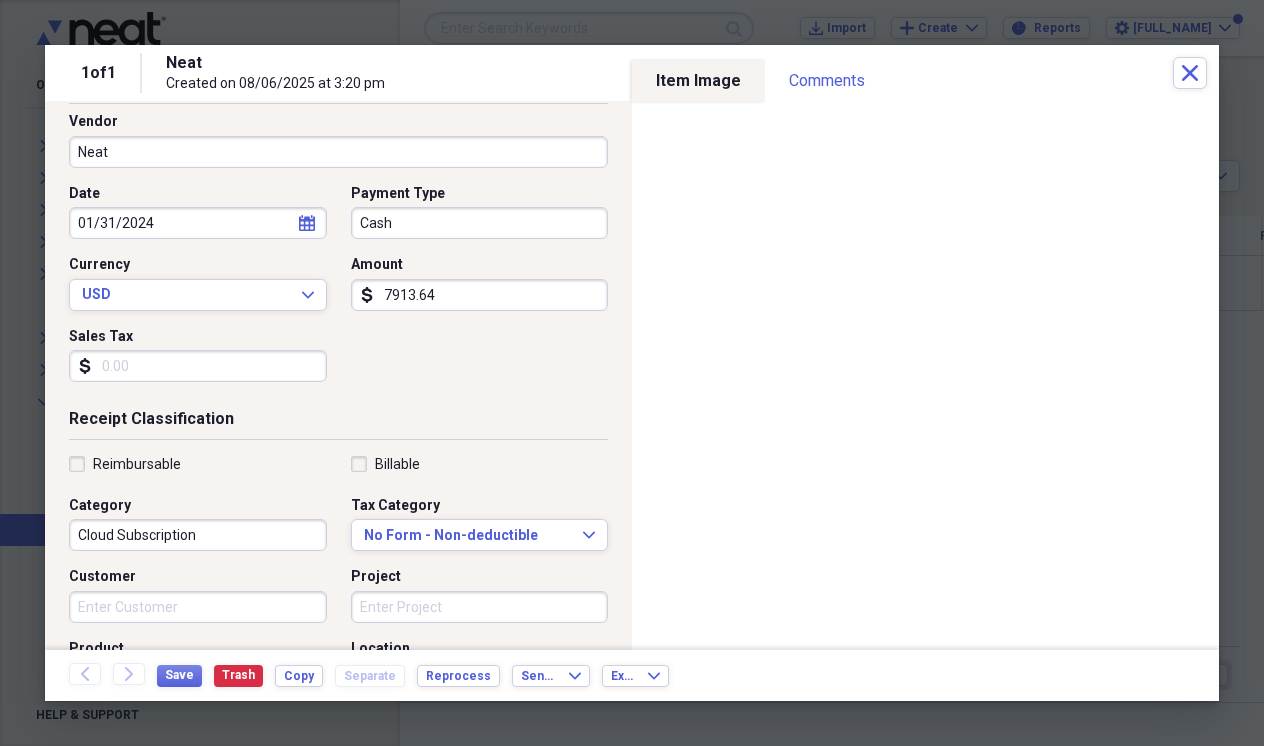 click on "Cloud Subscription" at bounding box center (198, 535) 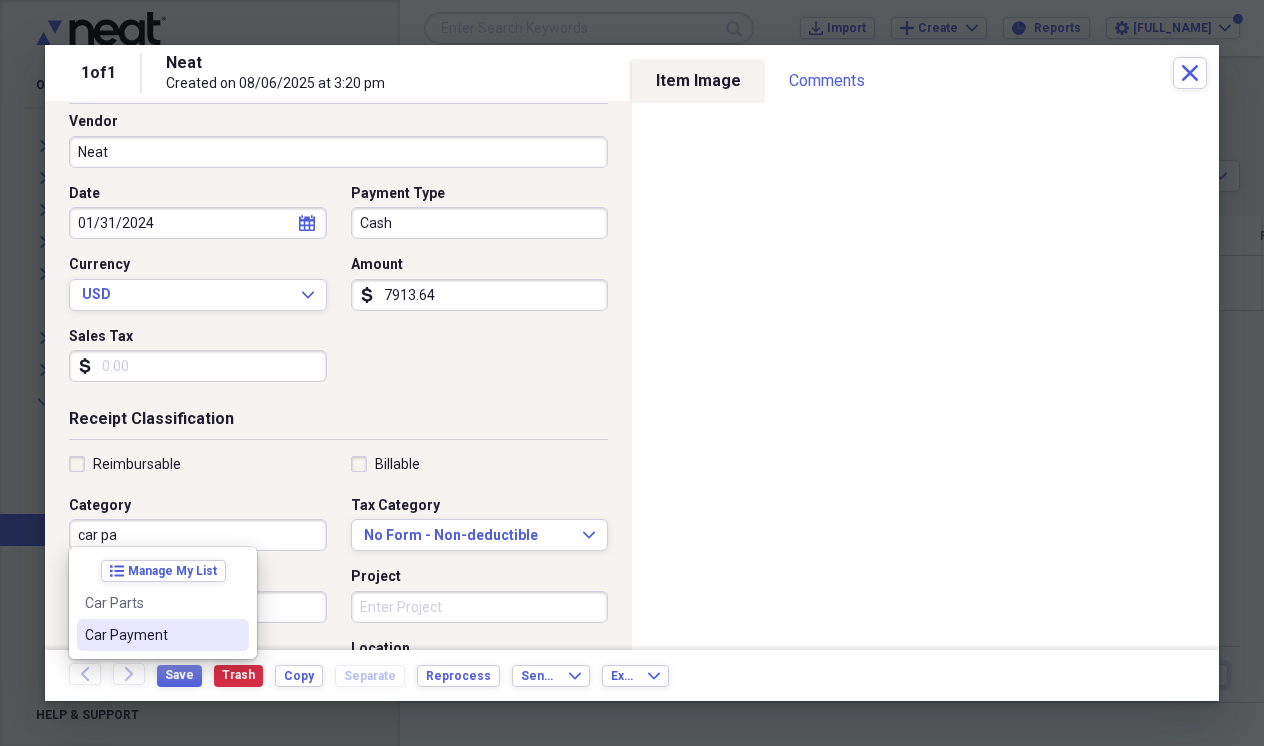 click on "Car Payment" at bounding box center (163, 635) 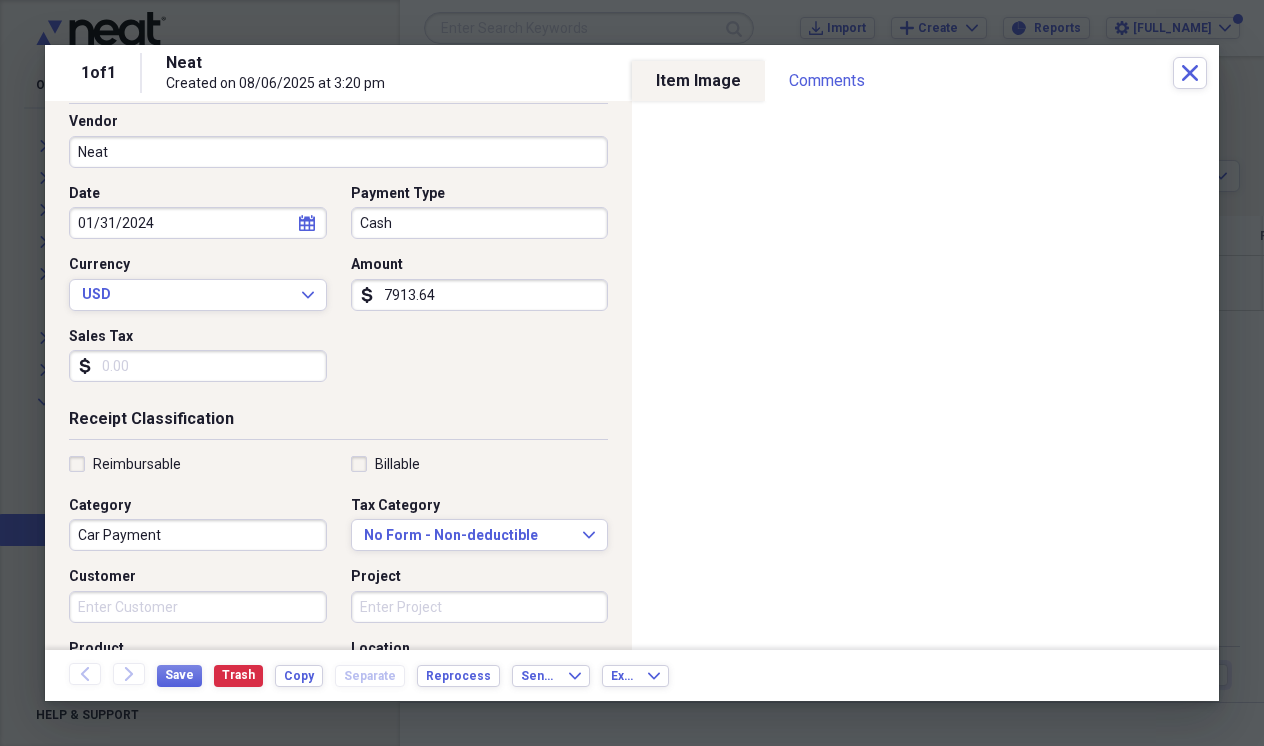 click on "Cash" at bounding box center (480, 223) 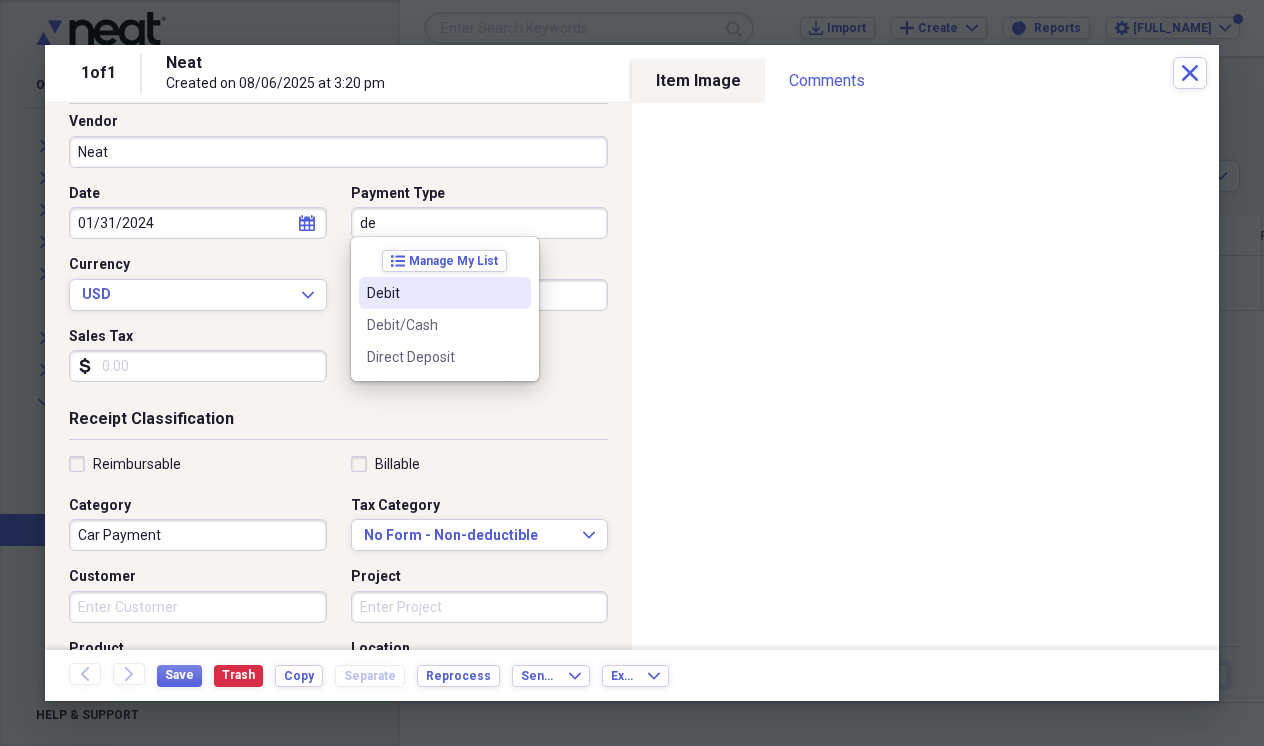 click on "Debit" at bounding box center (433, 293) 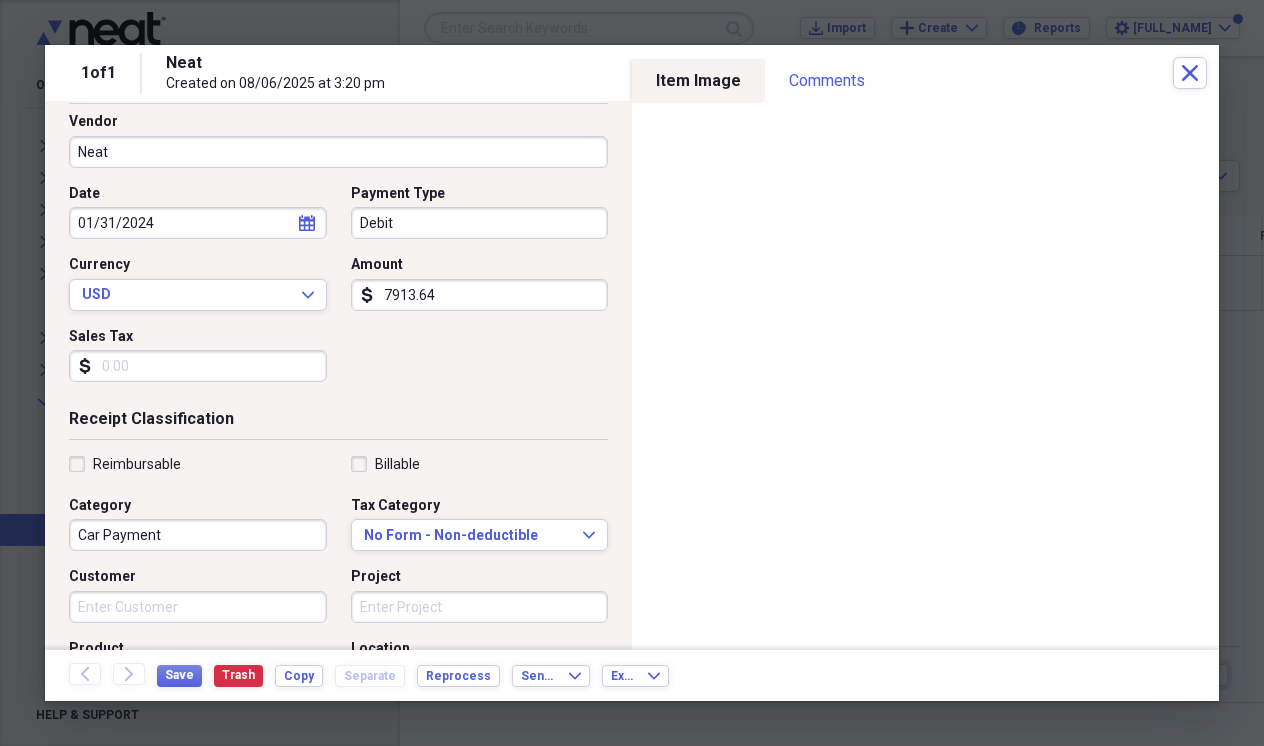click on "01/31/2024" at bounding box center [198, 223] 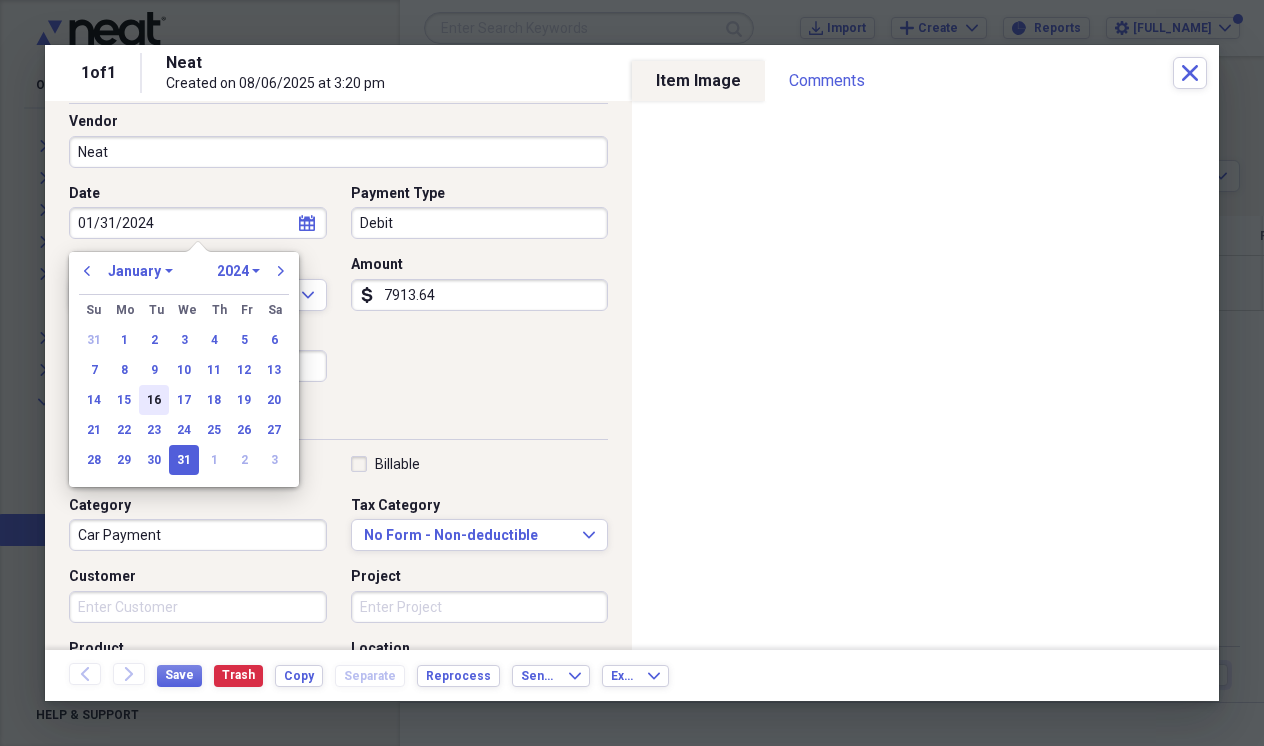 click on "16" at bounding box center [154, 400] 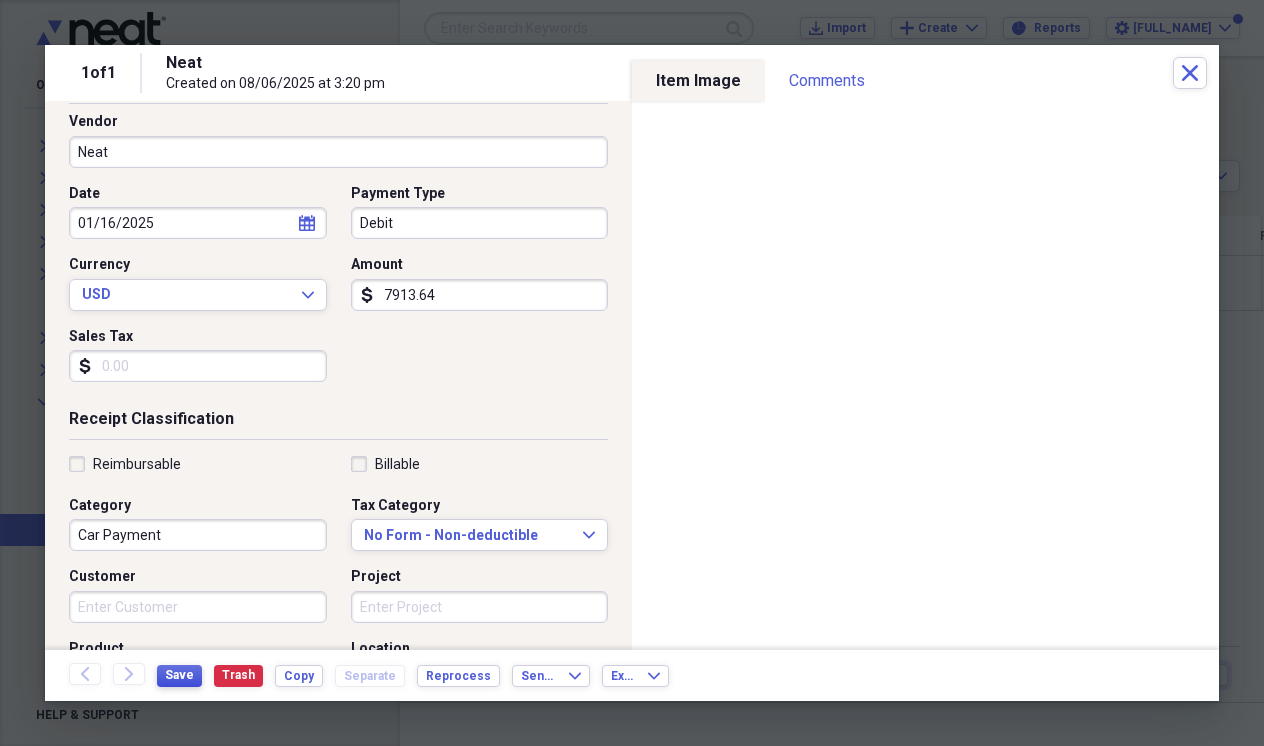 type on "01/16/2025" 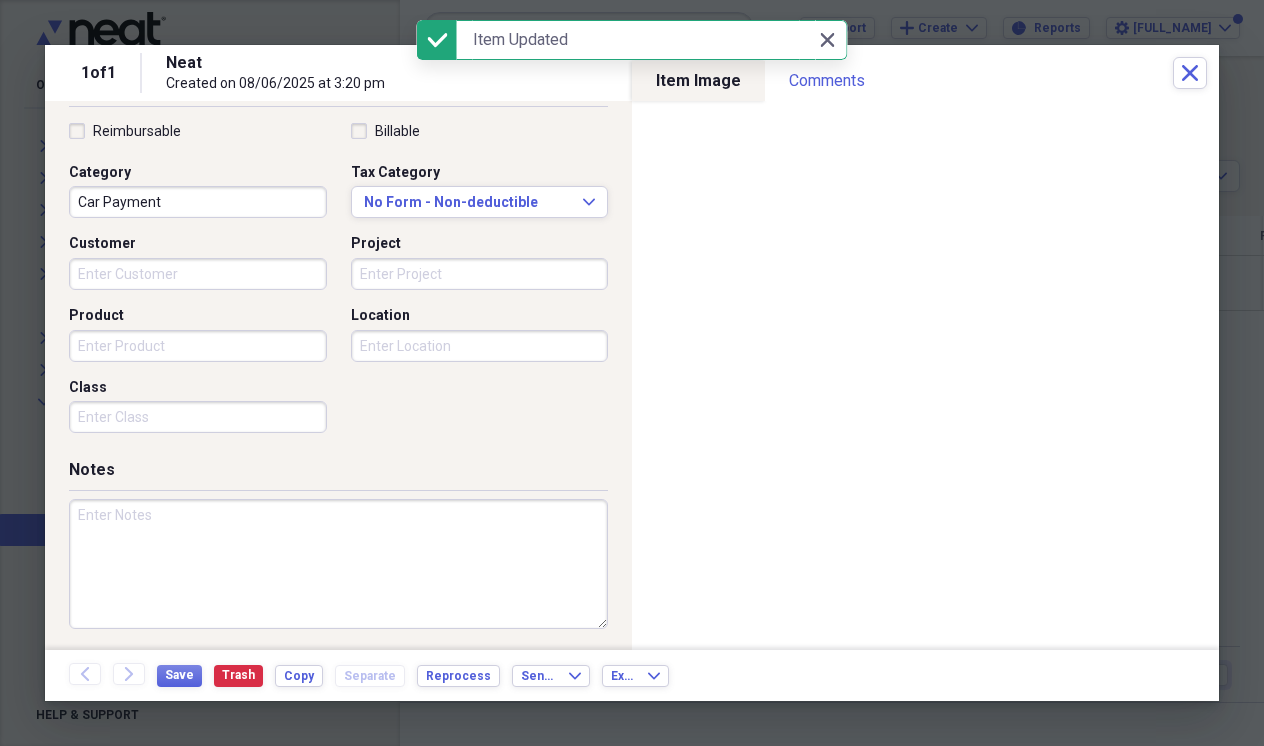 scroll, scrollTop: 465, scrollLeft: 0, axis: vertical 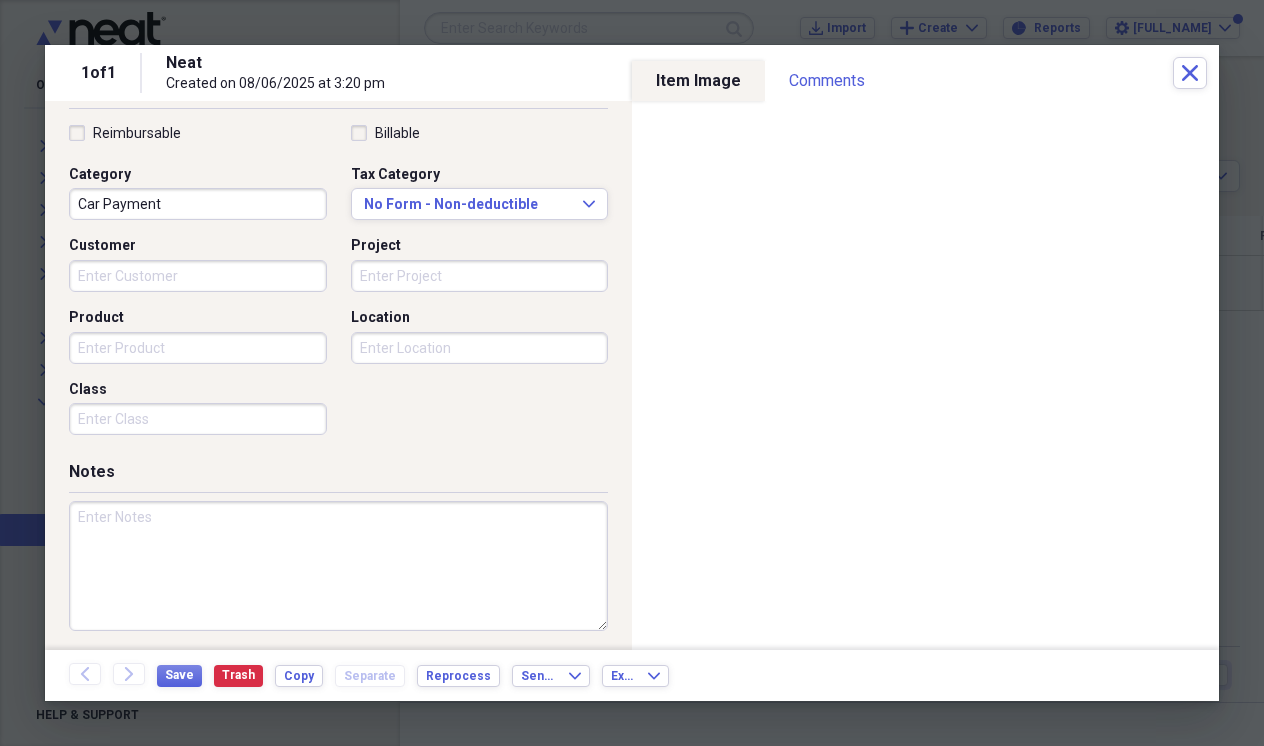 click at bounding box center (338, 566) 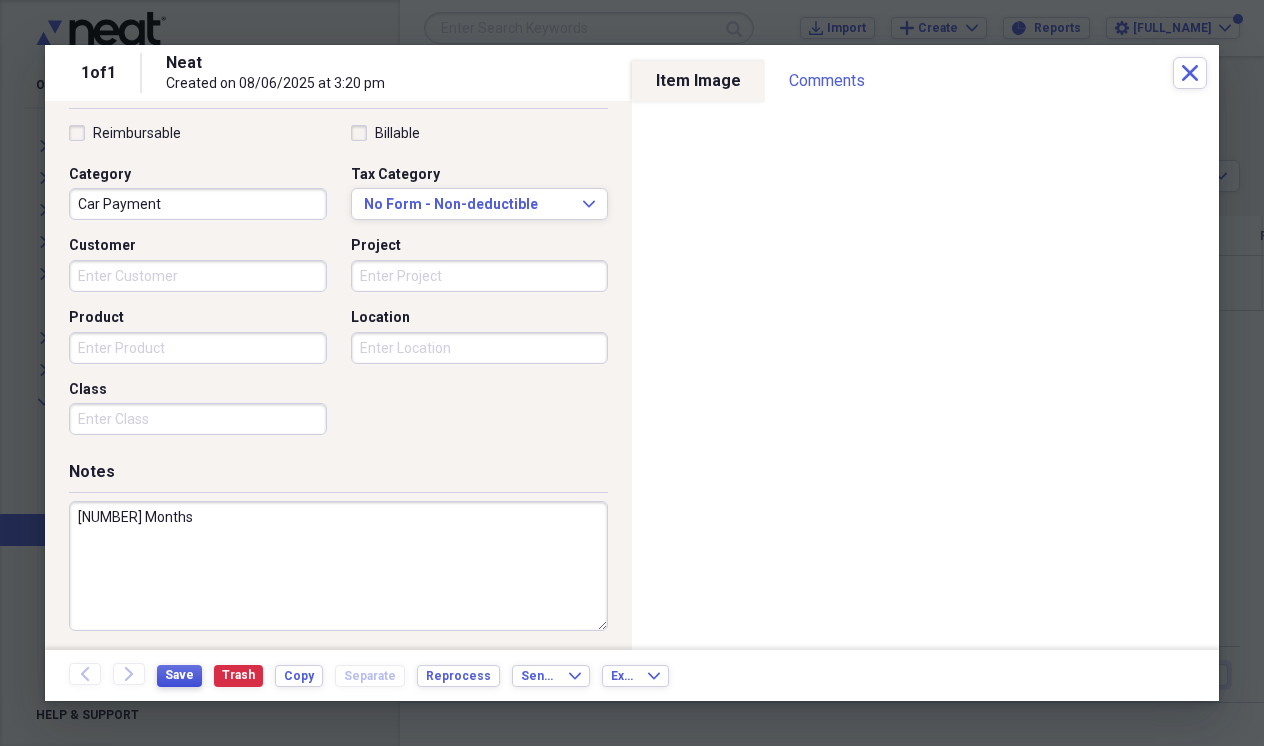 type on "[NUMBER] Months" 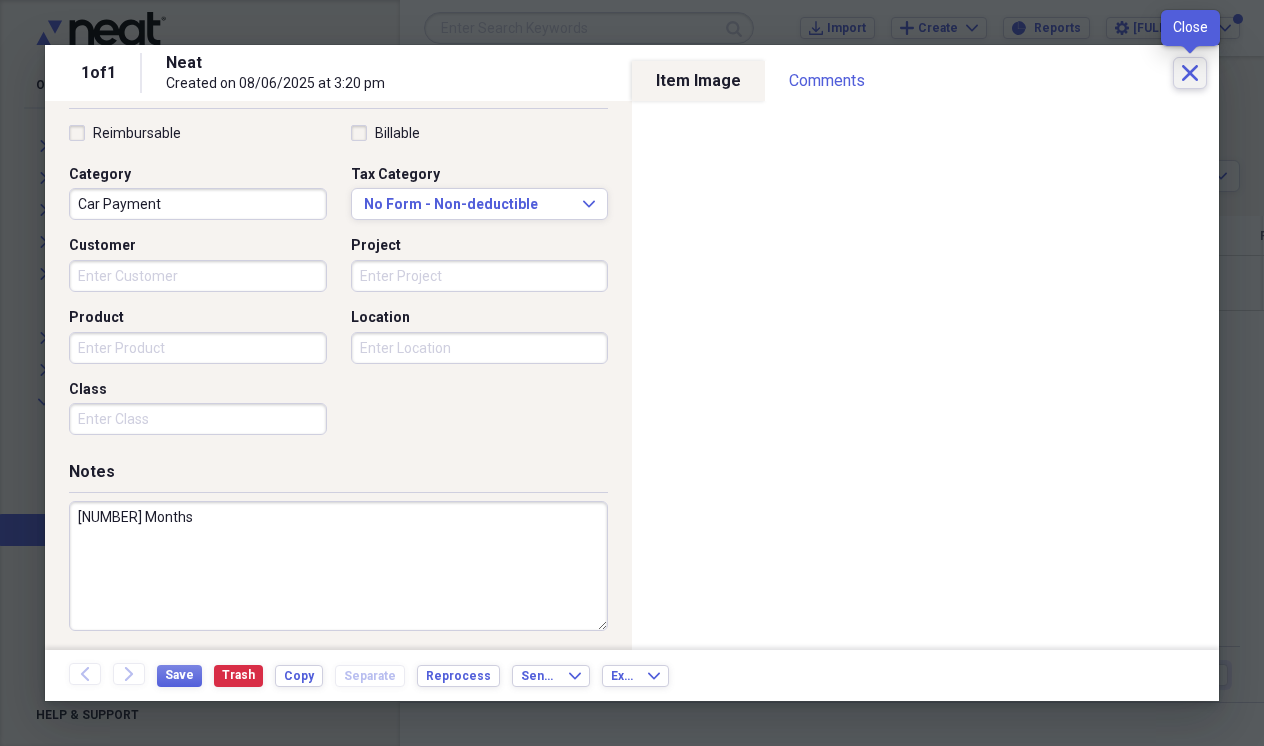 click 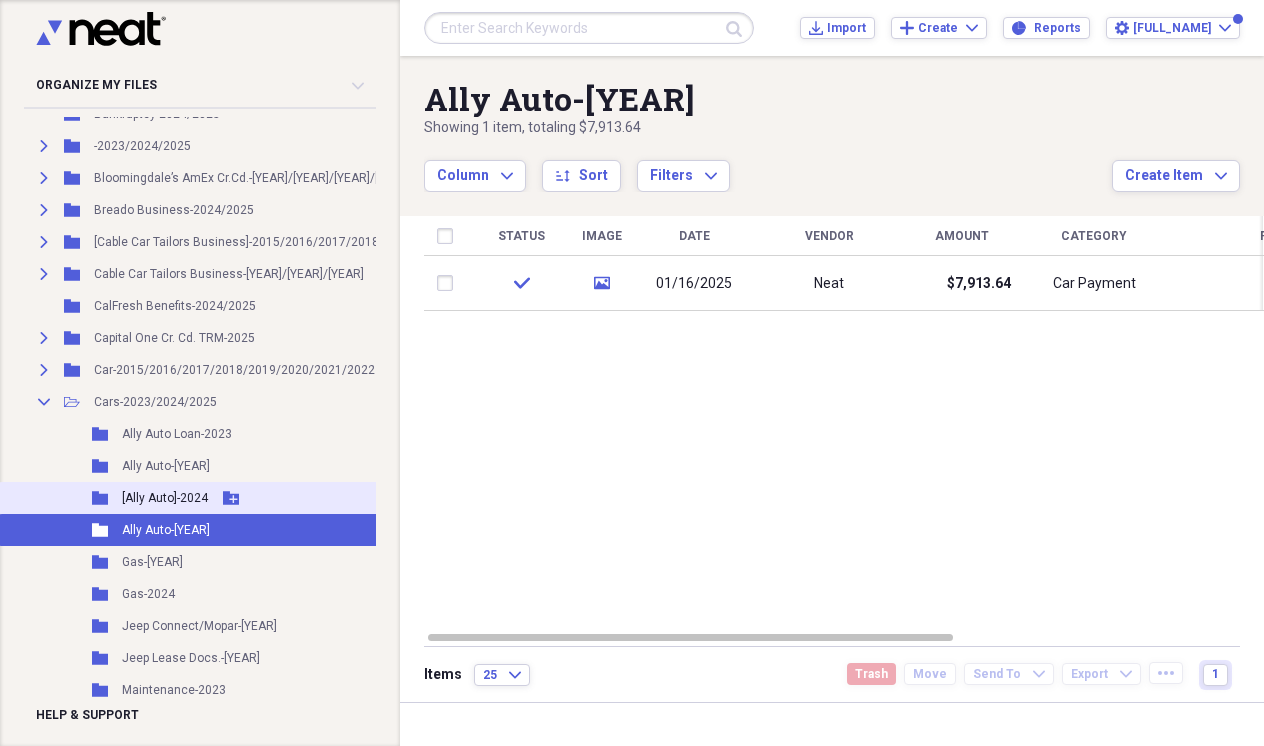 click on "[Ally Auto]-2024" at bounding box center (165, 498) 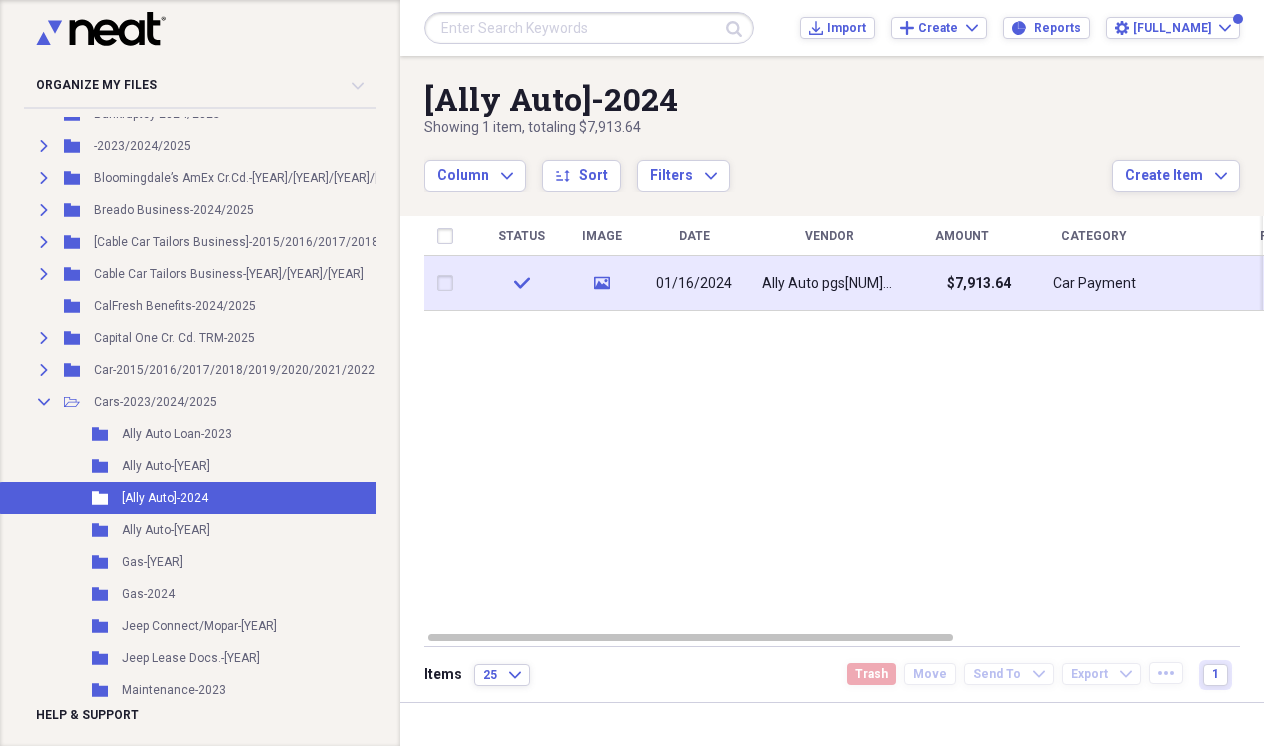 click on "01/16/2024" at bounding box center (694, 283) 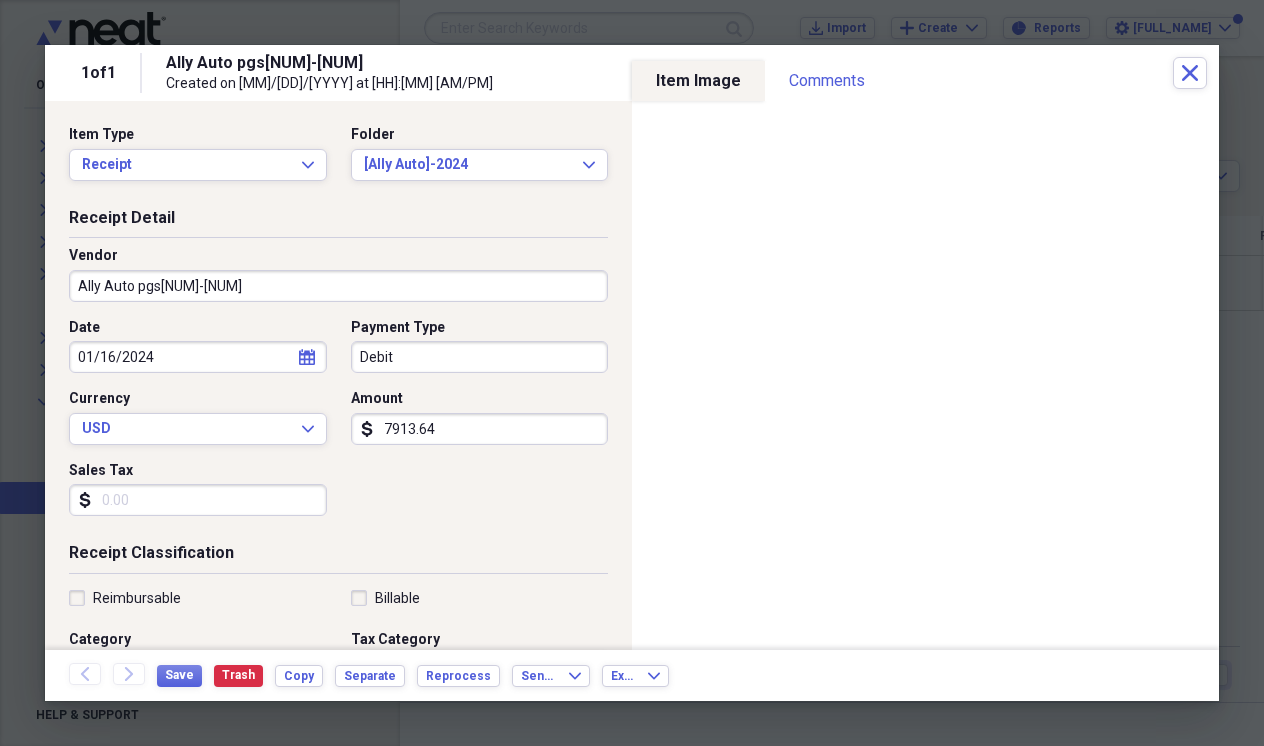 scroll, scrollTop: 0, scrollLeft: 0, axis: both 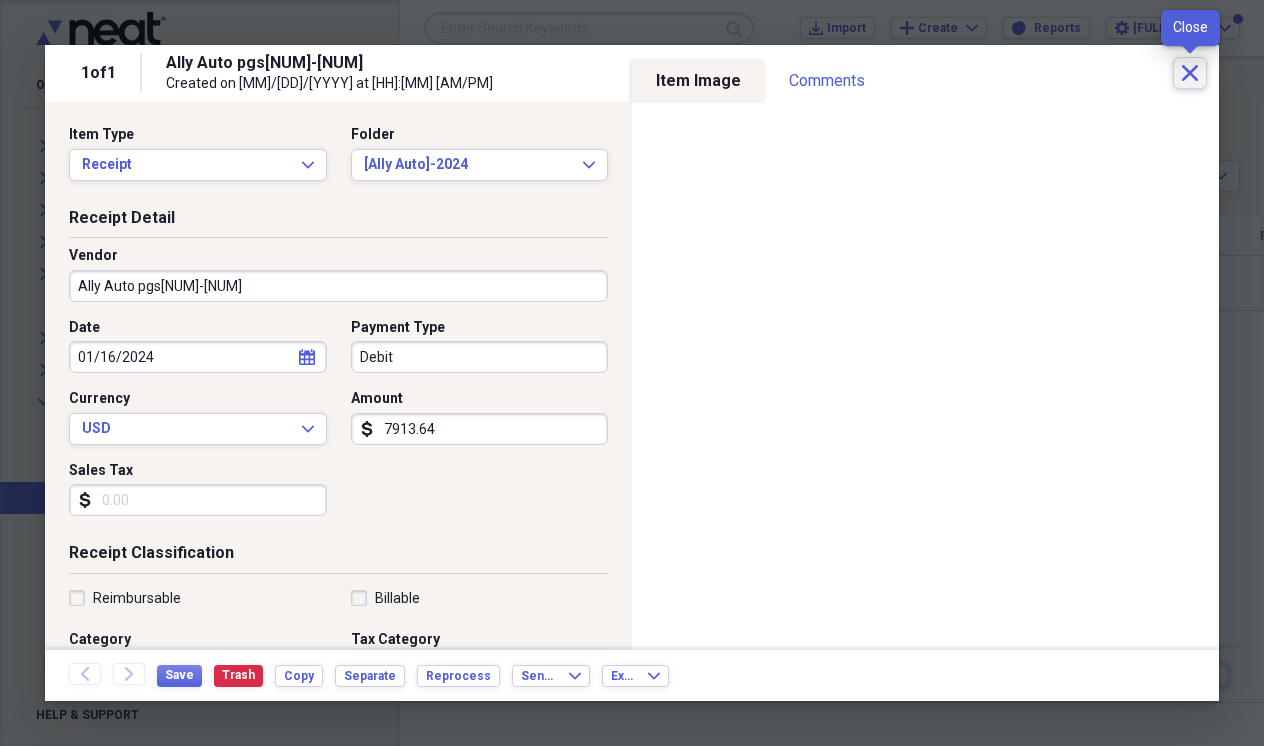 click on "Close" 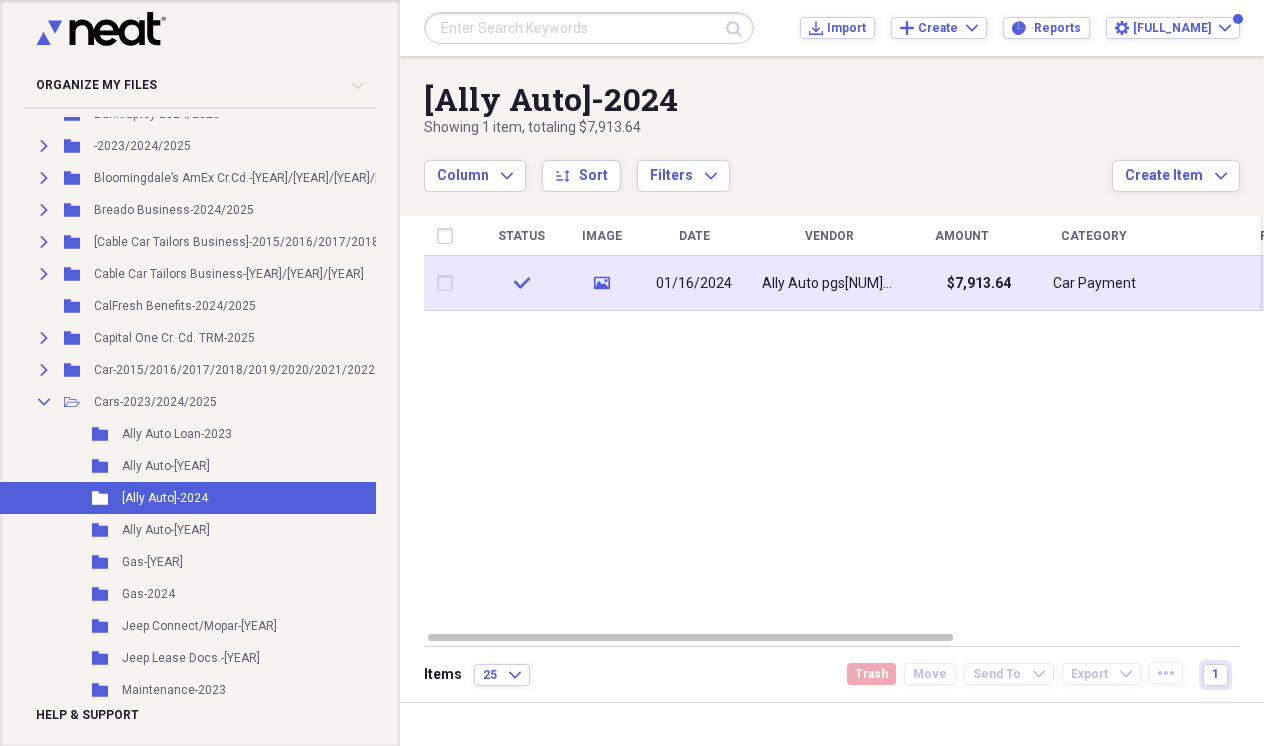 click on "check" at bounding box center [521, 283] 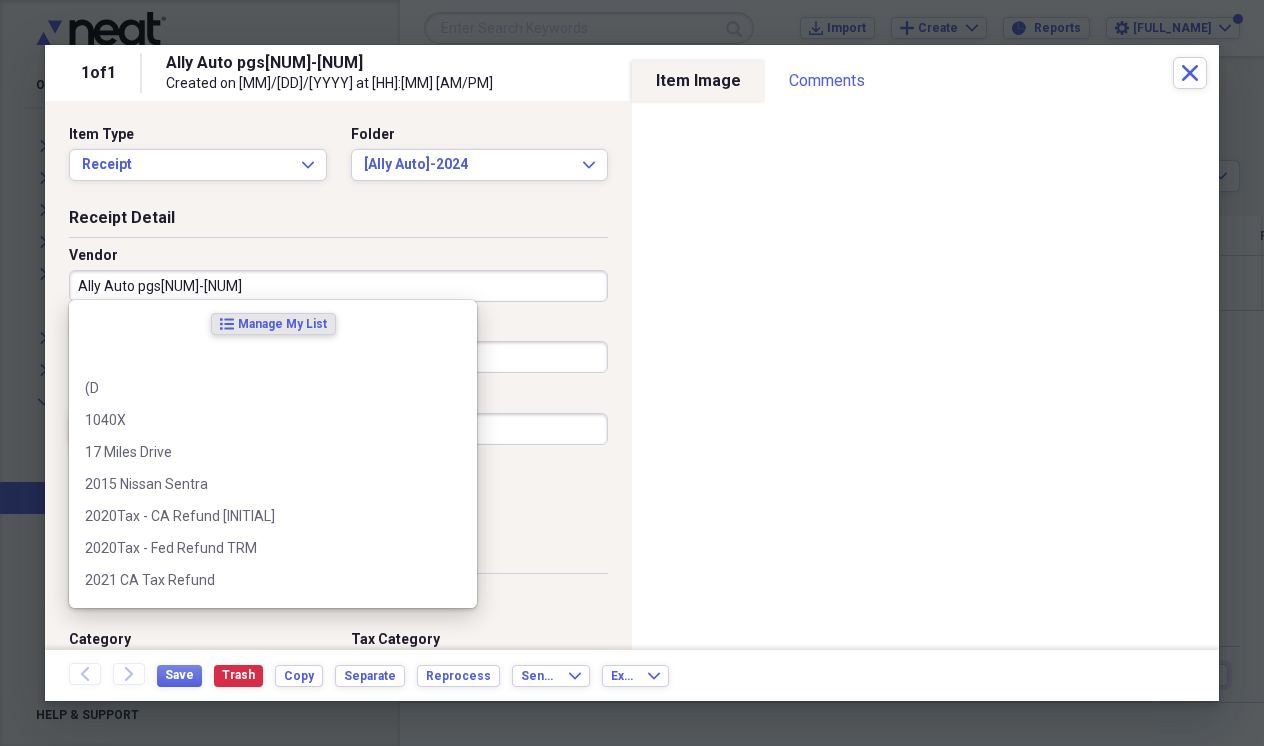click on "Ally Auto pgs[NUM]-[NUM]" at bounding box center (338, 286) 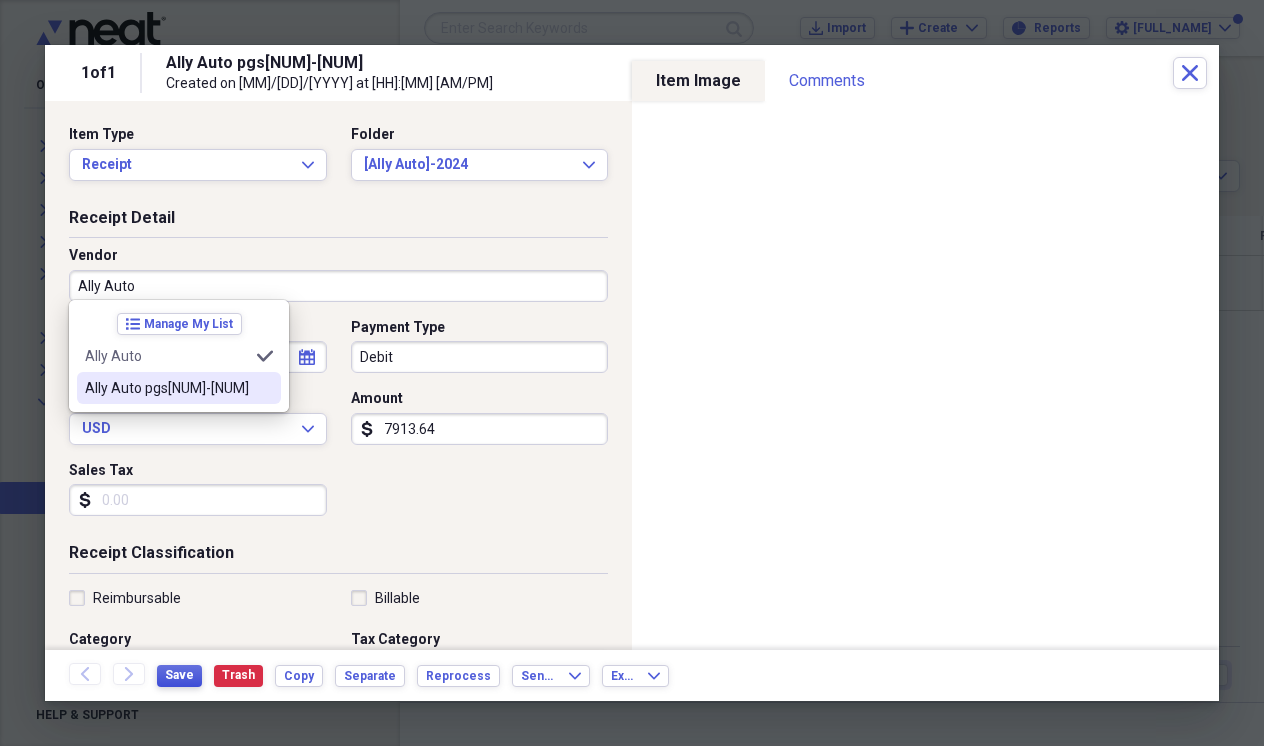 type on "Ally Auto" 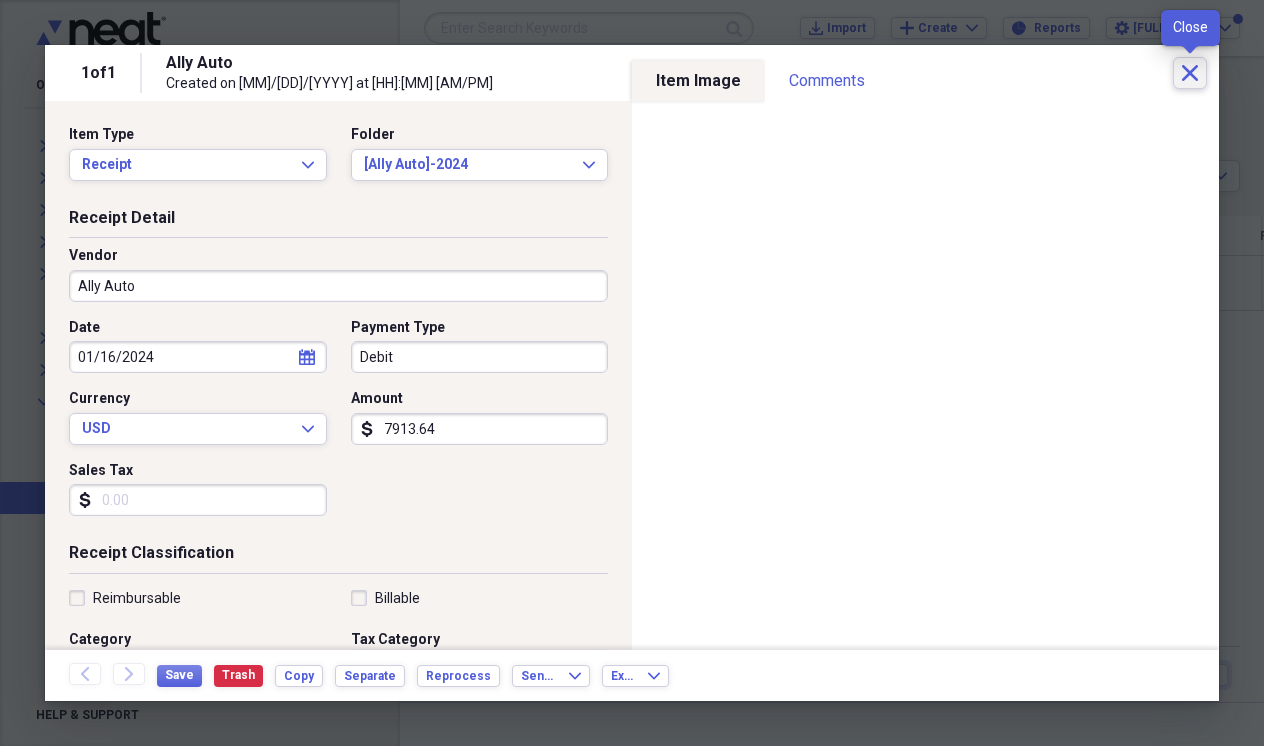 click on "Close" at bounding box center [1190, 73] 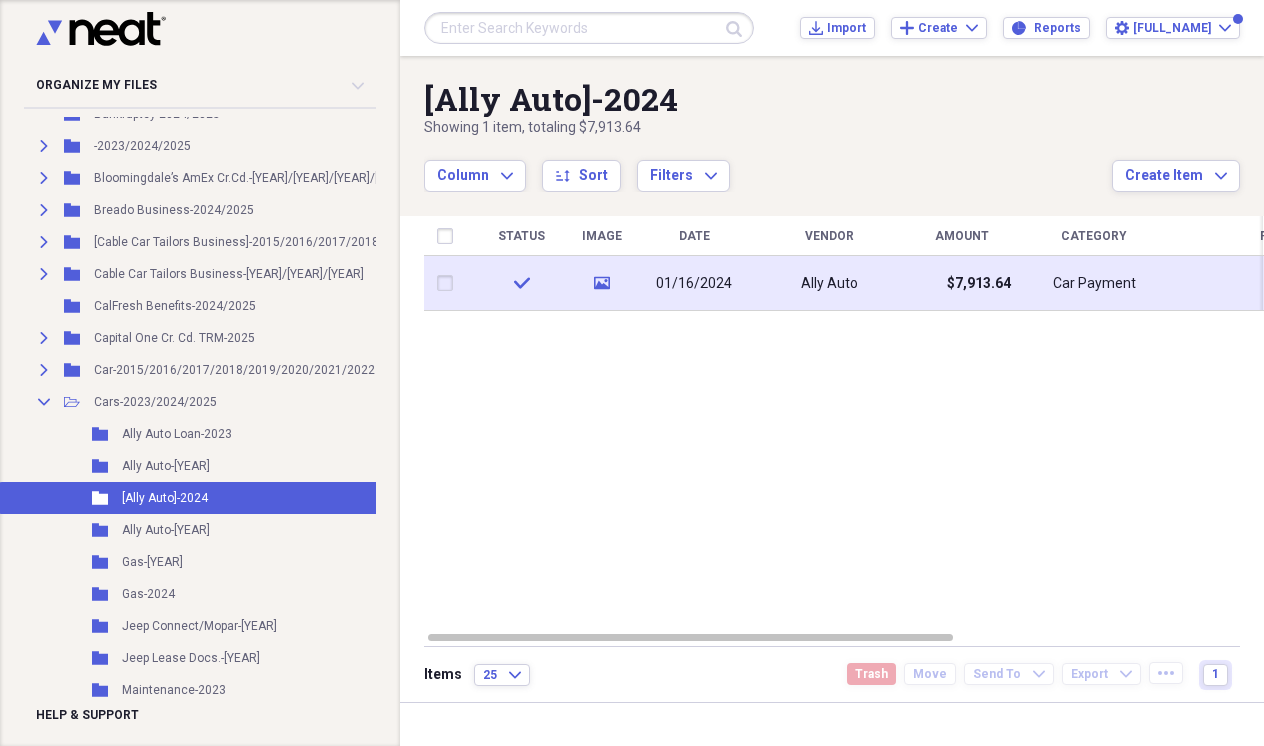 click on "Ally Auto" at bounding box center (829, 283) 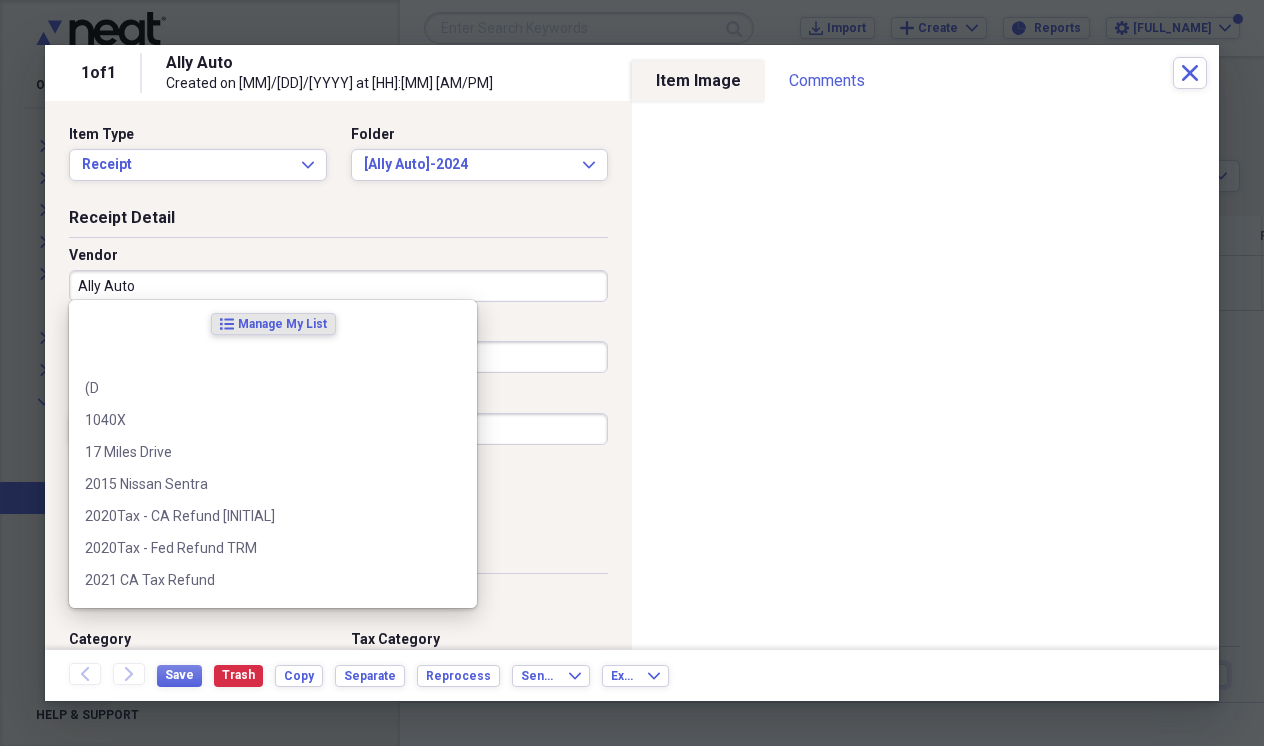click on "Ally Auto" at bounding box center (338, 286) 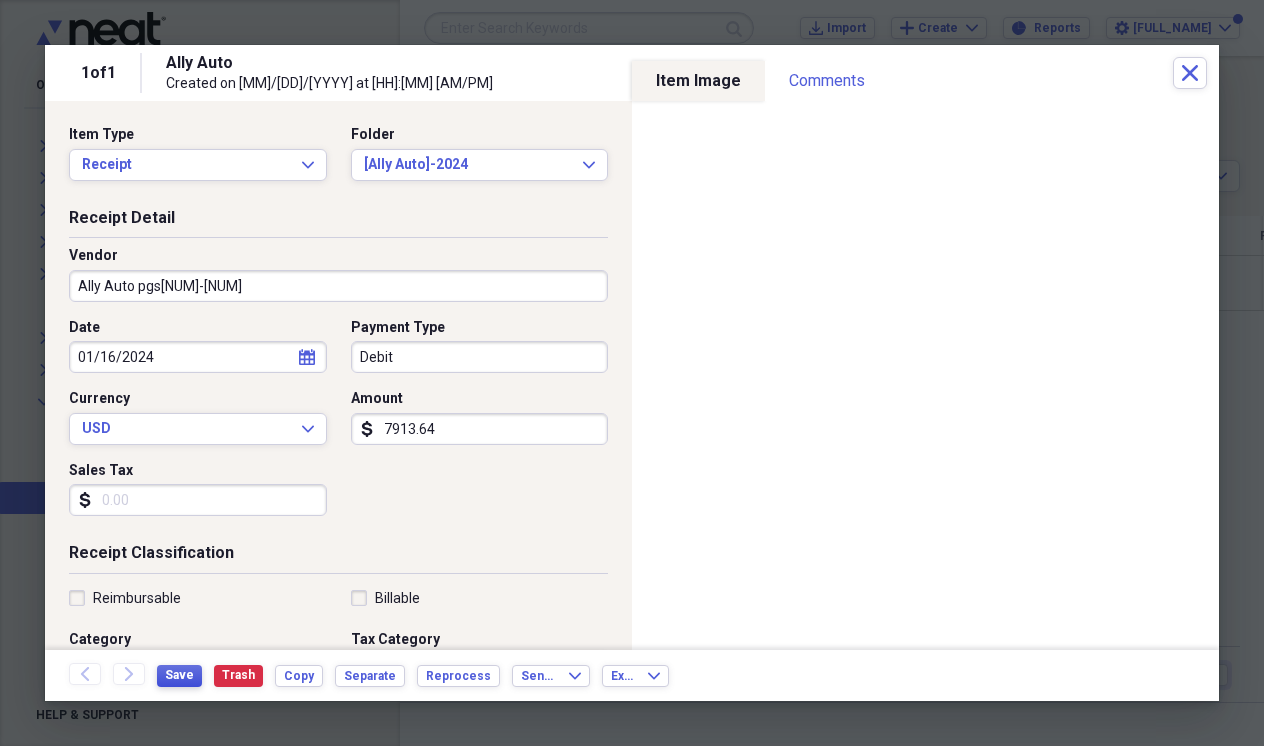 click on "Save" at bounding box center (179, 675) 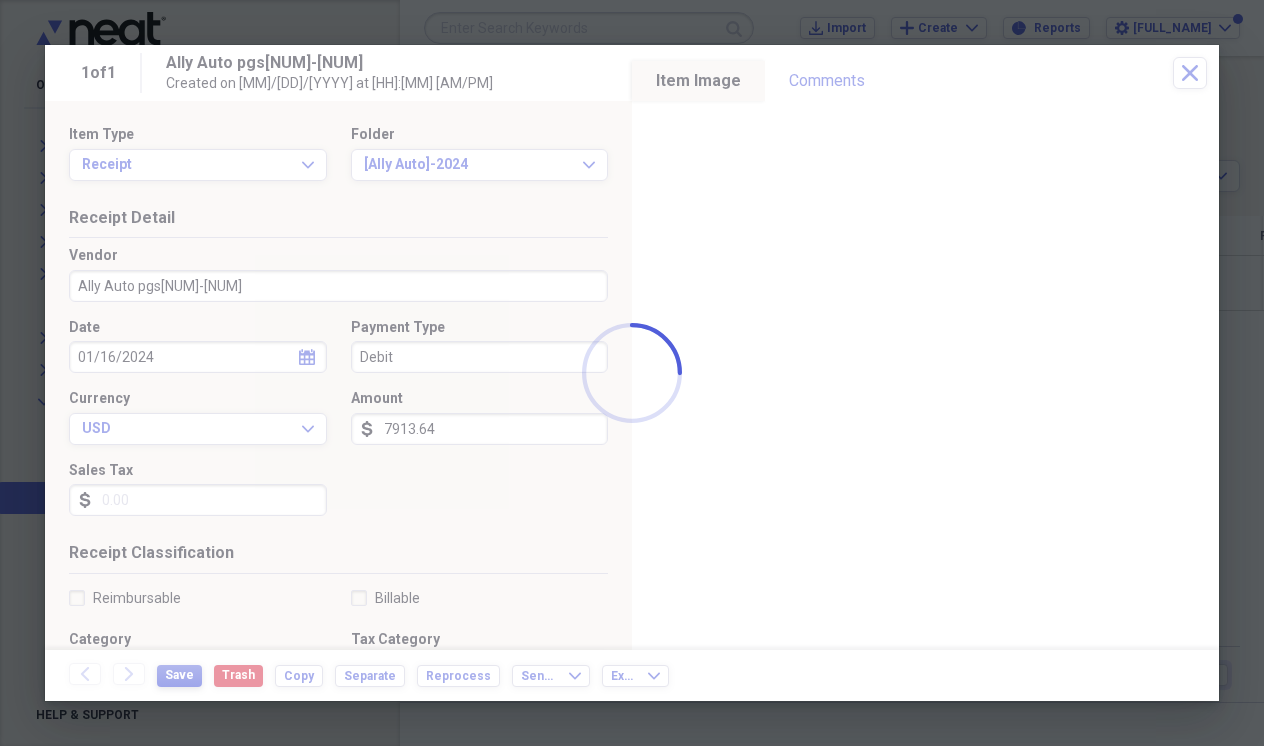 type on "Ally Auto pgs[NUM]-[NUM]" 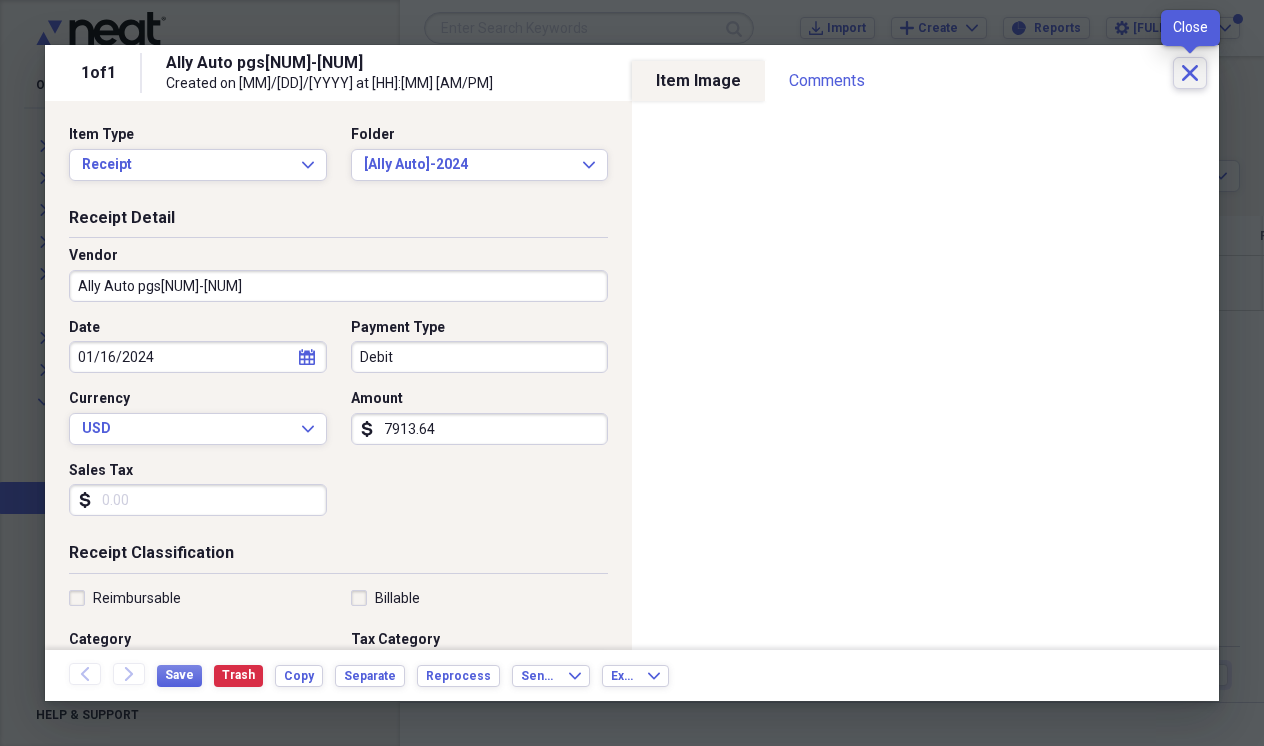 click on "Close" 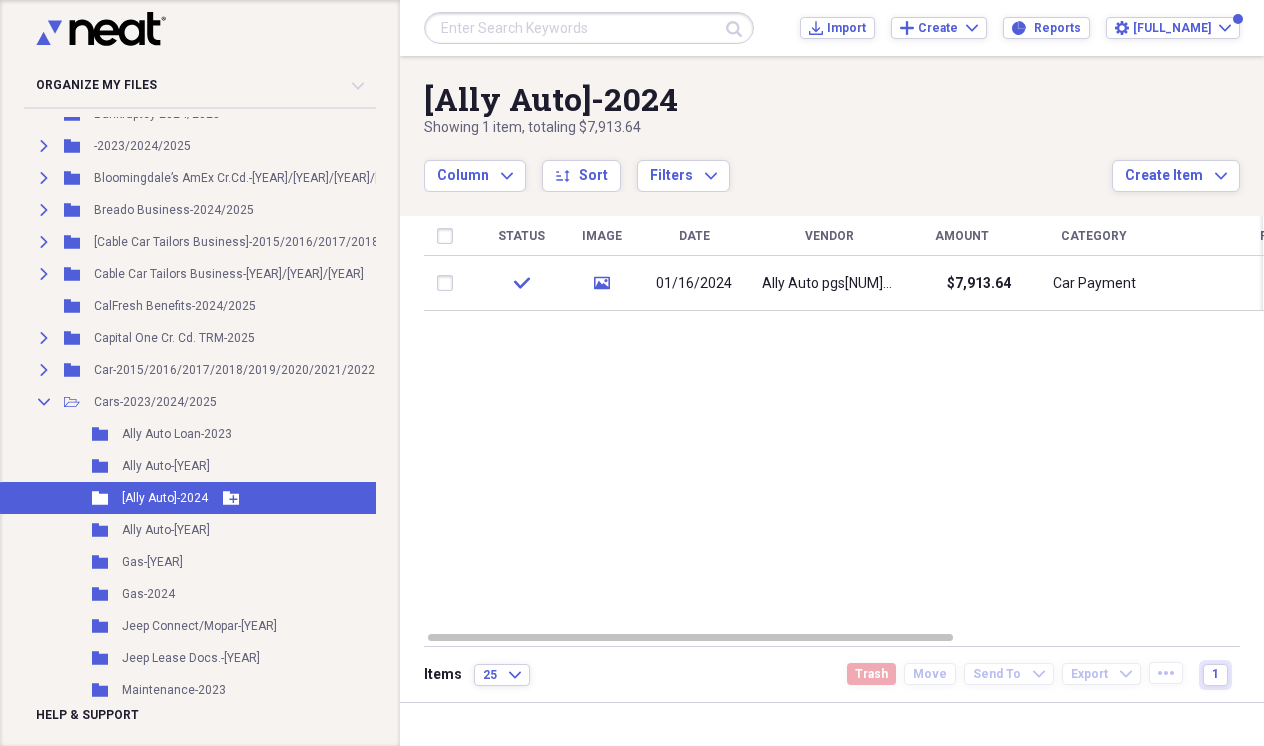 click on "Folder Ally Auto-[YEAR] Add Folder" at bounding box center (322, 498) 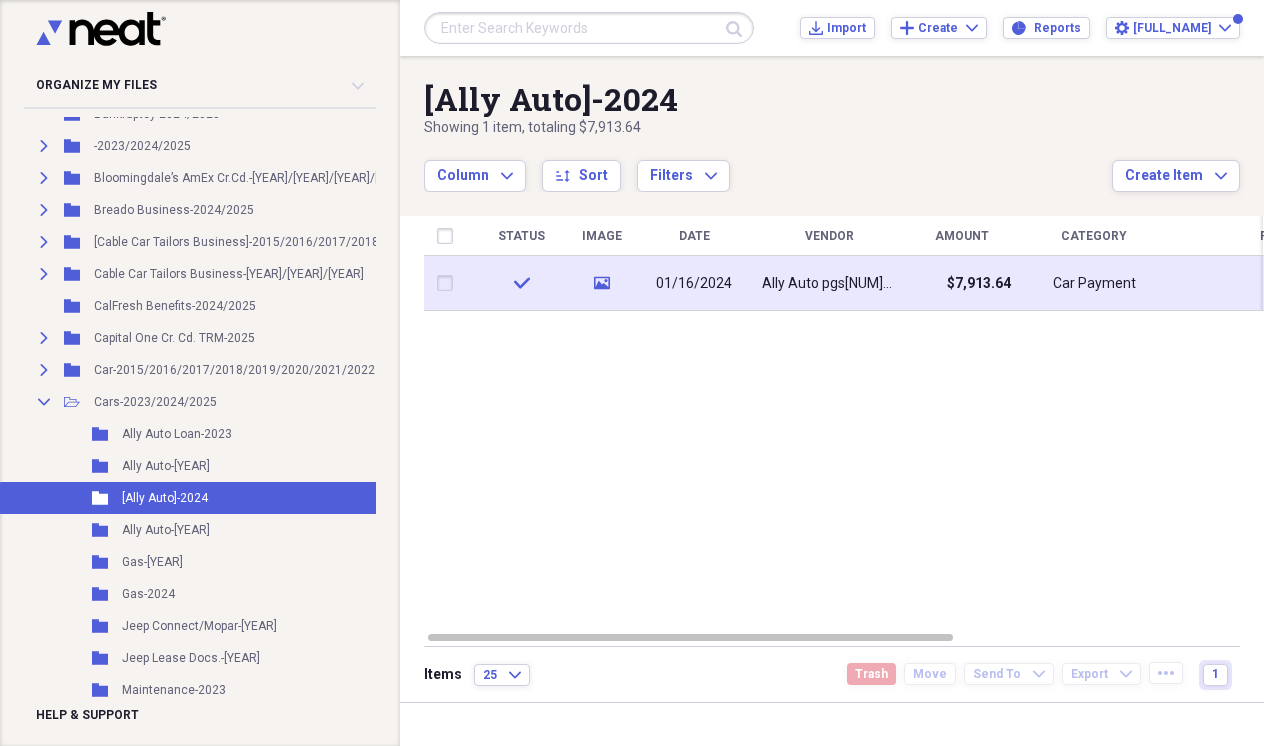 click on "01/16/2024" at bounding box center (694, 283) 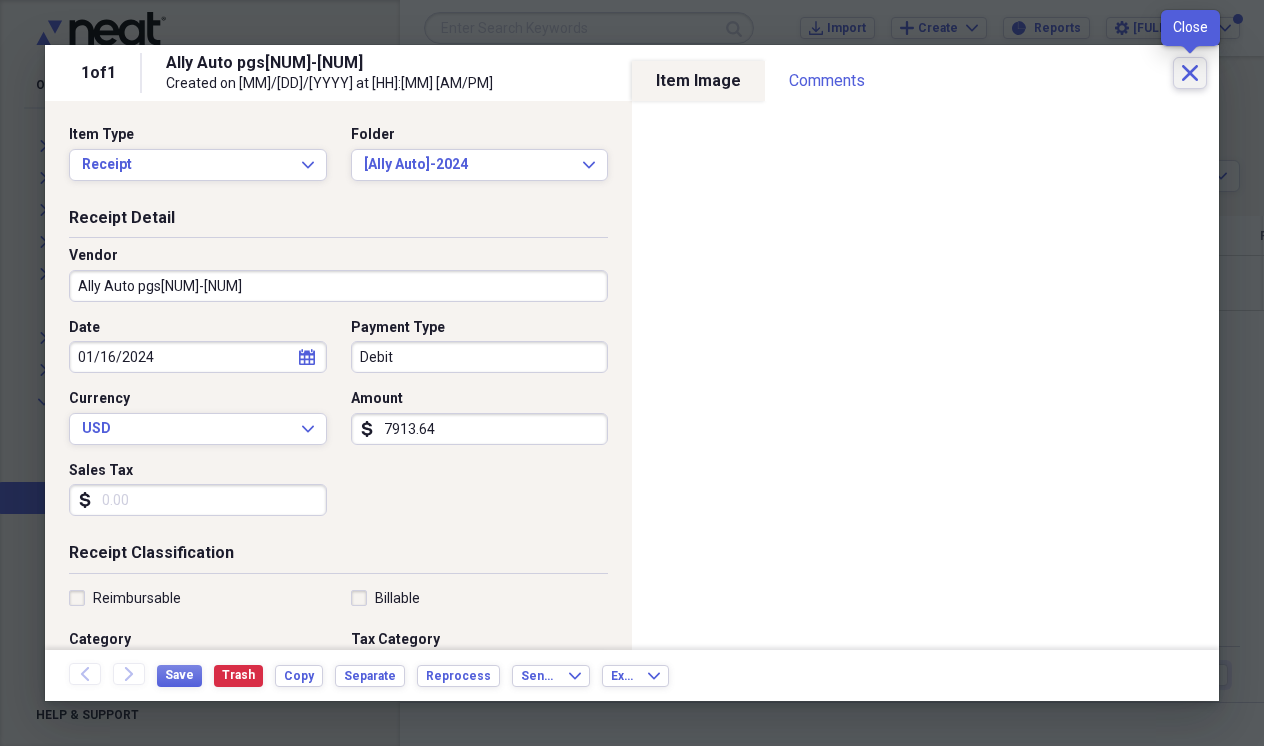 click 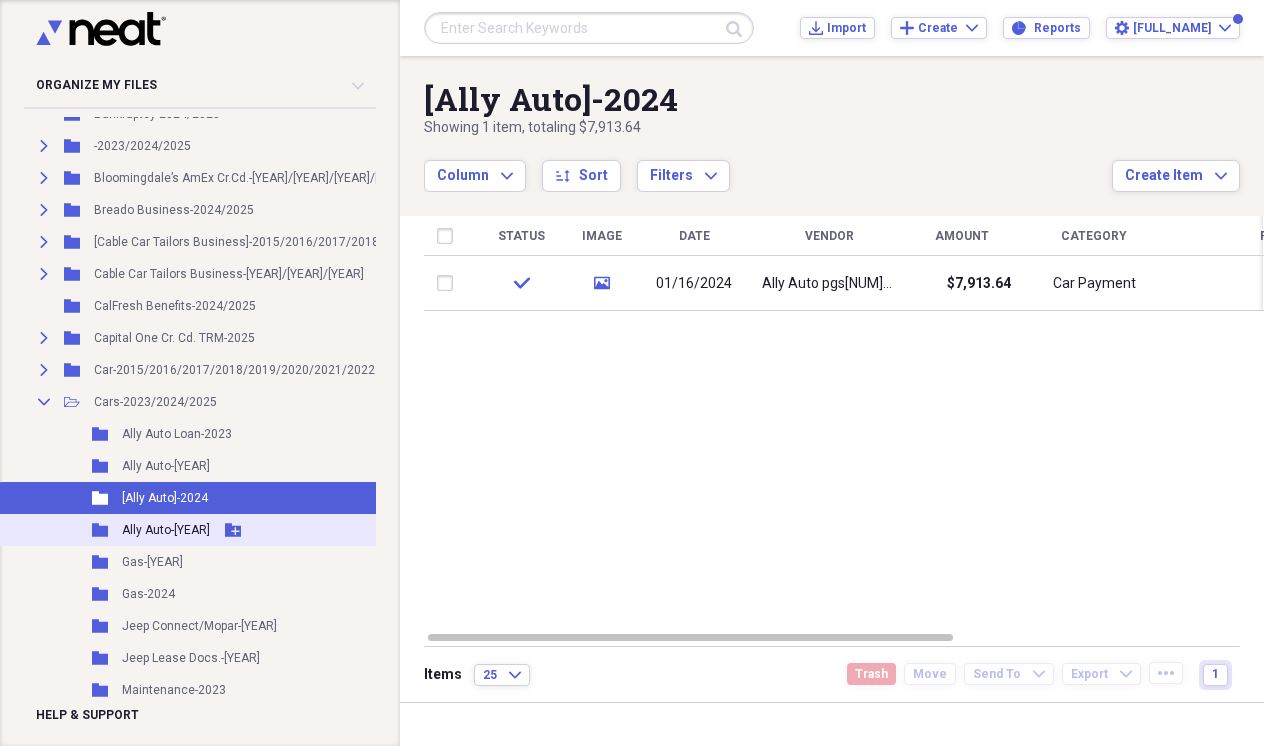 click on "Ally Auto-[YEAR]" at bounding box center [166, 530] 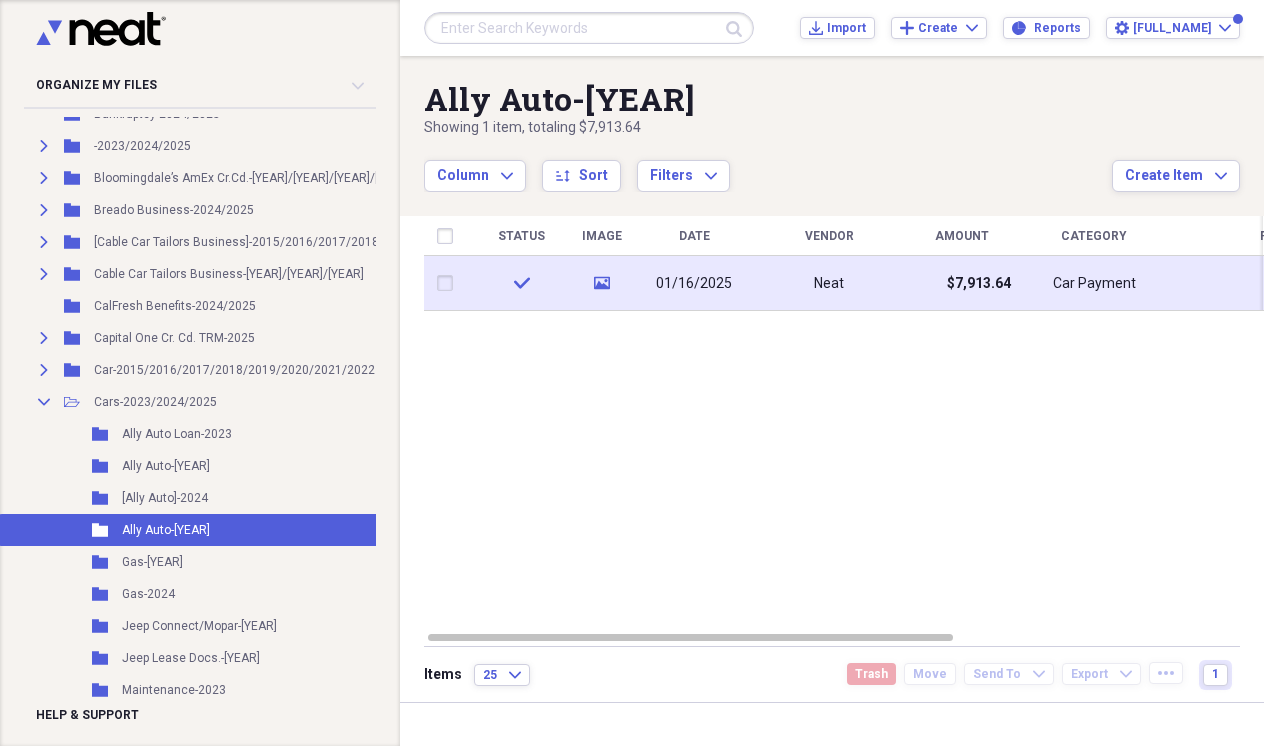 click on "01/16/2025" at bounding box center [694, 283] 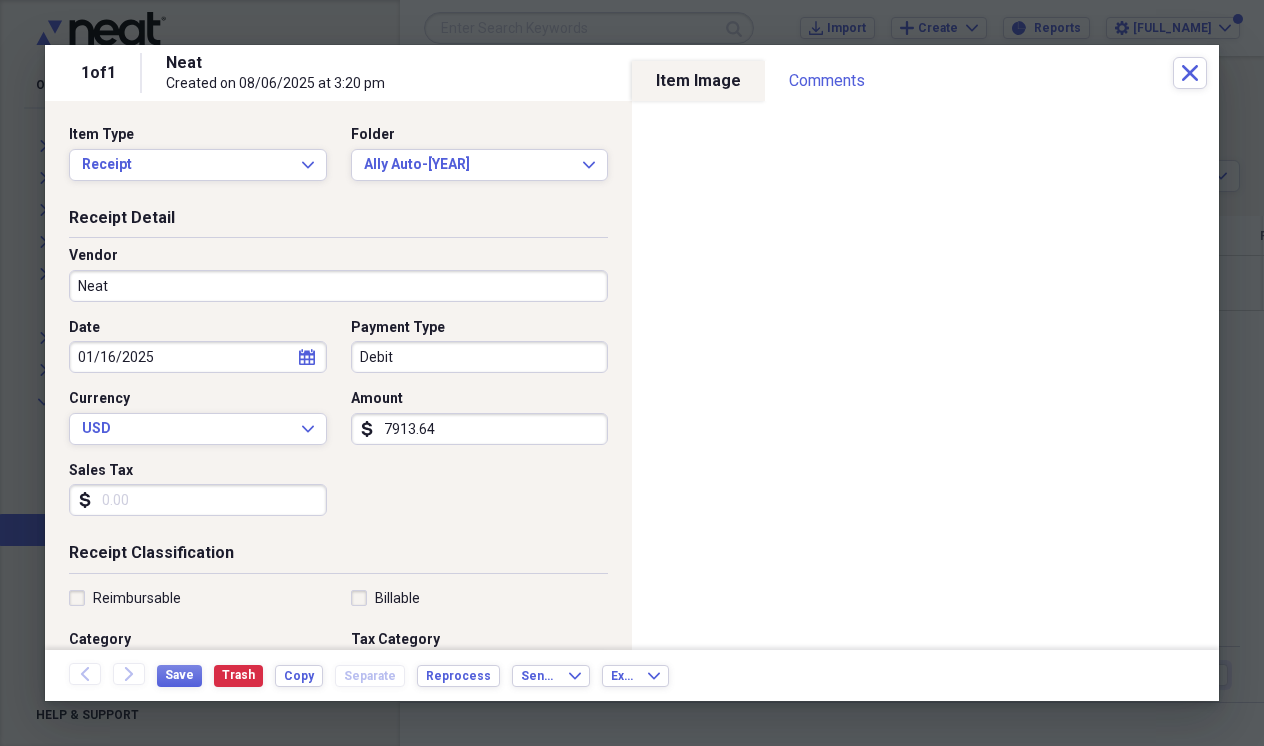click on "Neat" at bounding box center [338, 286] 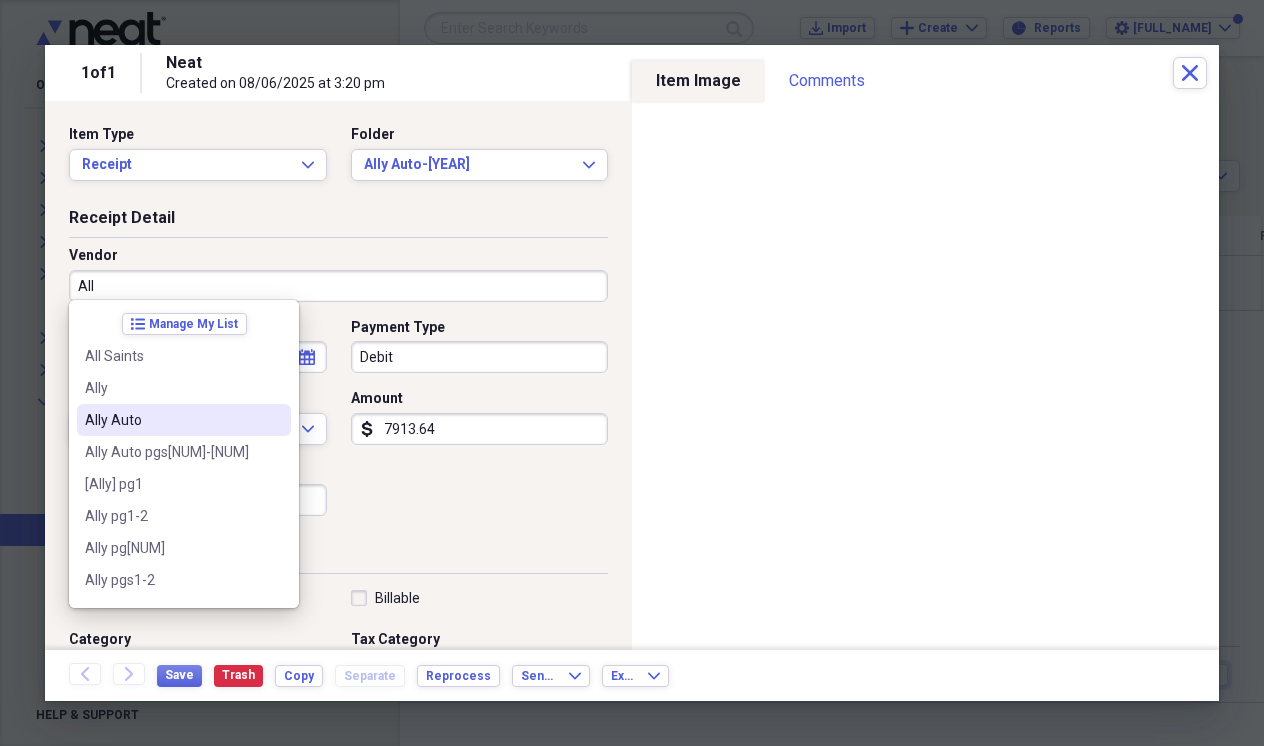 click on "Ally Auto" at bounding box center (172, 420) 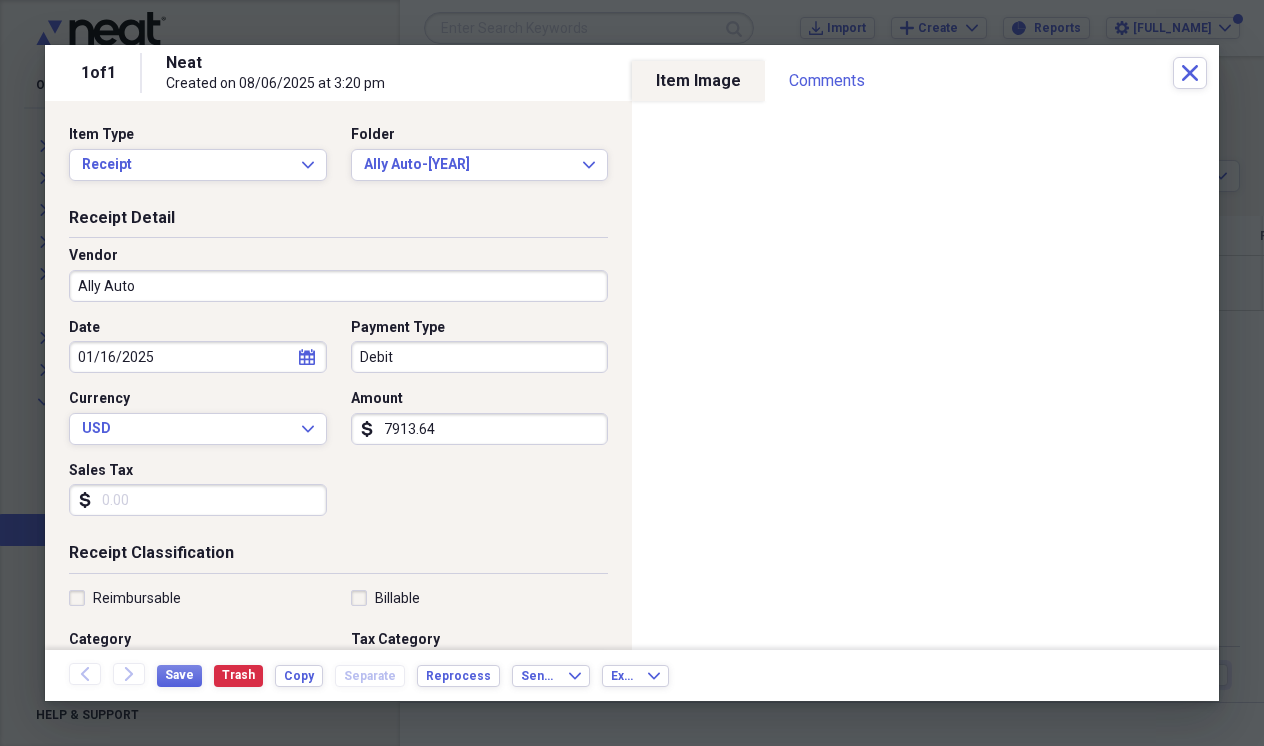 click on "Save Trash Copy Separate Reprocess" at bounding box center [334, 675] 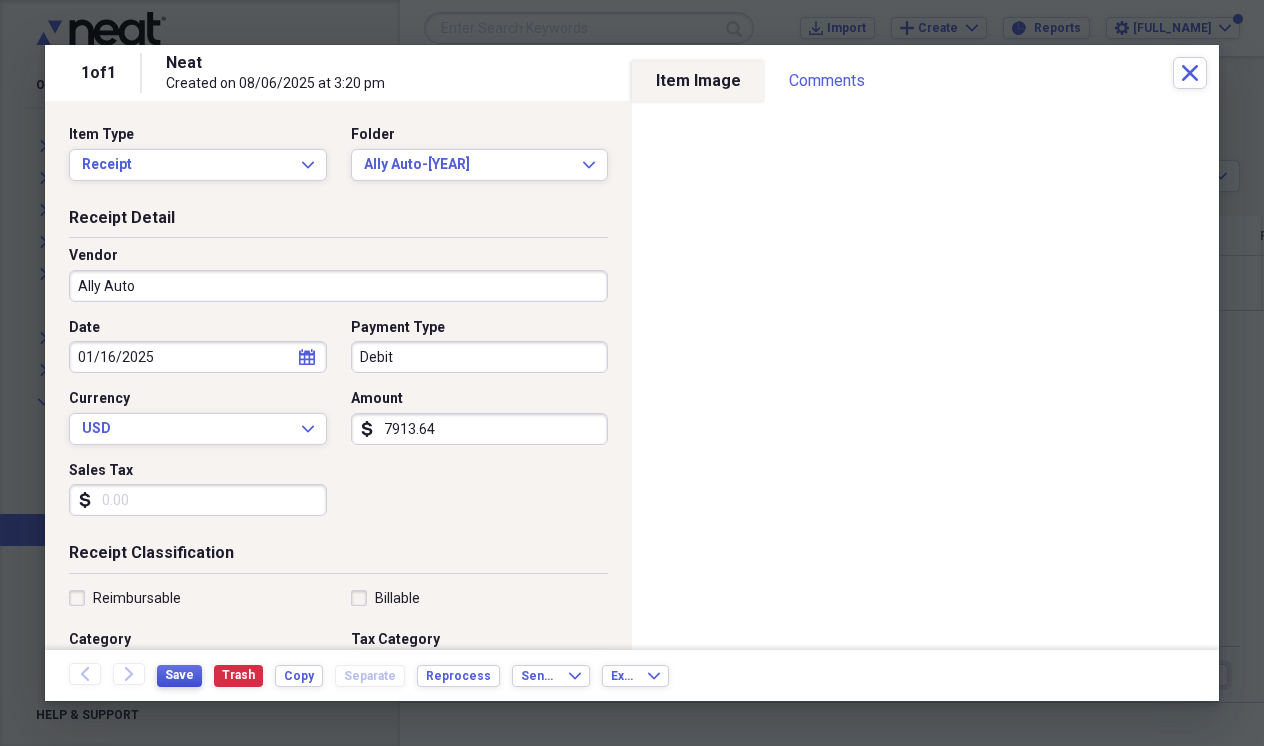 click on "Save" at bounding box center [179, 675] 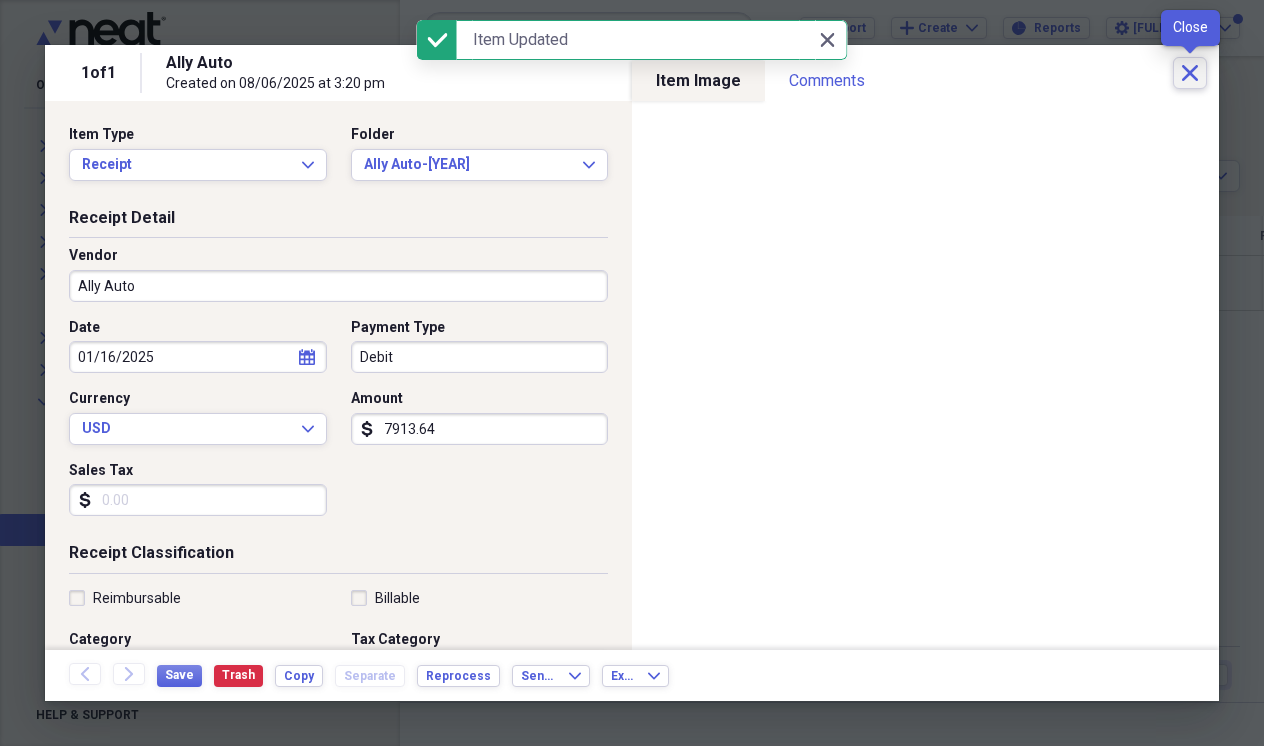 click 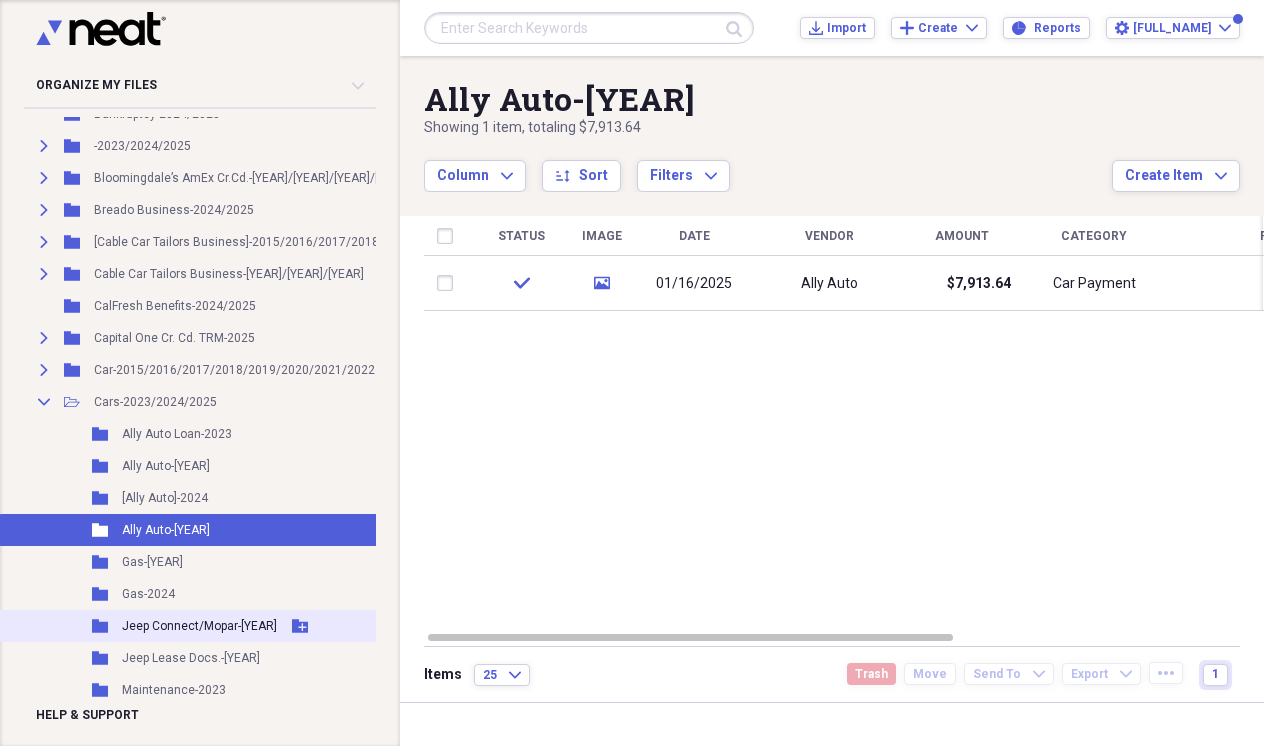 click on "Jeep Connect/Mopar-[YEAR]" at bounding box center [199, 626] 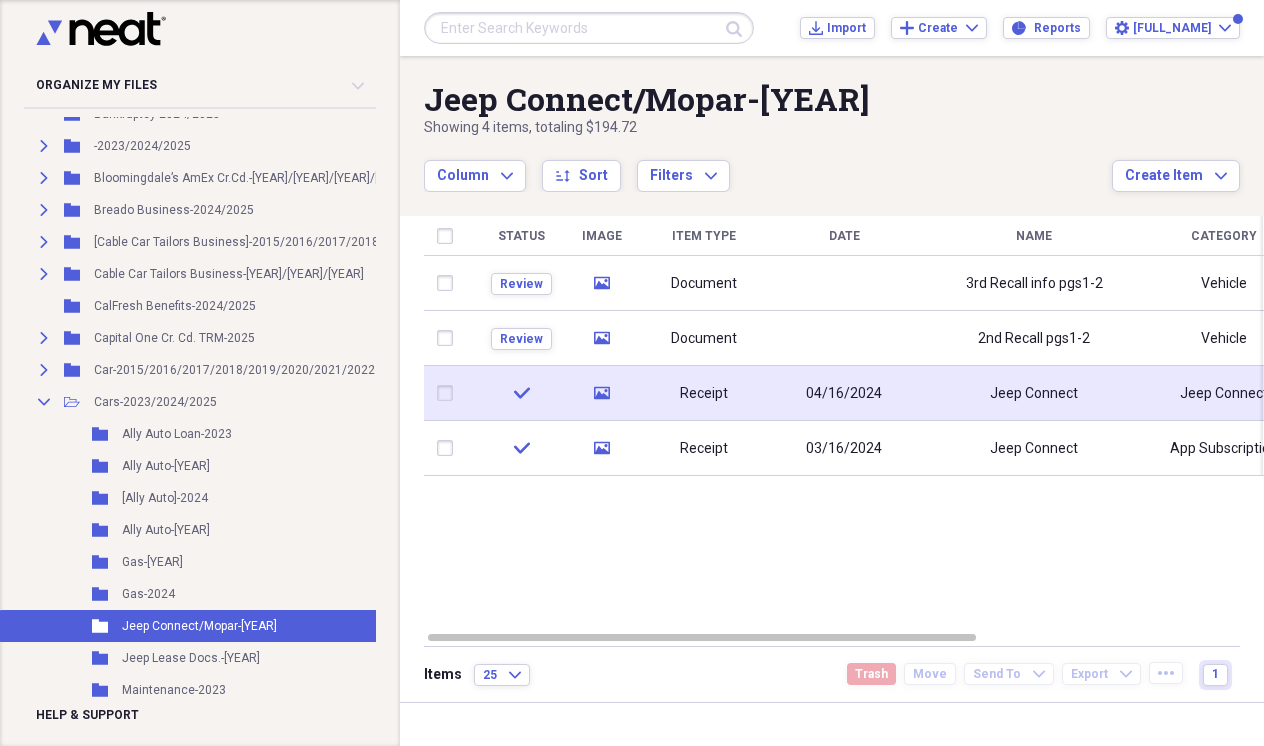 click on "Jeep Connect" at bounding box center [1034, 393] 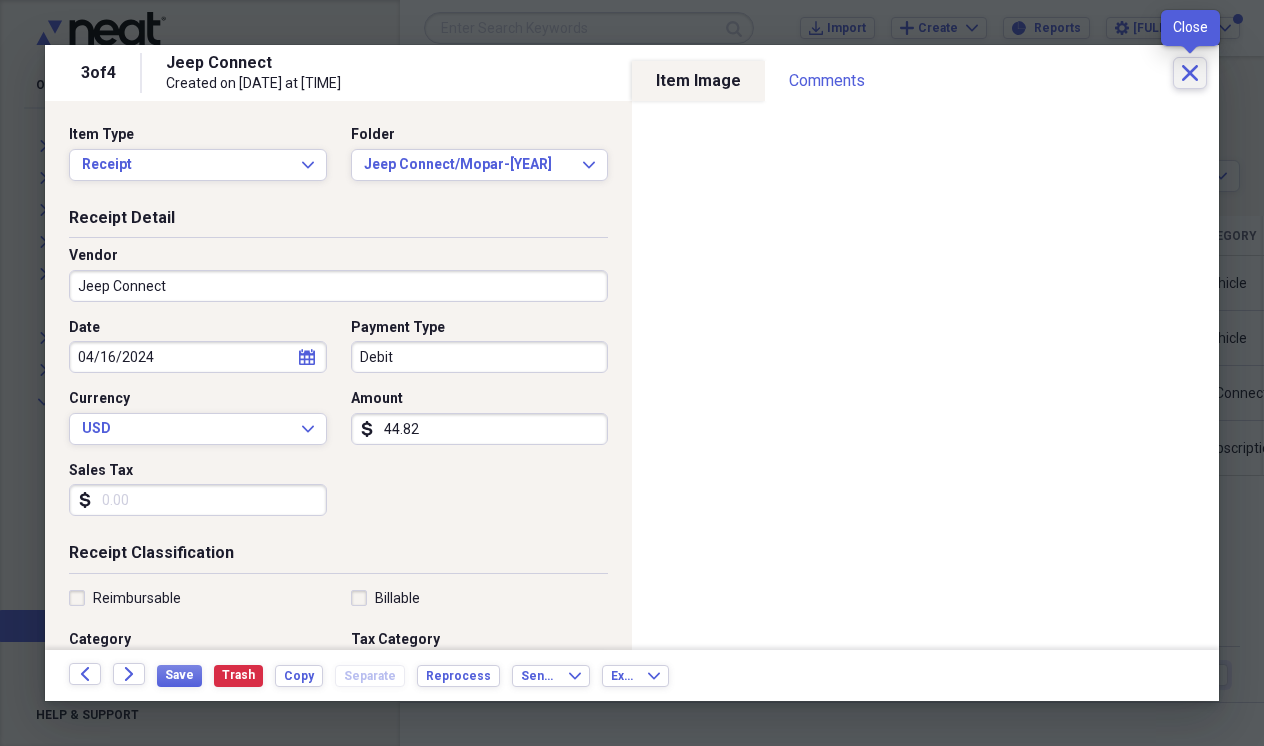 click on "Close" 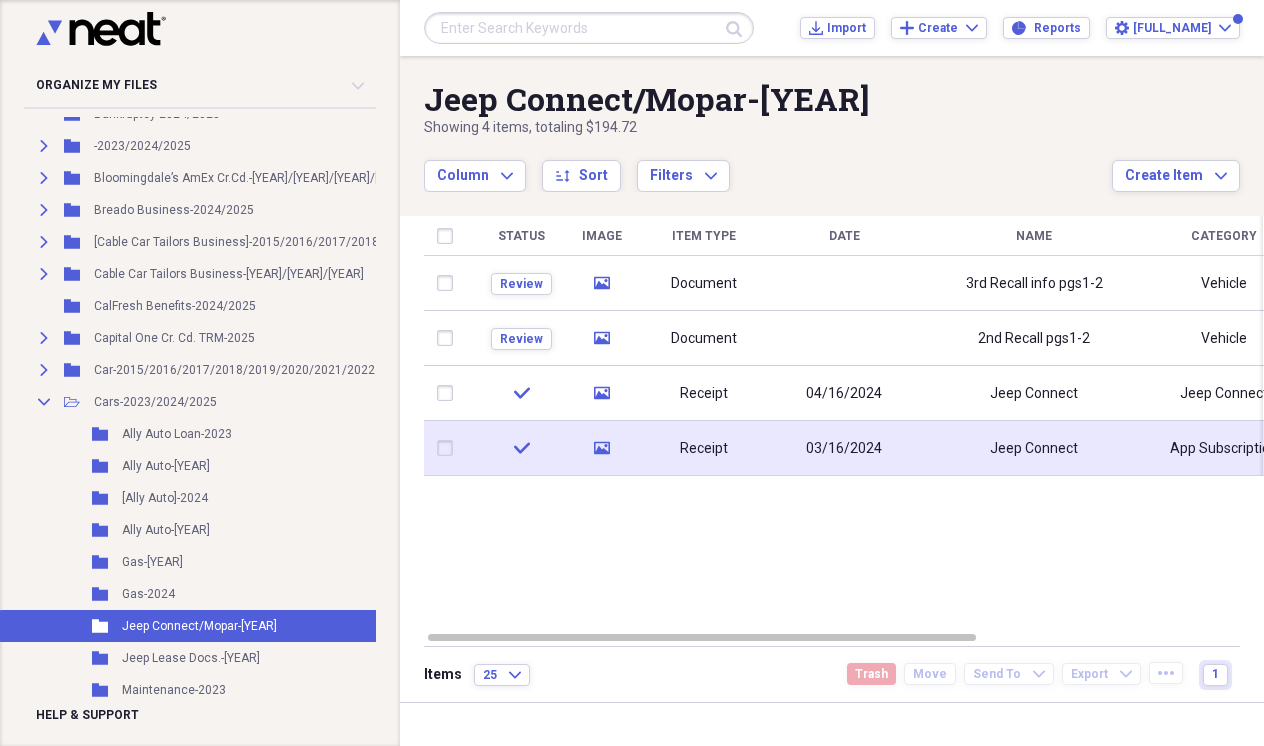 click on "Jeep Connect" at bounding box center (1034, 448) 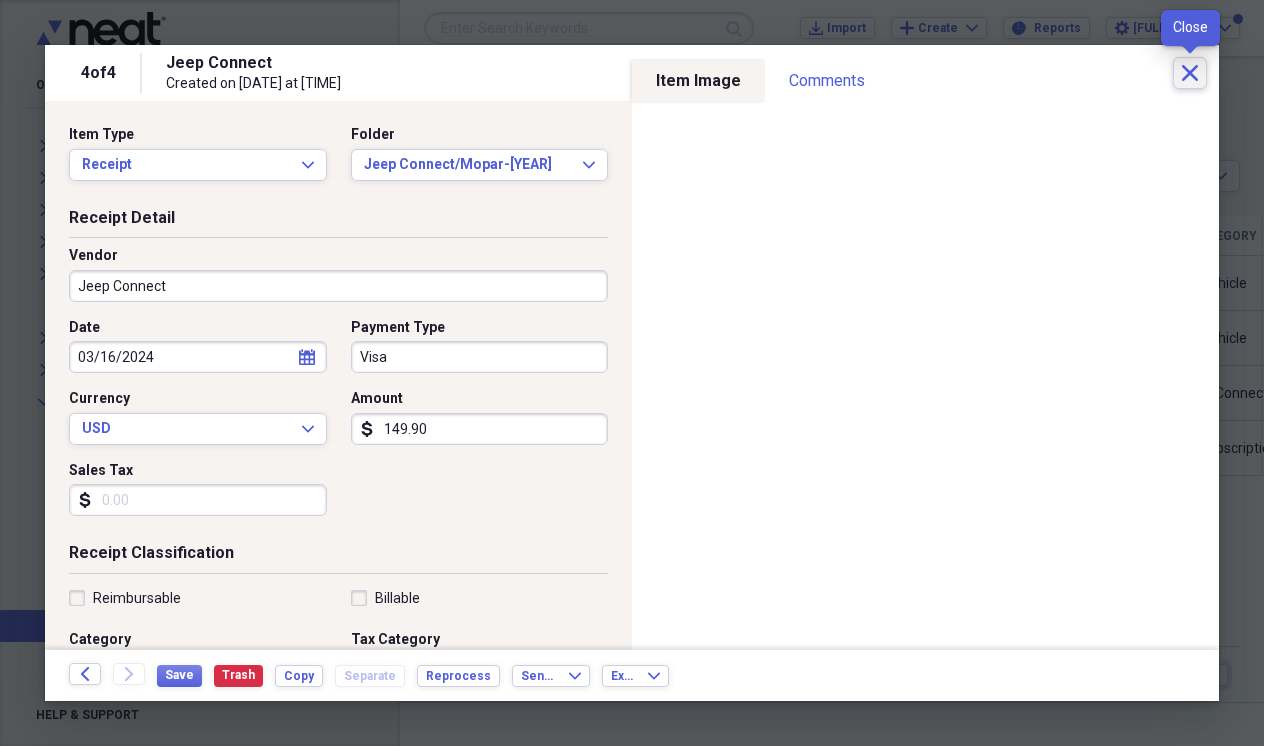 click on "Close" at bounding box center [1190, 73] 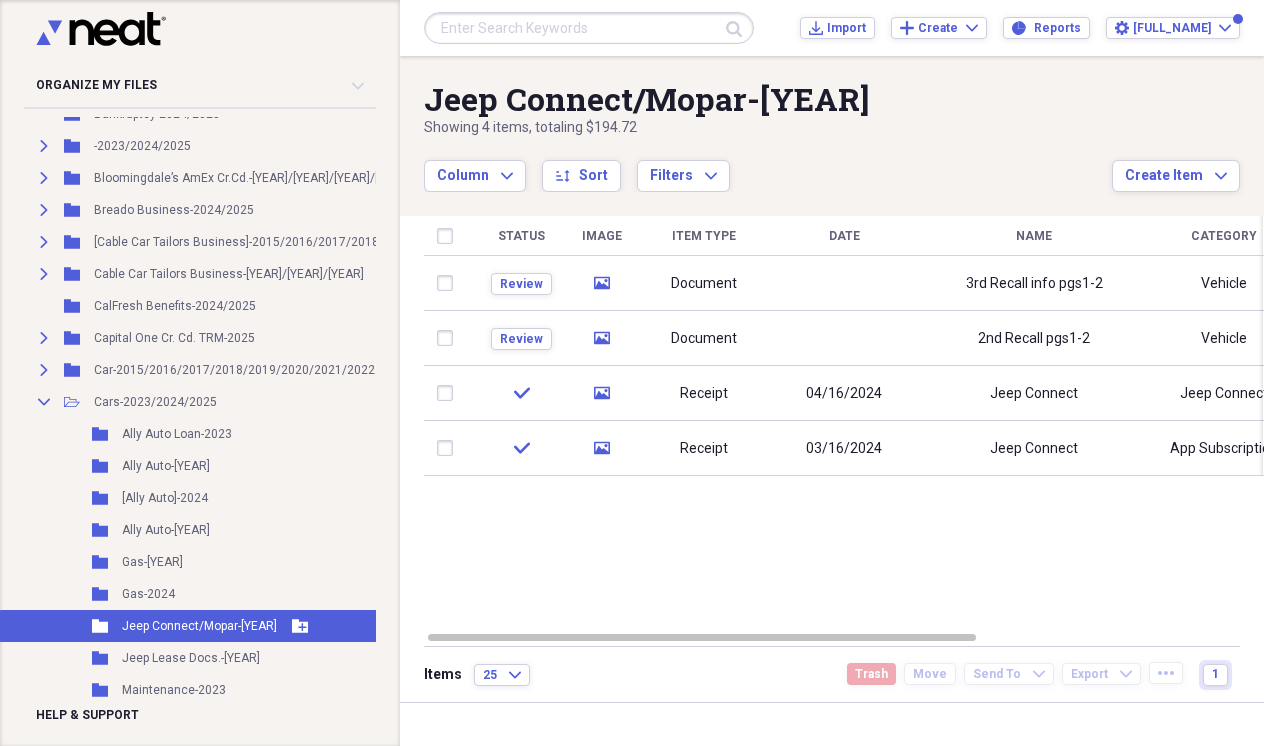click on "AJ’s Expenses-2023 Add Folder Expand Folder AJ's Expenses-2024/2025 Add Folder Folder AJ’s VIP Docs.-2025 Add Folder Expand Folder Amazon Prime Membership -2023/2024/2025 Add Folder Expand Folder American Express AJ-2024 Add Folder Expand Folder Apple Card MA-2021/2022/2023/2024 Add Folder Expand Folder Apple Card TRM-2020/2021/2022/2023 Add Folder Expand Folder Apple Savings TRM-2023/2024 Add Folder Expand Folder Apple-2023/2024/2025 Add Folder Expand Folder AT&T Mobile-2024/2025 Add Folder Expand Folder AT&T-2015/2016/2017/2018/2019/2020/2021/2022/2023 Add Folder Expand Folder Bank of America AJ-2023/2024 Add Folder Expand Folder Bank of America Cr. Cd. AJ-2023/2024 Add Folder Expand Folder Bank of America Cr. Cd. MA-2021/2022/2023/2024/2025 Add Folder Expand Folder Bank of America MA-2023/2024 Add Folder Expand Folder Bank of America TRM-2024 1" at bounding box center (632, 373) 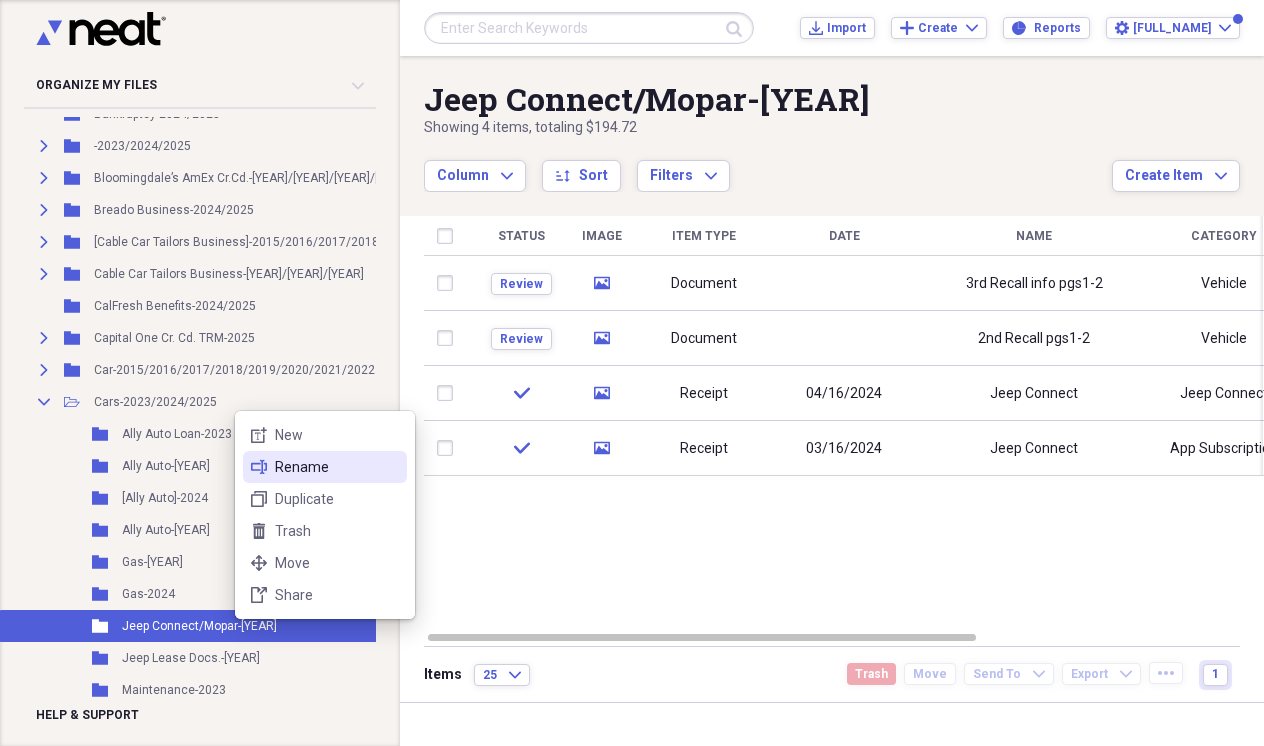 click on "rename Rename" at bounding box center [325, 467] 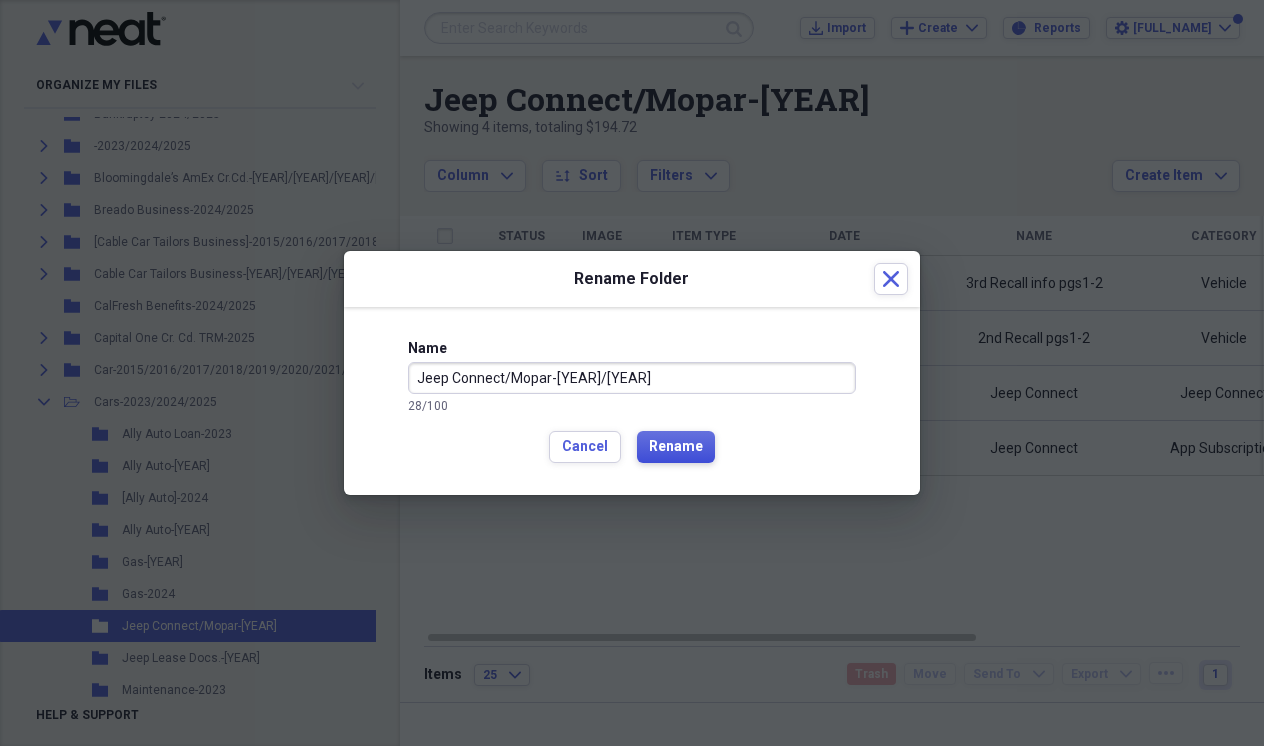 type on "Jeep Connect/Mopar-[YEAR]/[YEAR]" 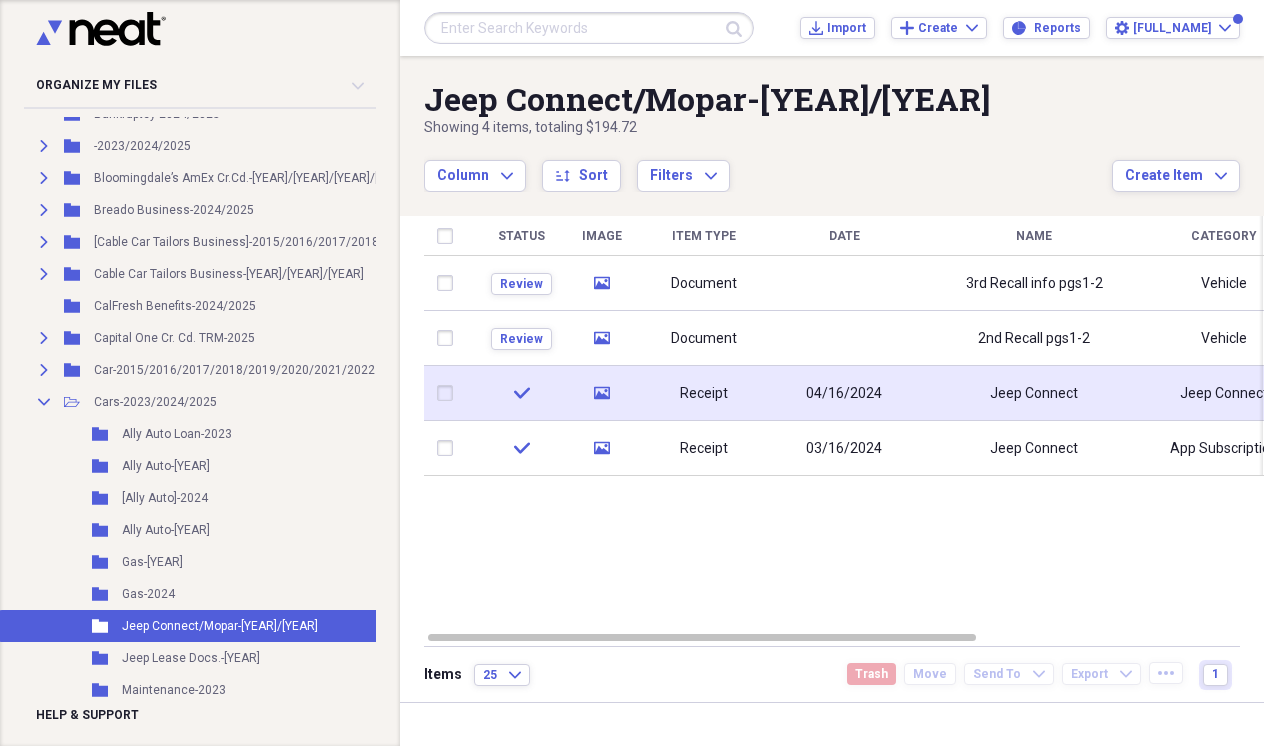 click on "Jeep Connect" at bounding box center [1034, 394] 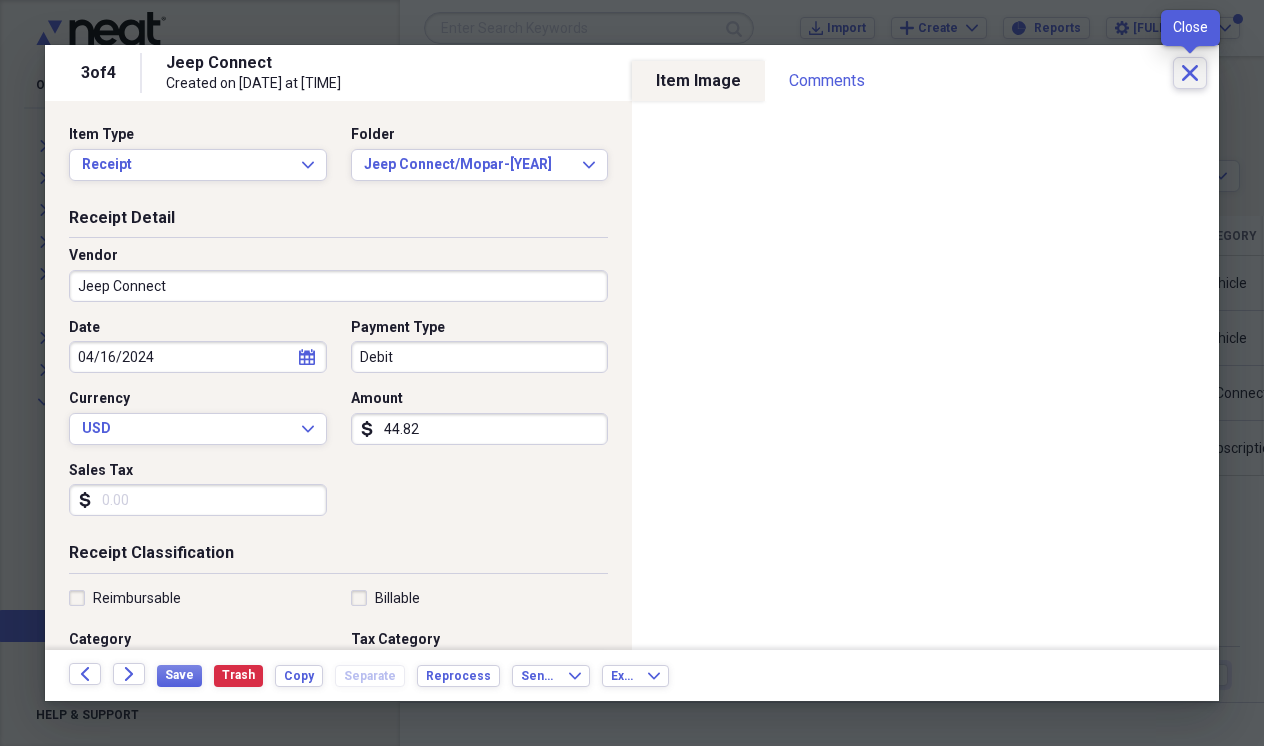 click 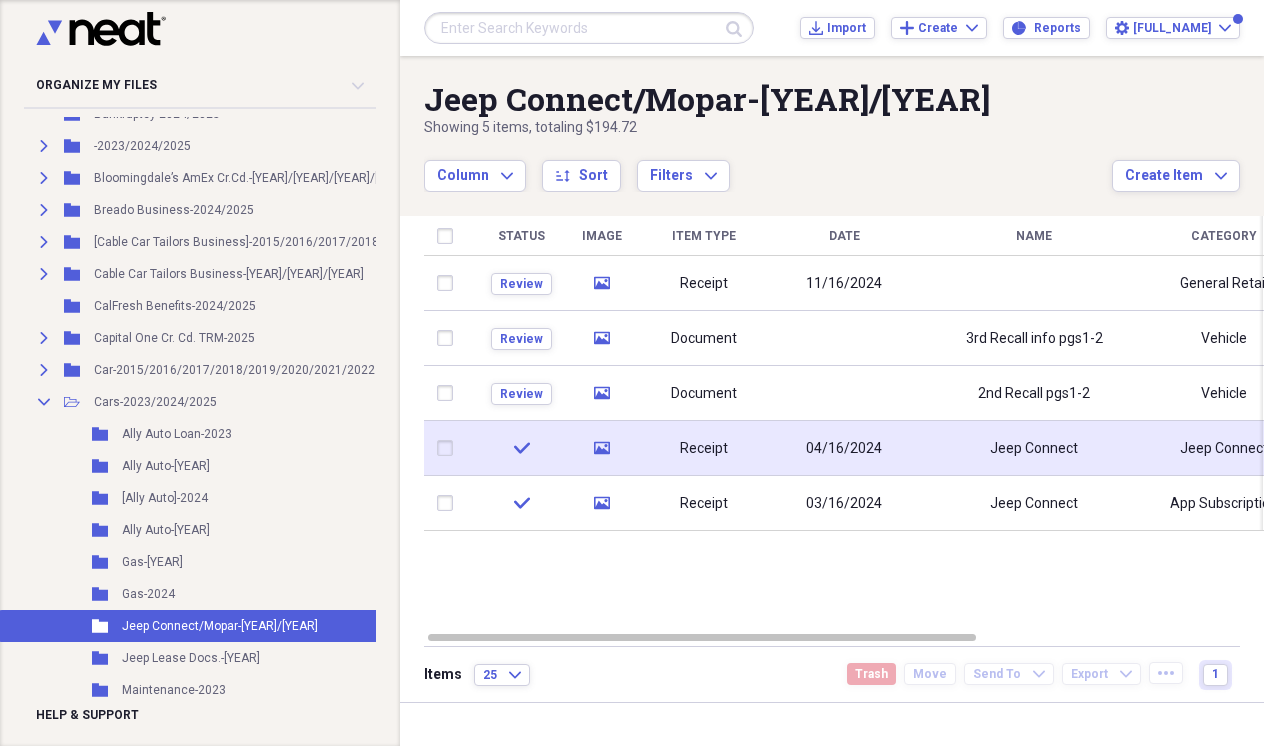 click on "Jeep Connect" at bounding box center [1034, 448] 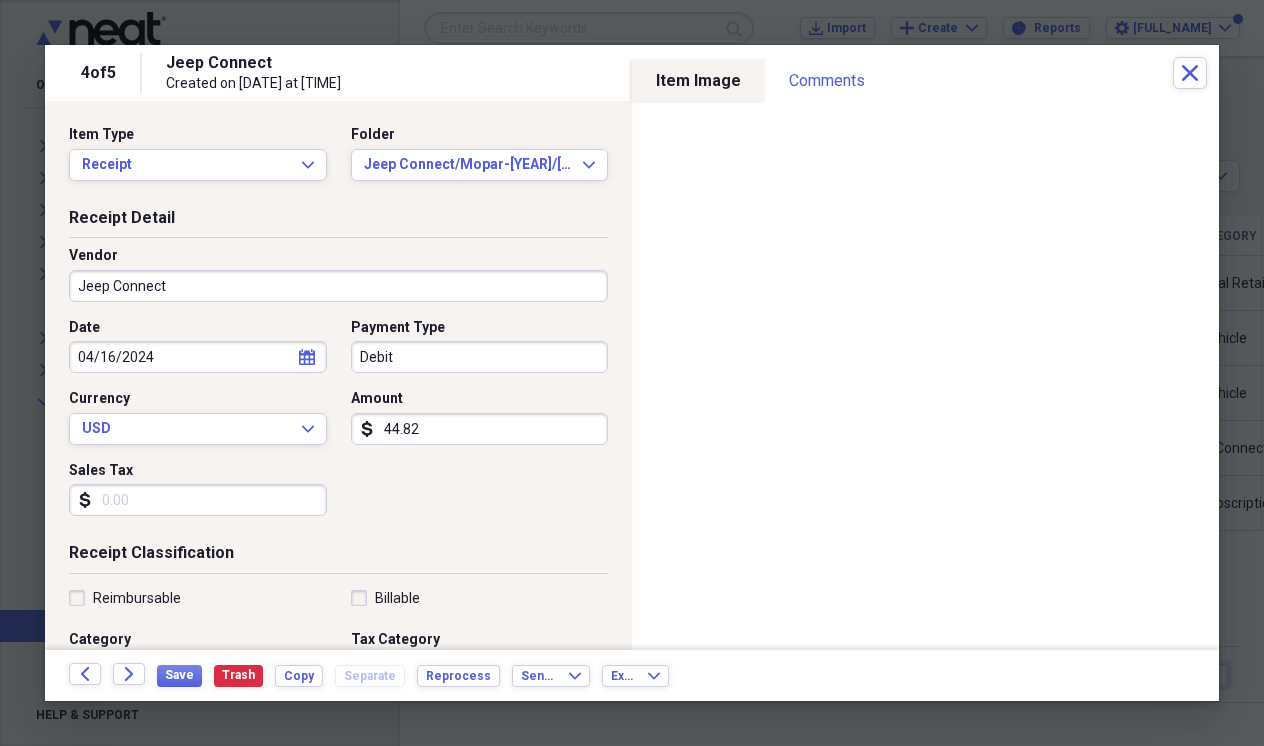 scroll, scrollTop: 0, scrollLeft: 0, axis: both 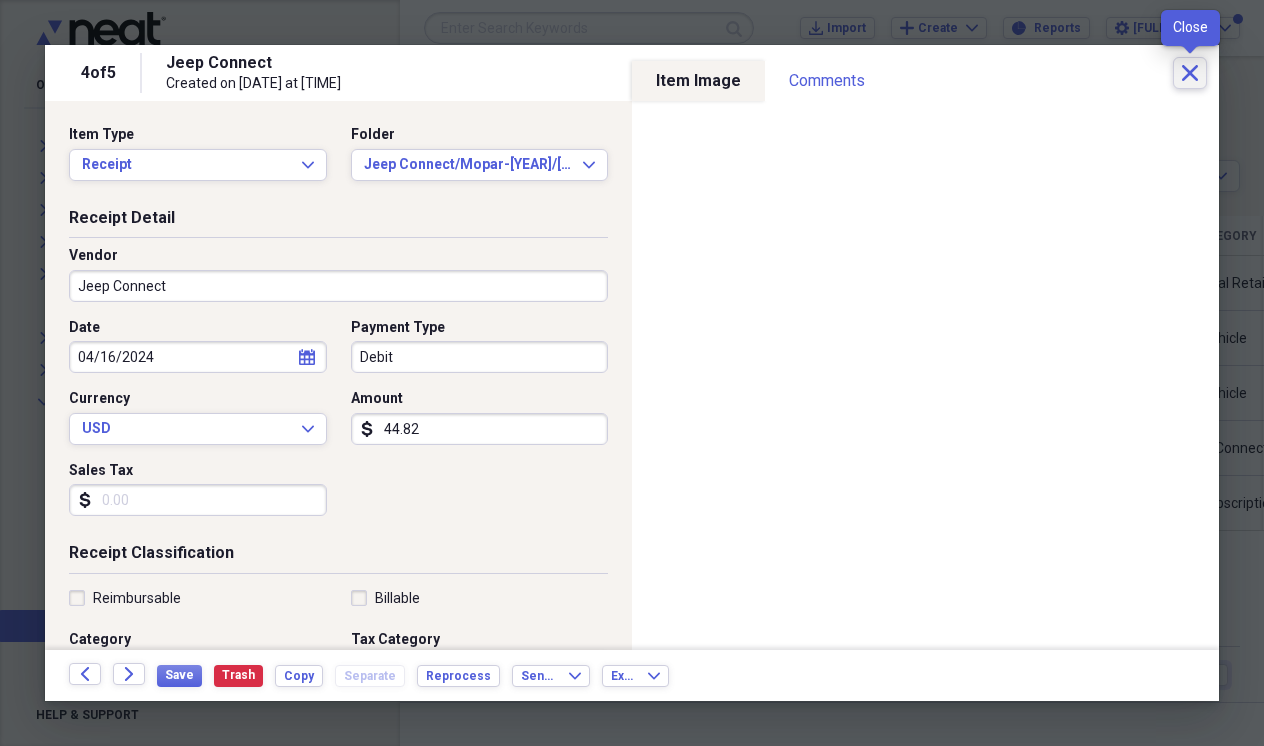 click 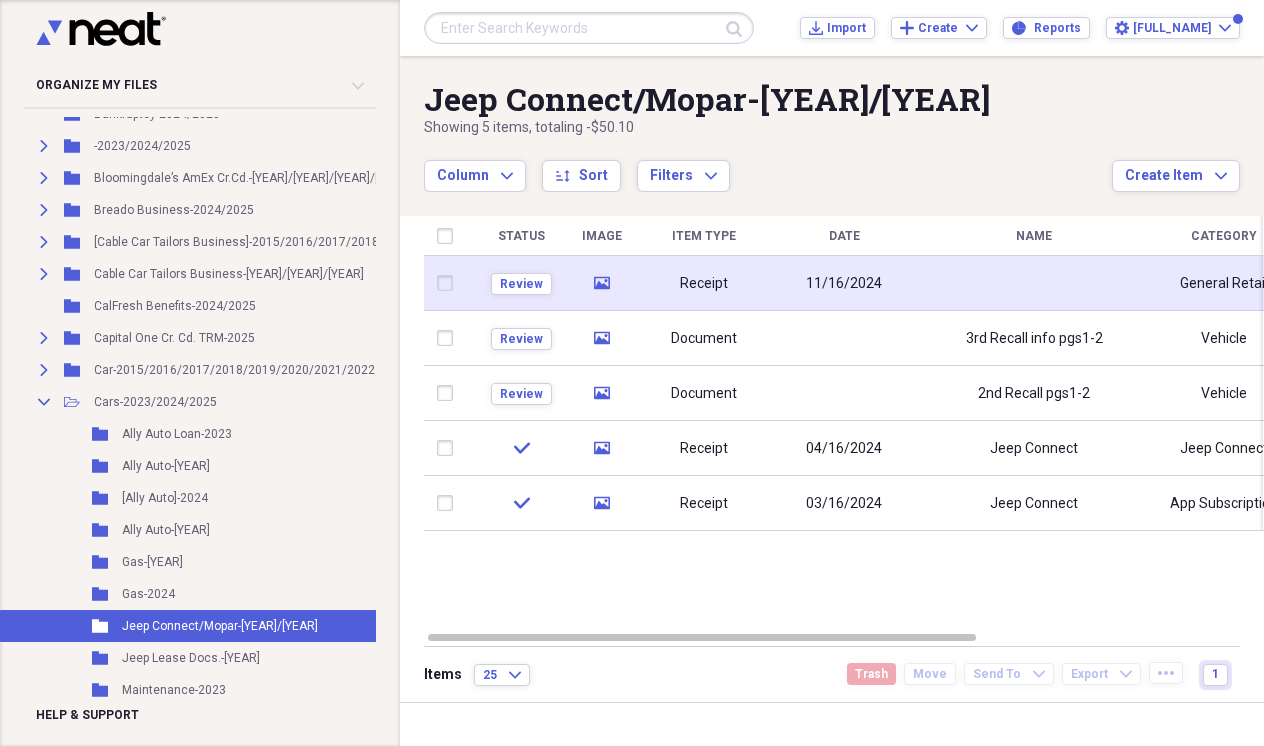 click on "11/16/2024" at bounding box center (844, 283) 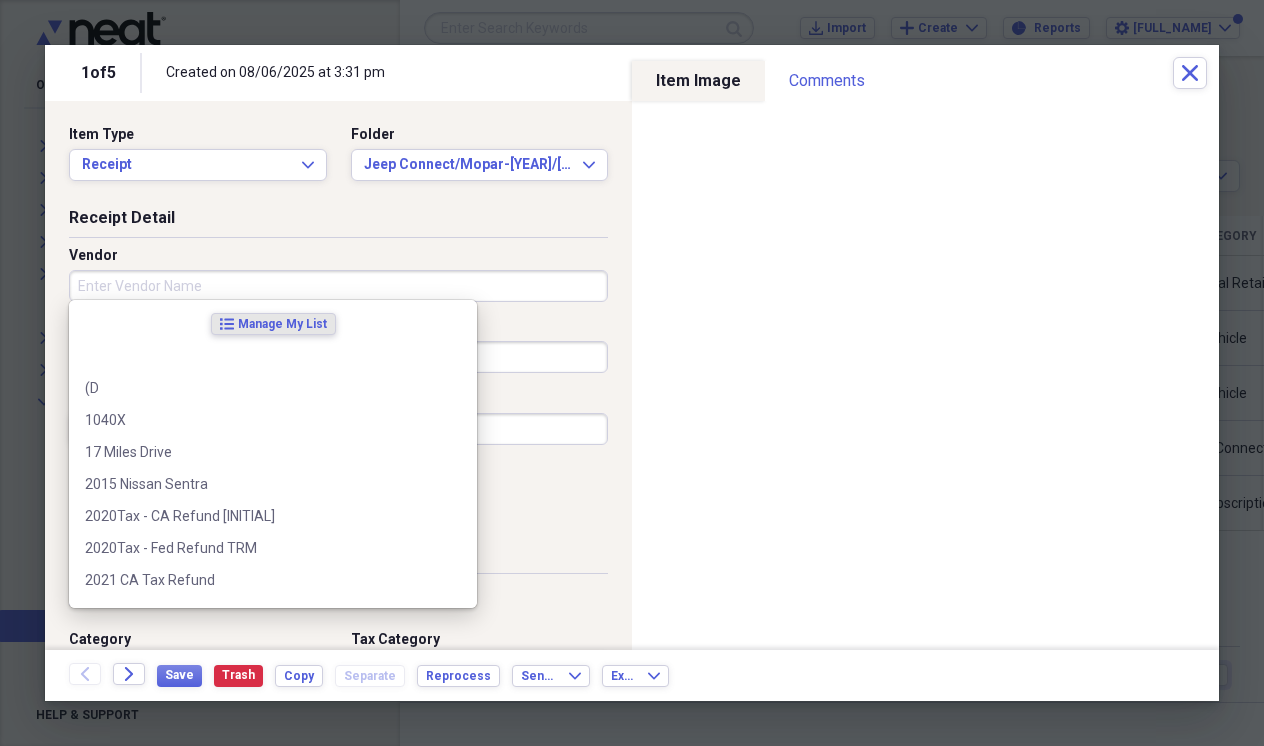 click on "Vendor" at bounding box center (338, 286) 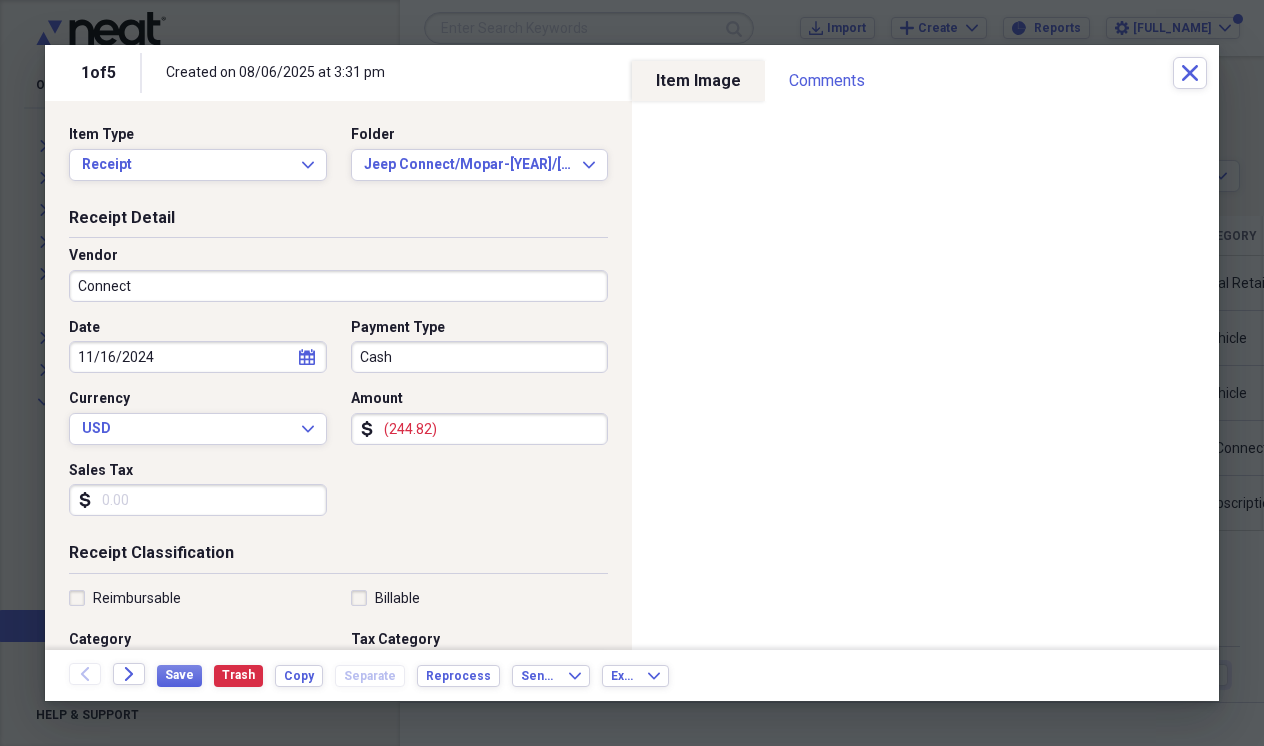 type on "Connect" 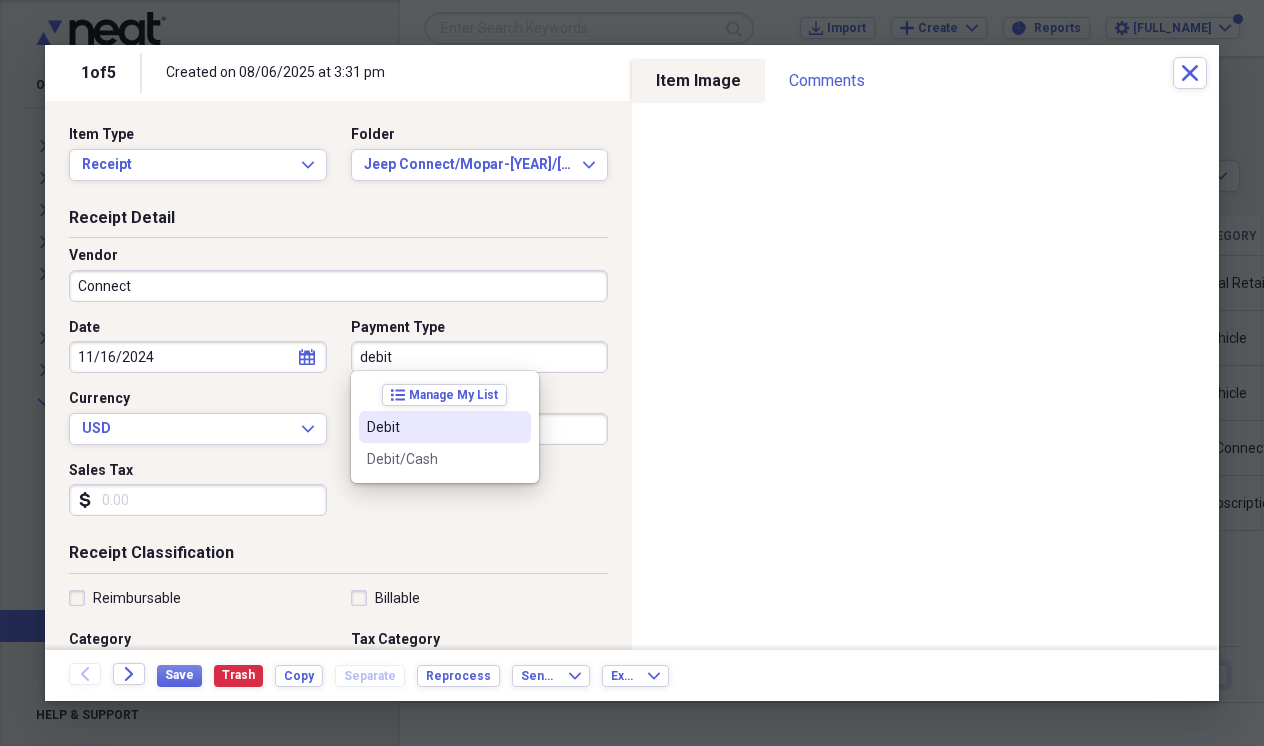 click on "Debit" at bounding box center [433, 427] 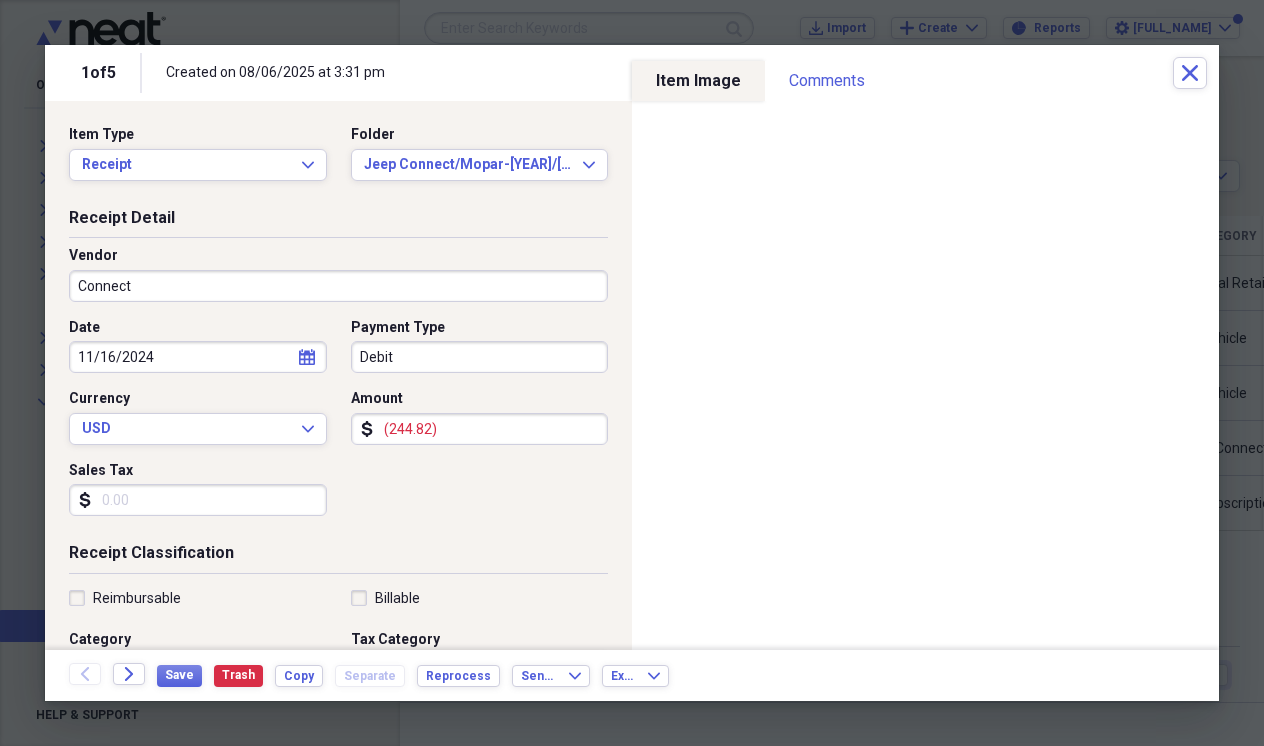 scroll, scrollTop: 0, scrollLeft: 0, axis: both 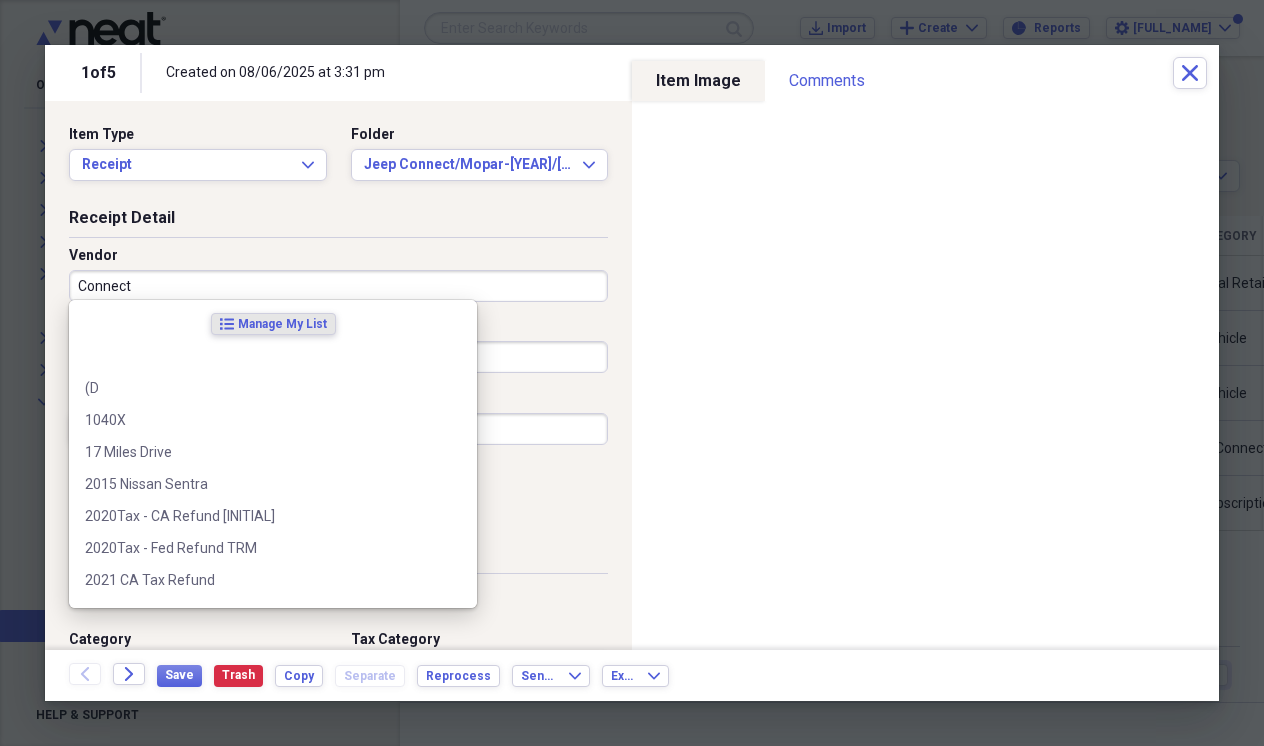 click on "Connect" at bounding box center [338, 286] 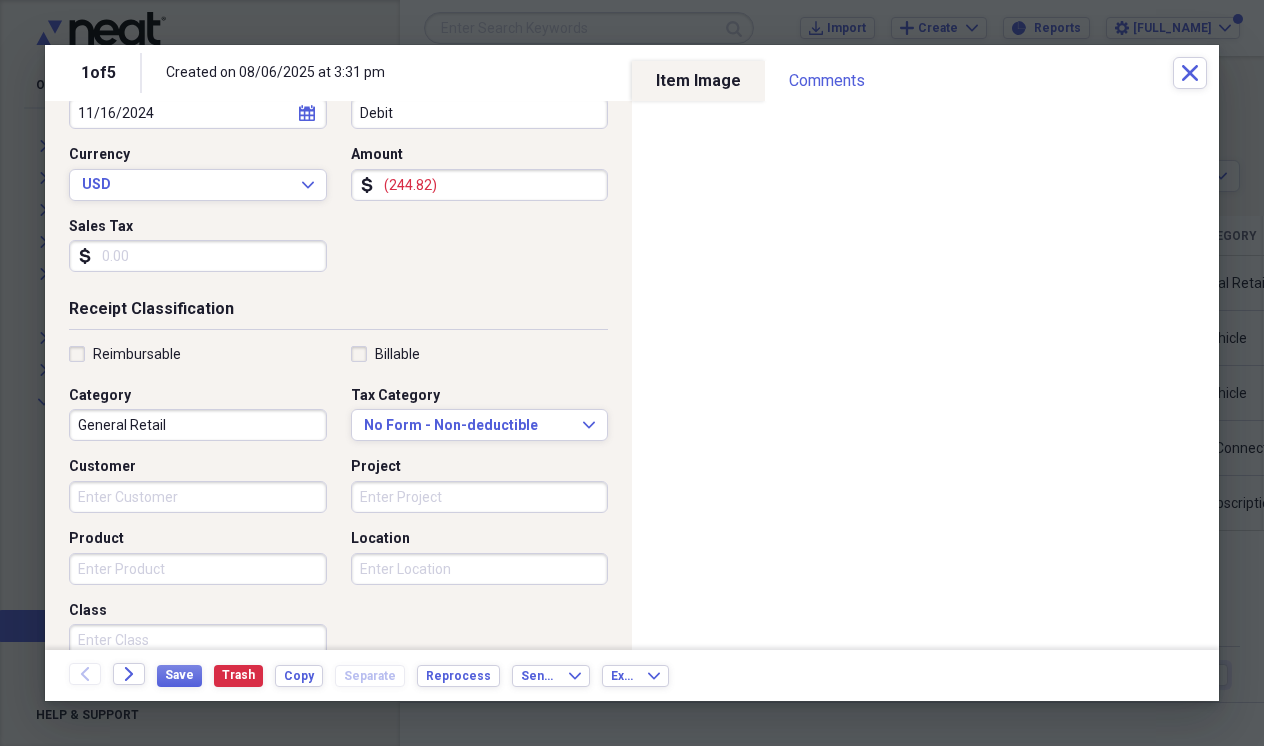 scroll, scrollTop: 255, scrollLeft: 0, axis: vertical 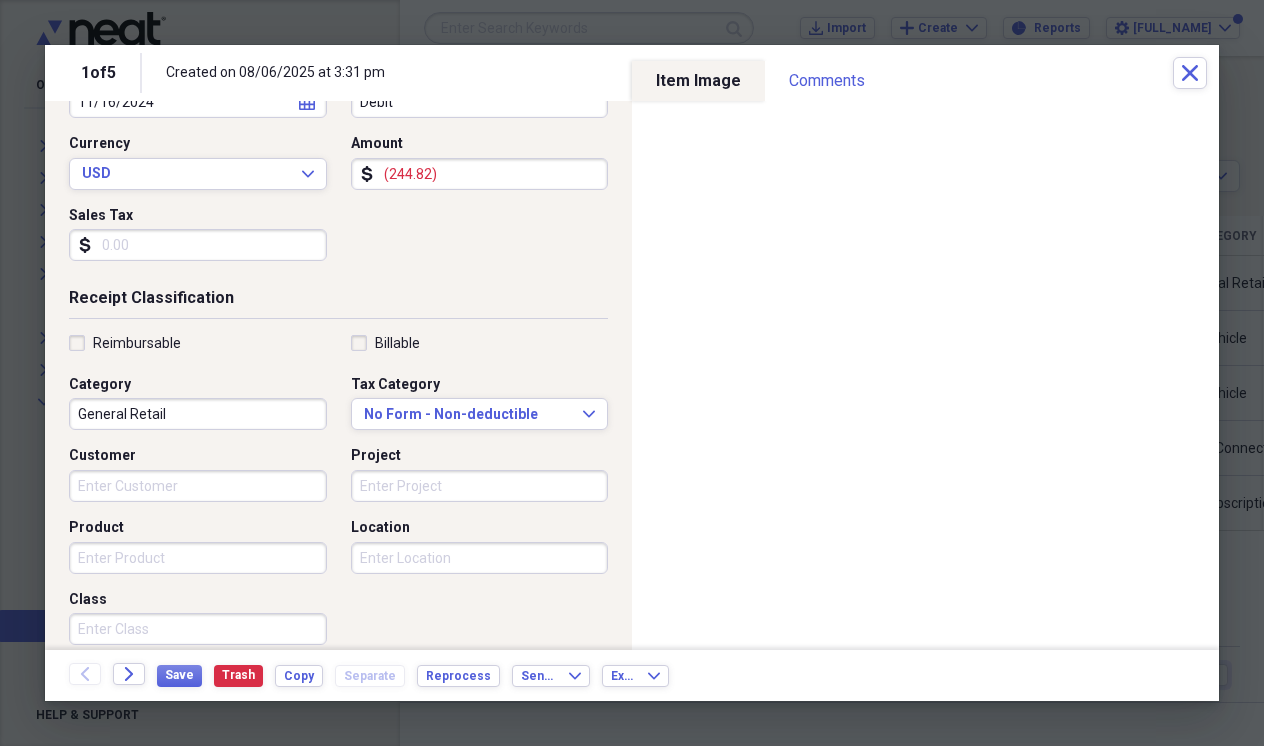 type on "UConnect" 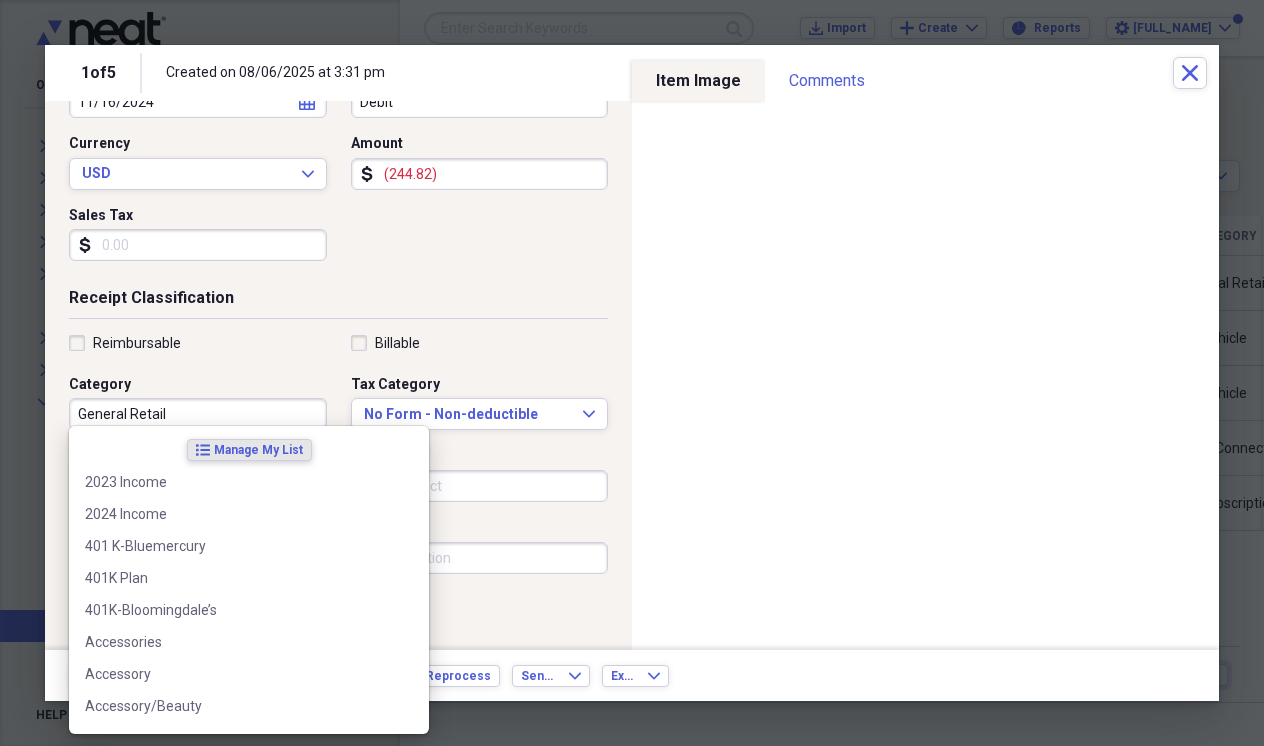 drag, startPoint x: 218, startPoint y: 414, endPoint x: 25, endPoint y: 410, distance: 193.04144 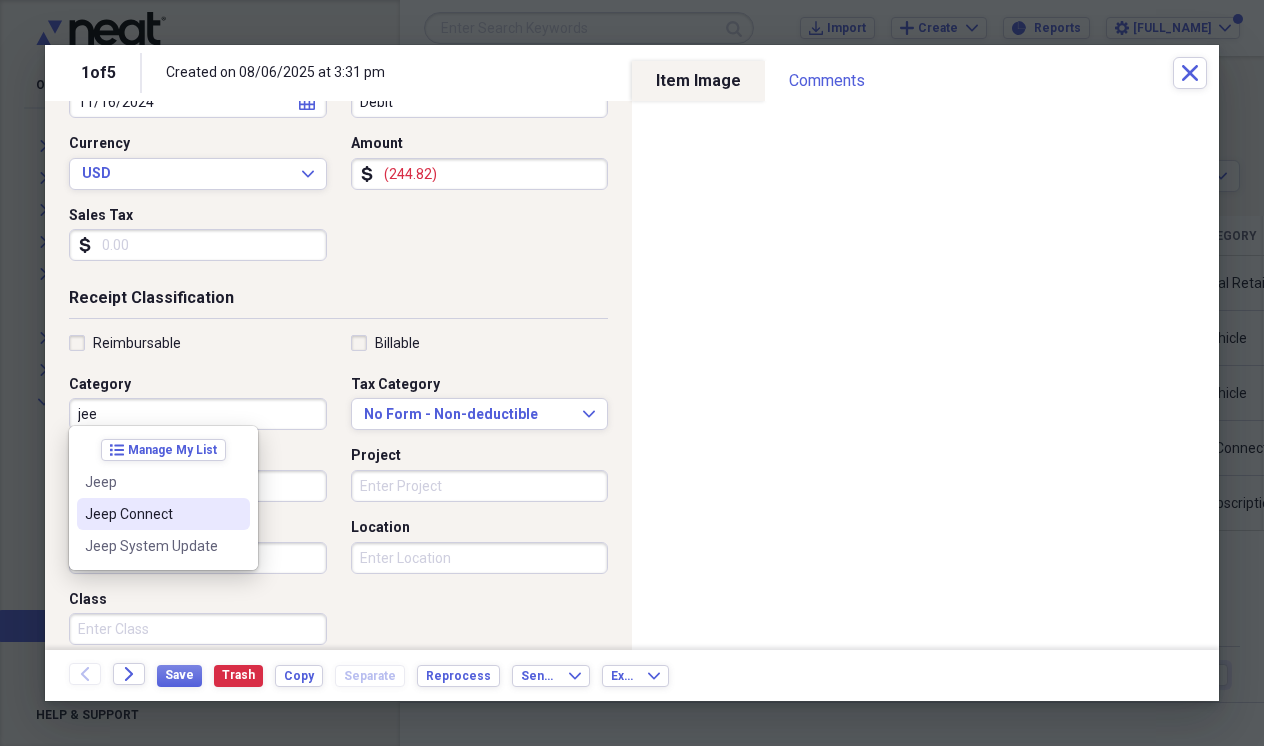 click on "Jeep Connect" at bounding box center [151, 514] 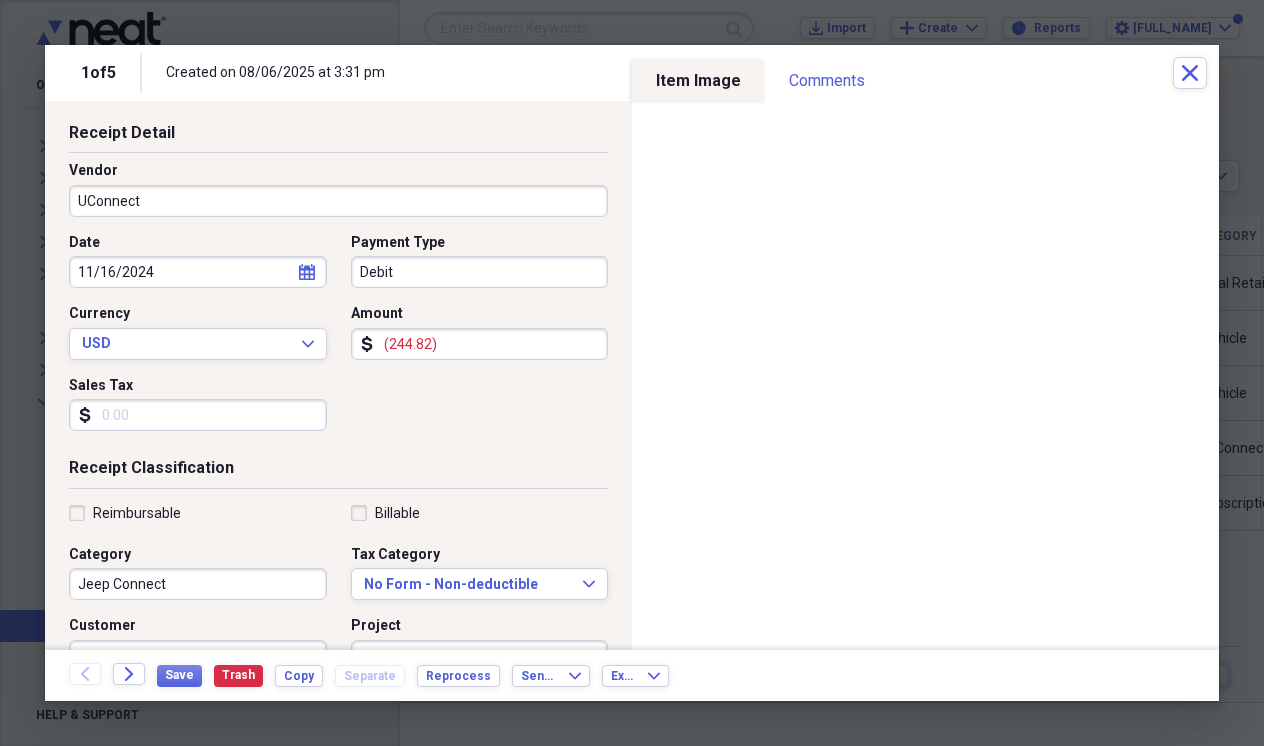 scroll, scrollTop: 82, scrollLeft: 0, axis: vertical 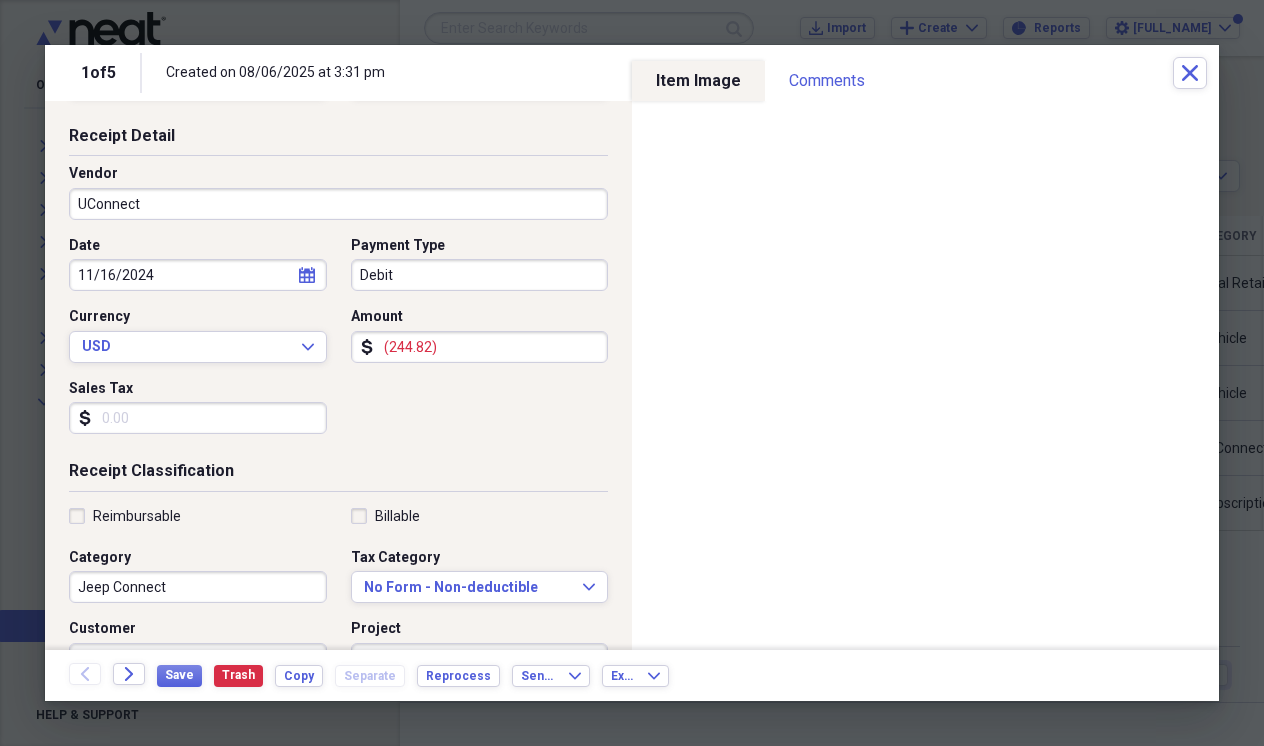 click on "(244.82)" at bounding box center (480, 347) 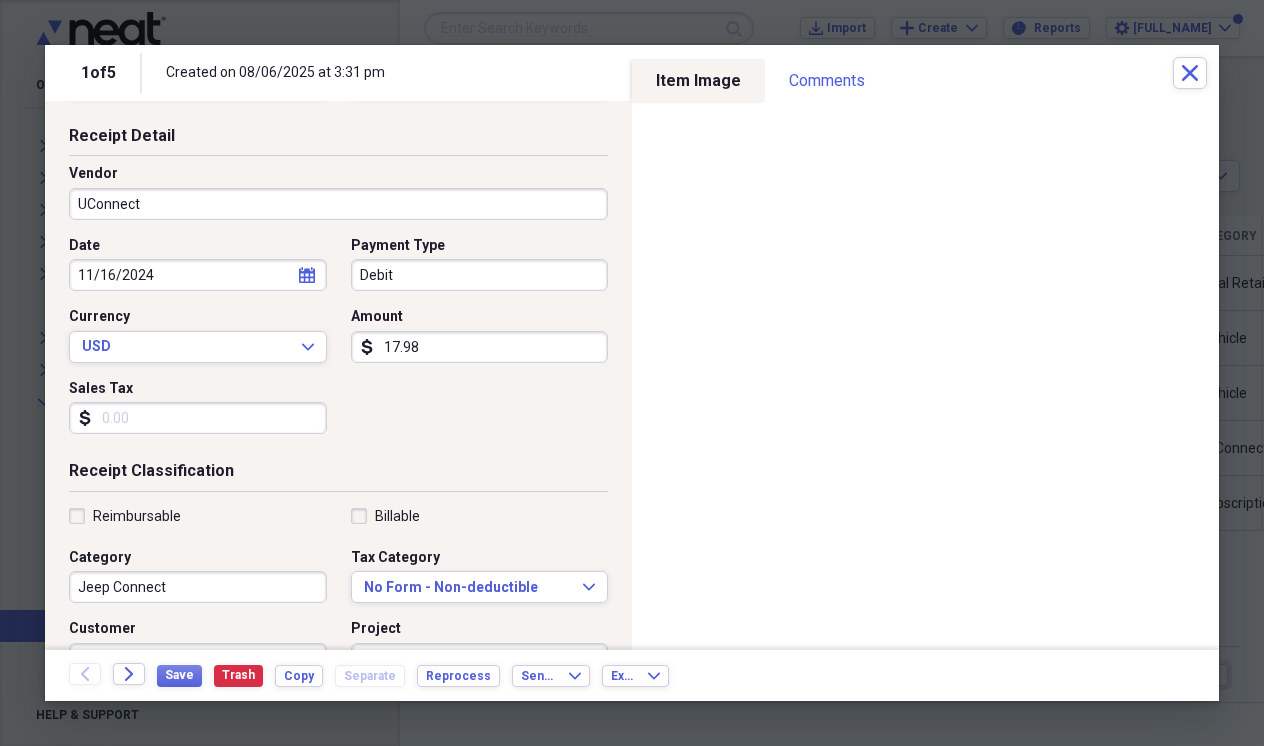 type on "179.88" 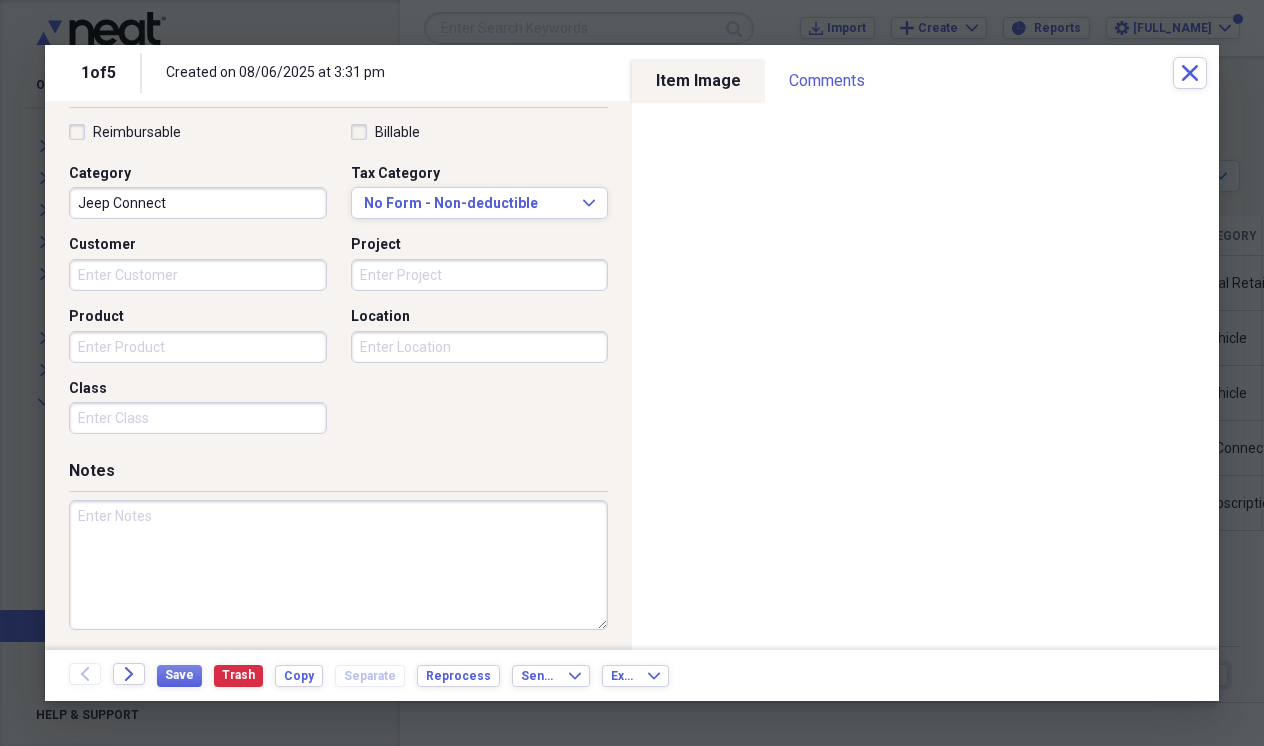 scroll, scrollTop: 465, scrollLeft: 0, axis: vertical 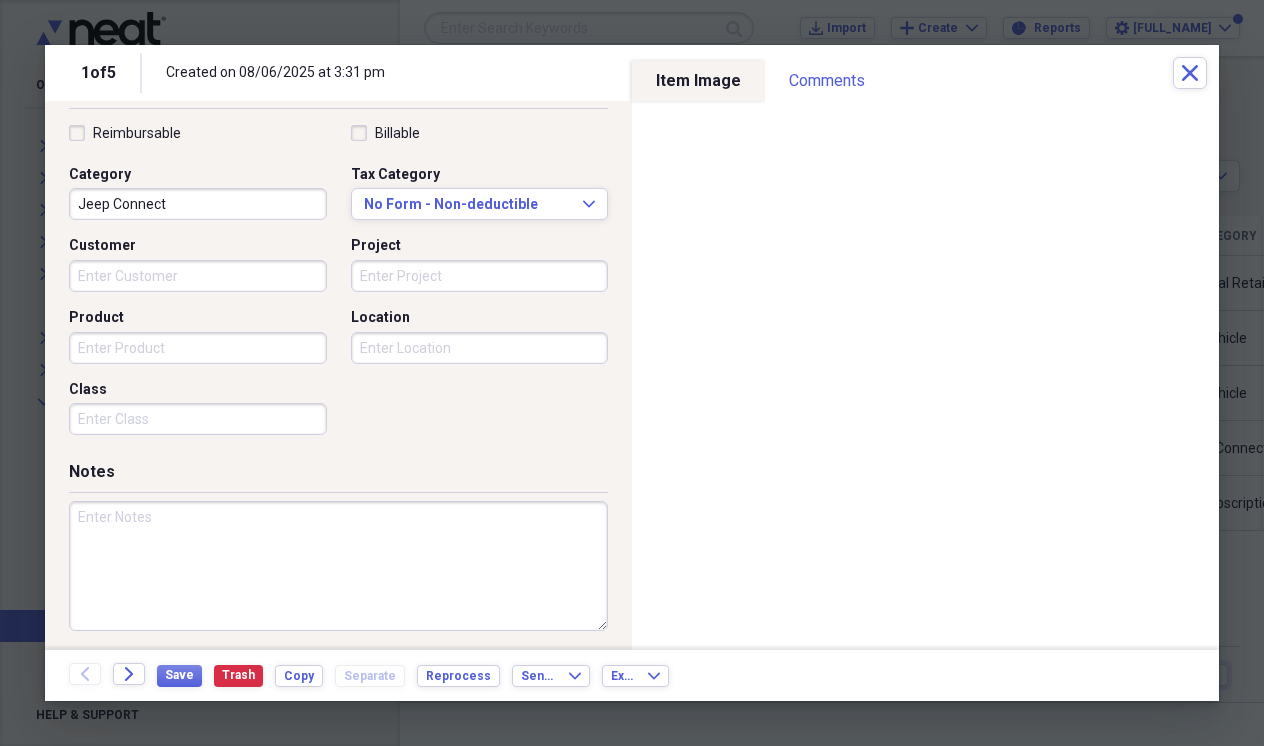 click at bounding box center (338, 566) 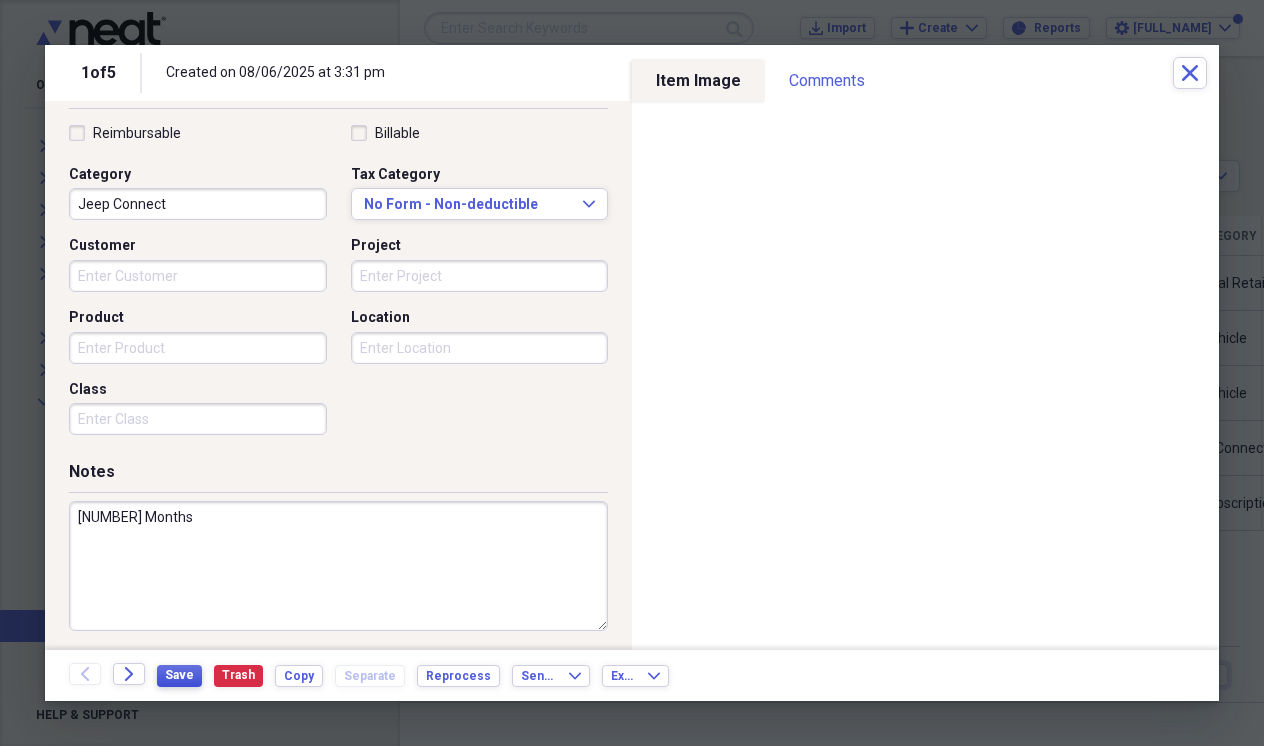 click on "Save" at bounding box center (179, 675) 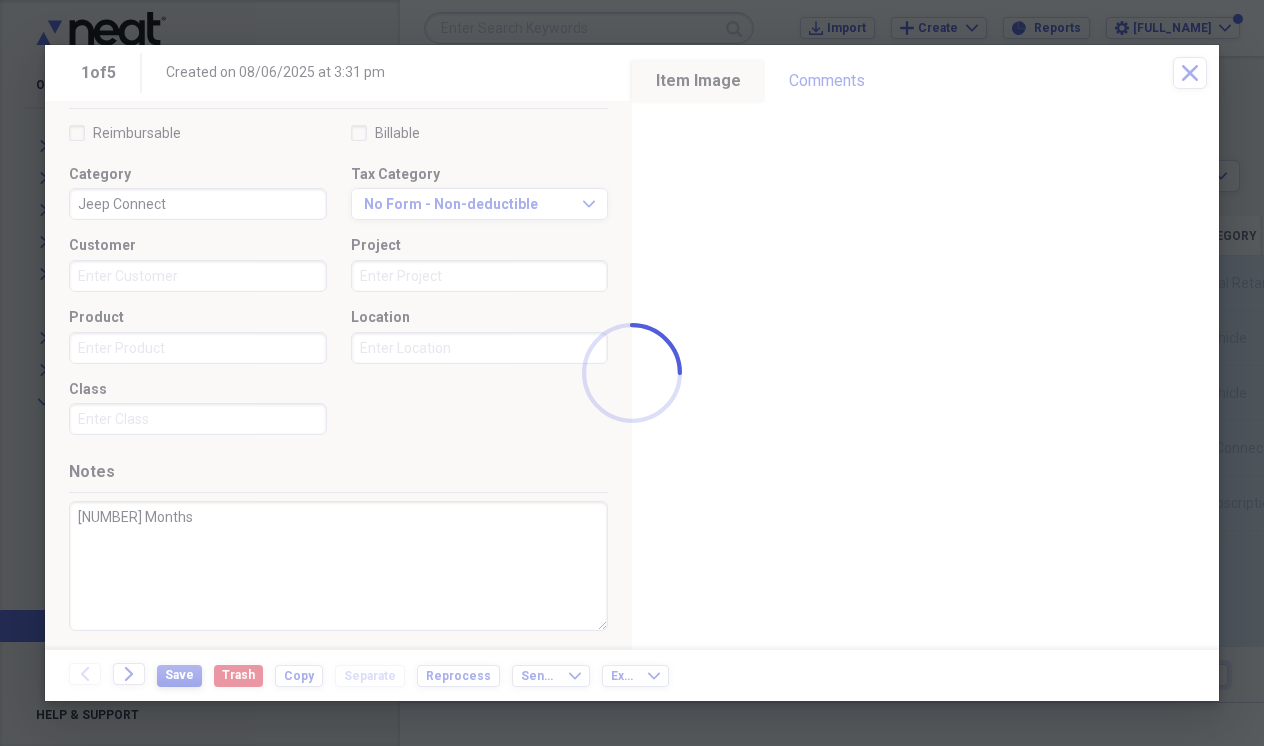 type on "[NUMBER] Months" 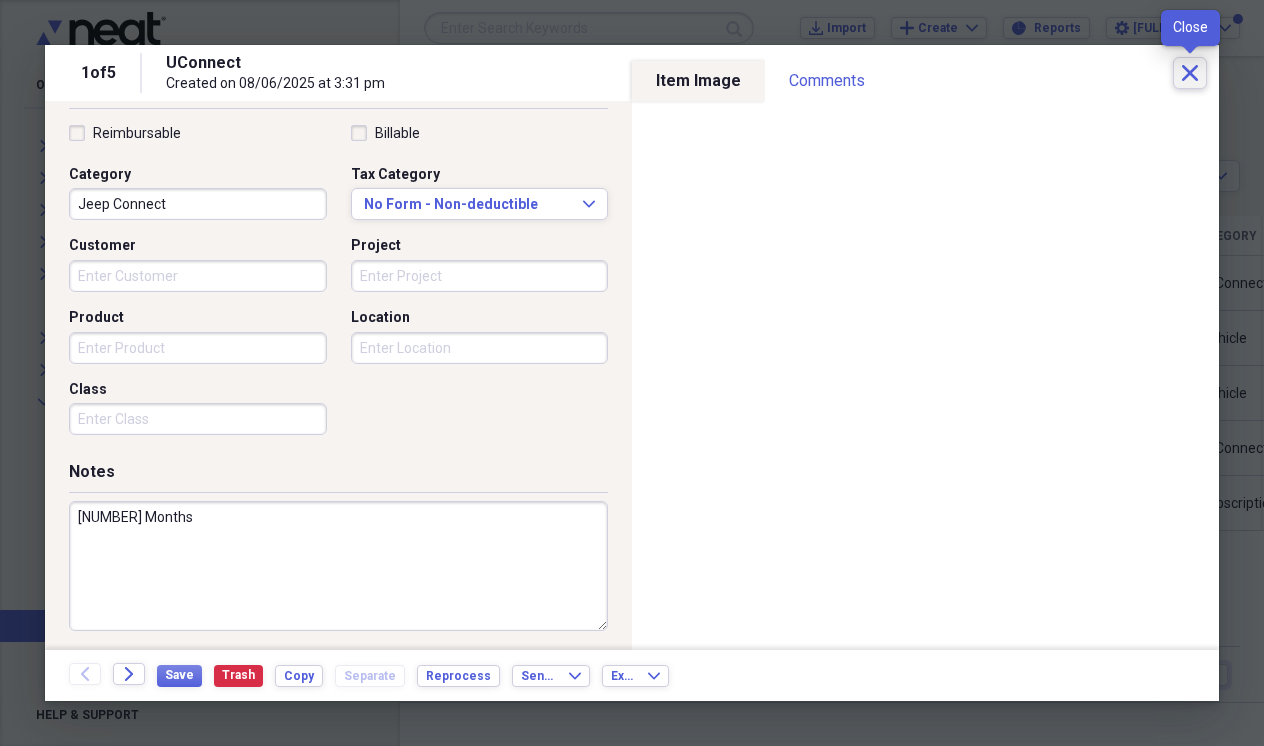 click on "Close" 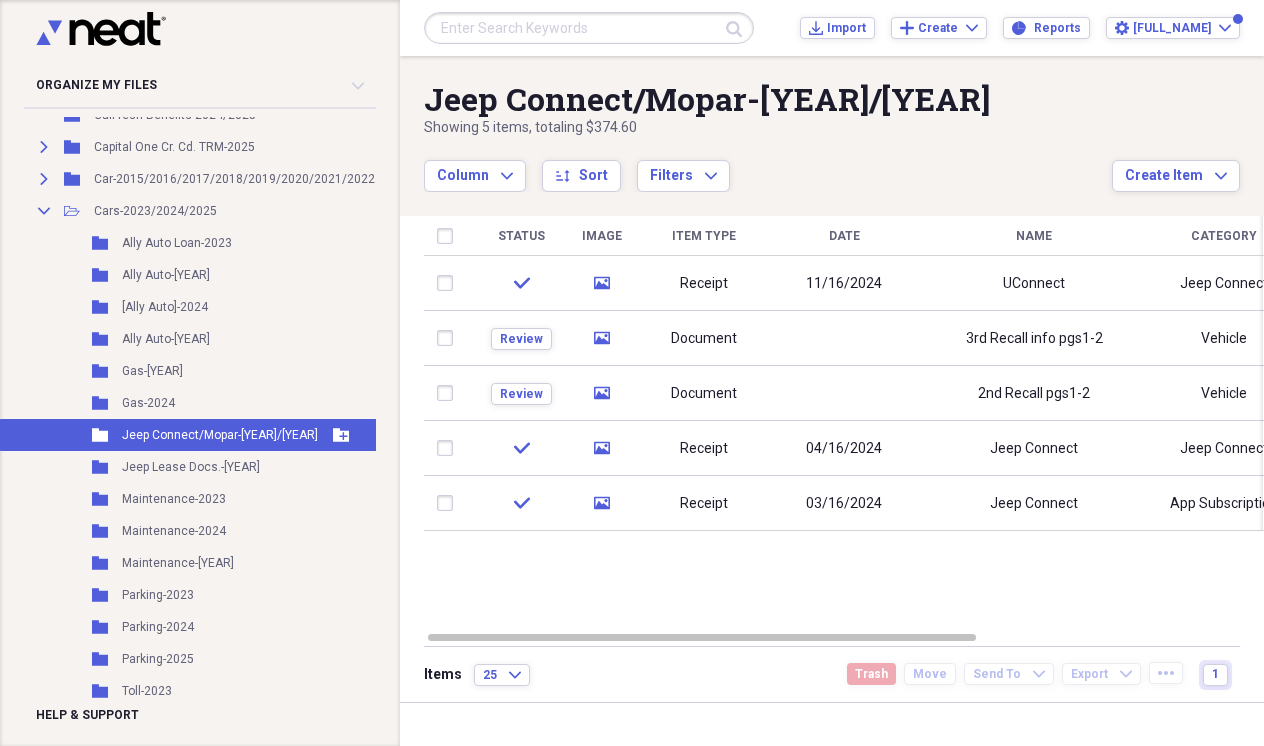 scroll, scrollTop: 934, scrollLeft: 0, axis: vertical 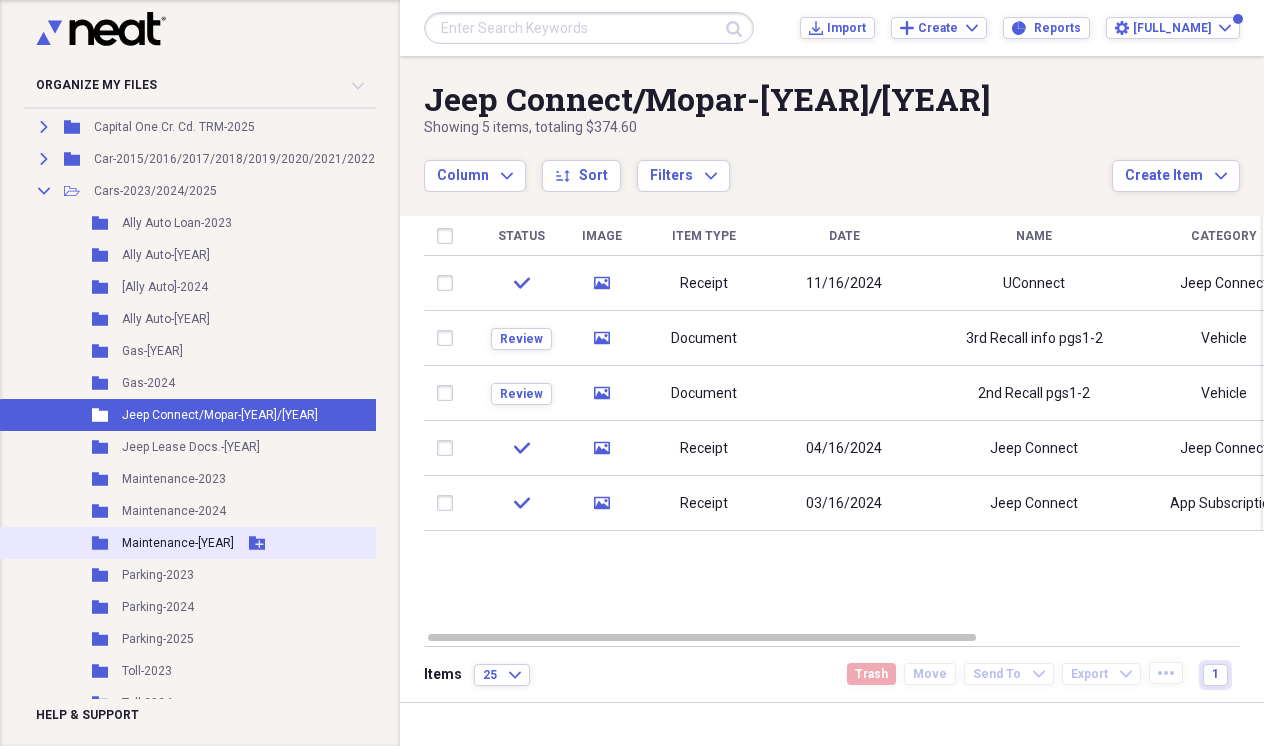 click on "Maintenance-[YEAR]" at bounding box center (178, 543) 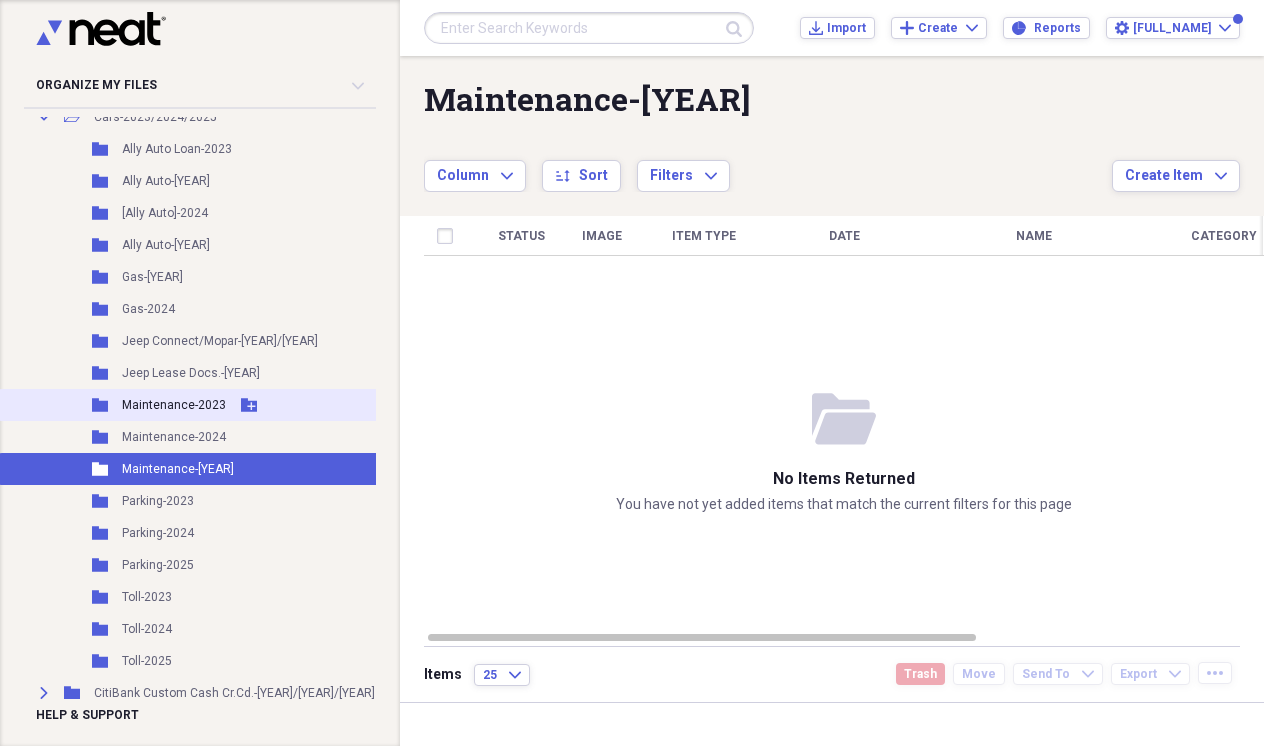 scroll, scrollTop: 1009, scrollLeft: 0, axis: vertical 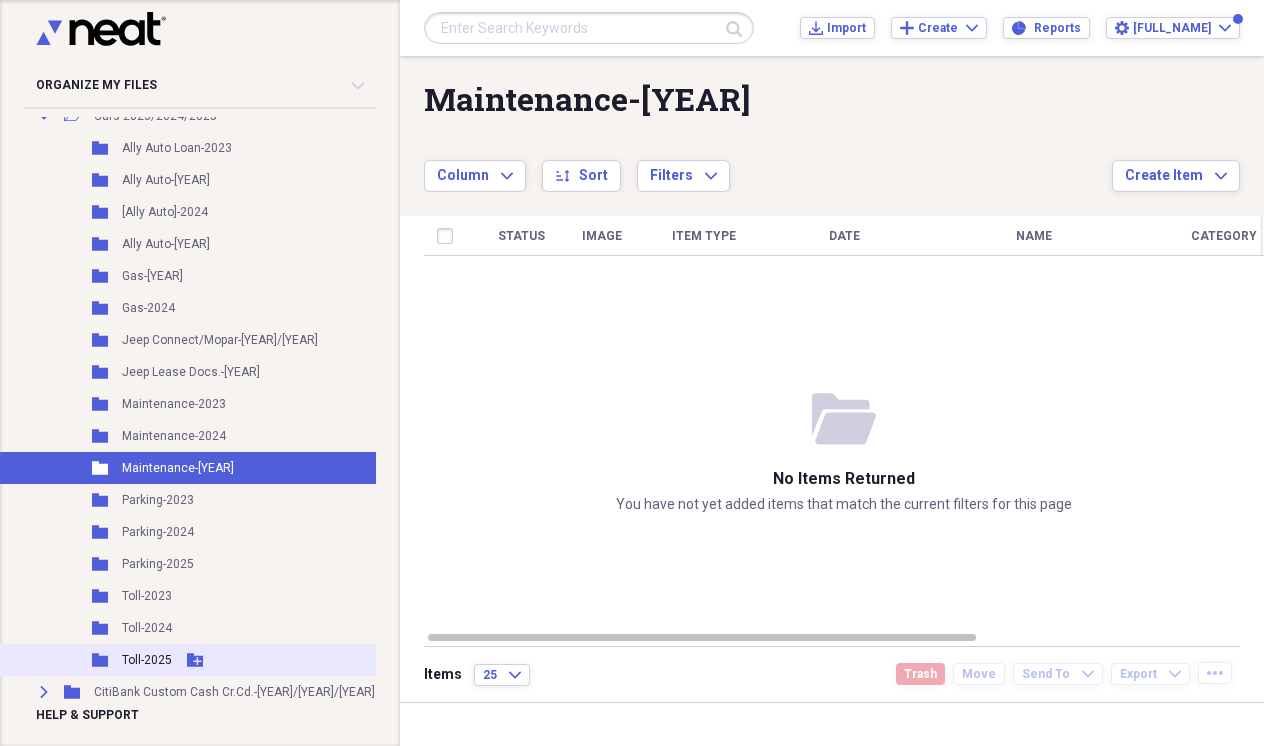 click on "Folder Toll-[YEAR] Add Folder" at bounding box center (322, 660) 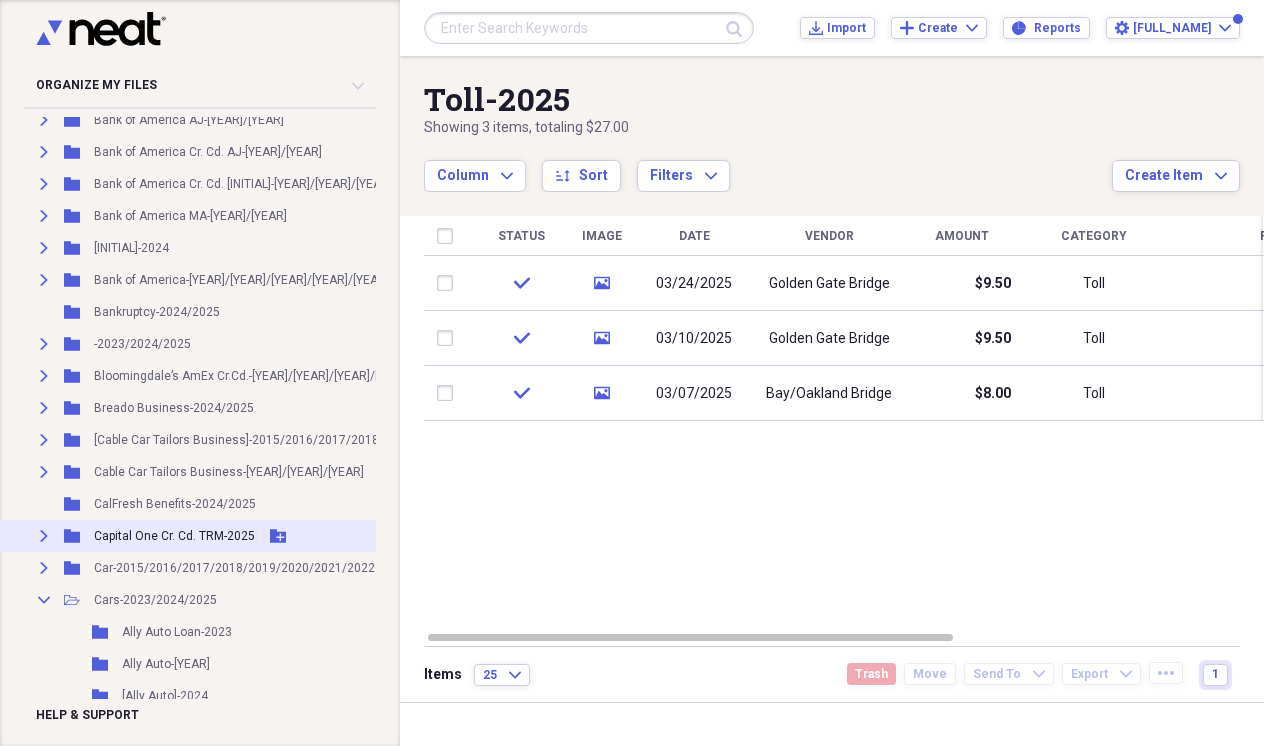 scroll, scrollTop: 522, scrollLeft: 0, axis: vertical 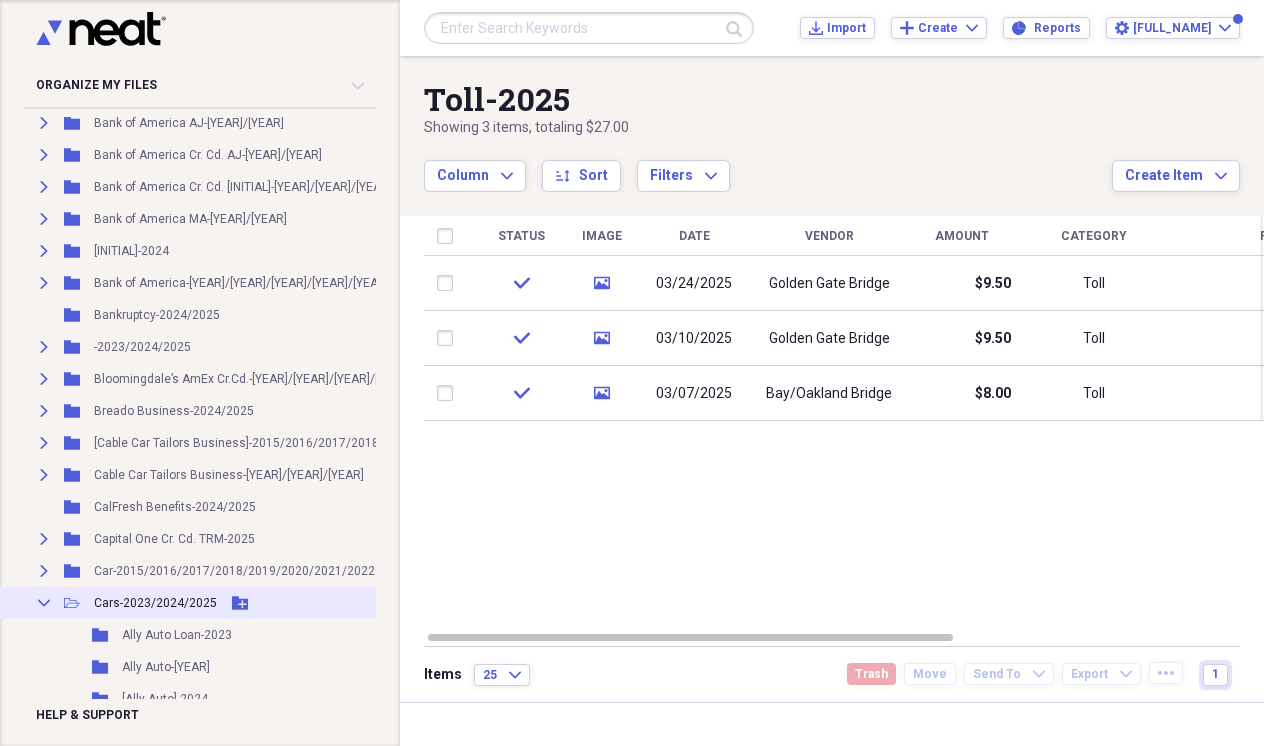 click on "Collapse" at bounding box center (44, 603) 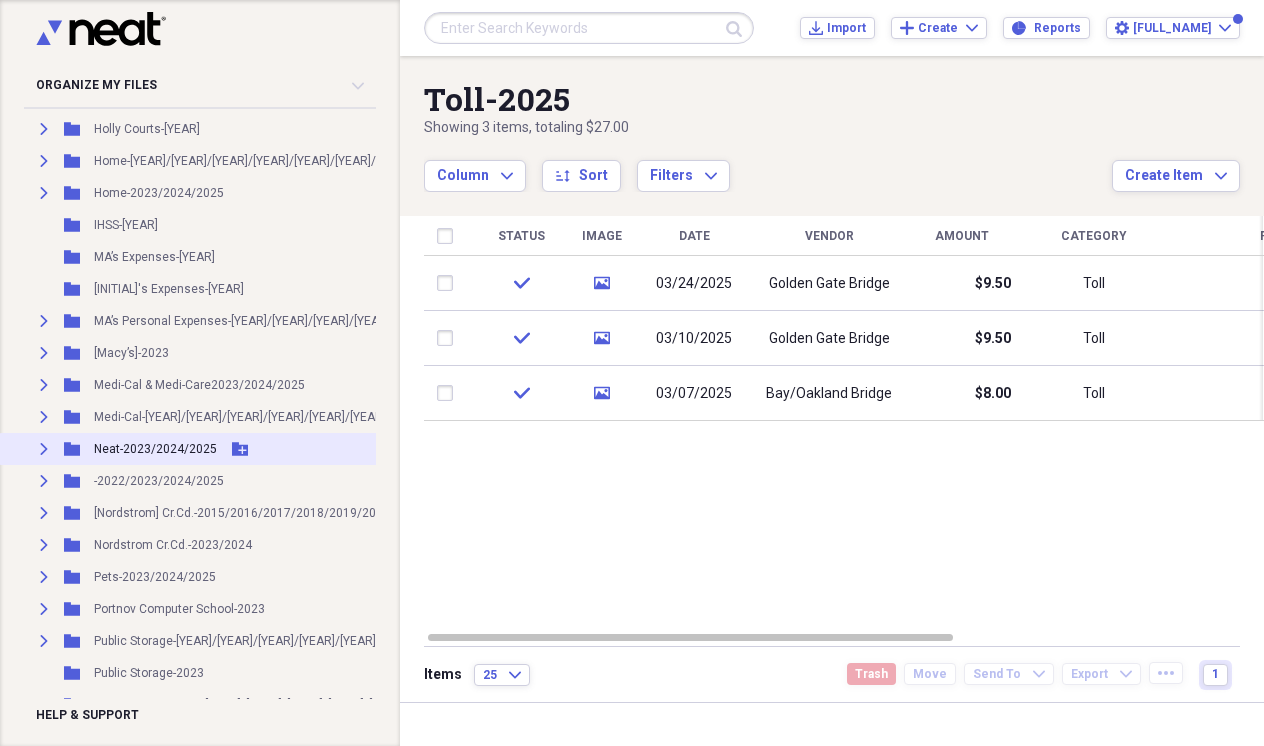 scroll, scrollTop: 1479, scrollLeft: 0, axis: vertical 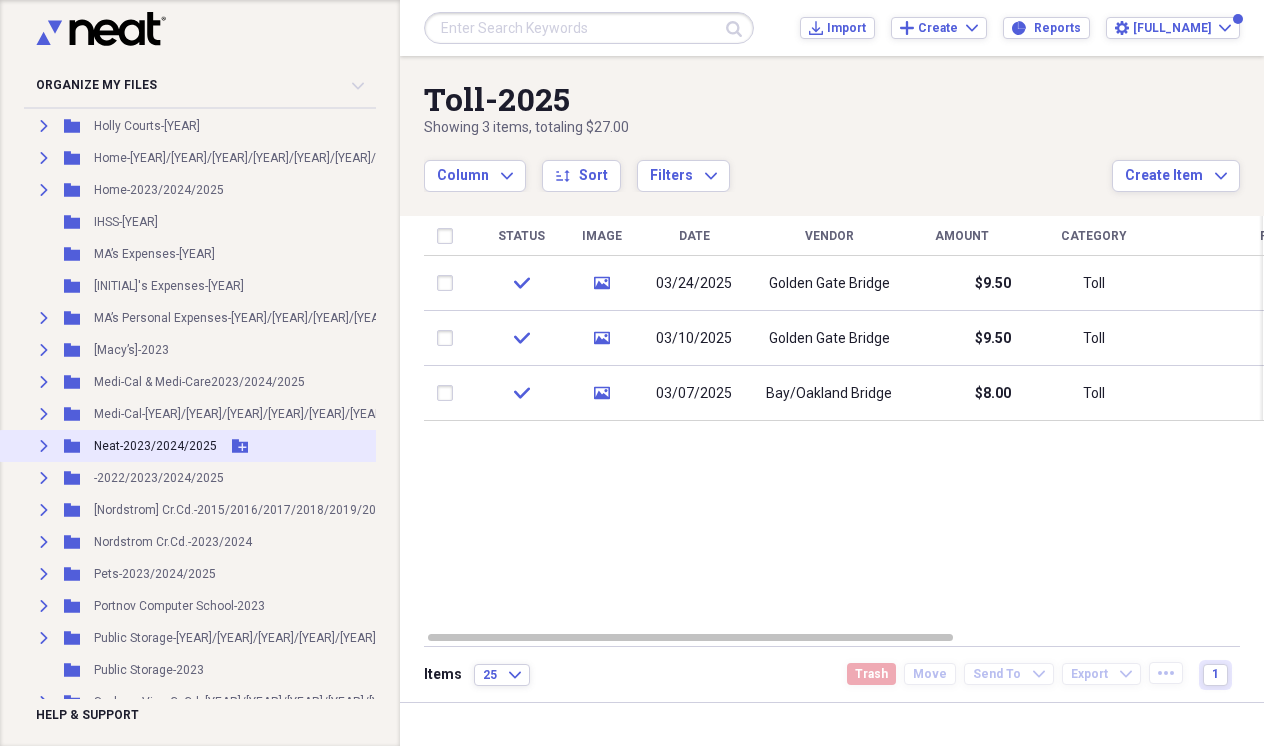 click on "Expand" 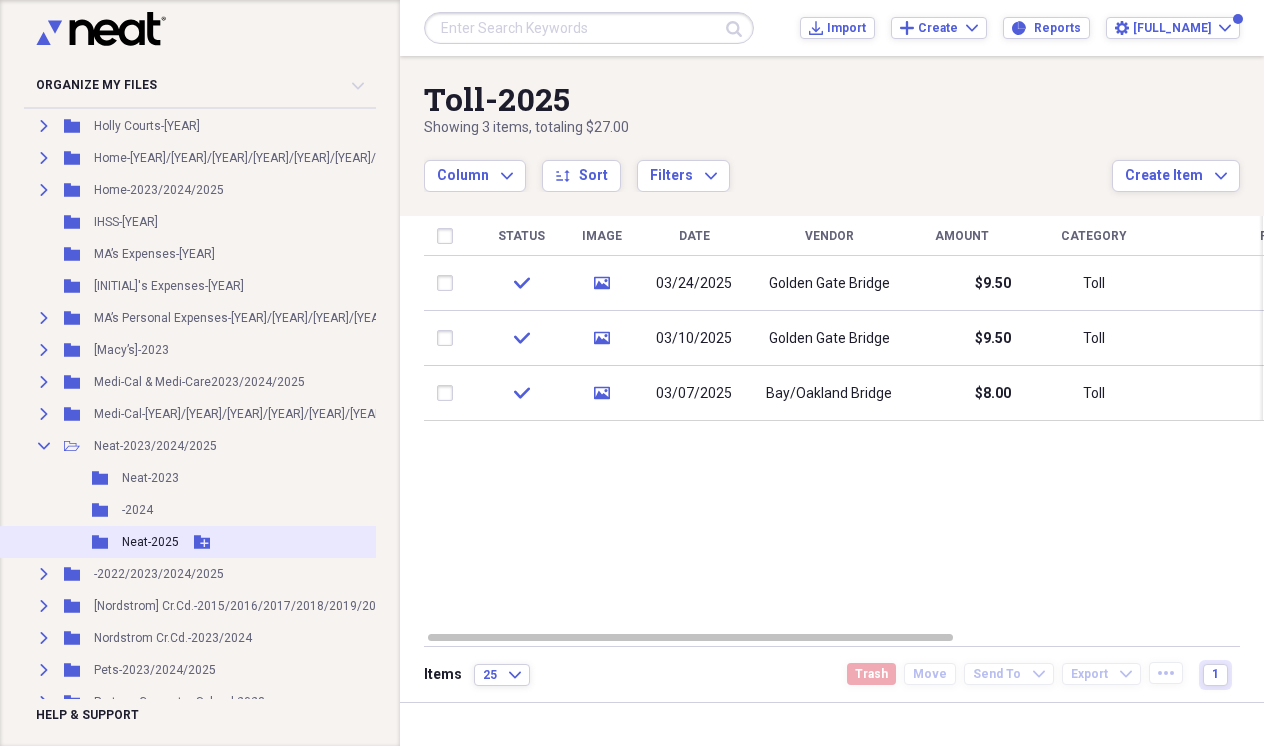 click on "Folder Neat-2025 Add Folder" at bounding box center [322, 542] 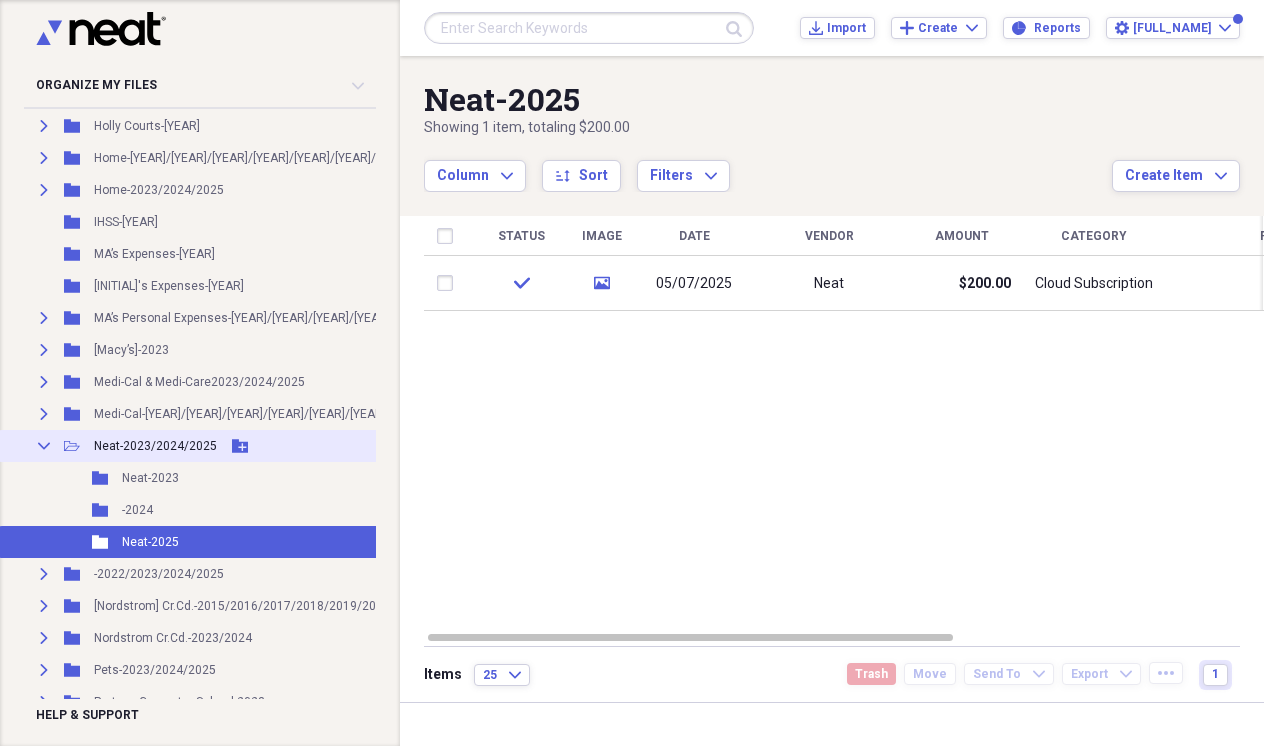click on "Collapse" 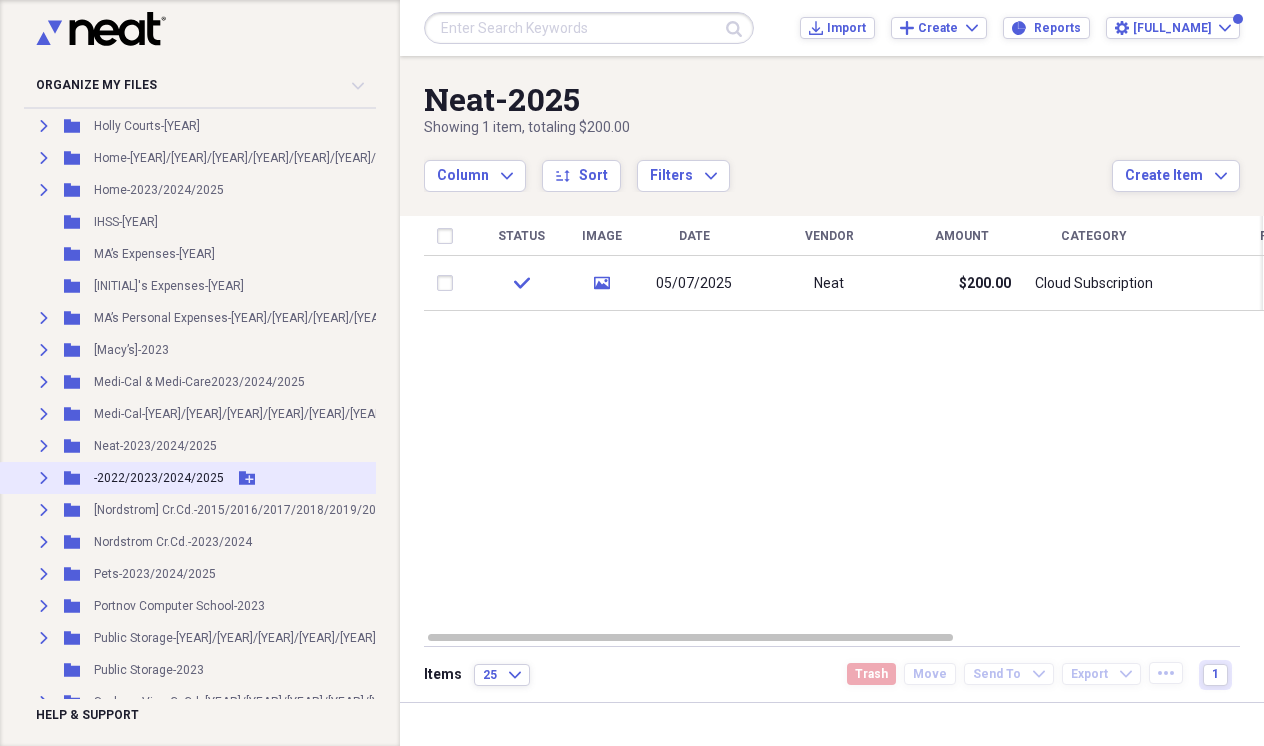 click on "Expand" 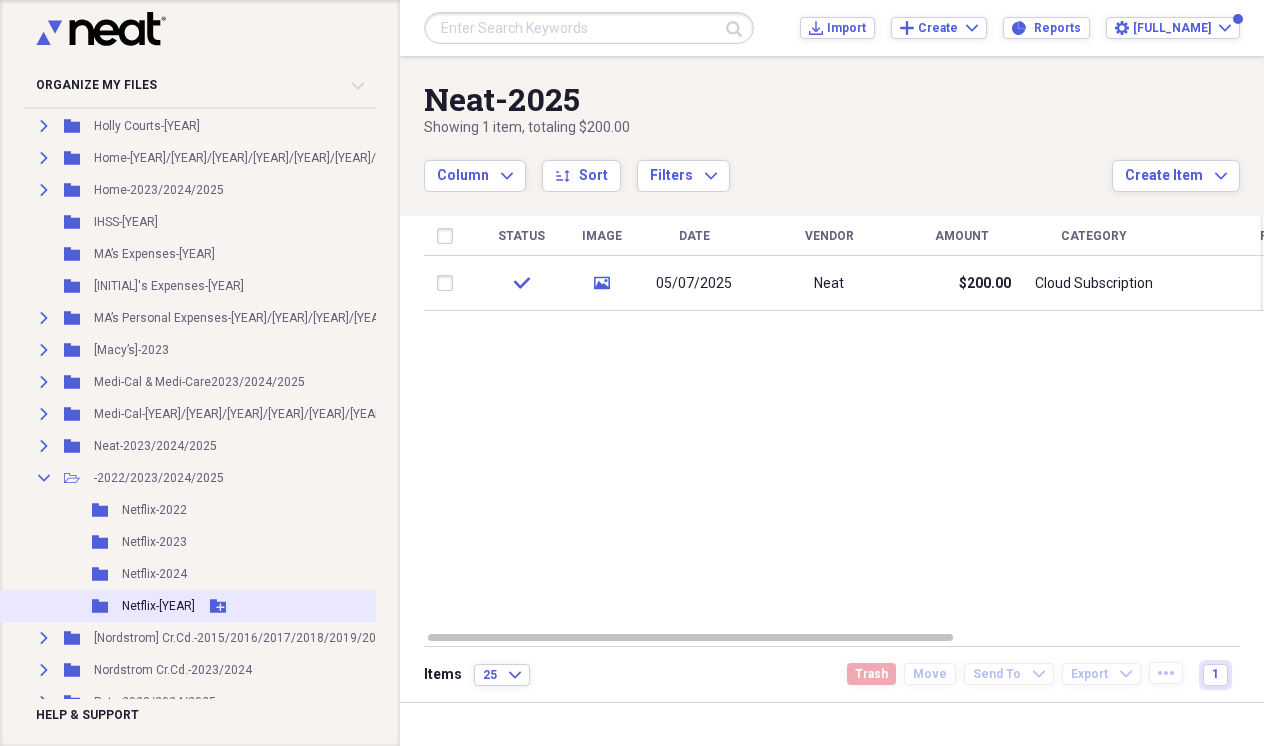 click on "Netflix-[YEAR]" at bounding box center [158, 606] 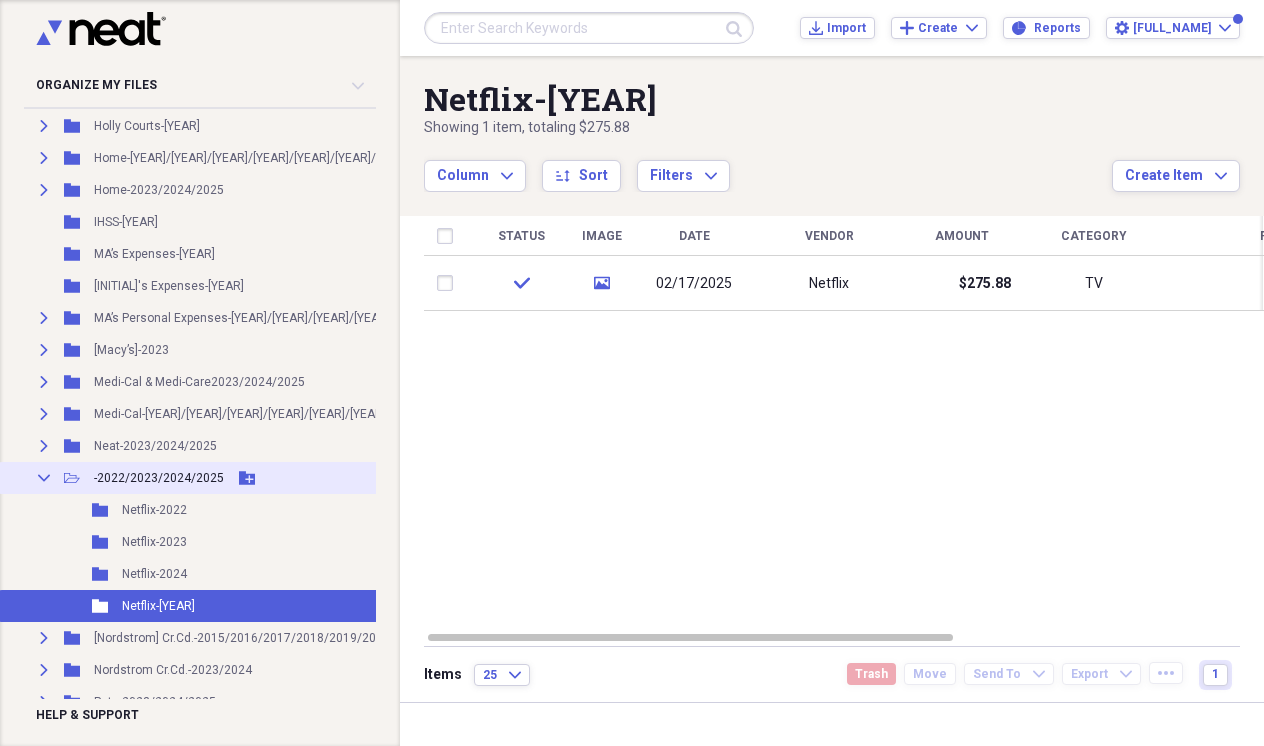 click 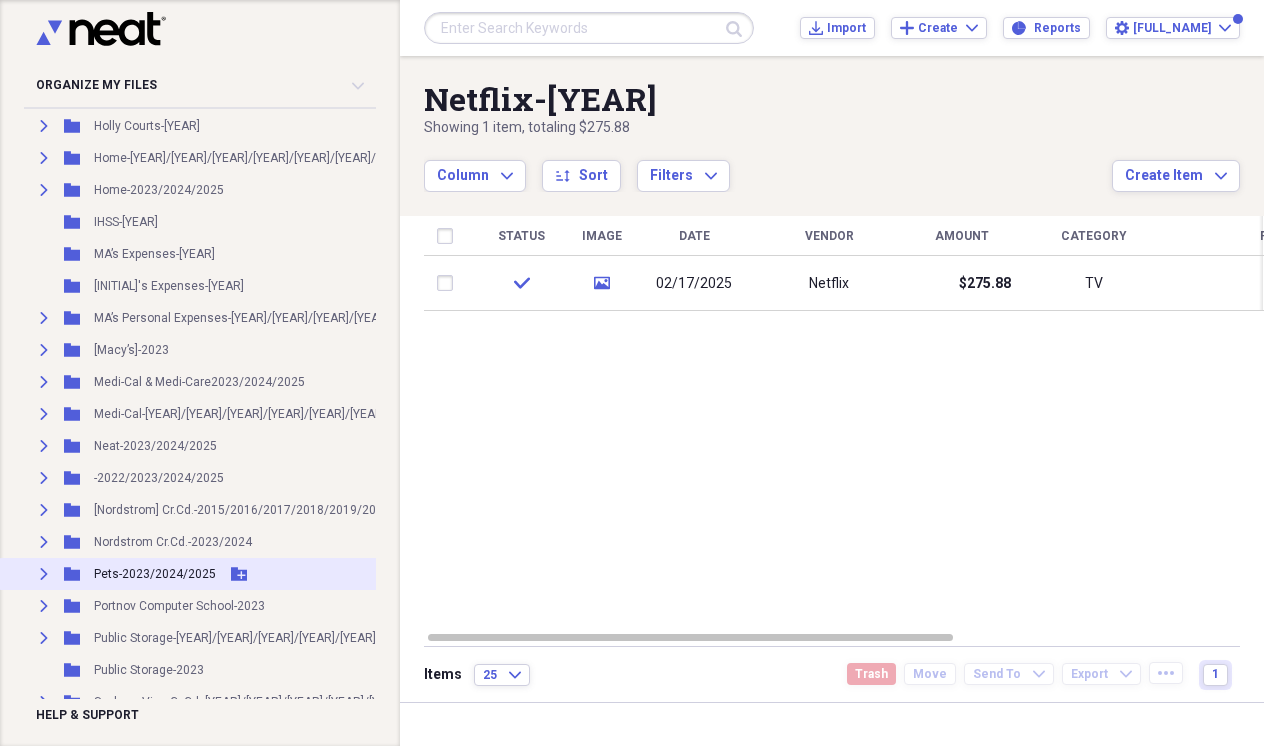 click on "Expand" 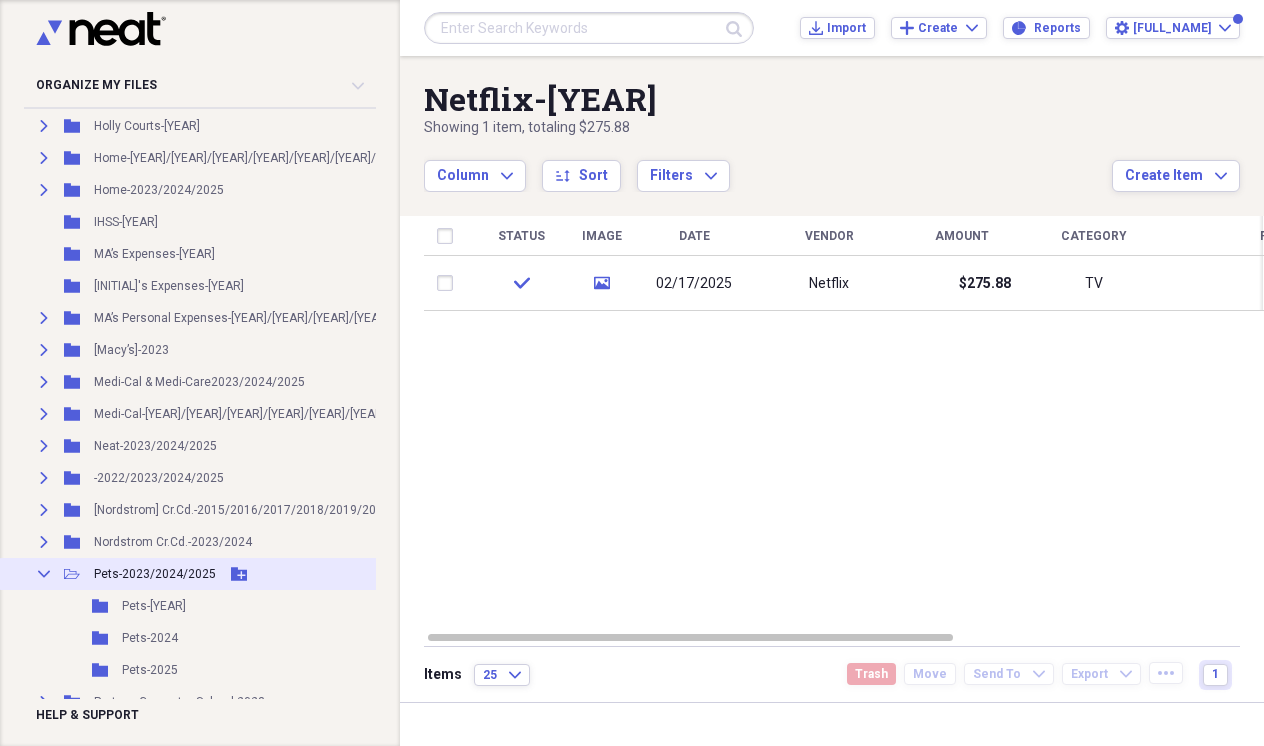 click on "Collapse" 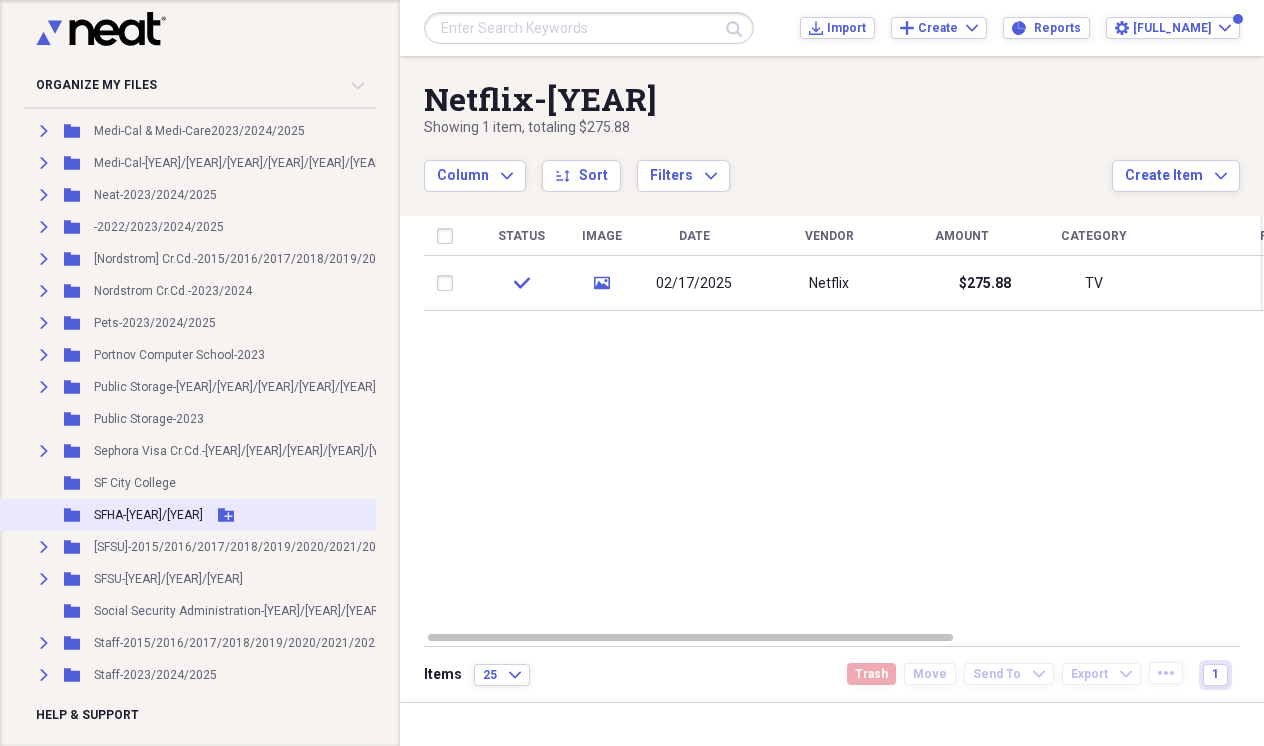 scroll, scrollTop: 1740, scrollLeft: 0, axis: vertical 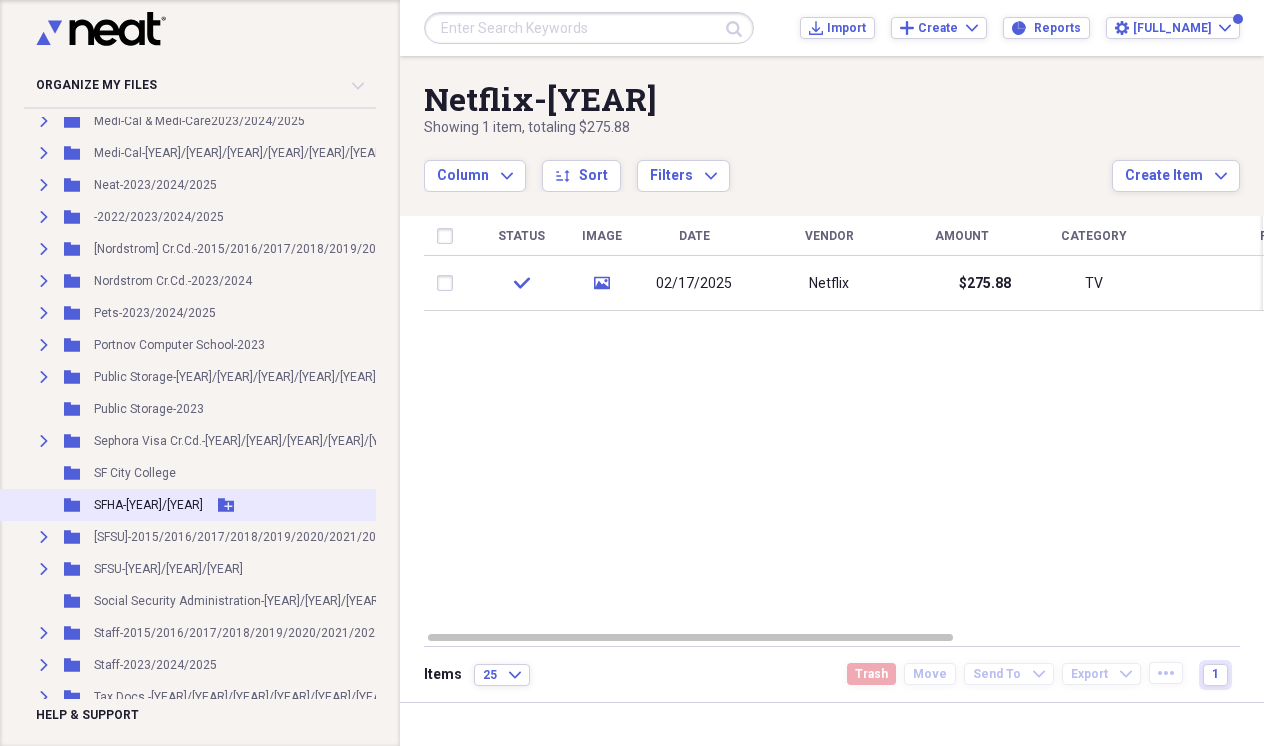 click on "SFHA-[YEAR]/[YEAR]" at bounding box center [148, 505] 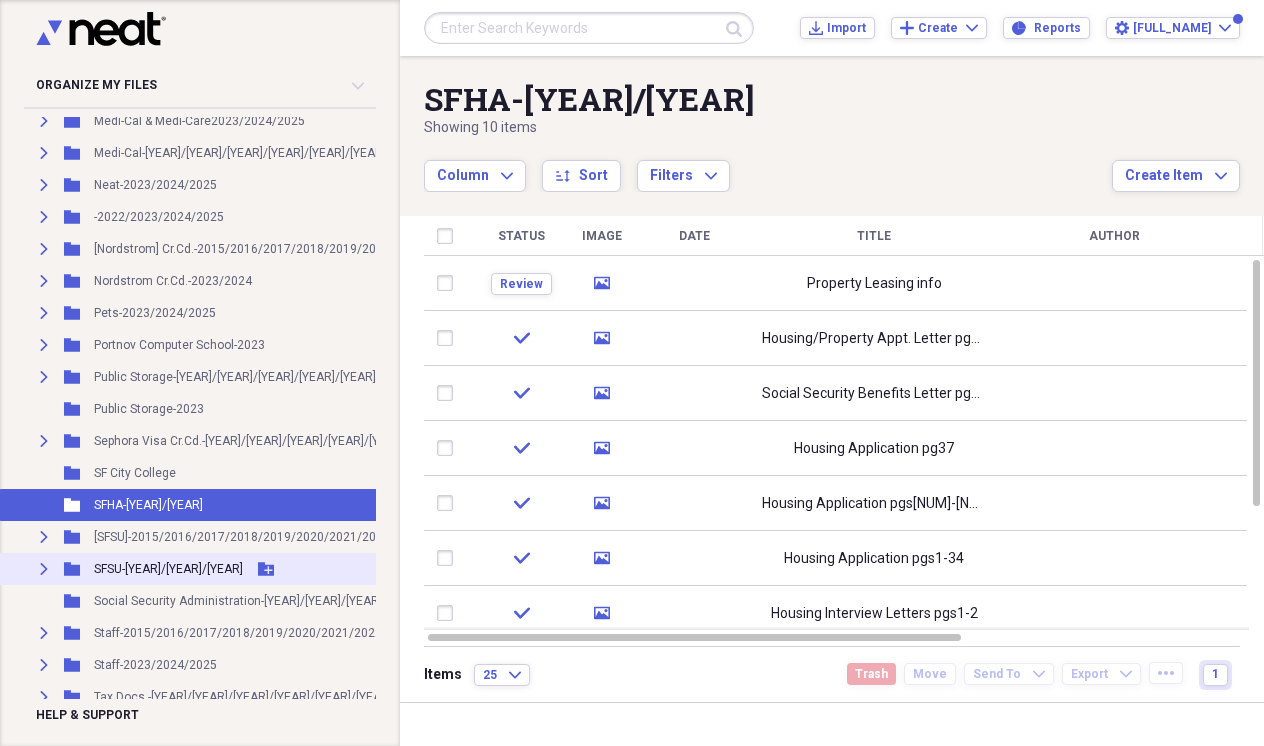 click on "Expand" at bounding box center (44, 569) 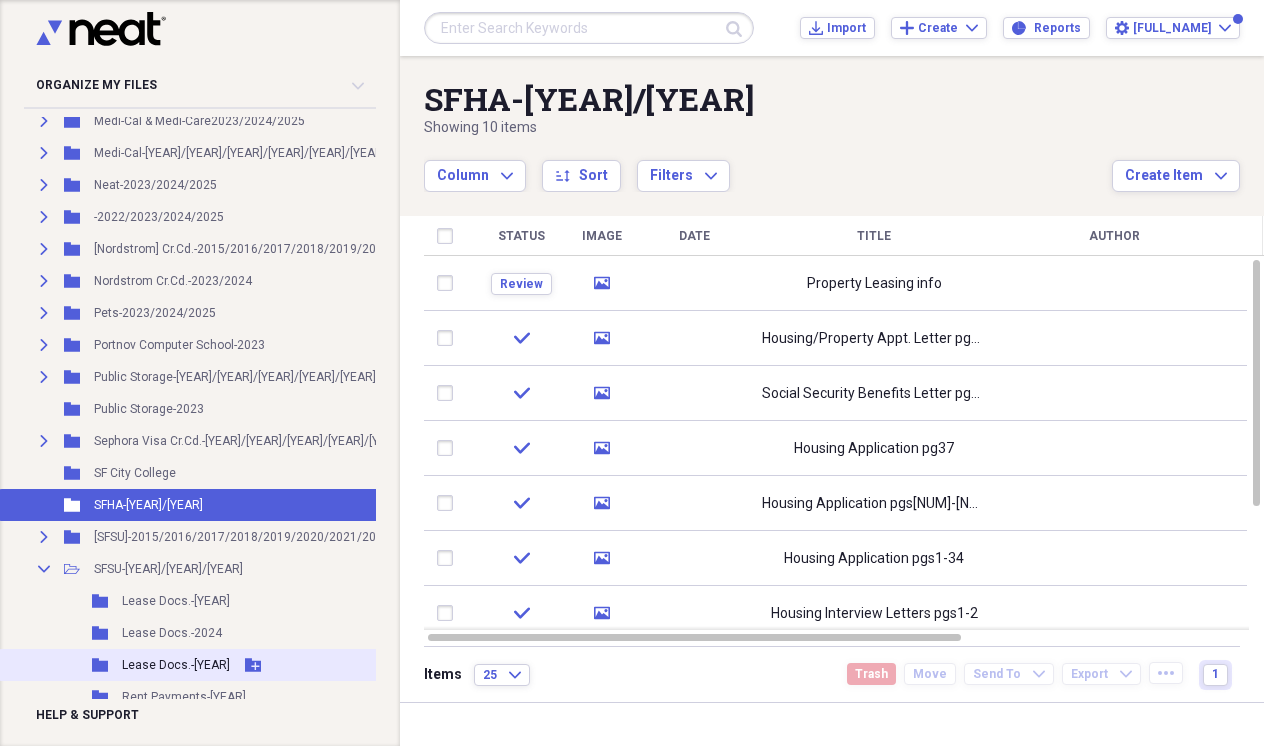 click on "Lease Docs.-[YEAR]" at bounding box center [176, 665] 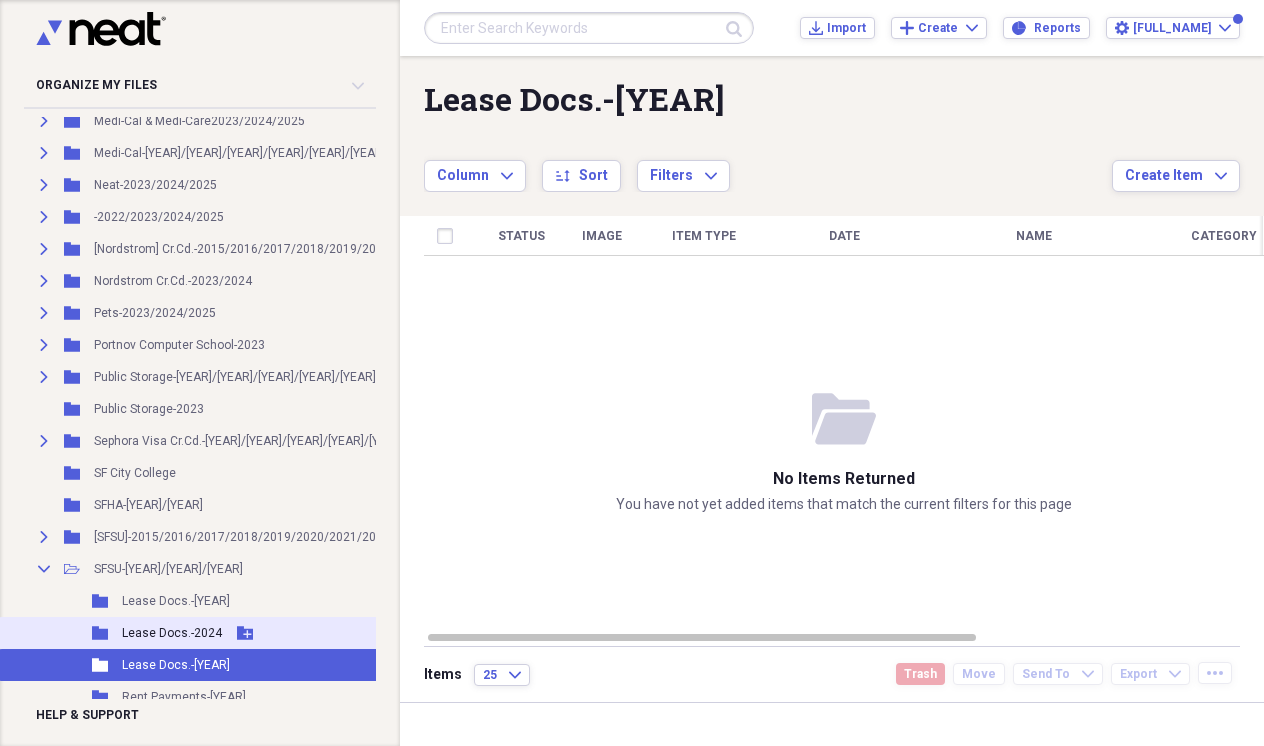 click on "Lease Docs.-2024" at bounding box center [172, 633] 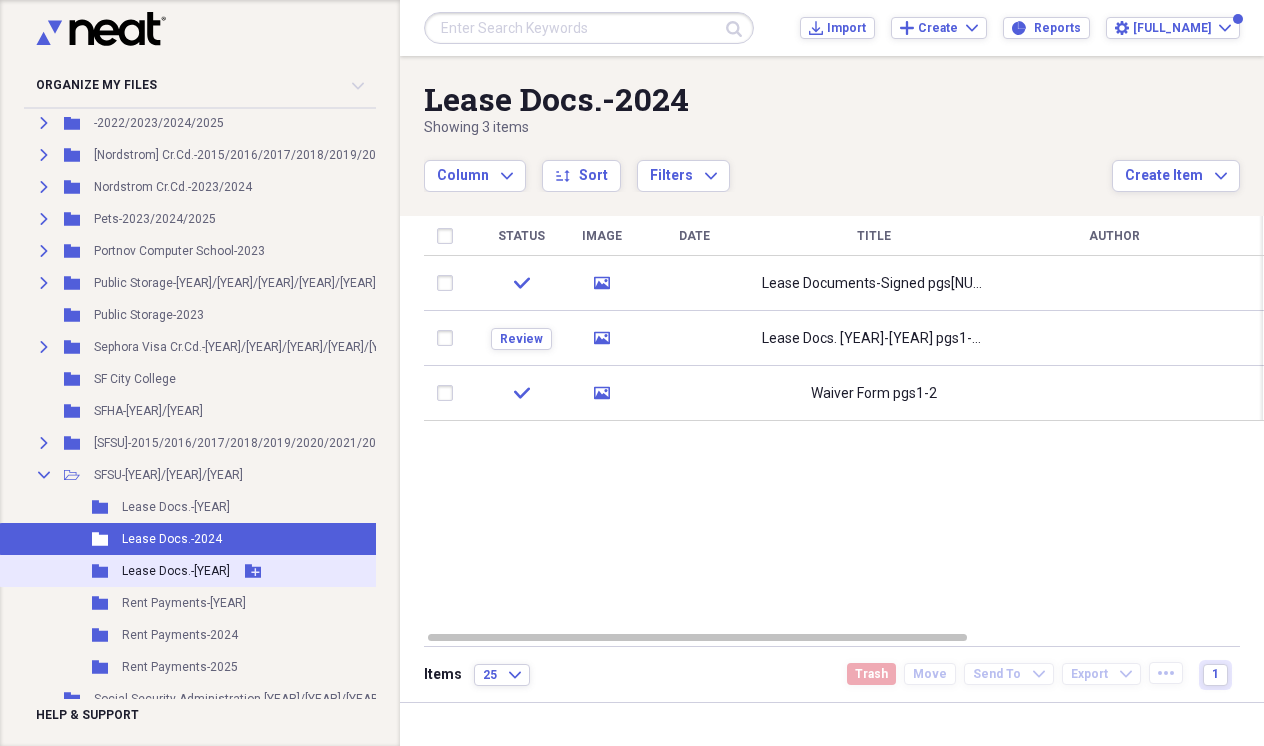 scroll, scrollTop: 1850, scrollLeft: 0, axis: vertical 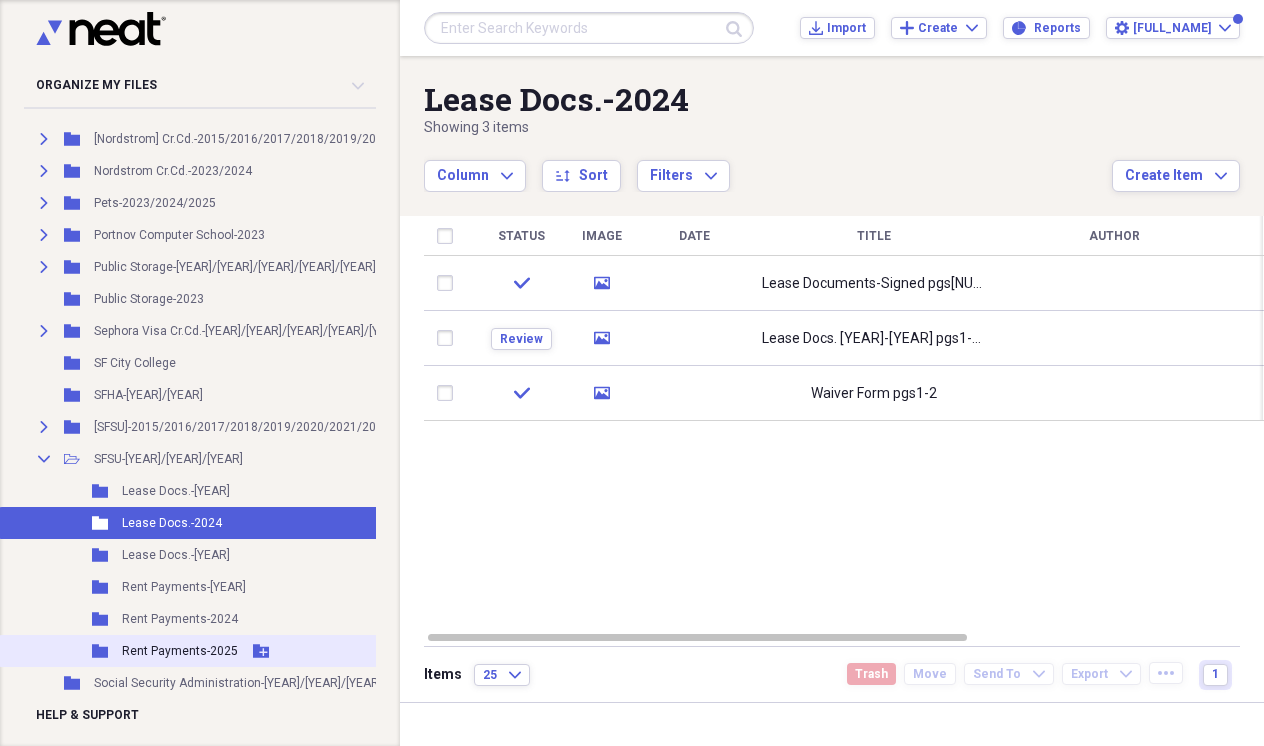 click on "Folder Rent Payments-2025 Add Folder" at bounding box center [322, 651] 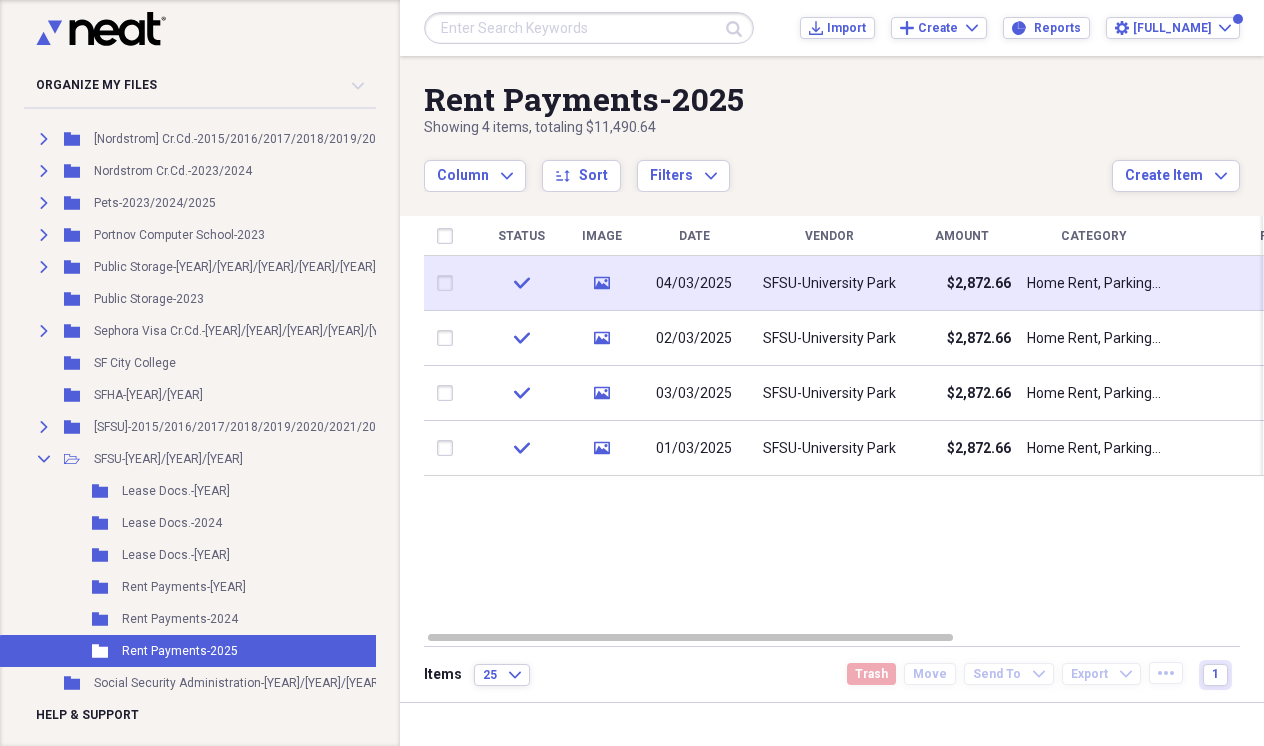 click on "SFSU-University Park" at bounding box center (829, 284) 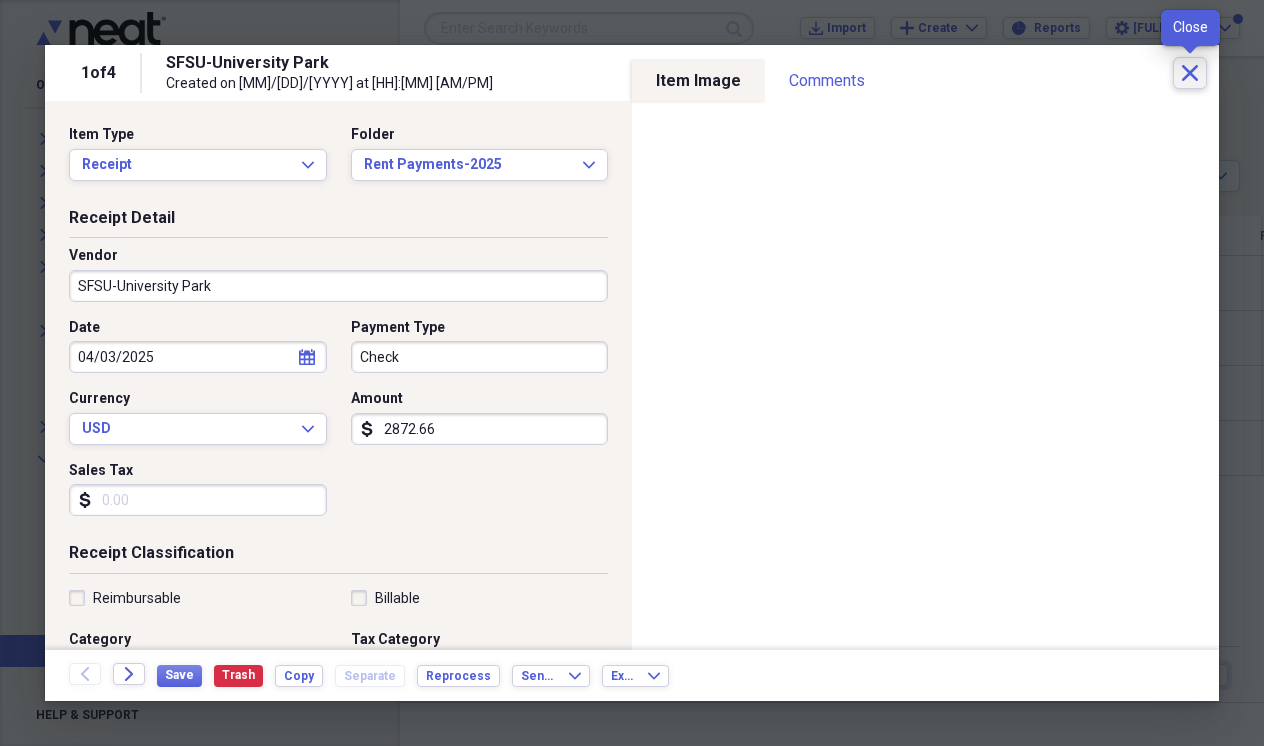 click on "Close" at bounding box center (1190, 73) 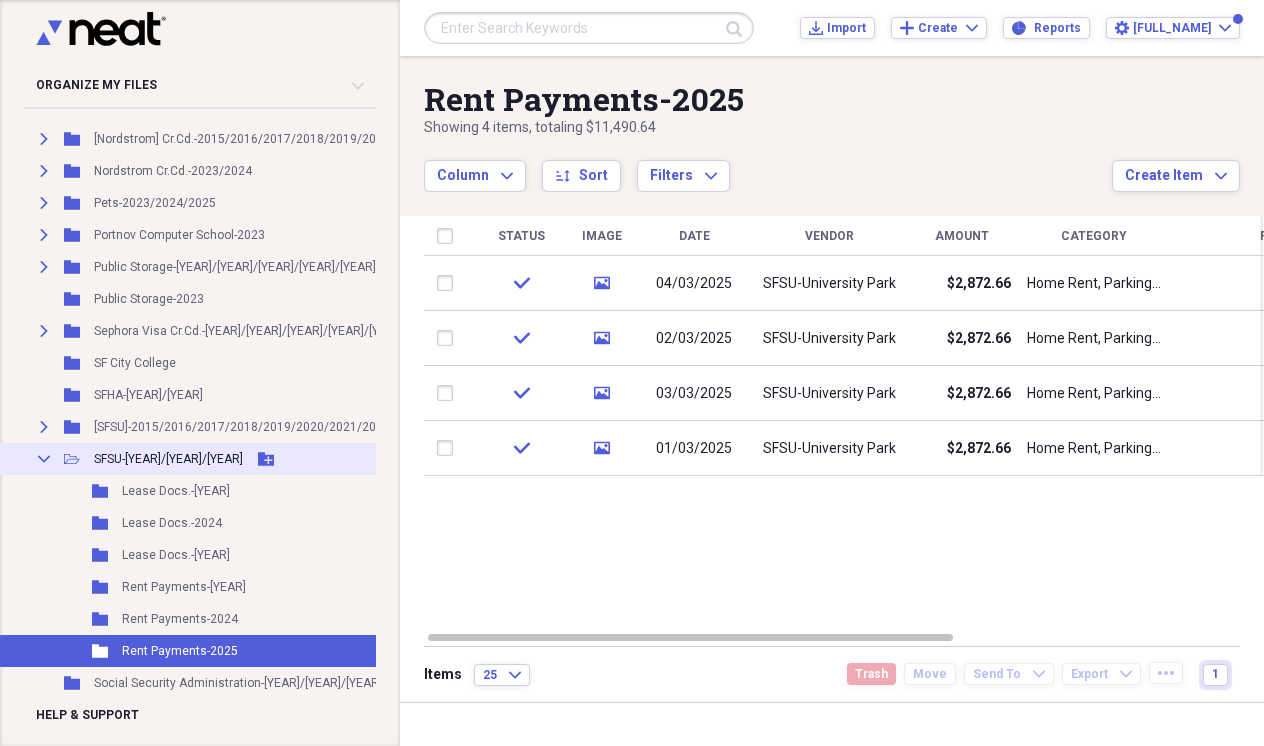 click on "Collapse" at bounding box center (44, 459) 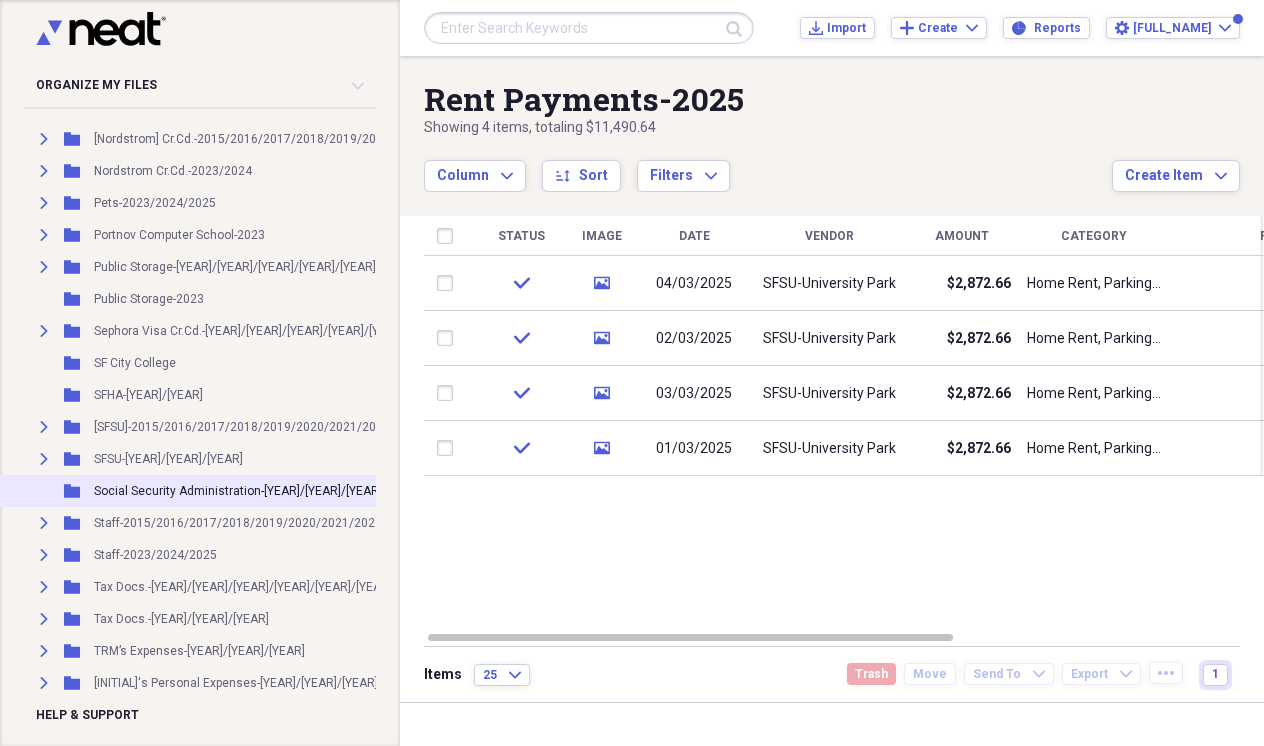 click on "Social Security Administration-[YEAR]/[YEAR]/[YEAR]" at bounding box center [238, 491] 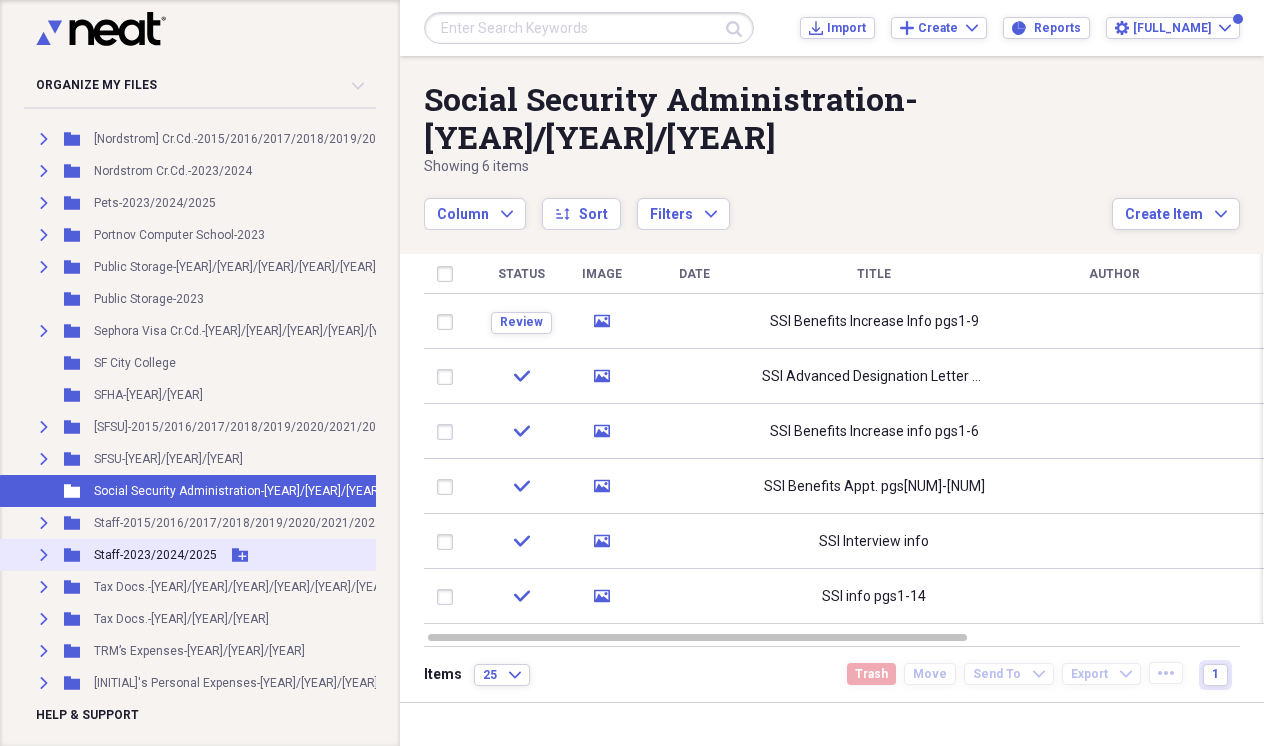click 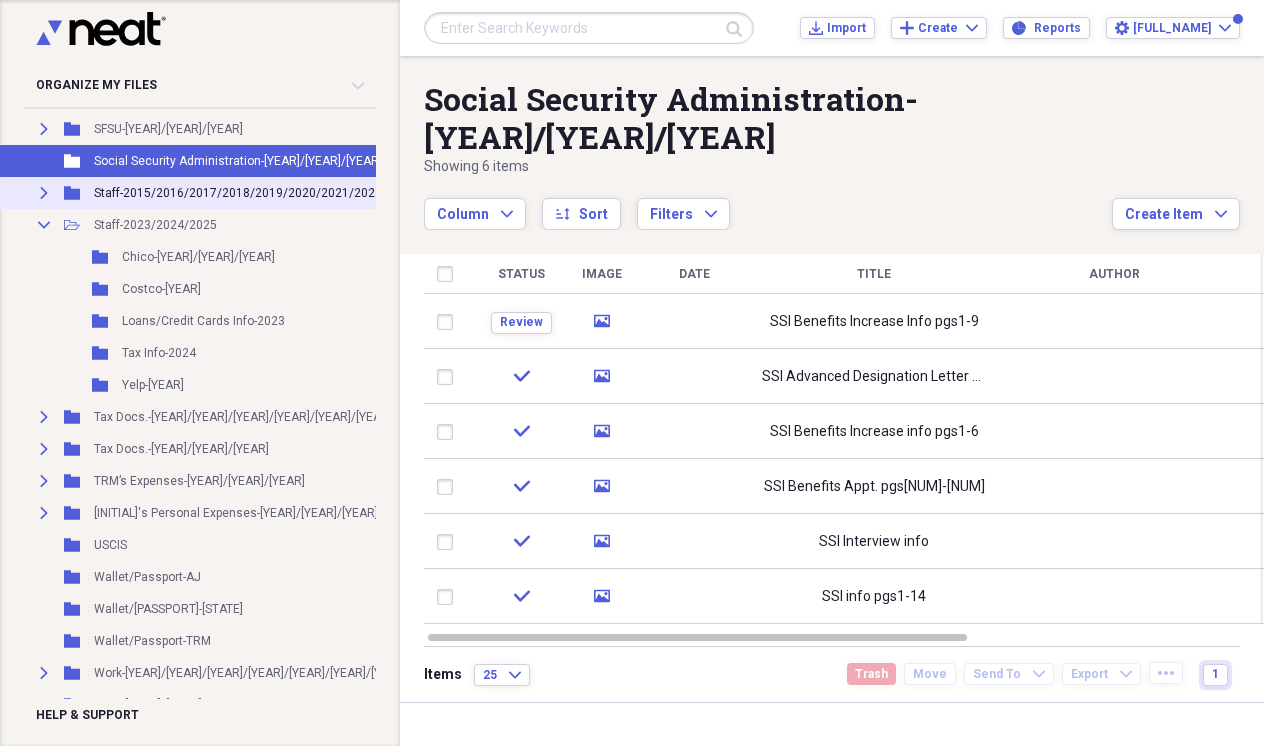 scroll, scrollTop: 2181, scrollLeft: 0, axis: vertical 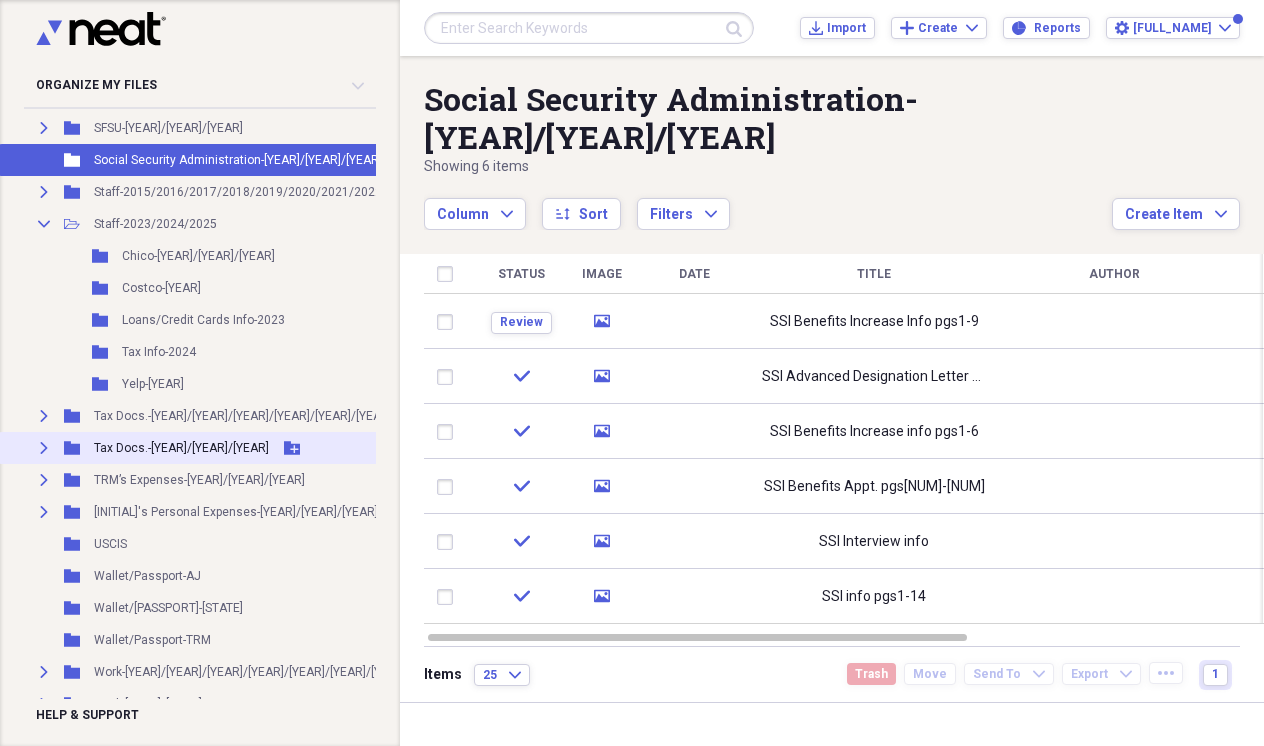 click 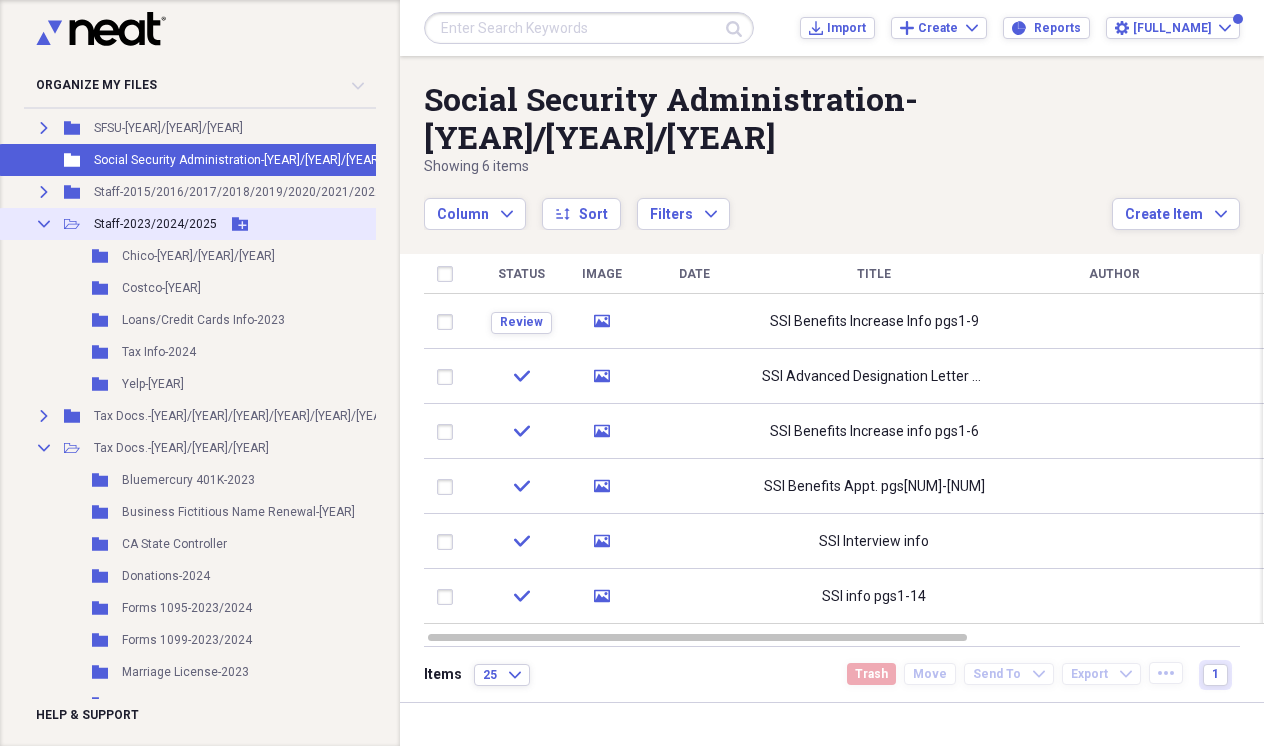 click 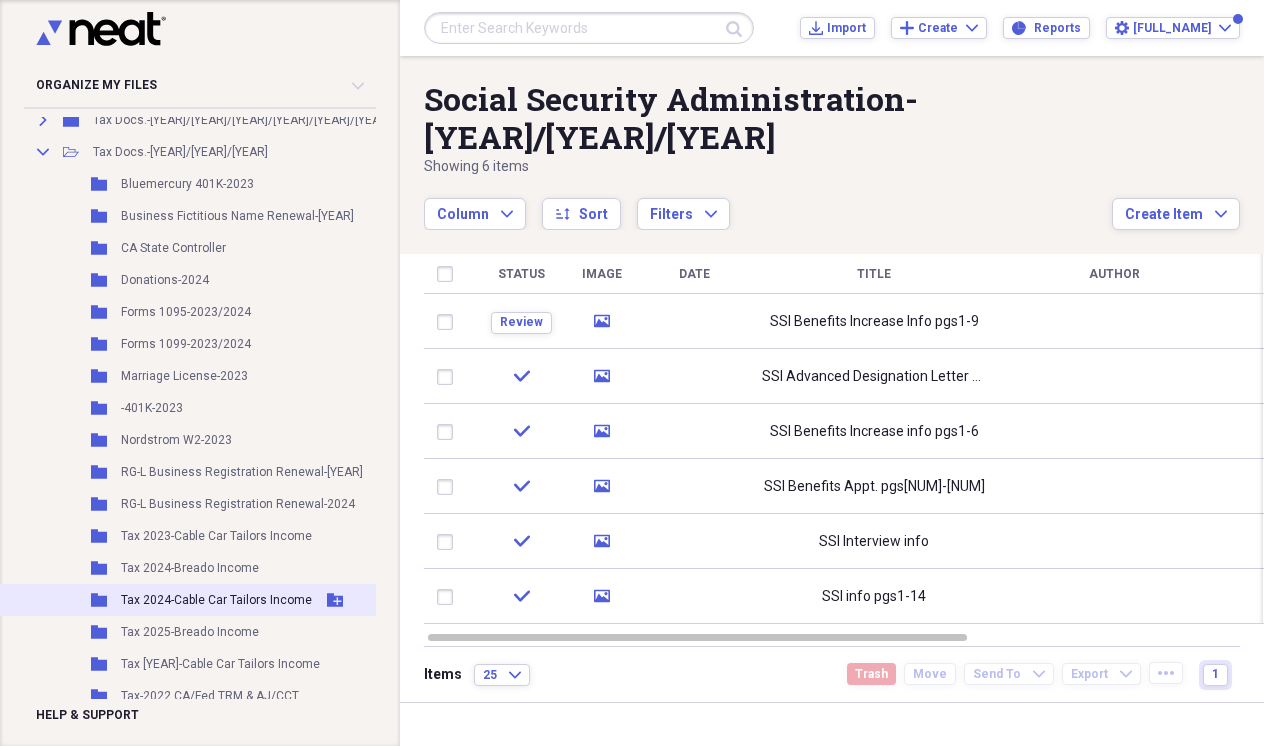 scroll, scrollTop: 2288, scrollLeft: 1, axis: both 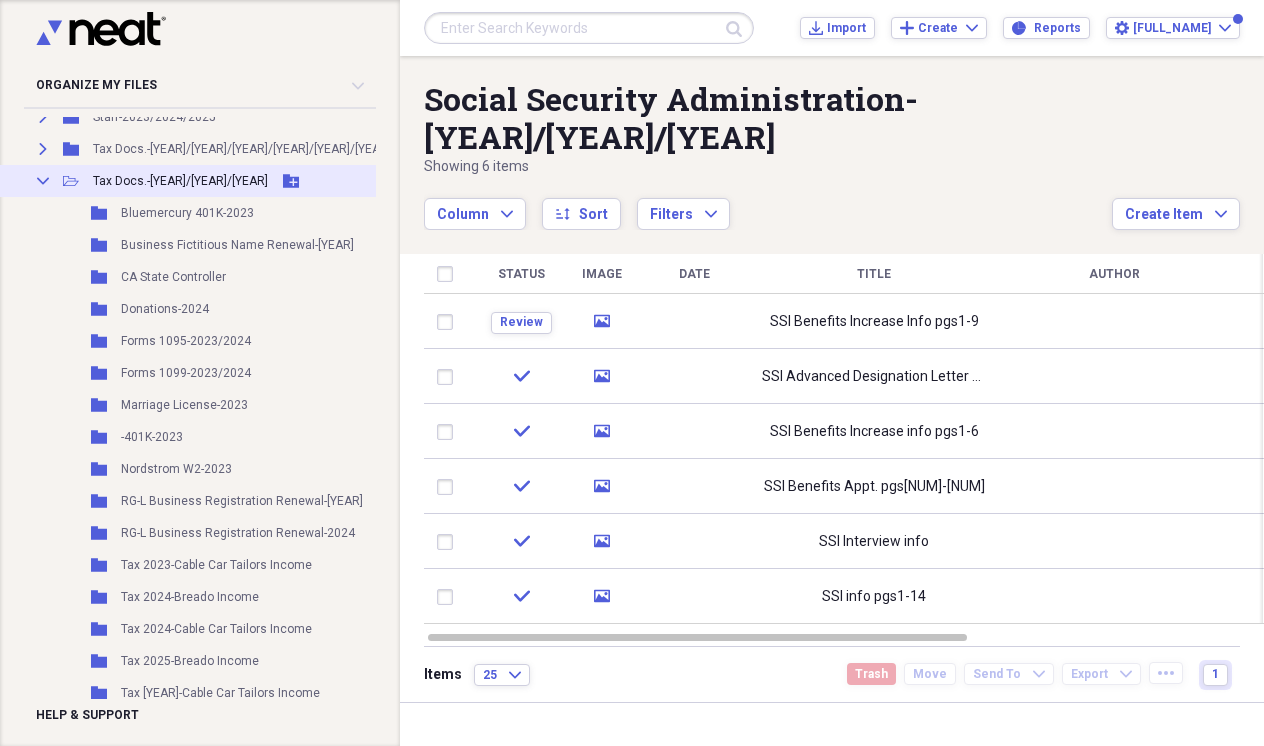 click on "Collapse" 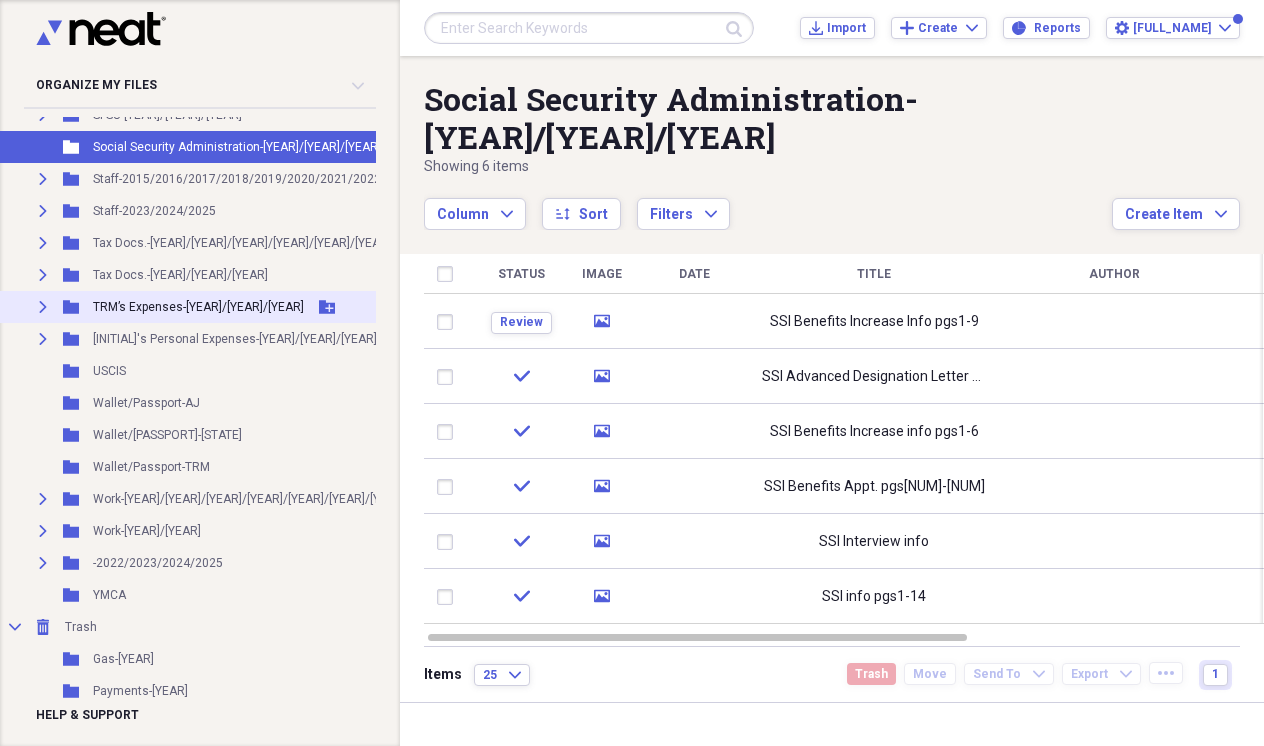 click on "Expand" at bounding box center [43, 307] 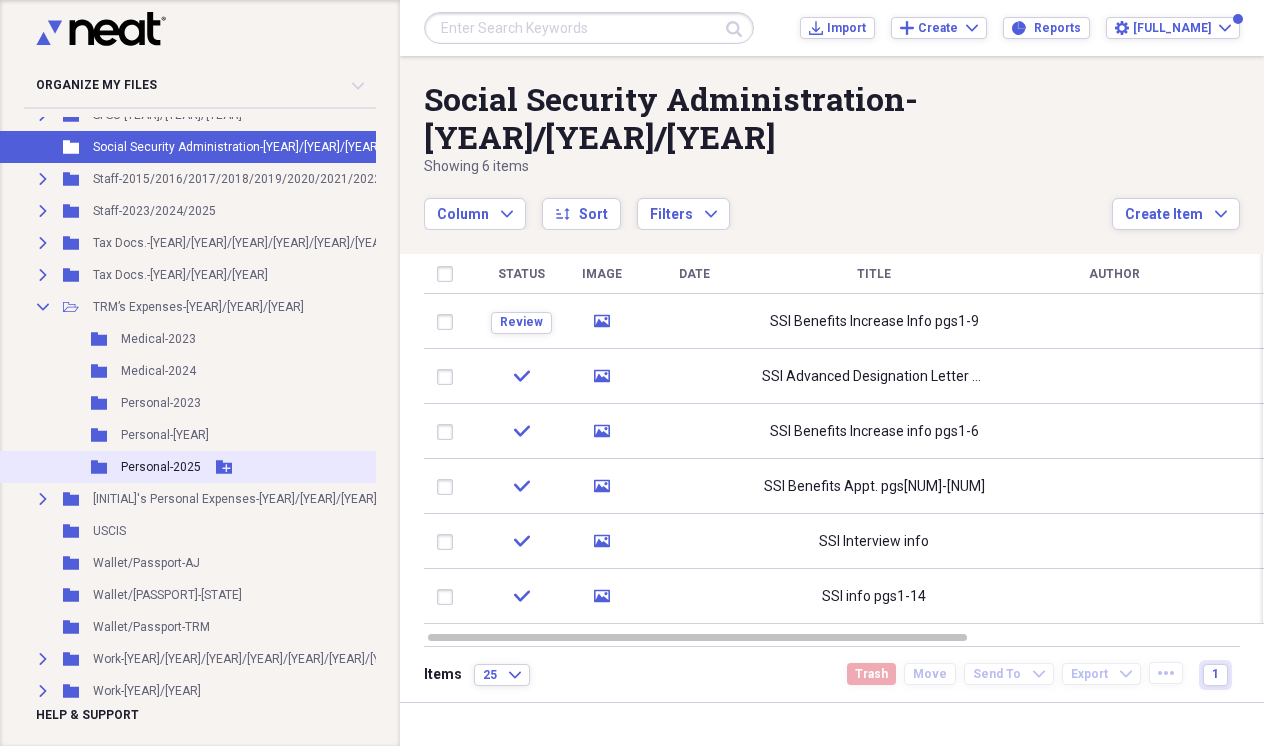 click on "Personal-2025" at bounding box center (161, 467) 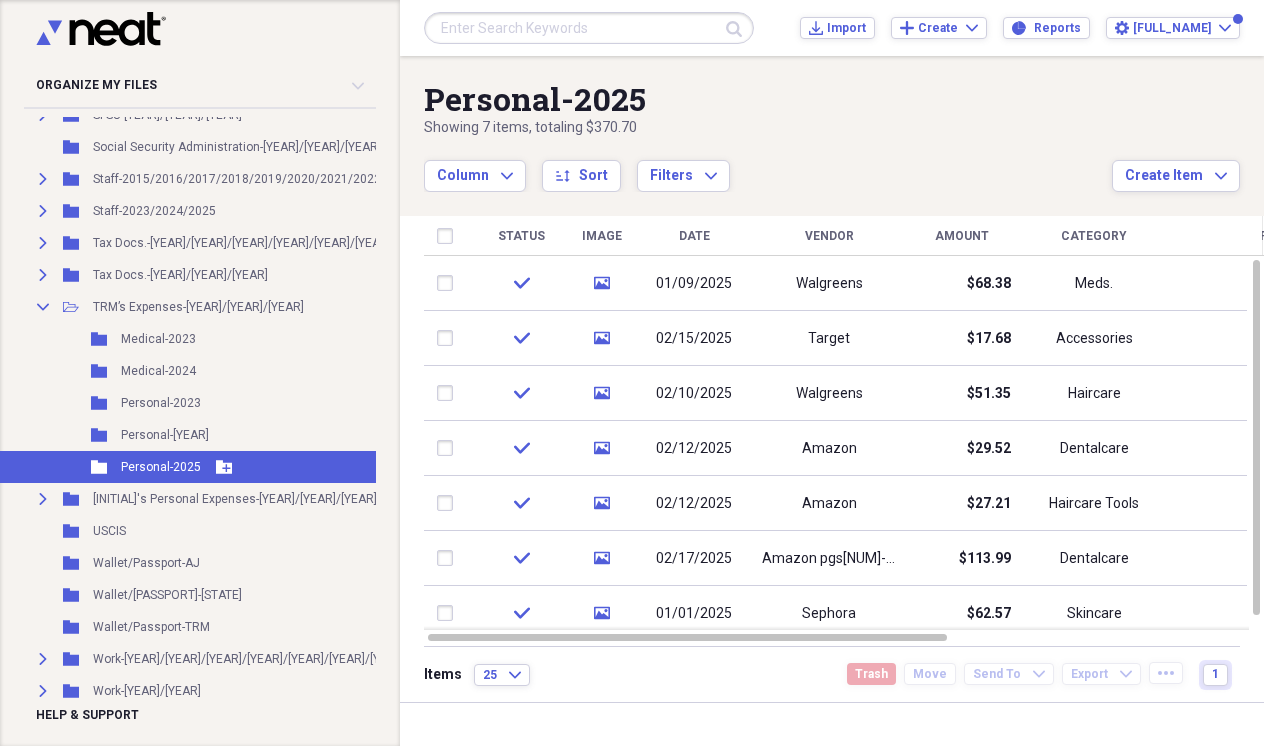 click on "Personal-2025" at bounding box center [161, 467] 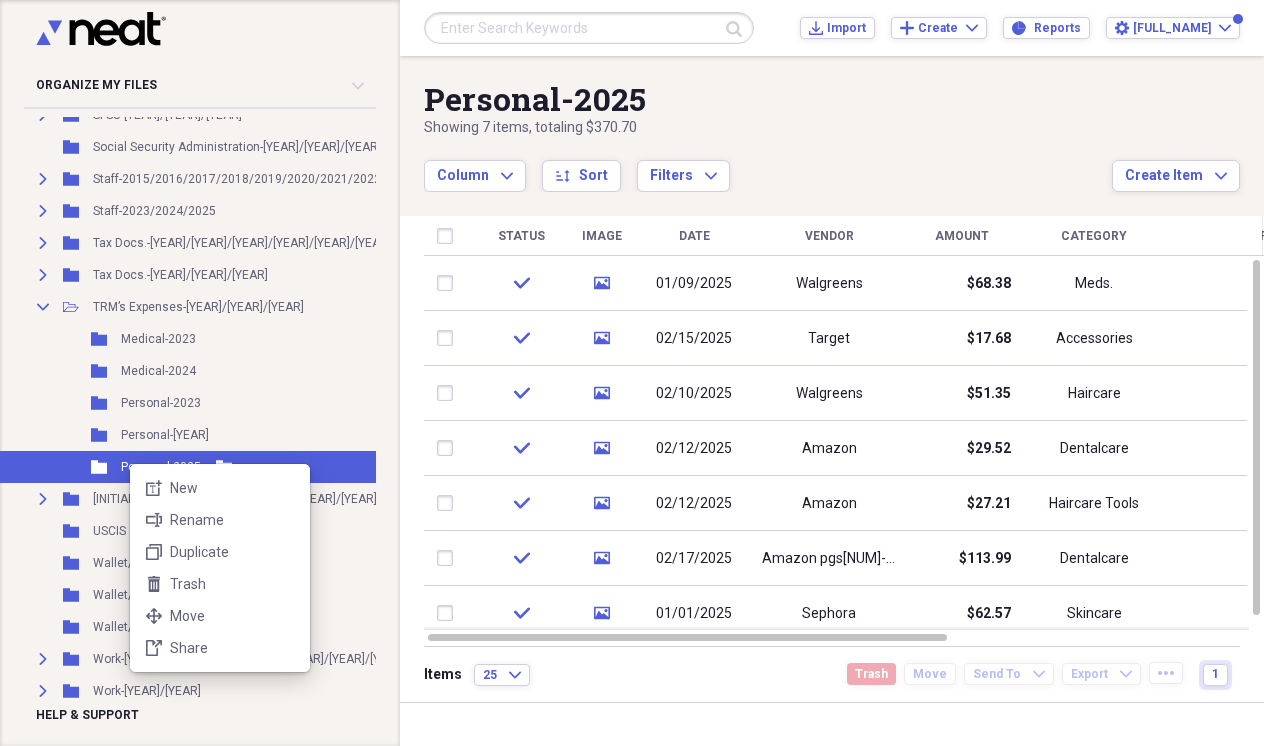 click on "AJ’s Expenses-2023 Add Folder Expand Folder AJ's Expenses-2024/2025 Add Folder Folder AJ’s VIP Docs.-2025 Add Folder Expand Folder Amazon Prime Membership -2023/2024/2025 Add Folder Expand Folder American Express AJ-2024 Add Folder Expand Folder Apple Card MA-2021/2022/2023/2024 Add Folder Expand Folder Apple Card TRM-2020/2021/2022/2023 Add Folder Expand Folder Apple Savings TRM-2023/2024 Add Folder Expand Folder Apple-2023/2024/2025 Add Folder Expand Folder AT&T Mobile-2024/2025 Add Folder Expand Folder AT&T-2015/2016/2017/2018/2019/2020/2021/2022/2023 Add Folder Expand Folder Bank of America AJ-2023/2024 Add Folder Expand Folder Bank of America Cr. Cd. AJ-2023/2024 Add Folder Expand Folder Bank of America Cr. Cd. MA-2021/2022/2023/2024/2025 Add Folder Expand Folder Bank of America MA-2023/2024 Add Folder Expand Folder Bank of America TRM-2024 1" at bounding box center [632, 373] 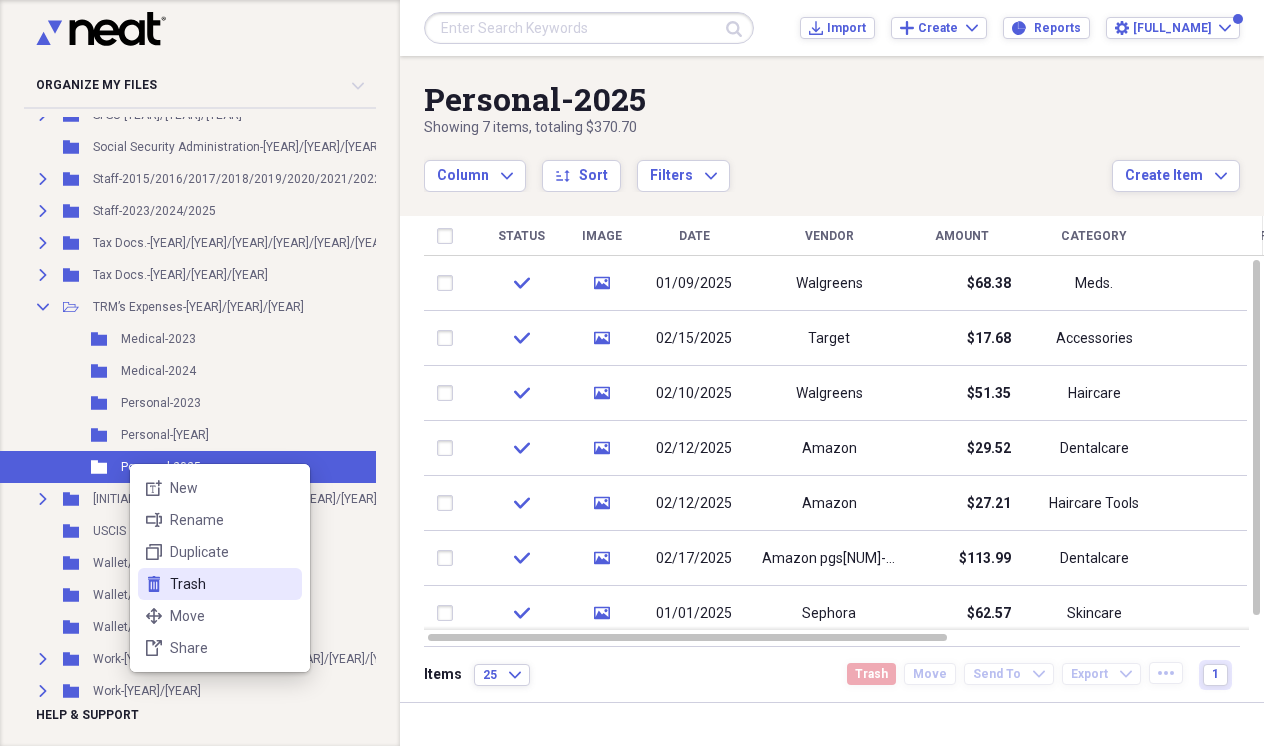 click on "Trash" at bounding box center [232, 584] 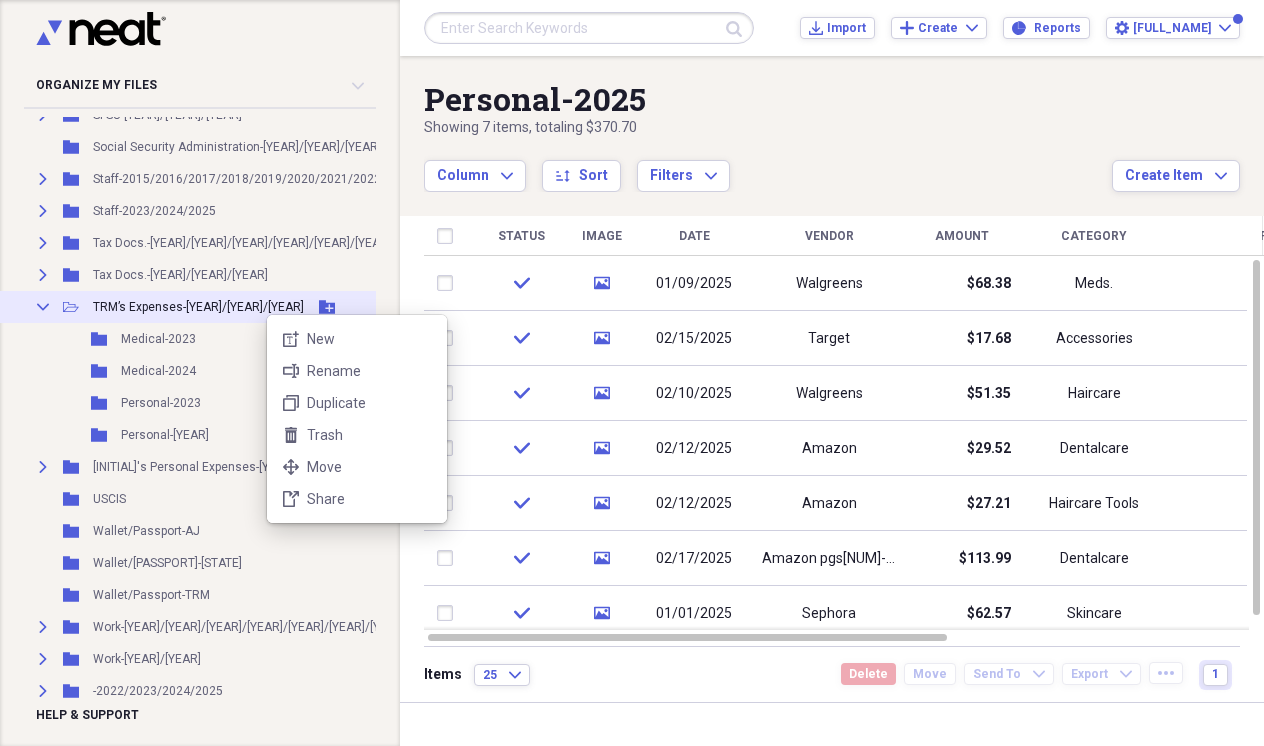 click on "AJ’s Expenses-2023 Add Folder Expand Folder AJ's Expenses-2024/2025 Add Folder Folder AJ’s VIP Docs.-2025 Add Folder Expand Folder Amazon Prime Membership -2023/2024/2025 Add Folder Expand Folder American Express AJ-2024 Add Folder Expand Folder Apple Card MA-2021/2022/2023/2024 Add Folder Expand Folder Apple Card TRM-2020/2021/2022/2023 Add Folder Expand Folder Apple Savings TRM-2023/2024 Add Folder Expand Folder Apple-2023/2024/2025 Add Folder Expand Folder AT&T Mobile-2024/2025 Add Folder Expand Folder AT&T-2015/2016/2017/2018/2019/2020/2021/2022/2023 Add Folder Expand Folder Bank of America AJ-2023/2024 Add Folder Expand Folder Bank of America Cr. Cd. AJ-2023/2024 Add Folder Expand Folder Bank of America Cr. Cd. MA-2021/2022/2023/2024/2025 Add Folder Expand Folder Bank of America MA-2023/2024 Add Folder Expand Folder Bank of America TRM-2024 1" at bounding box center (632, 373) 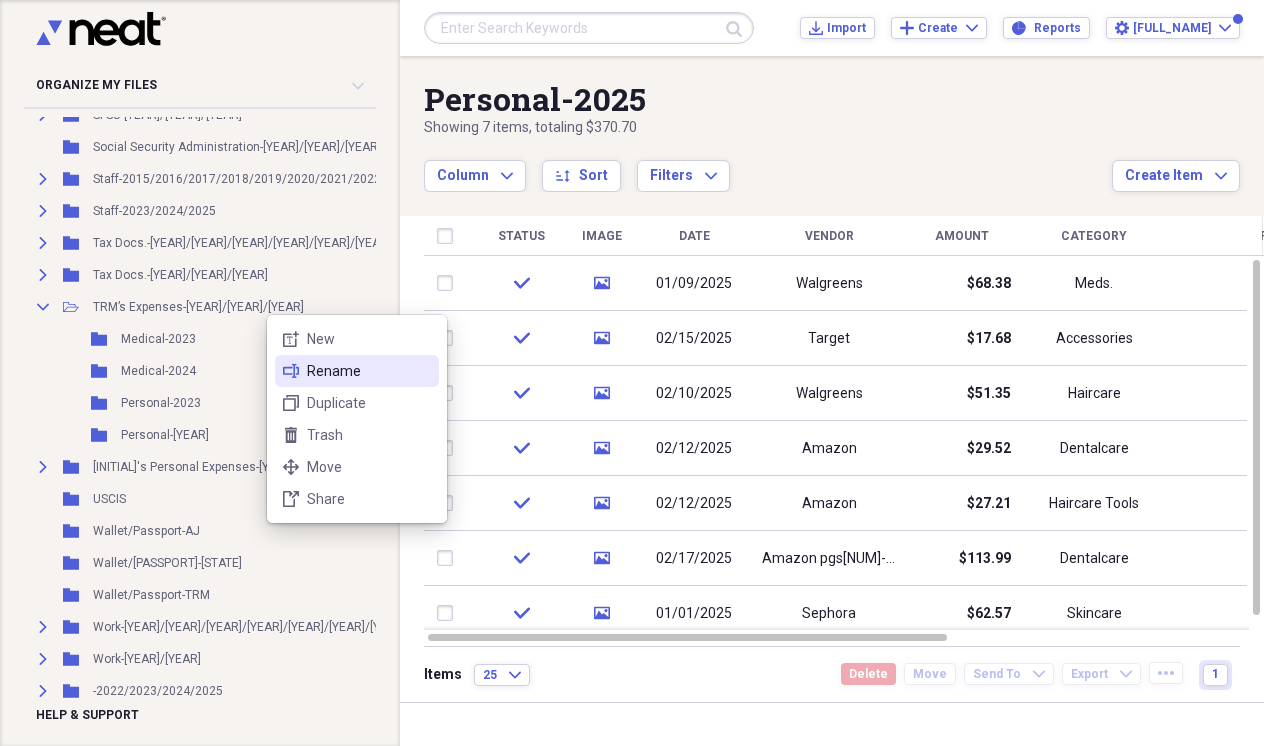 click on "Rename" at bounding box center (369, 371) 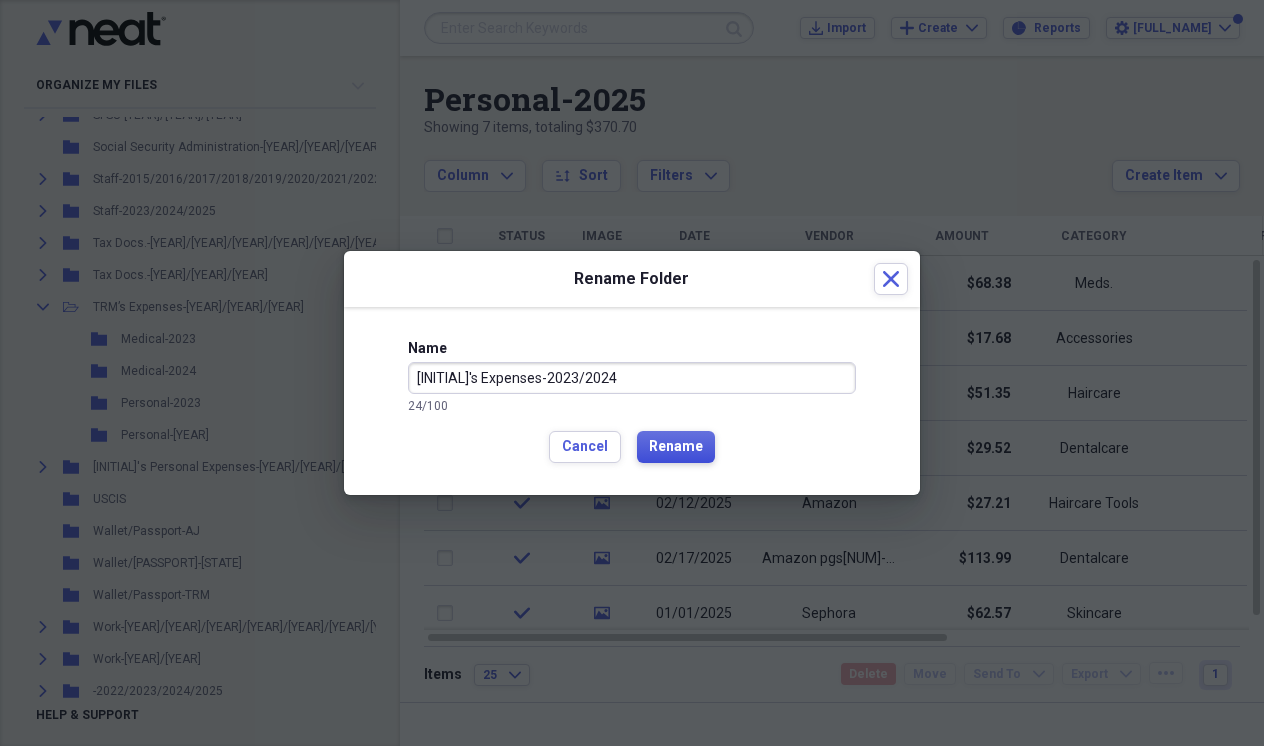 type on "[INITIAL]'s Expenses-2023/2024" 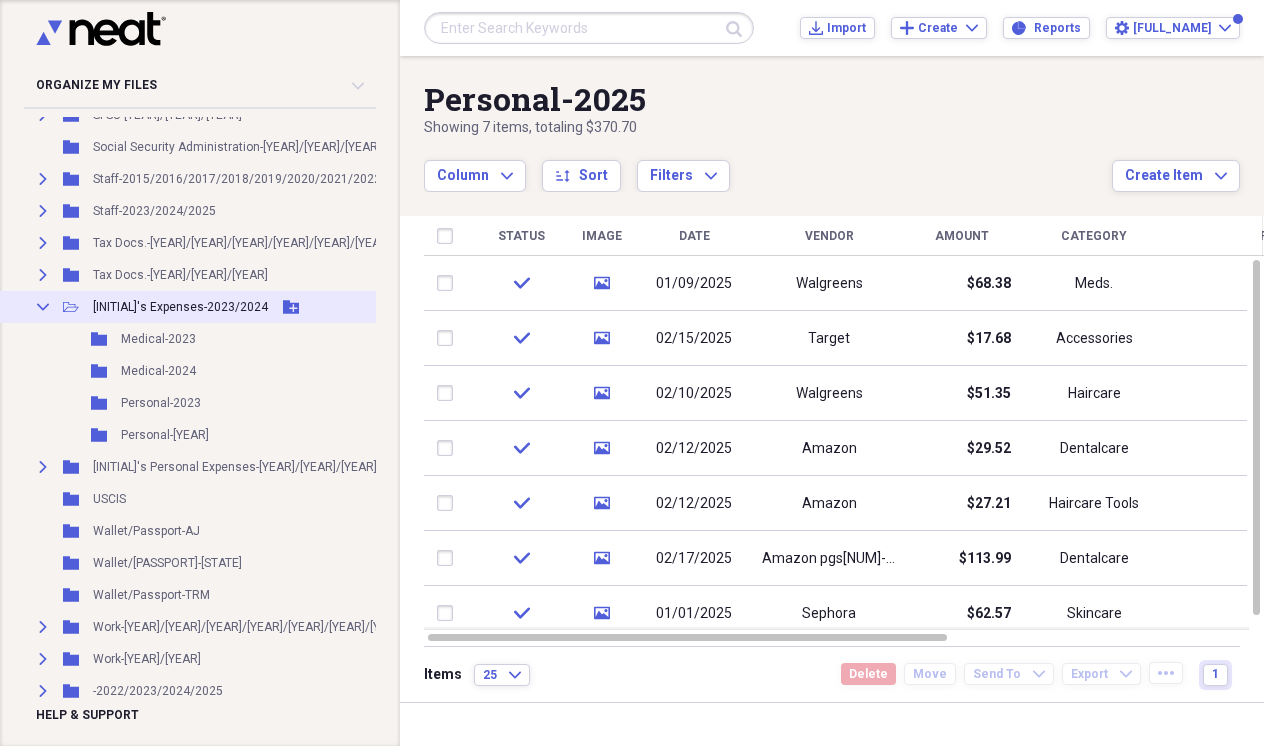 click on "Collapse" 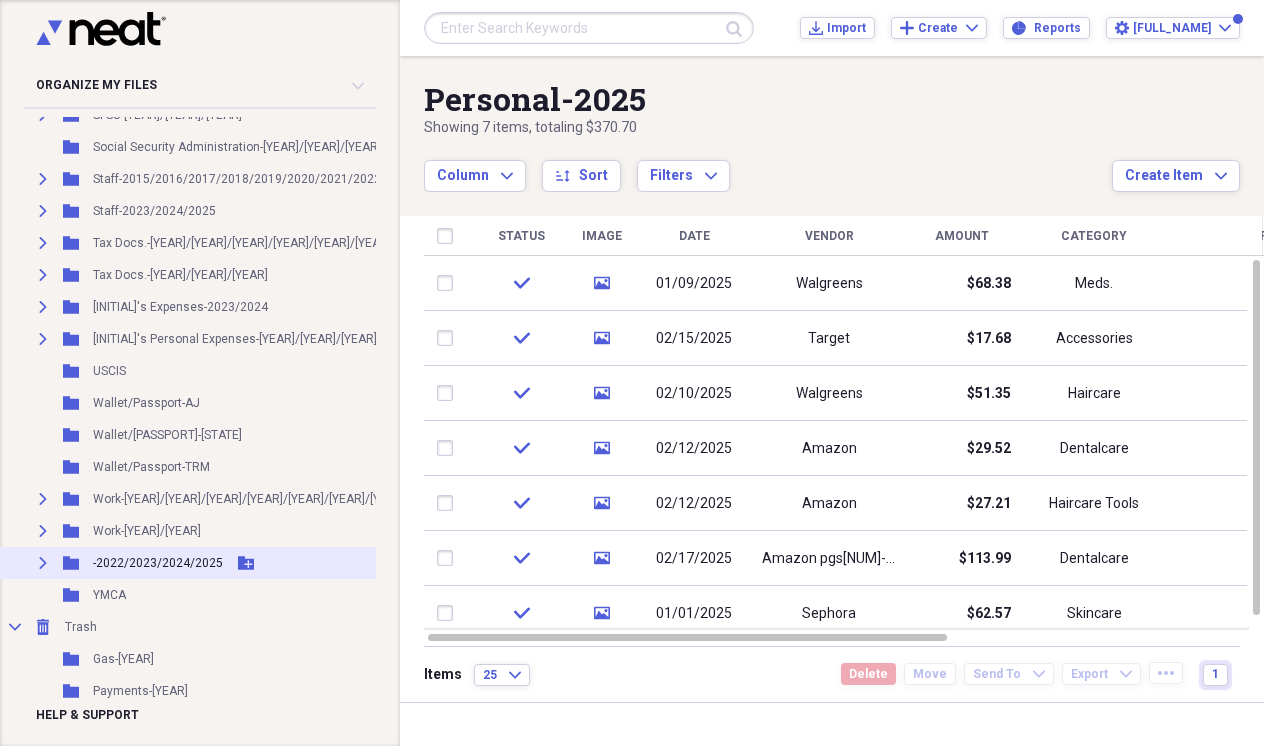 click on "Expand" 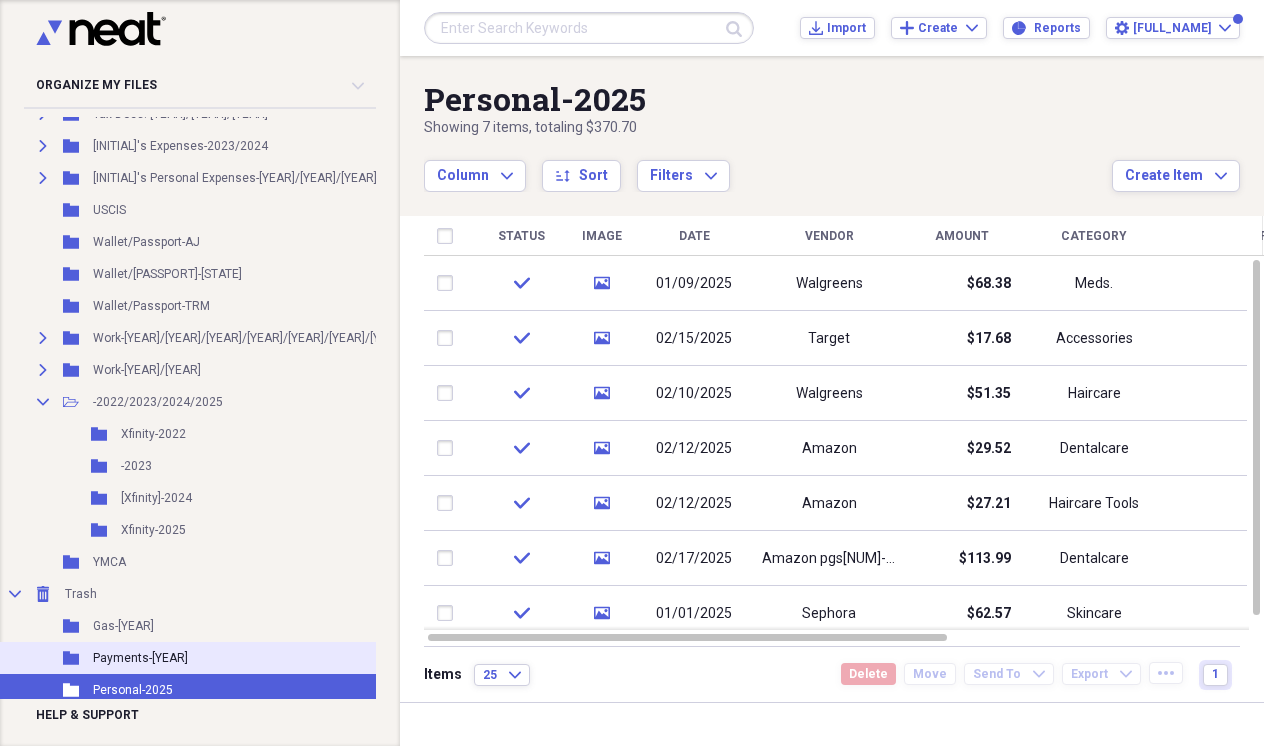 scroll, scrollTop: 2354, scrollLeft: 1, axis: both 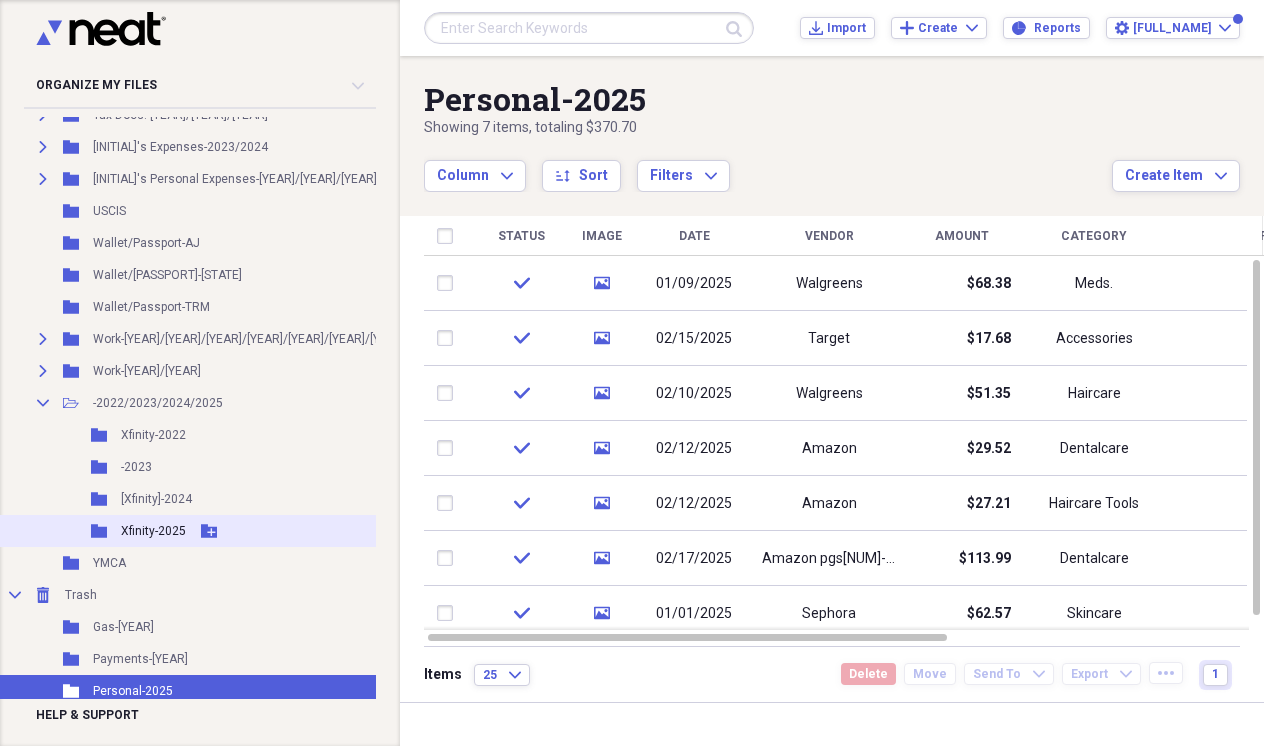 click on "Folder Xfinity-[YEAR] Add Folder" at bounding box center [321, 531] 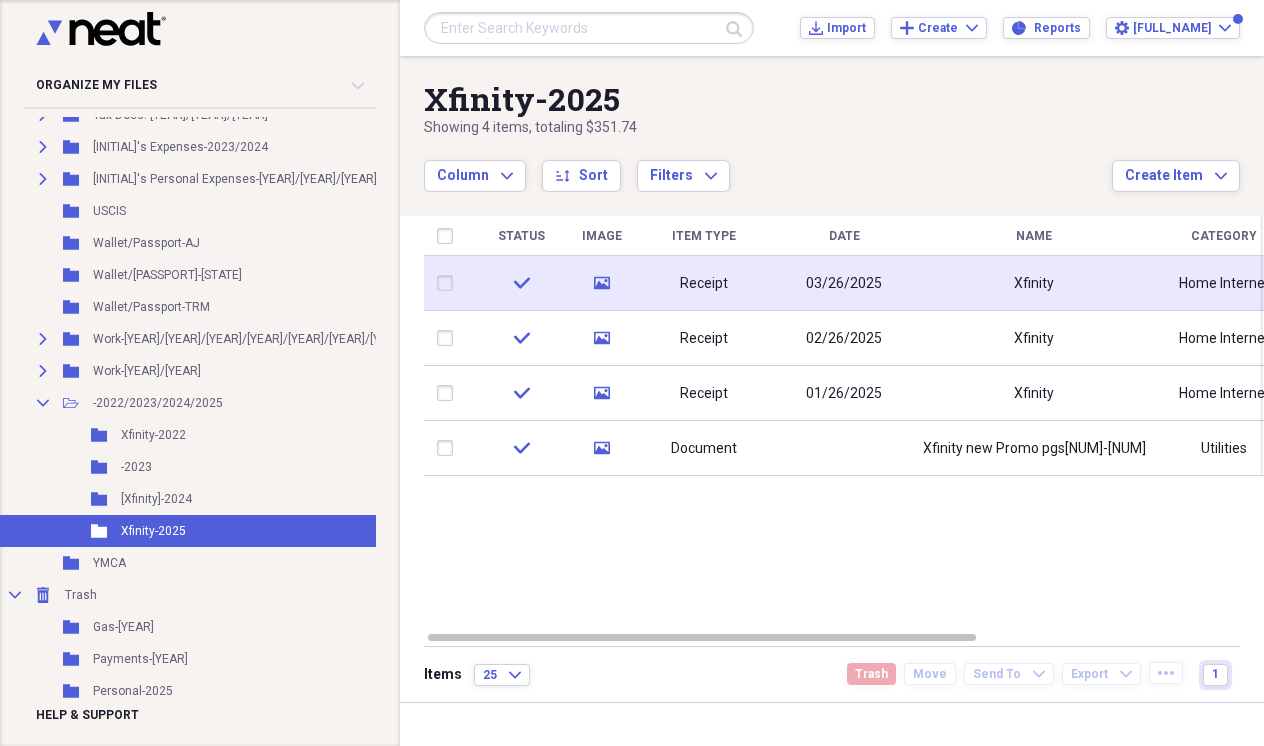 click on "Xfinity" at bounding box center [1034, 283] 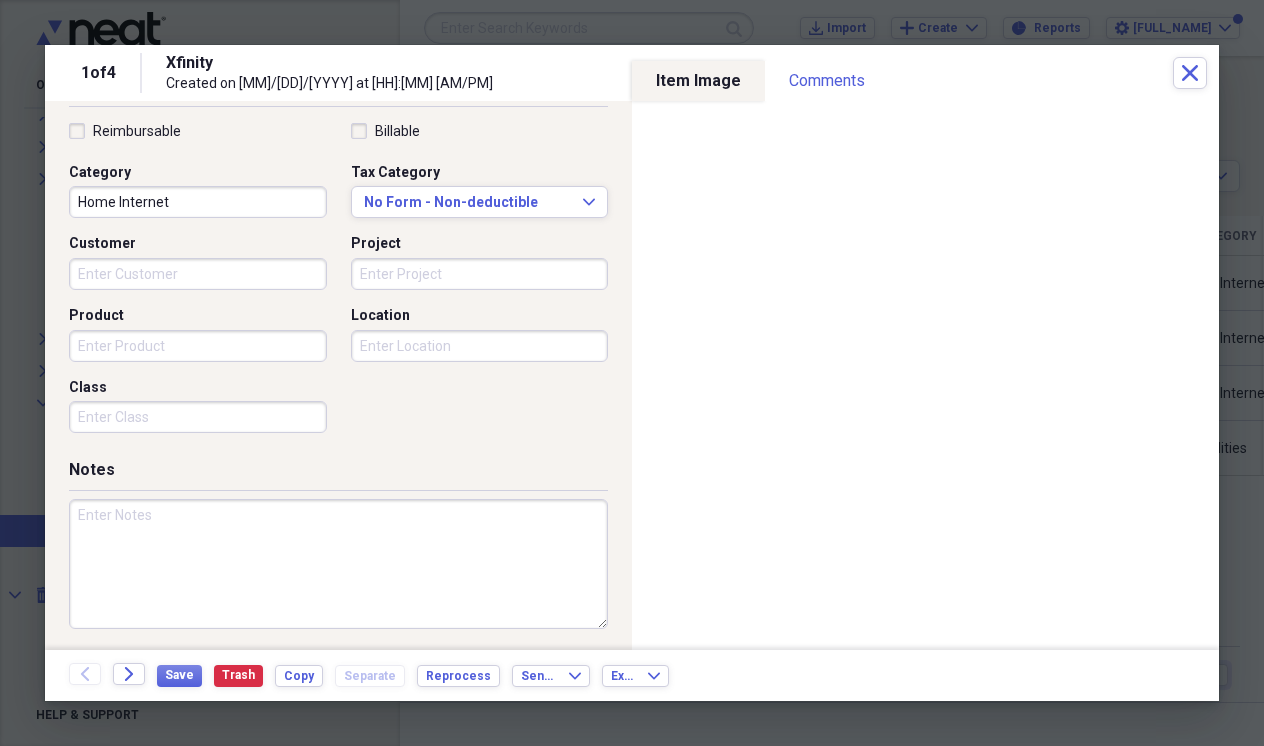 scroll, scrollTop: 465, scrollLeft: 0, axis: vertical 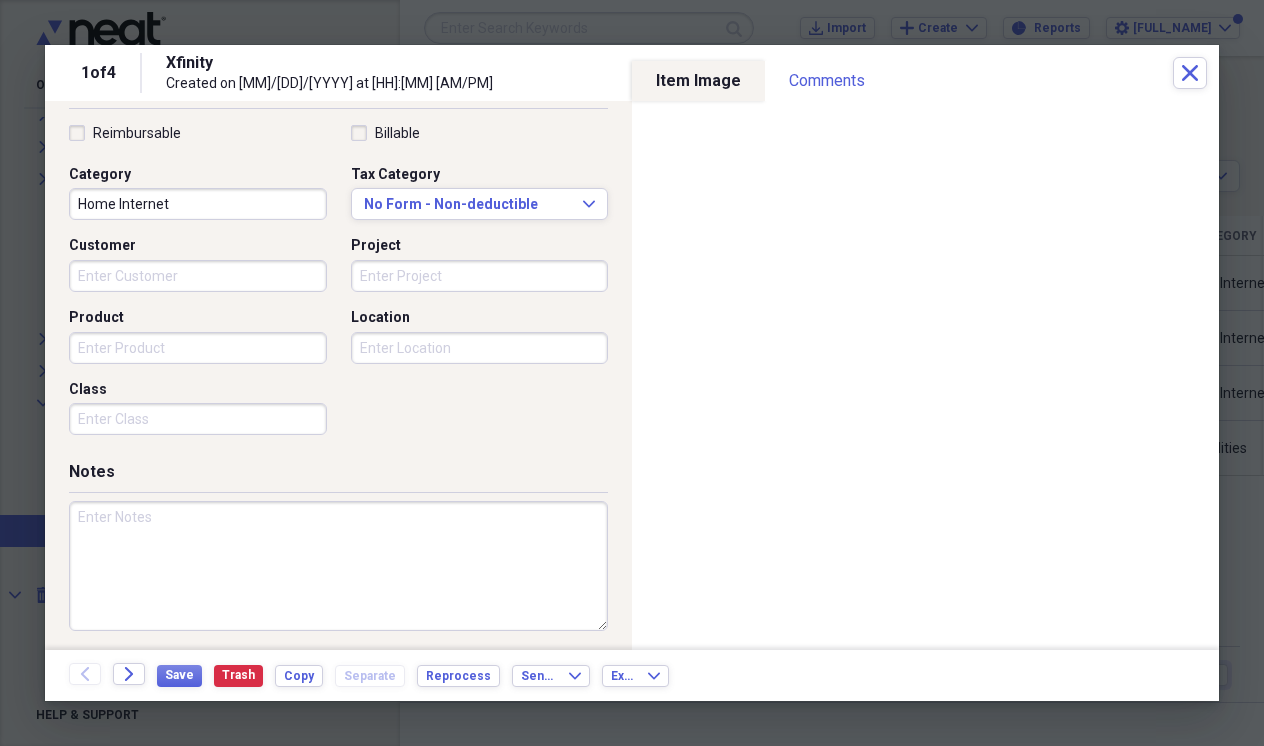 click at bounding box center (338, 566) 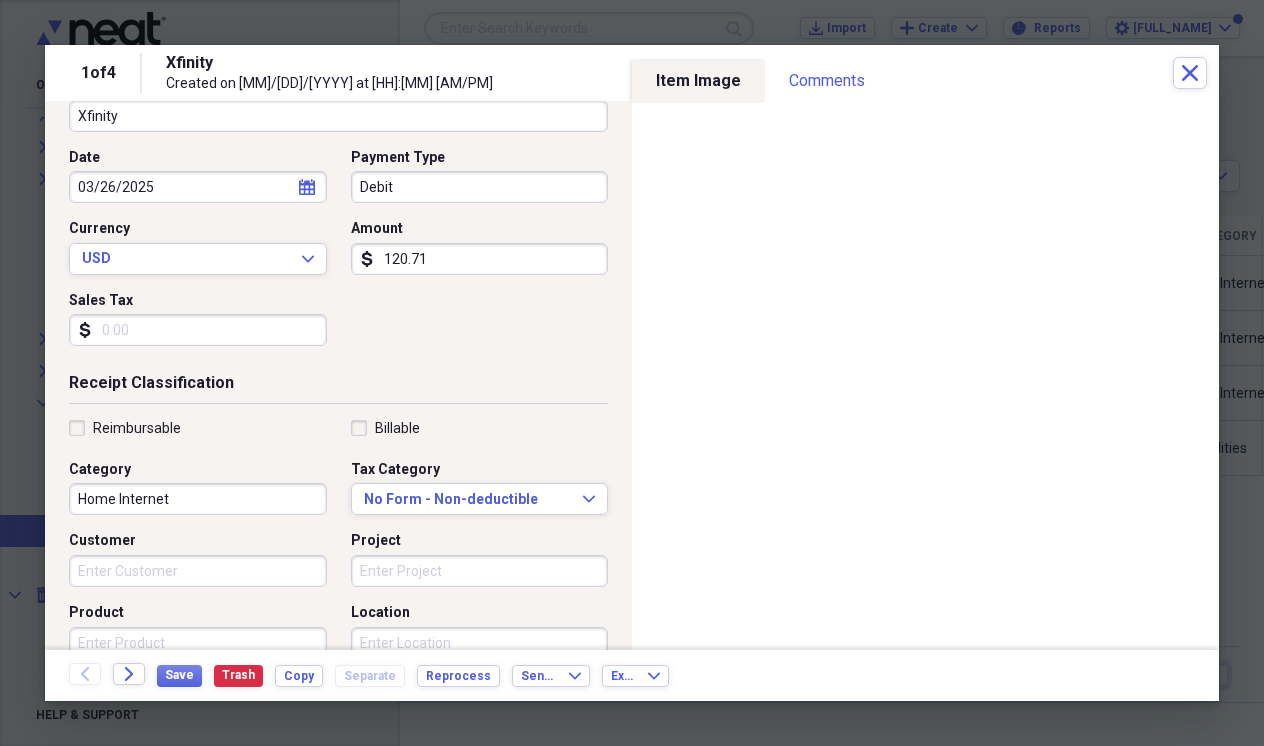 scroll, scrollTop: 153, scrollLeft: 0, axis: vertical 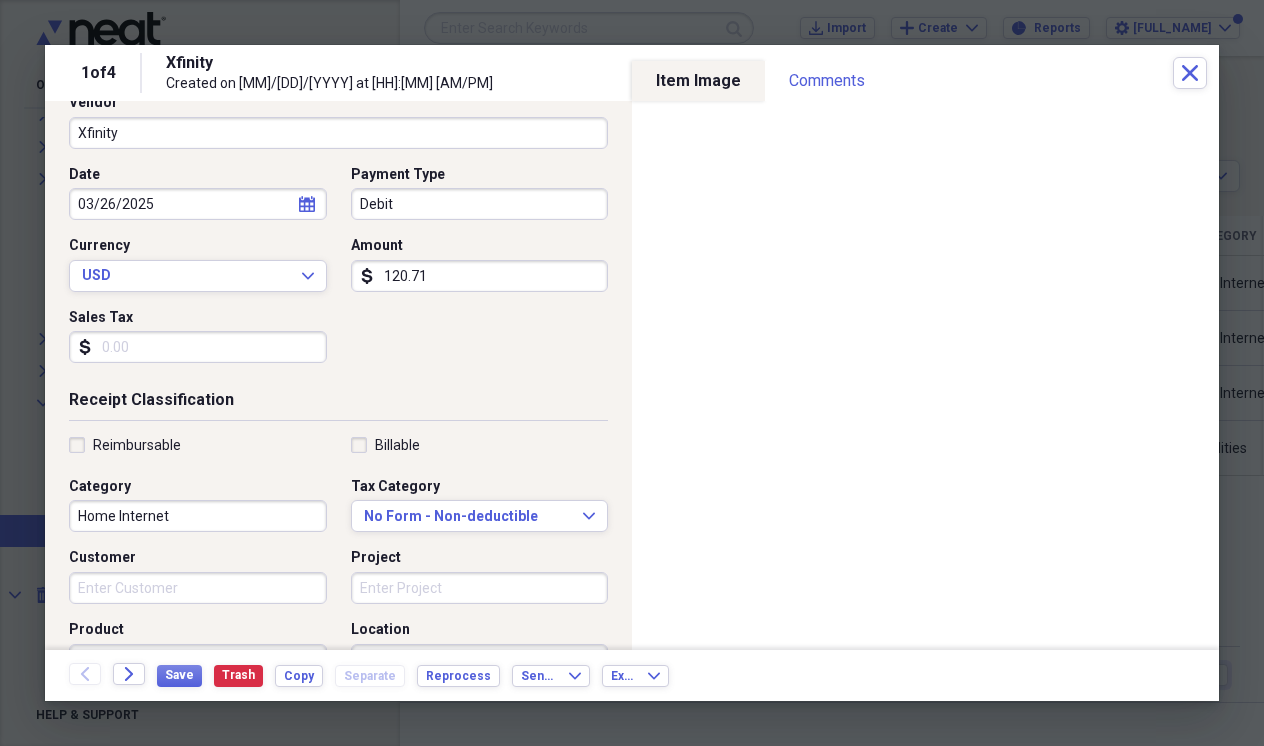 type on "10 Months March-December $120.71x12=" 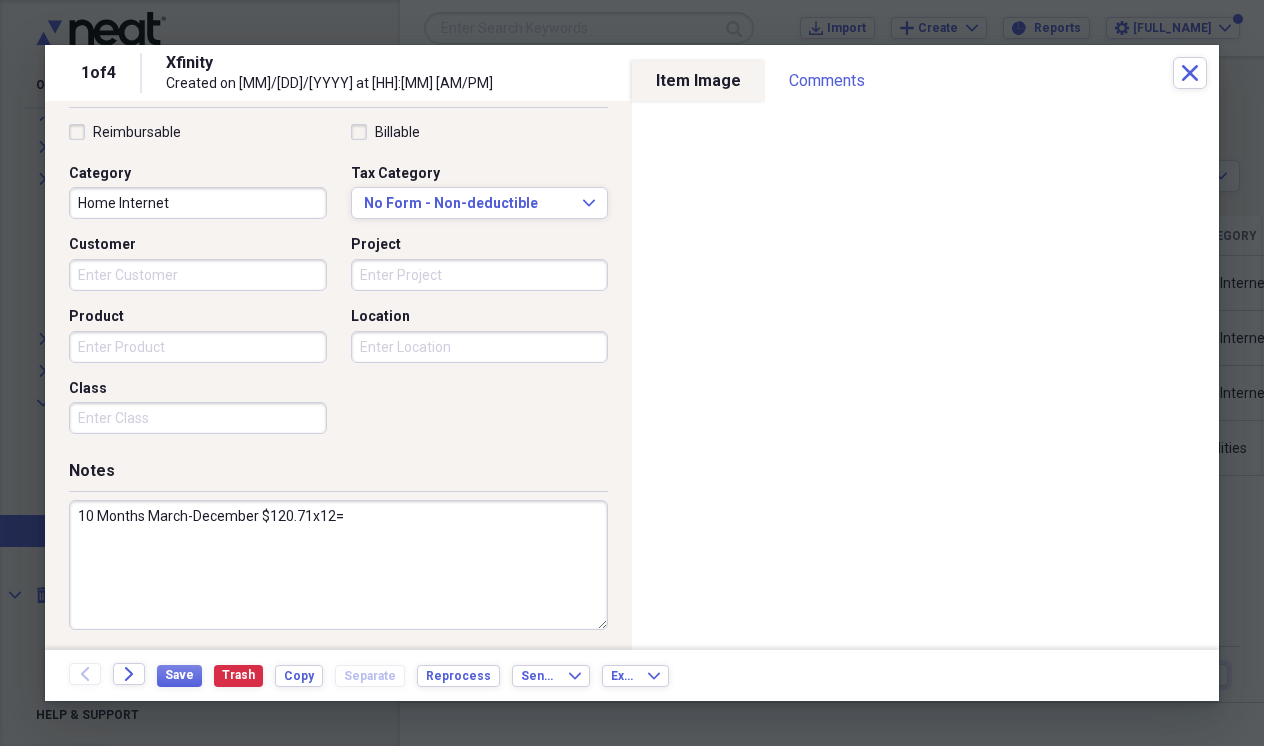 scroll, scrollTop: 465, scrollLeft: 0, axis: vertical 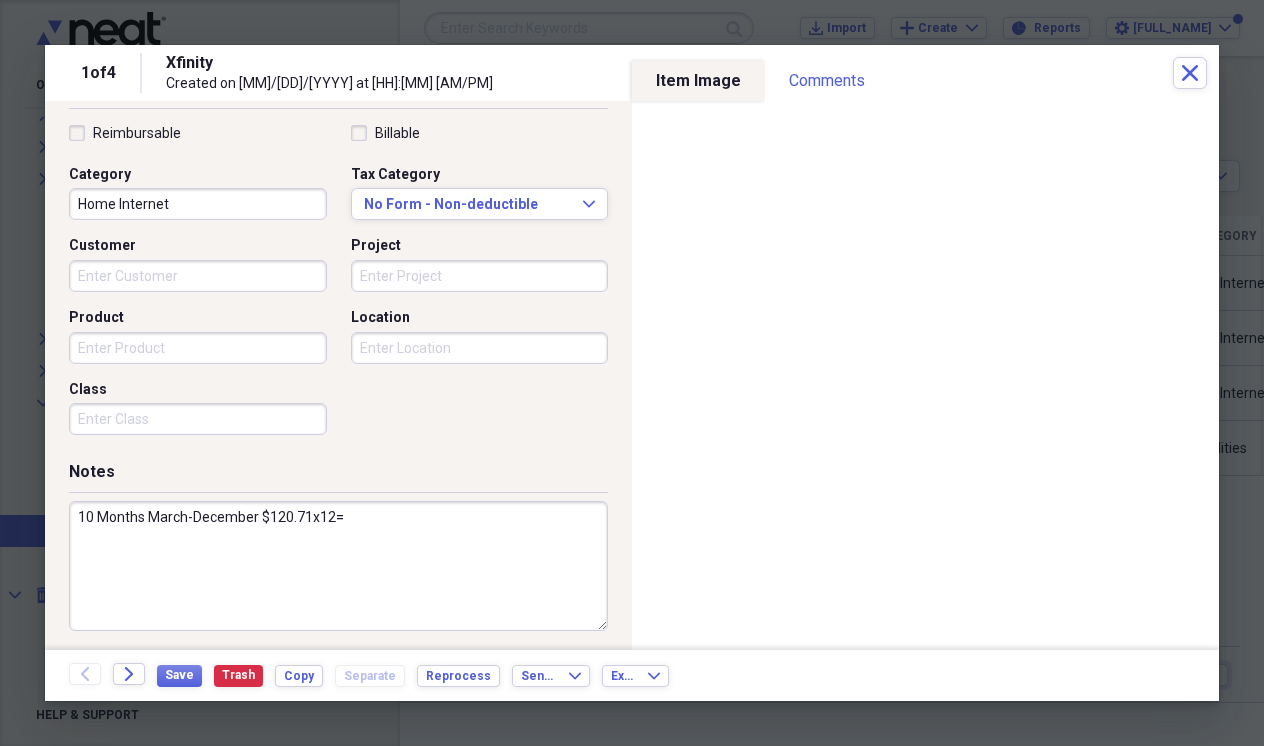 click on "10 Months March-December $120.71x12=" at bounding box center (338, 566) 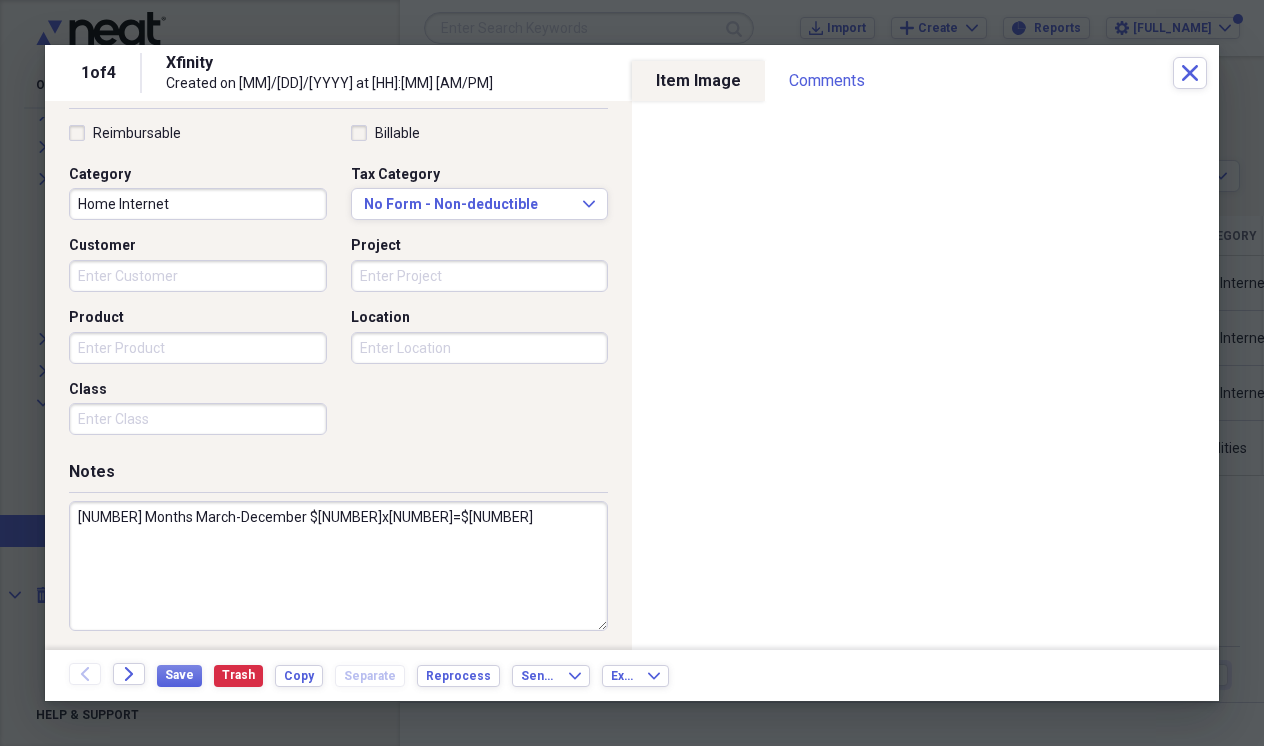type on "[NUMBER] Months March-December $[NUMBER]x[NUMBER]=$[NUMBER]" 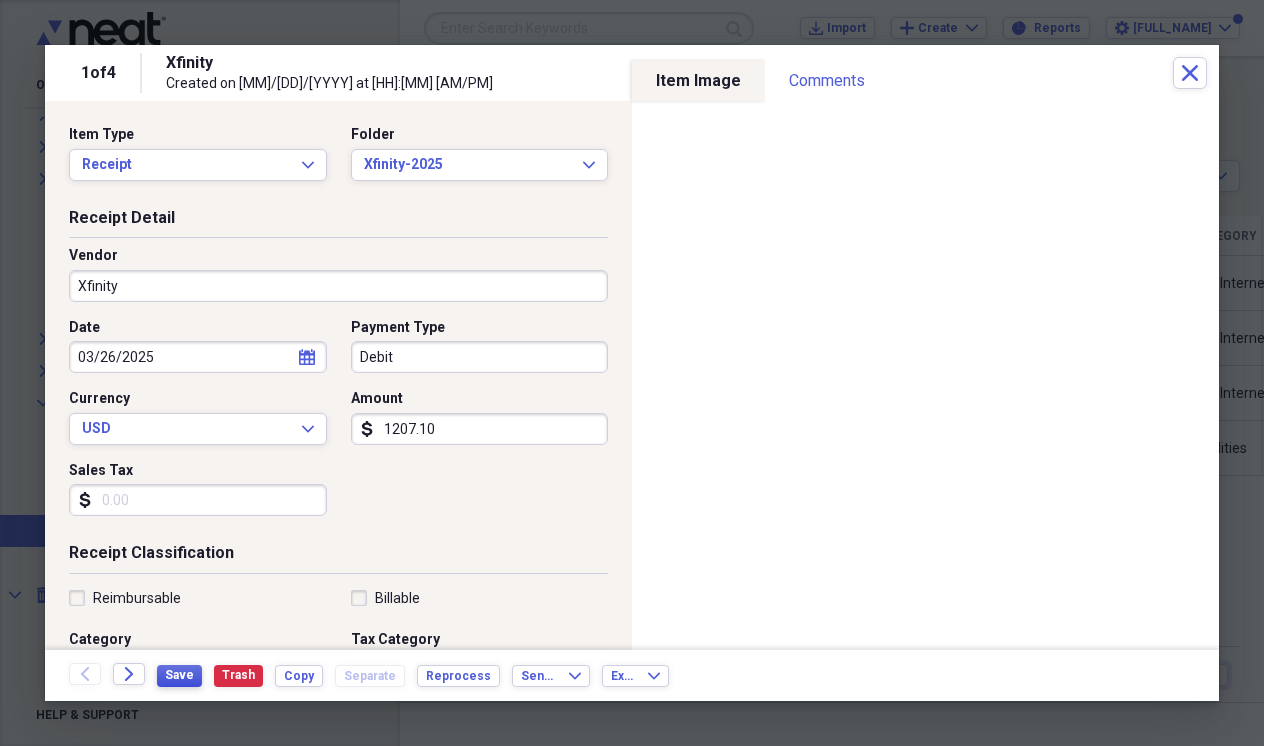 scroll, scrollTop: 0, scrollLeft: 0, axis: both 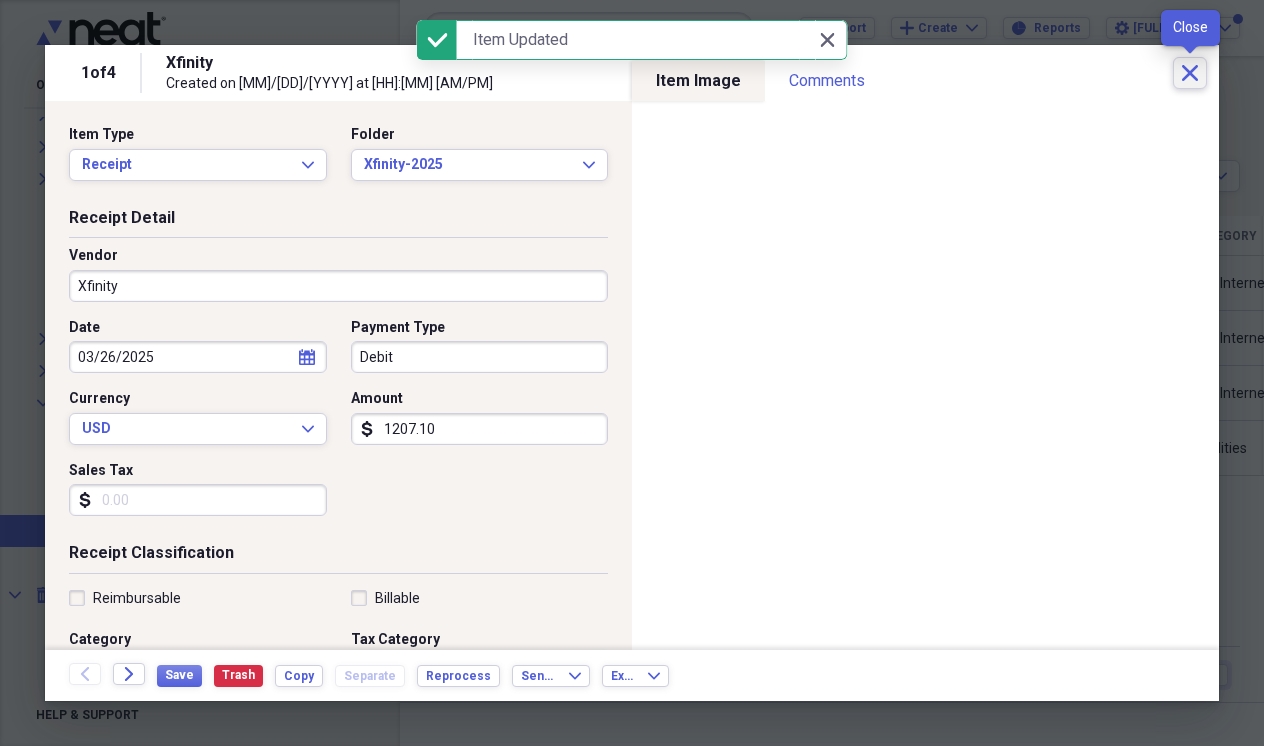 click on "Close" 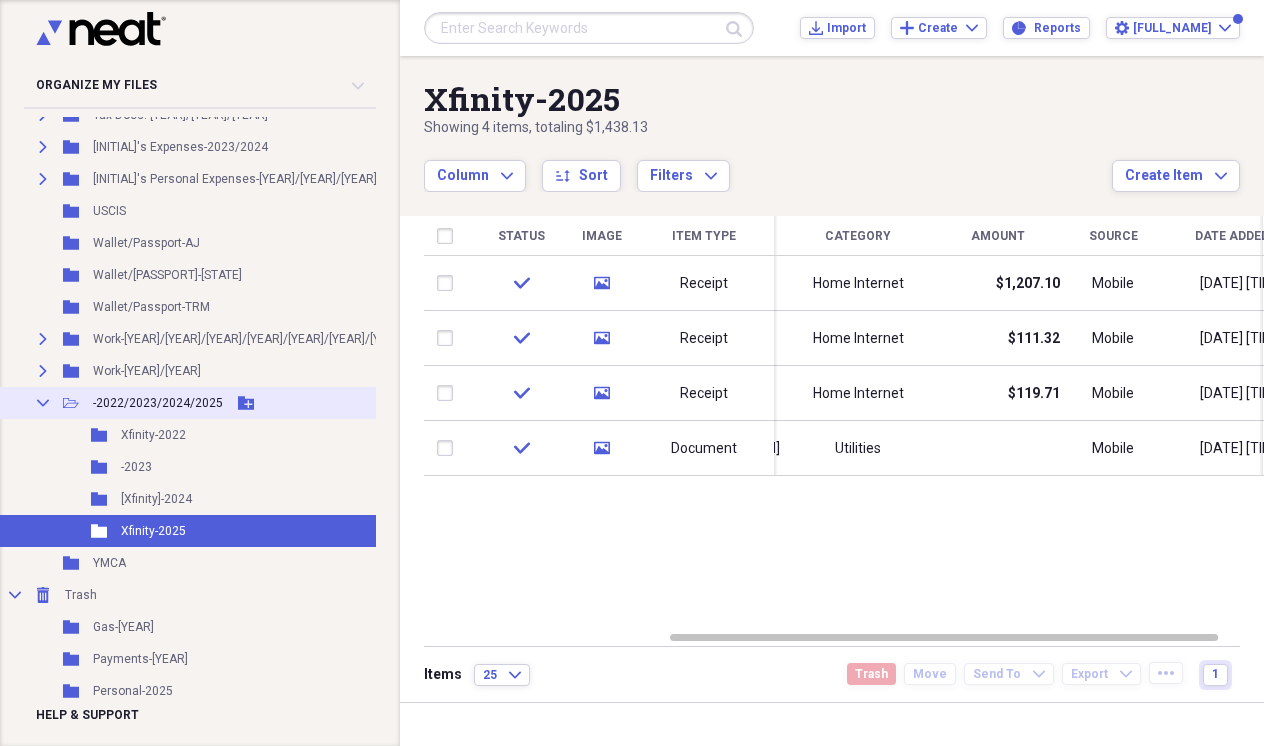 click 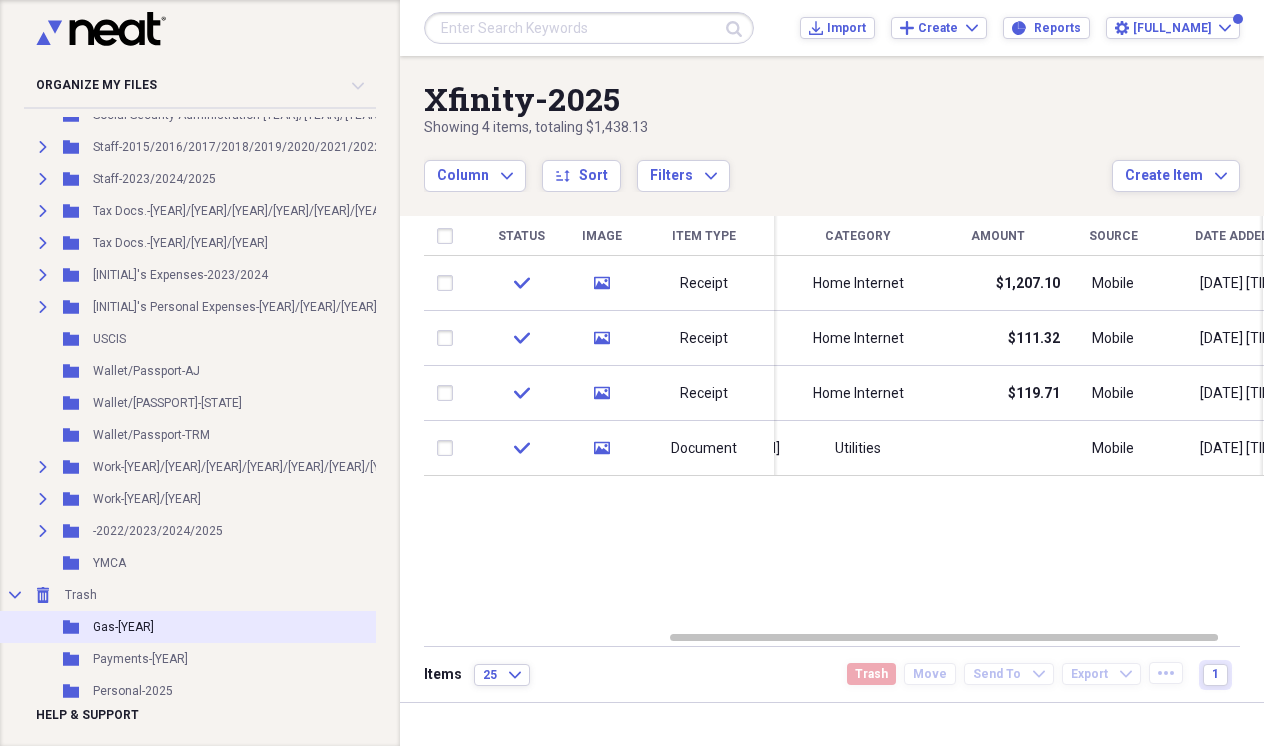 click on "Folder Gas-[YEAR]" at bounding box center [321, 627] 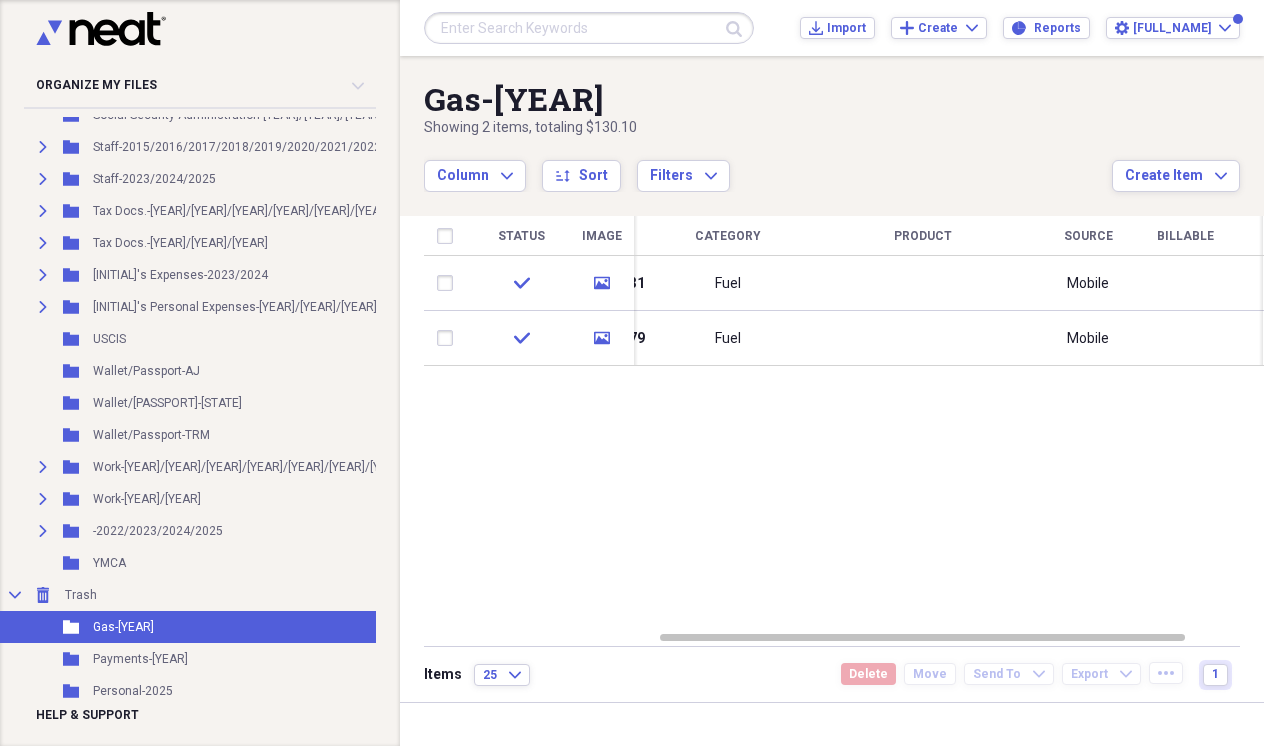 click on "AJ’s Expenses-2023 Add Folder Expand Folder AJ's Expenses-2024/2025 Add Folder Folder AJ’s VIP Docs.-2025 Add Folder Expand Folder Amazon Prime Membership -2023/2024/2025 Add Folder Expand Folder American Express AJ-2024 Add Folder Expand Folder Apple Card MA-2021/2022/2023/2024 Add Folder Expand Folder Apple Card TRM-2020/2021/2022/2023 Add Folder Expand Folder Apple Savings TRM-2023/2024 Add Folder Expand Folder Apple-2023/2024/2025 Add Folder Expand Folder AT&T Mobile-2024/2025 Add Folder Expand Folder AT&T-2015/2016/2017/2018/2019/2020/2021/2022/2023 Add Folder Expand Folder Bank of America AJ-2023/2024 Add Folder Expand Folder Bank of America Cr. Cd. AJ-2023/2024 Add Folder Expand Folder Bank of America Cr. Cd. MA-2021/2022/2023/2024/2025 Add Folder Expand Folder Bank of America MA-2023/2024 Add Folder Expand Folder Bank of America TRM-2024 1" at bounding box center [632, 373] 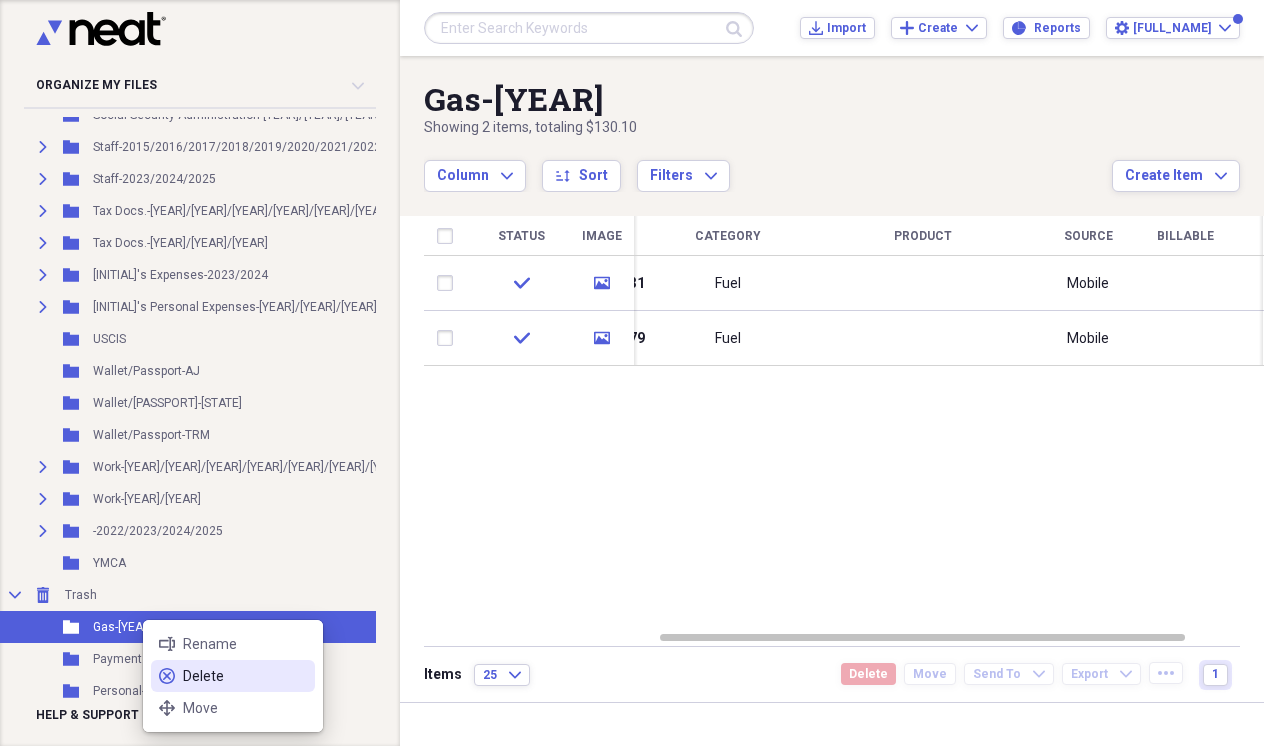 click on "Delete" at bounding box center (245, 676) 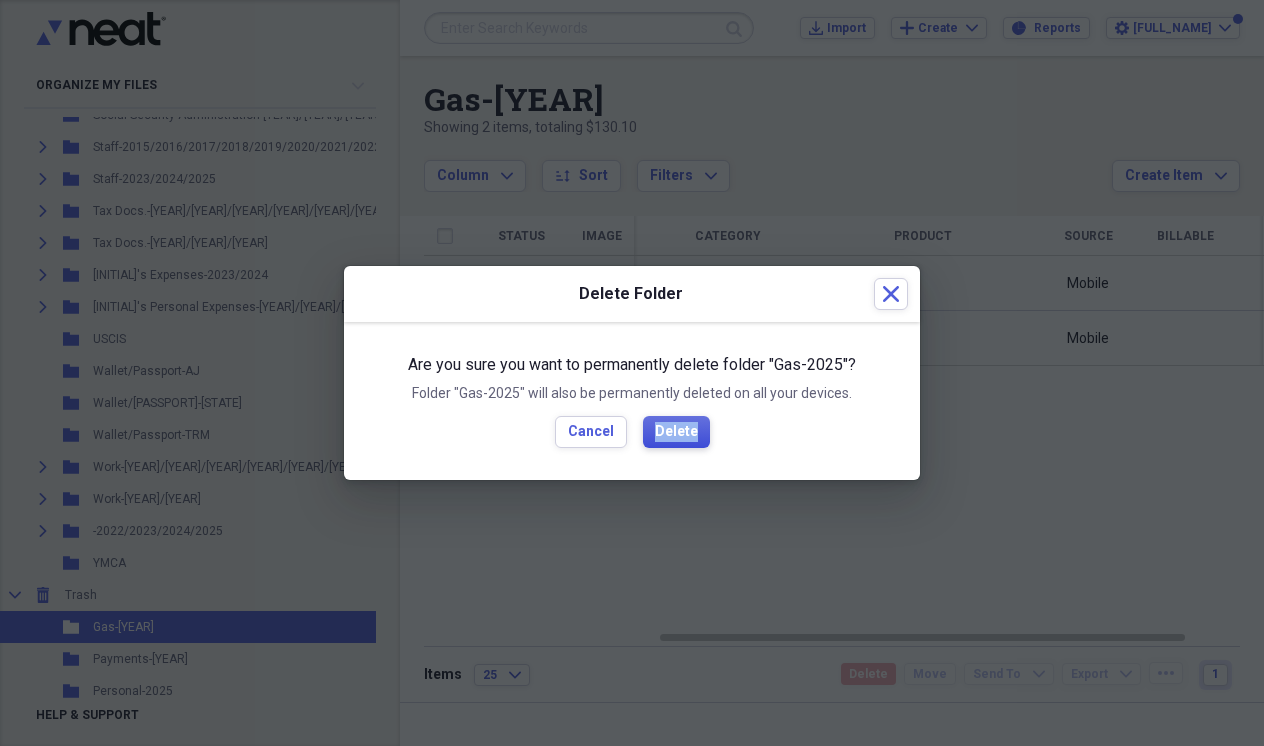 click on "Delete" at bounding box center [676, 432] 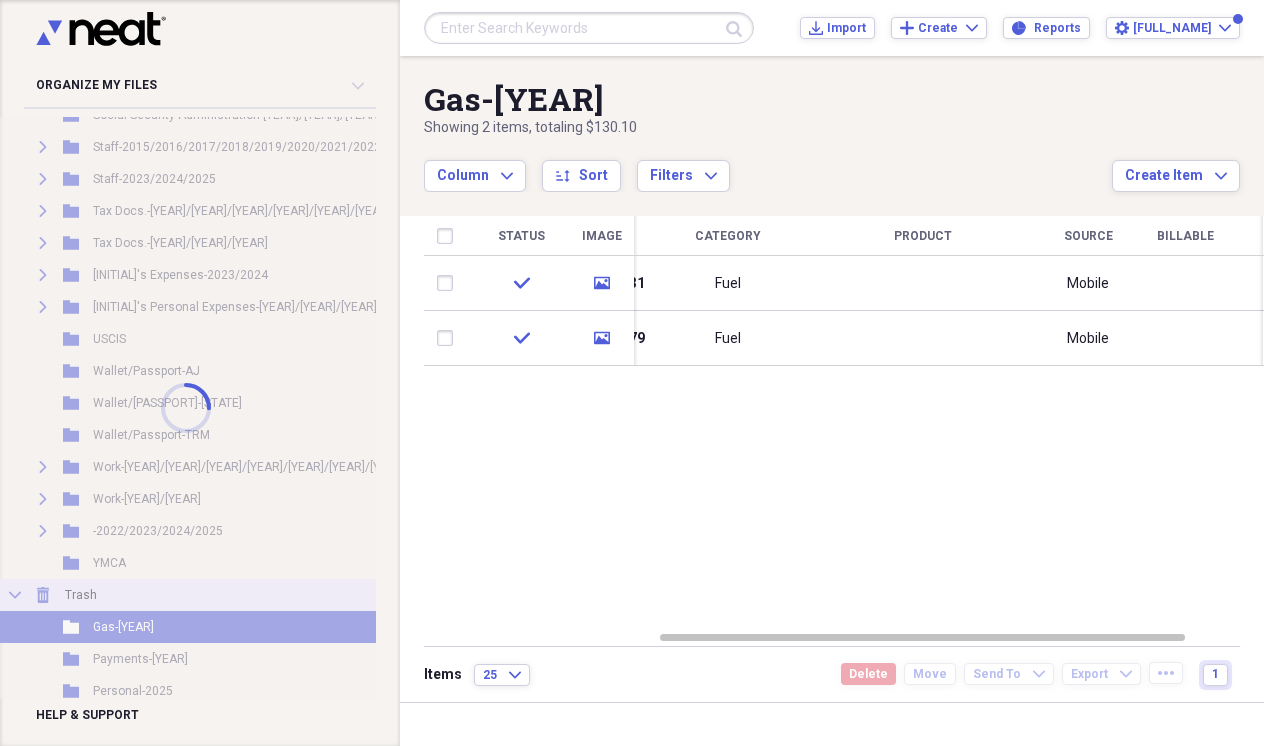 scroll, scrollTop: 2194, scrollLeft: 1, axis: both 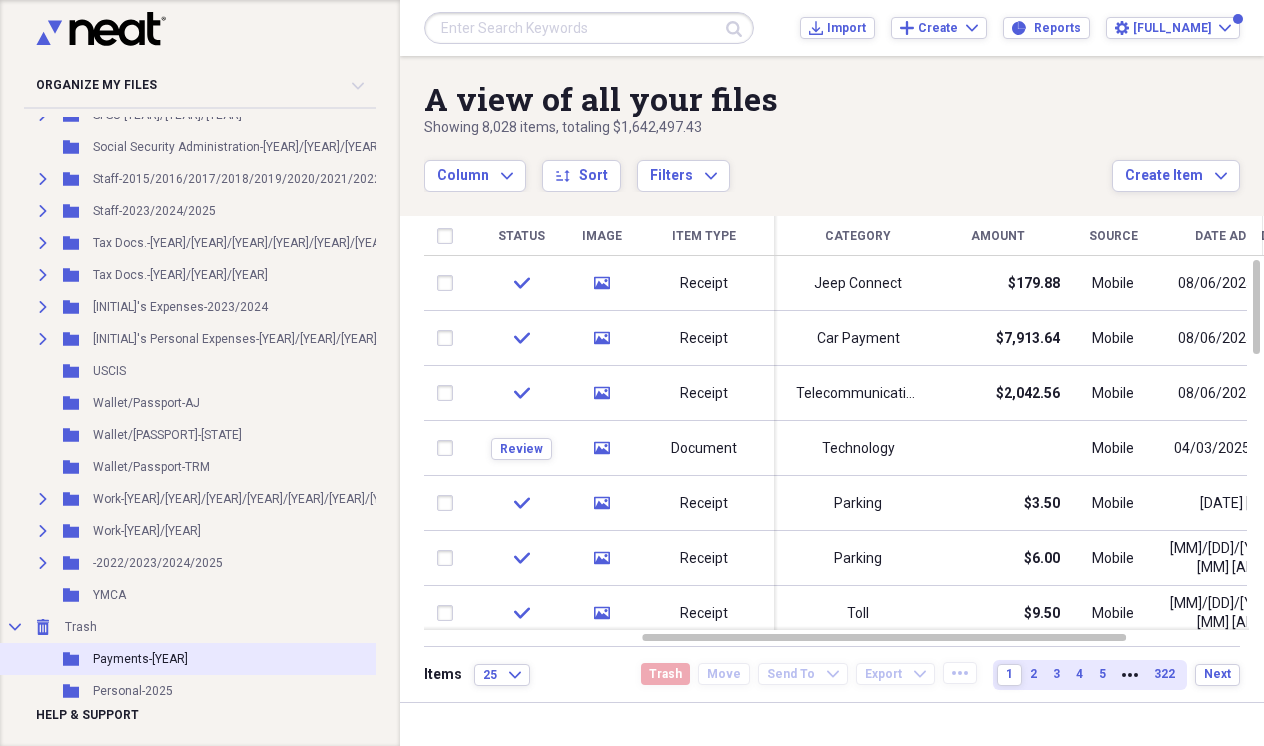 click on "AJ’s Expenses-2023 Add Folder Expand Folder AJ's Expenses-2024/2025 Add Folder Folder AJ’s VIP Docs.-2025 Add Folder Expand Folder Amazon Prime Membership -2023/2024/2025 Add Folder Expand Folder American Express AJ-2024 Add Folder Expand Folder Apple Card MA-2021/2022/2023/2024 Add Folder Expand Folder Apple Card TRM-2020/2021/2022/2023 Add Folder Expand Folder Apple Savings TRM-2023/2024 Add Folder Expand Folder Apple-2023/2024/2025 Add Folder Expand Folder AT&T Mobile-2024/2025 Add Folder Expand Folder AT&T-2015/2016/2017/2018/2019/2020/2021/2022/2023 Add Folder Expand Folder Bank of America AJ-2023/2024 Add Folder Expand Folder Bank of America Cr. Cd. AJ-2023/2024 Add Folder Expand Folder Bank of America Cr. Cd. MA-2021/2022/2023/2024/2025 Add Folder Expand Folder Bank of America MA-2023/2024 Add Folder Expand Folder Bank of America TRM-2024 1" at bounding box center [632, 373] 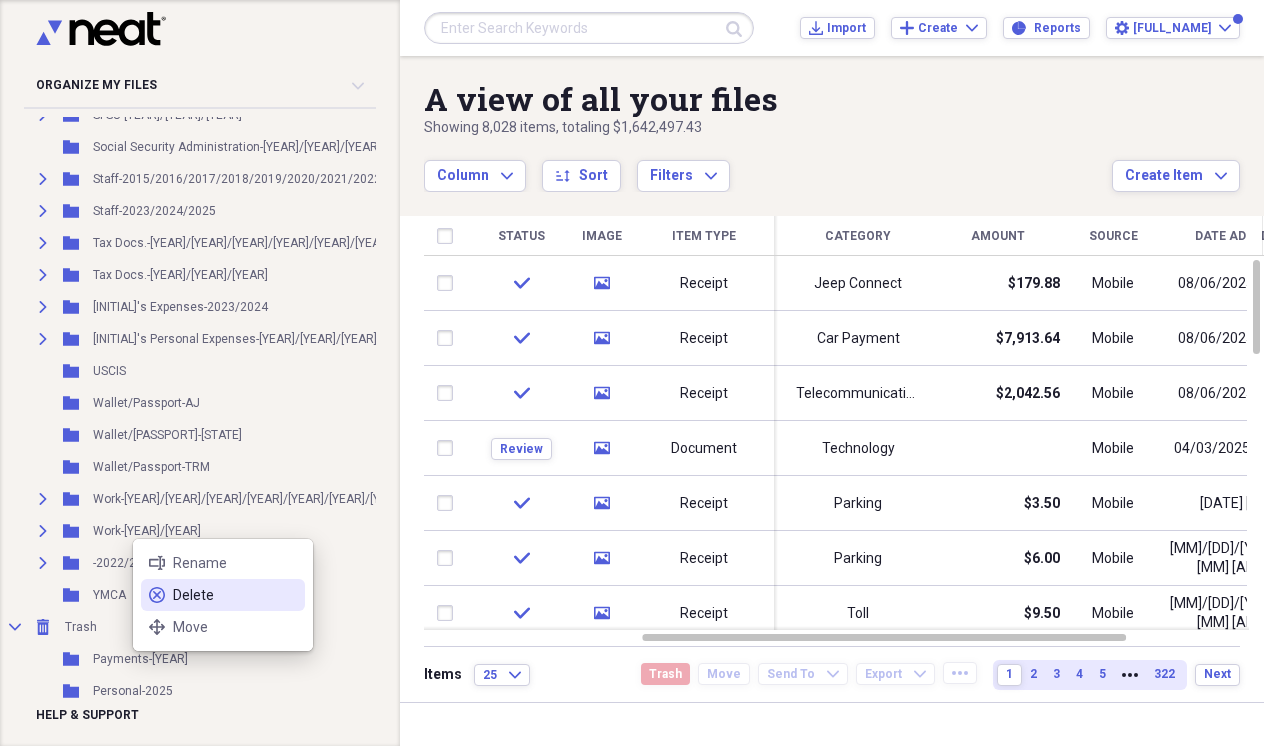 click on "Delete" at bounding box center (235, 595) 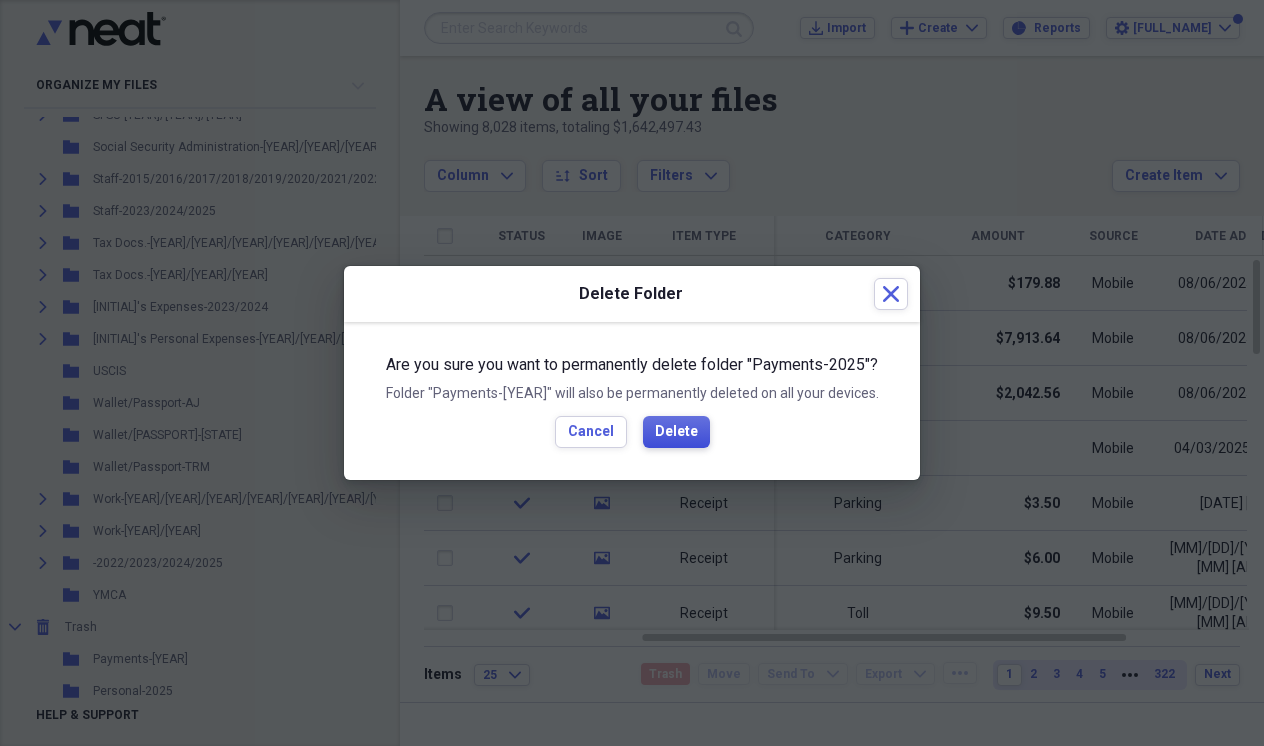 click on "Delete" at bounding box center [676, 432] 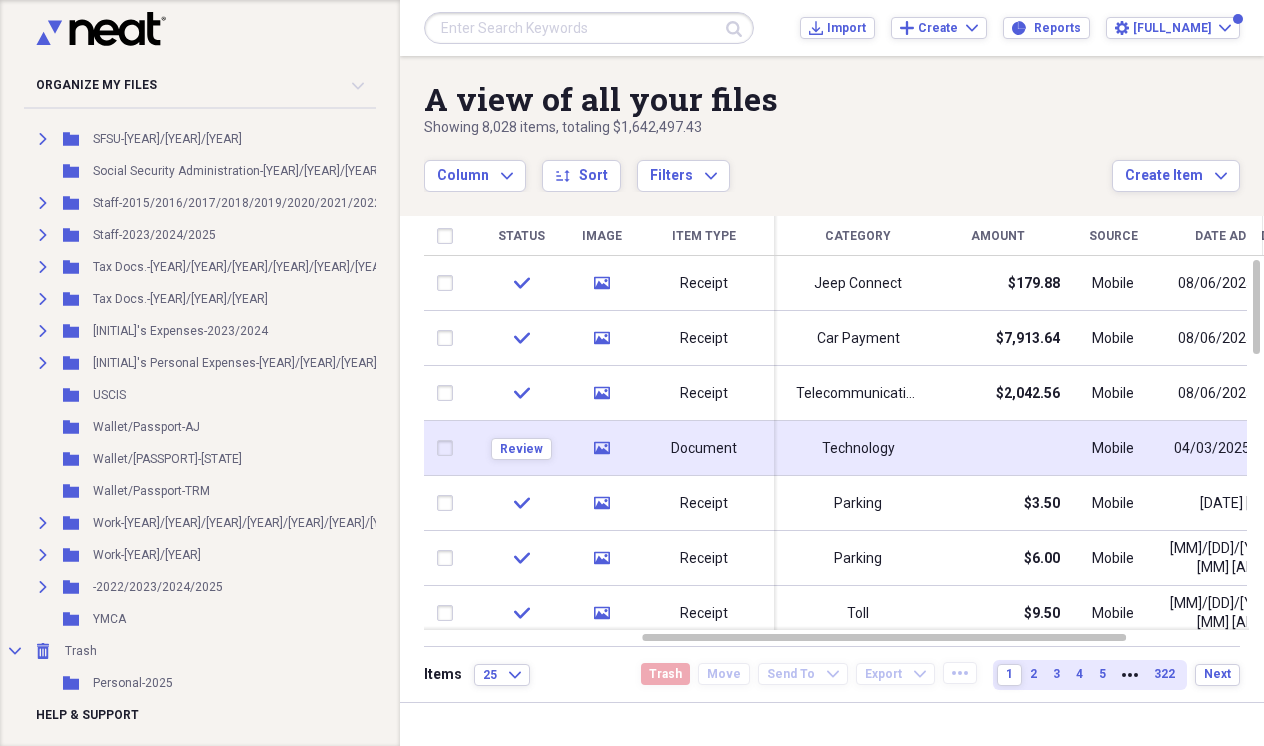scroll, scrollTop: 2162, scrollLeft: 1, axis: both 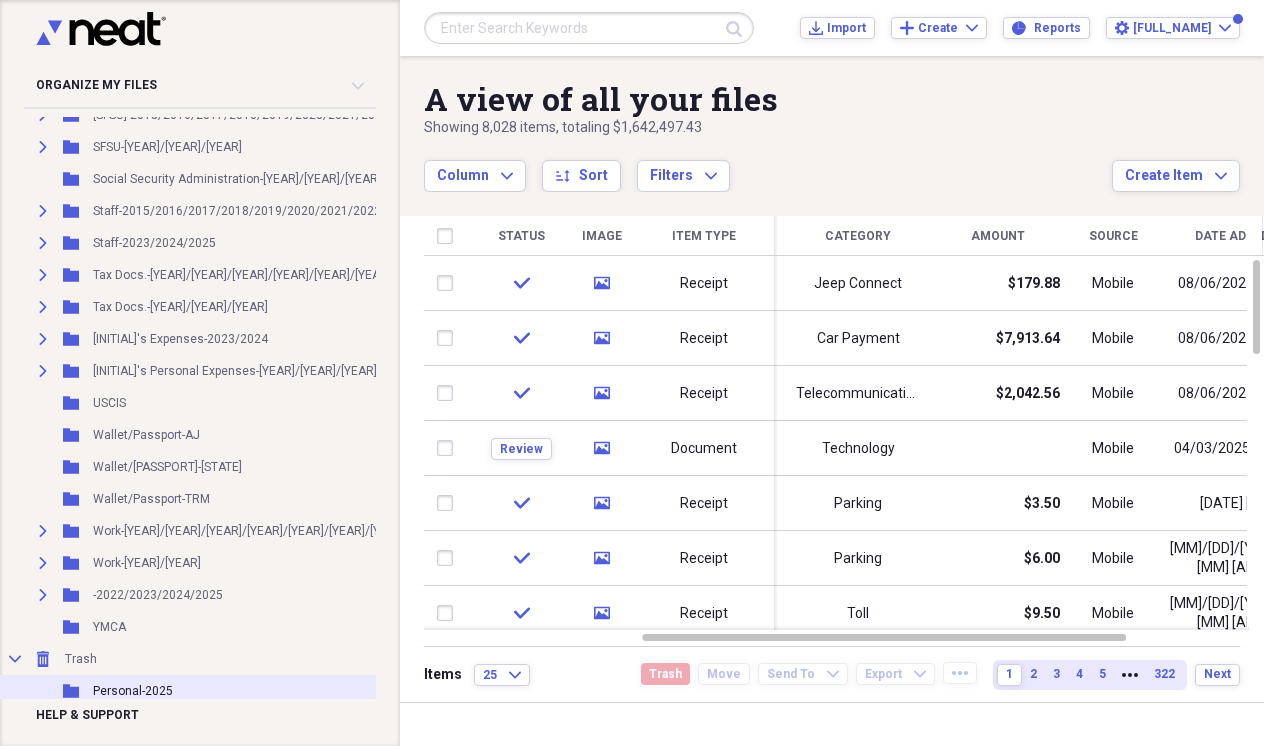 click on "AJ’s Expenses-2023 Add Folder Expand Folder AJ's Expenses-2024/2025 Add Folder Folder AJ’s VIP Docs.-2025 Add Folder Expand Folder Amazon Prime Membership -2023/2024/2025 Add Folder Expand Folder American Express AJ-2024 Add Folder Expand Folder Apple Card MA-2021/2022/2023/2024 Add Folder Expand Folder Apple Card TRM-2020/2021/2022/2023 Add Folder Expand Folder Apple Savings TRM-2023/2024 Add Folder Expand Folder Apple-2023/2024/2025 Add Folder Expand Folder AT&T Mobile-2024/2025 Add Folder Expand Folder AT&T-2015/2016/2017/2018/2019/2020/2021/2022/2023 Add Folder Expand Folder Bank of America AJ-2023/2024 Add Folder Expand Folder Bank of America Cr. Cd. AJ-2023/2024 Add Folder Expand Folder Bank of America Cr. Cd. MA-2021/2022/2023/2024/2025 Add Folder Expand Folder Bank of America MA-2023/2024 Add Folder Expand Folder Bank of America TRM-2024 1" at bounding box center (632, 373) 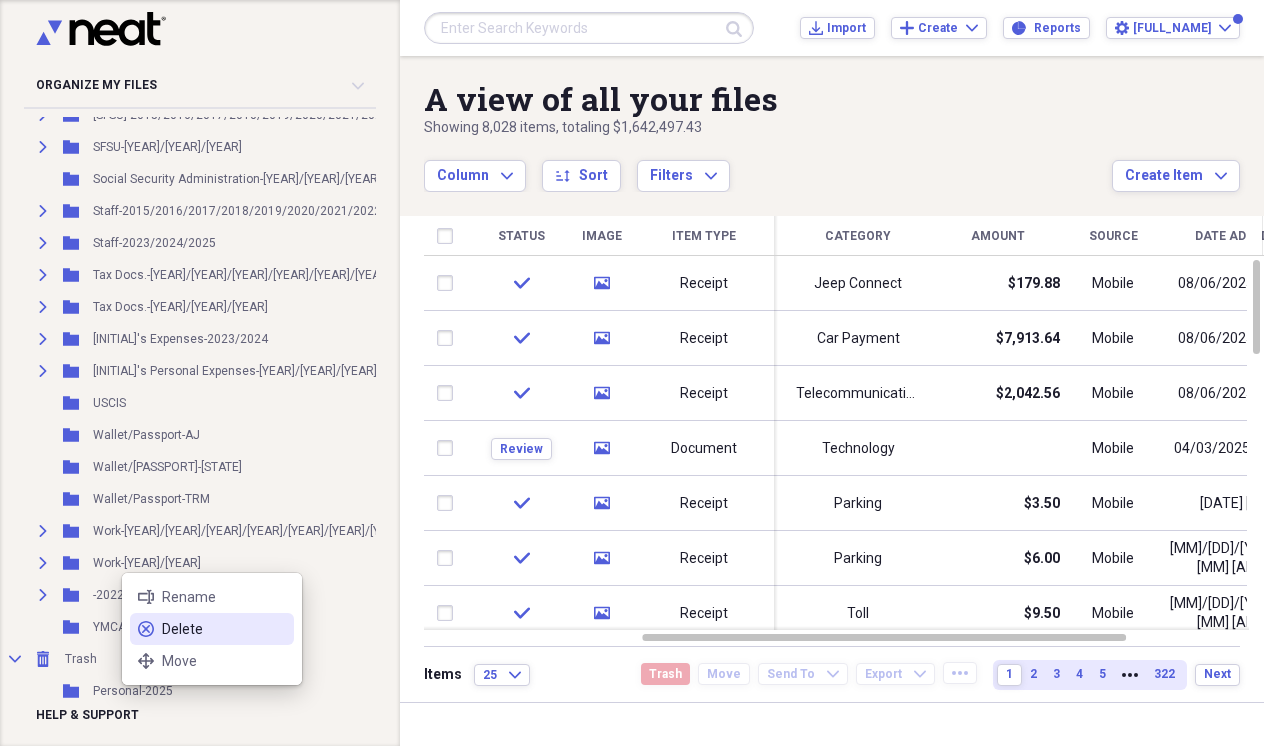 click on "Delete" at bounding box center [224, 629] 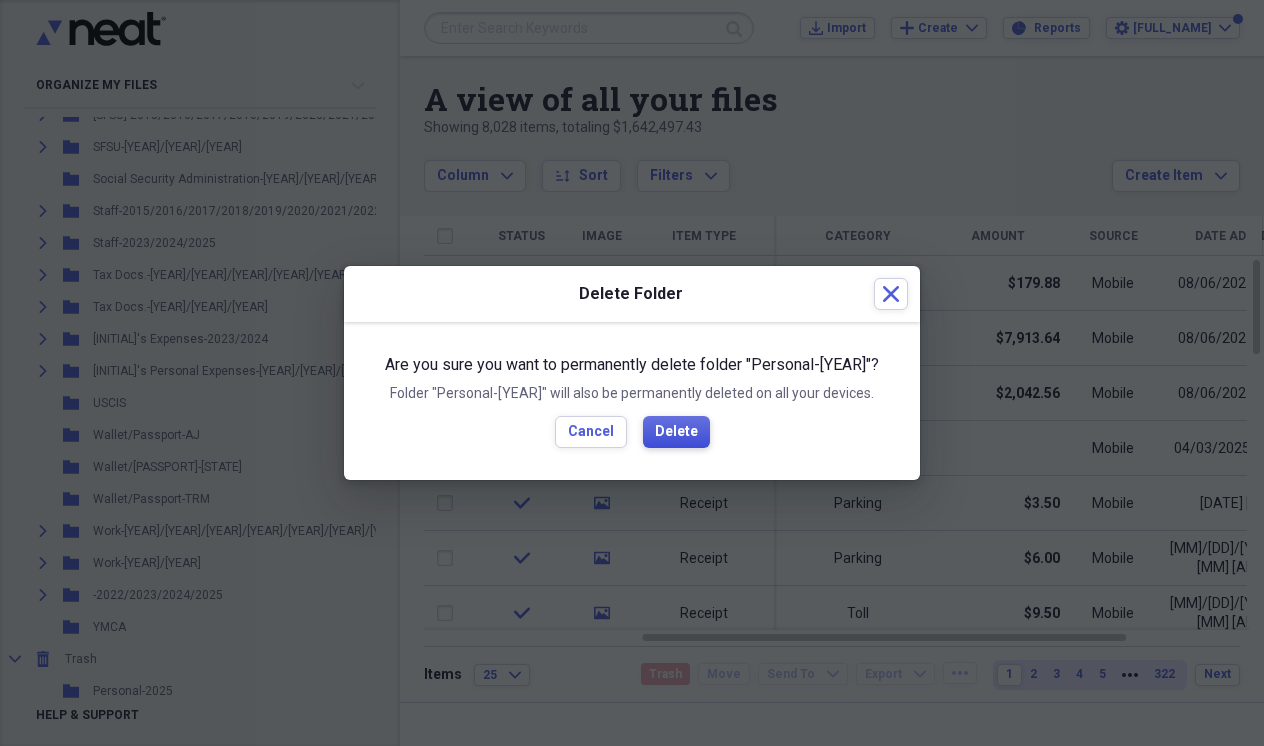 click on "Delete" at bounding box center (676, 432) 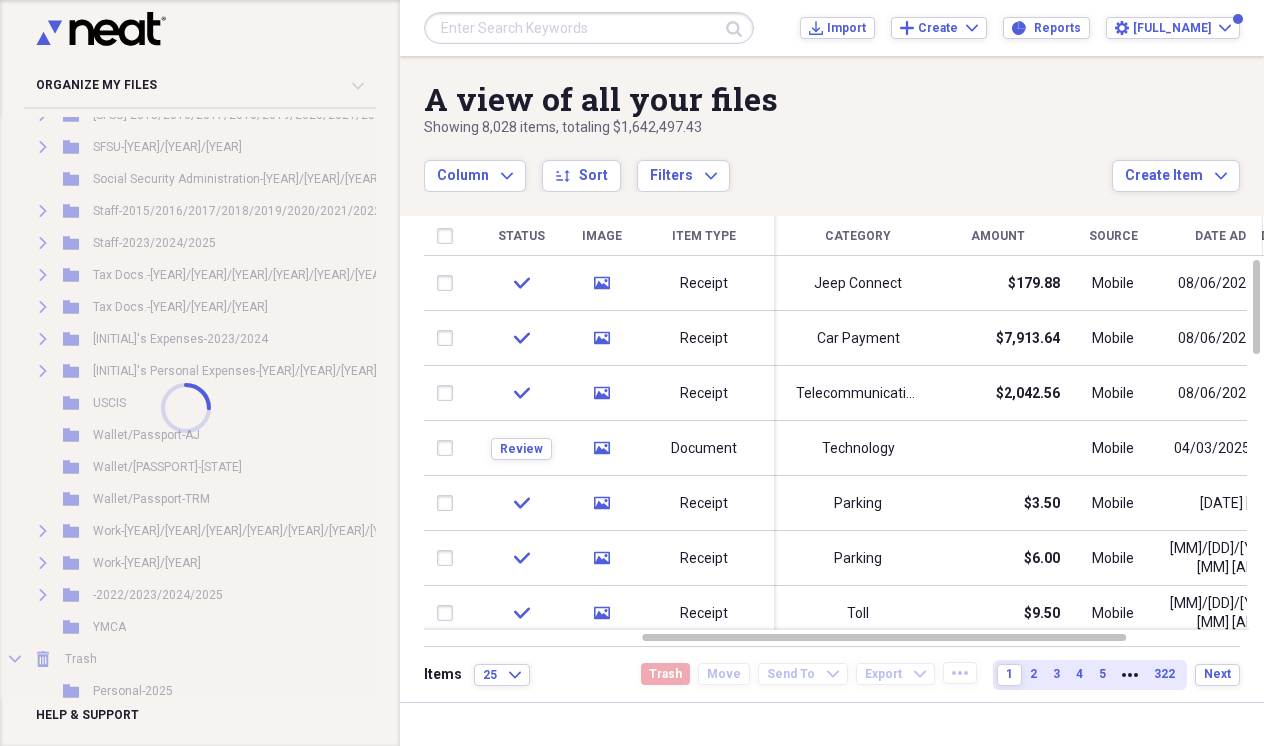 scroll, scrollTop: 2130, scrollLeft: 1, axis: both 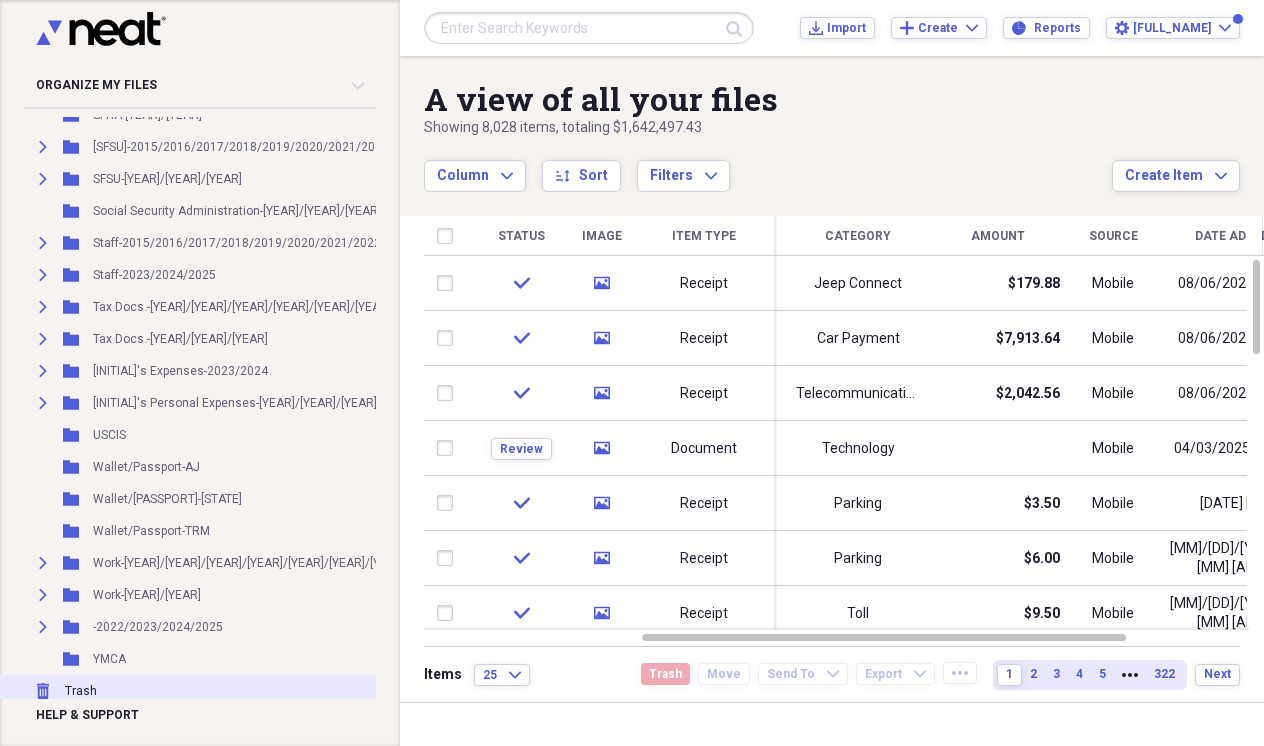 click on "Trash" at bounding box center [81, 691] 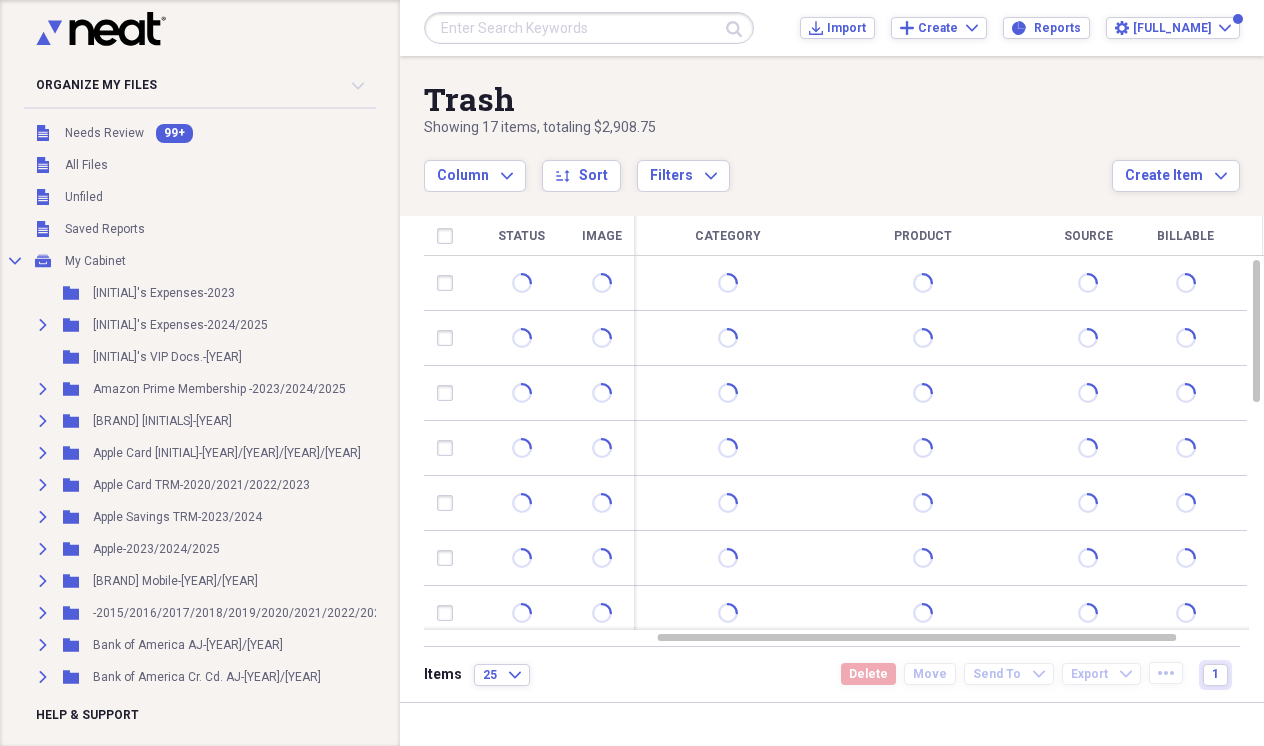 scroll, scrollTop: 0, scrollLeft: 1, axis: horizontal 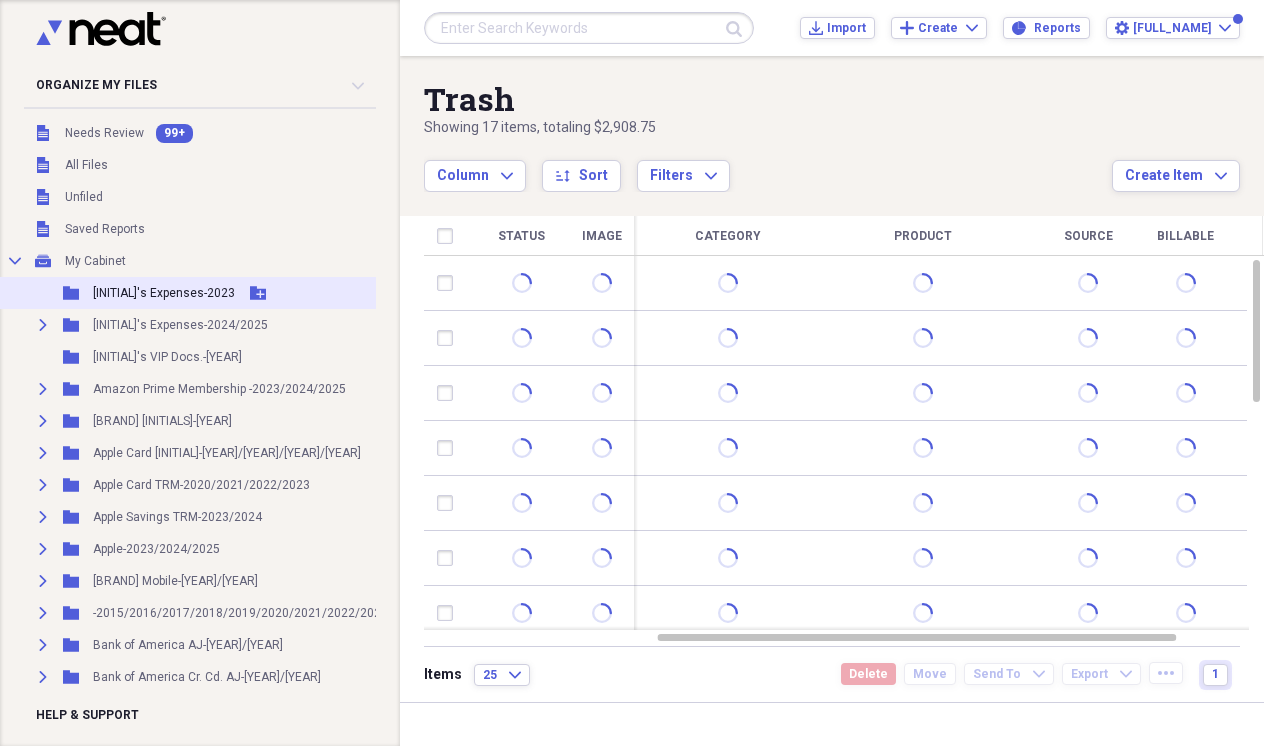 click on "[INITIAL]'s Expenses-2023" at bounding box center [164, 293] 